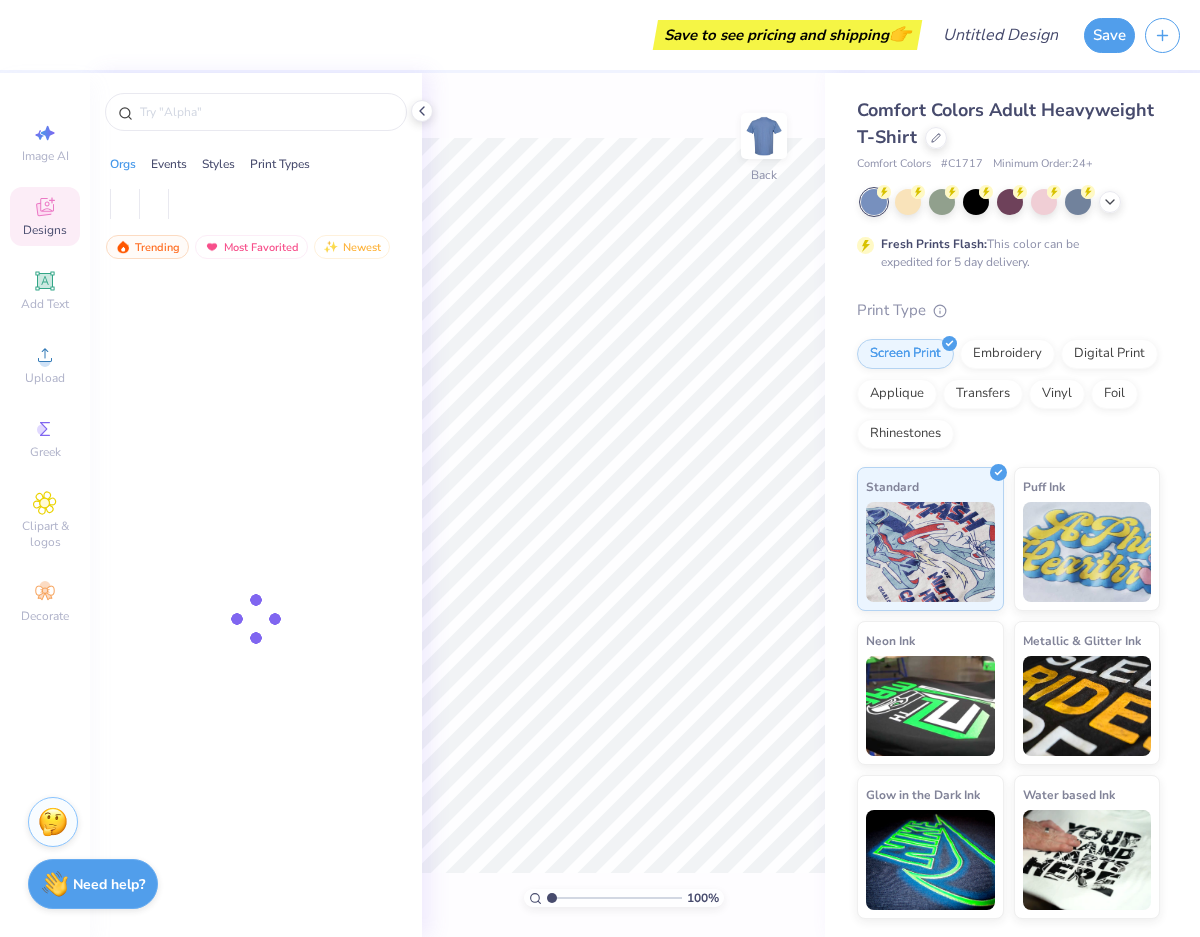 scroll, scrollTop: 0, scrollLeft: 0, axis: both 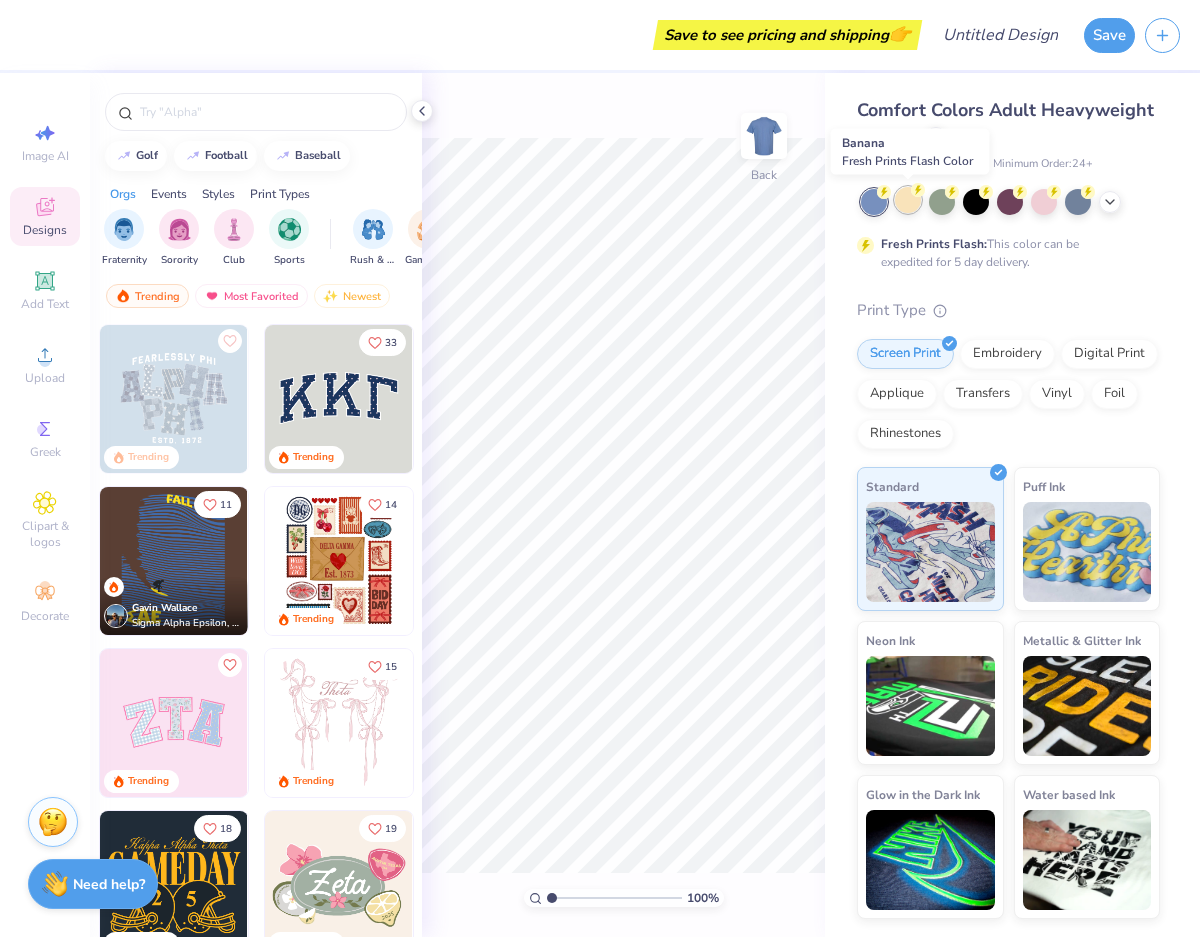 click at bounding box center [908, 200] 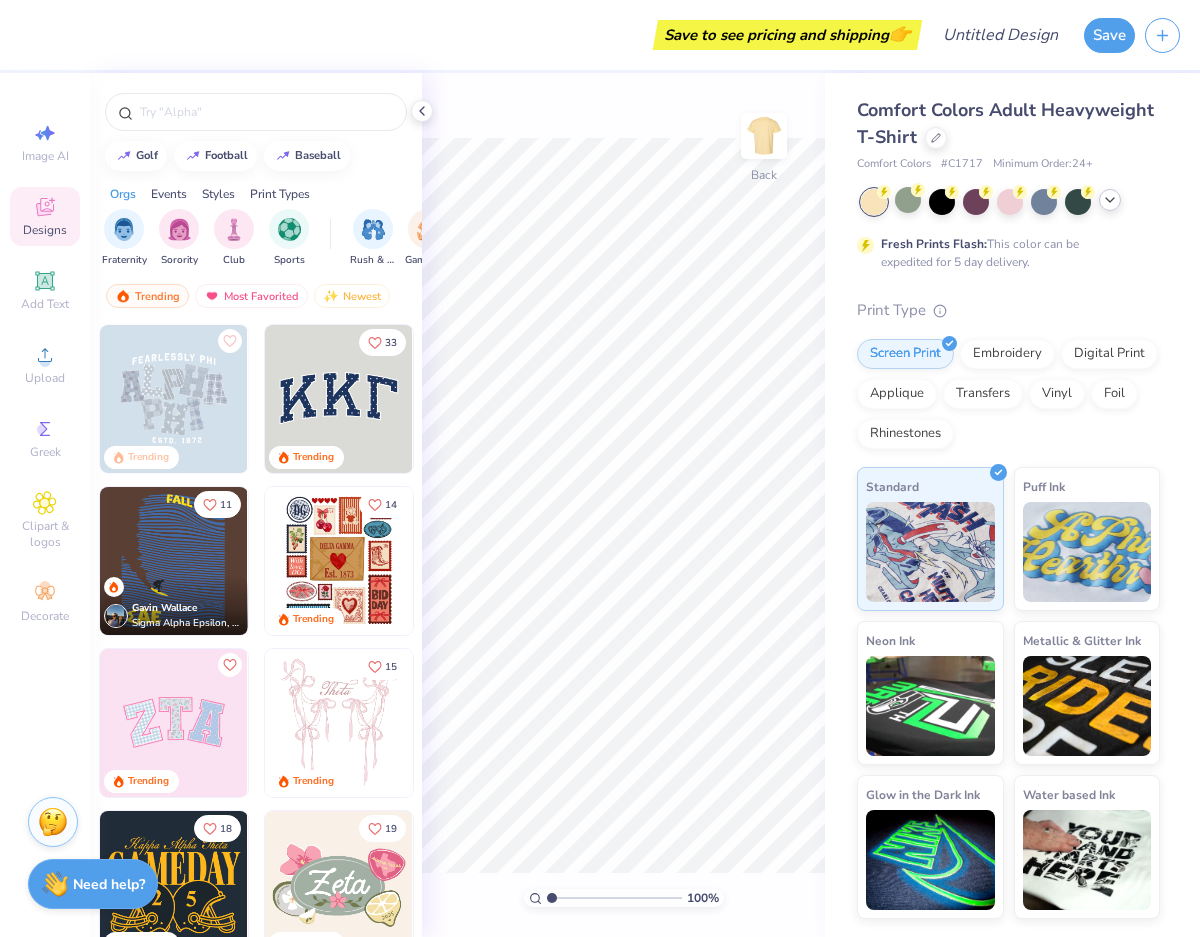 click 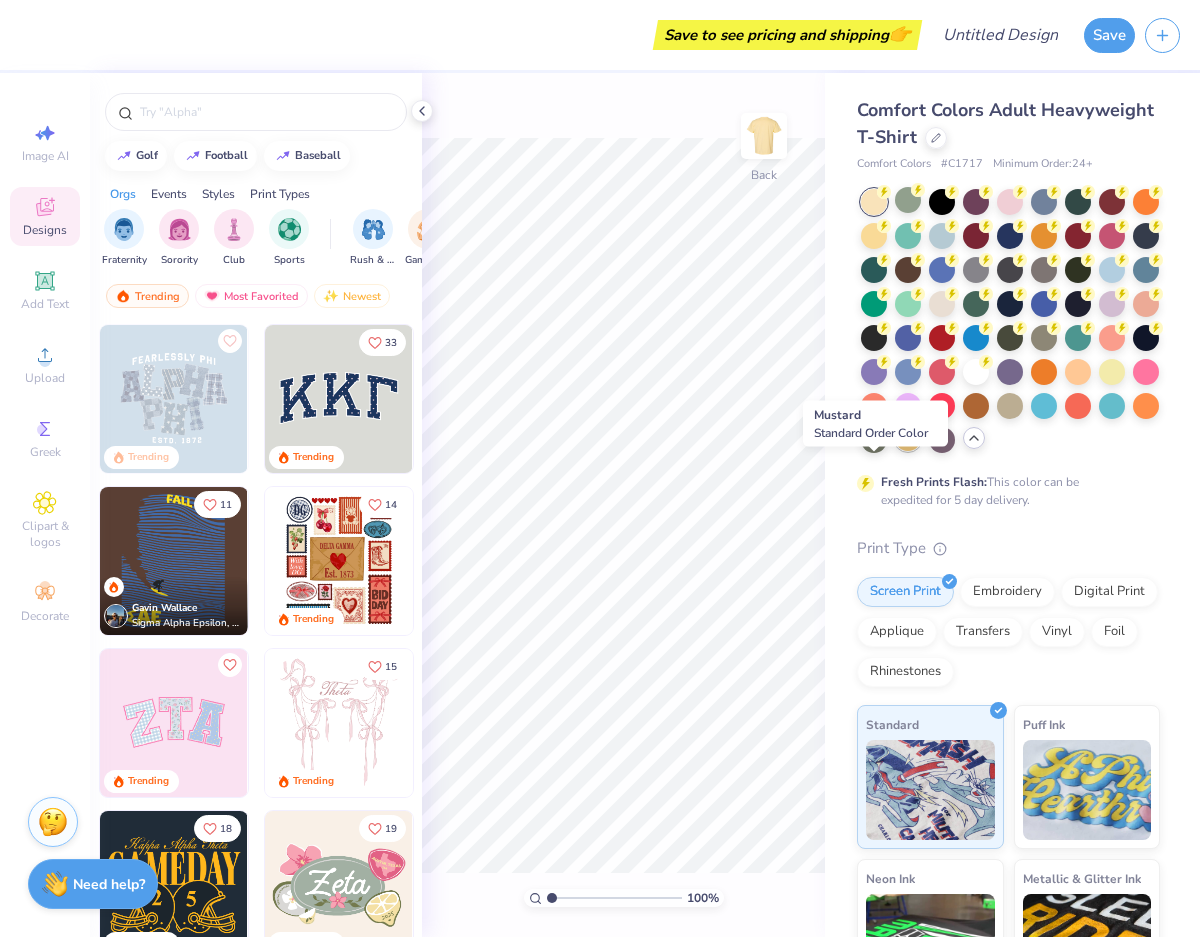 click at bounding box center (908, 438) 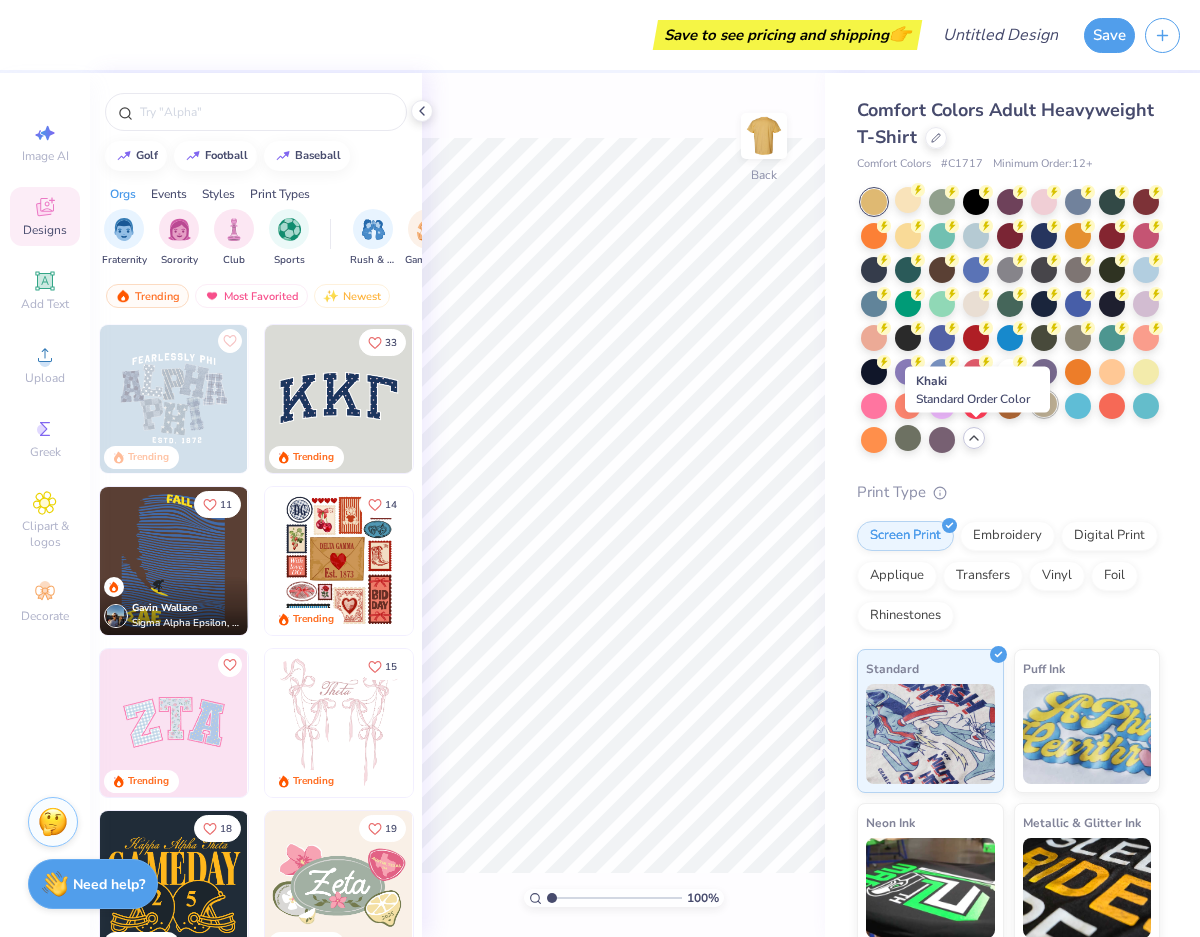 click at bounding box center (1044, 404) 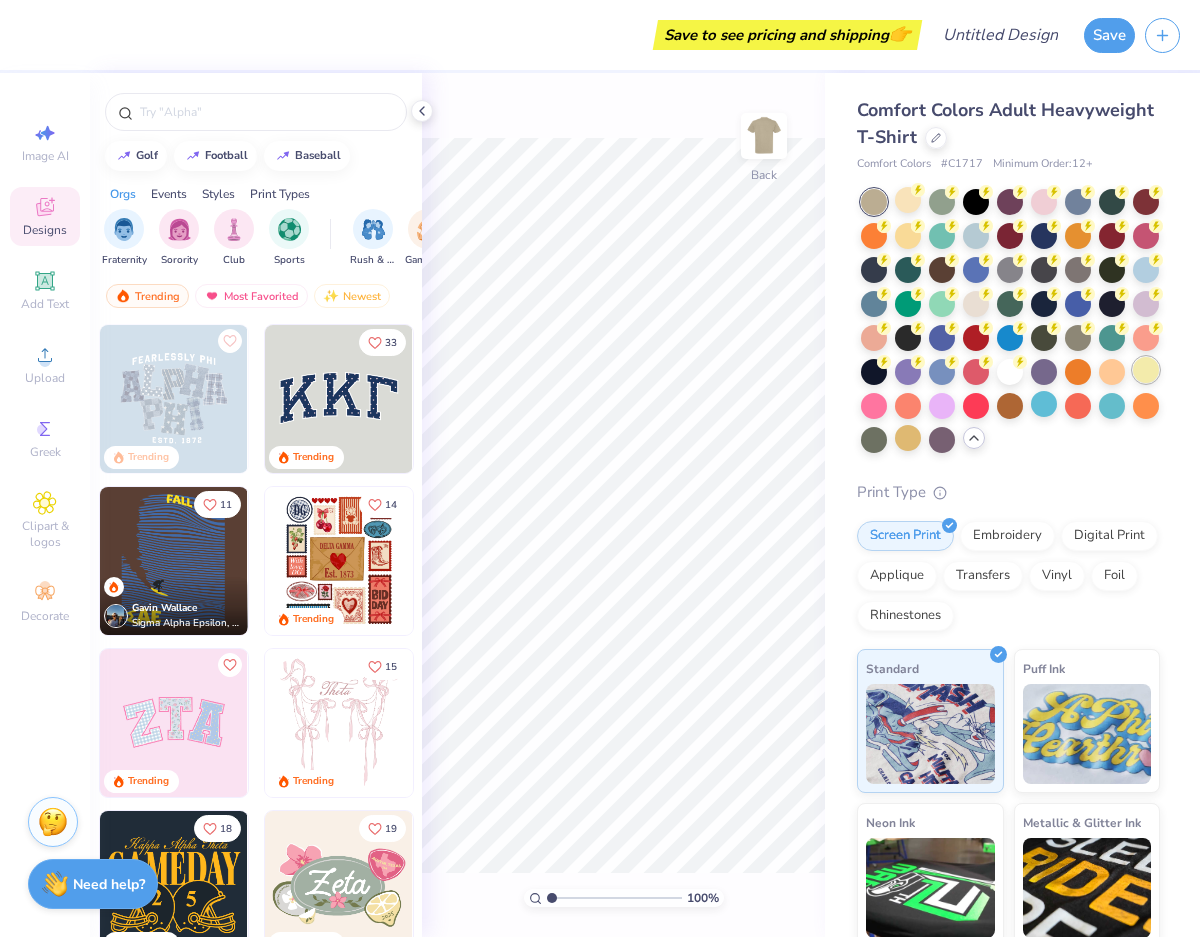 click at bounding box center [1146, 370] 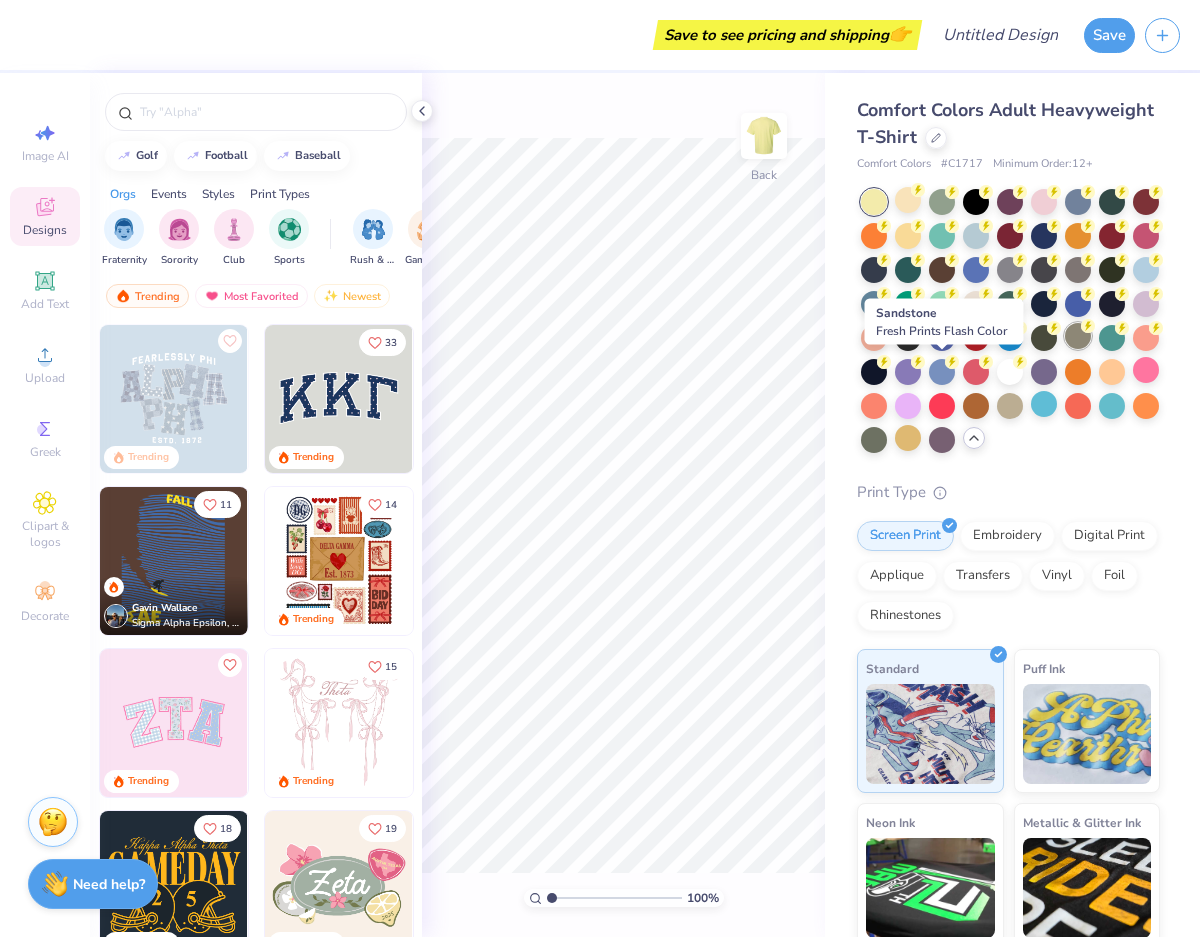 click at bounding box center [1078, 336] 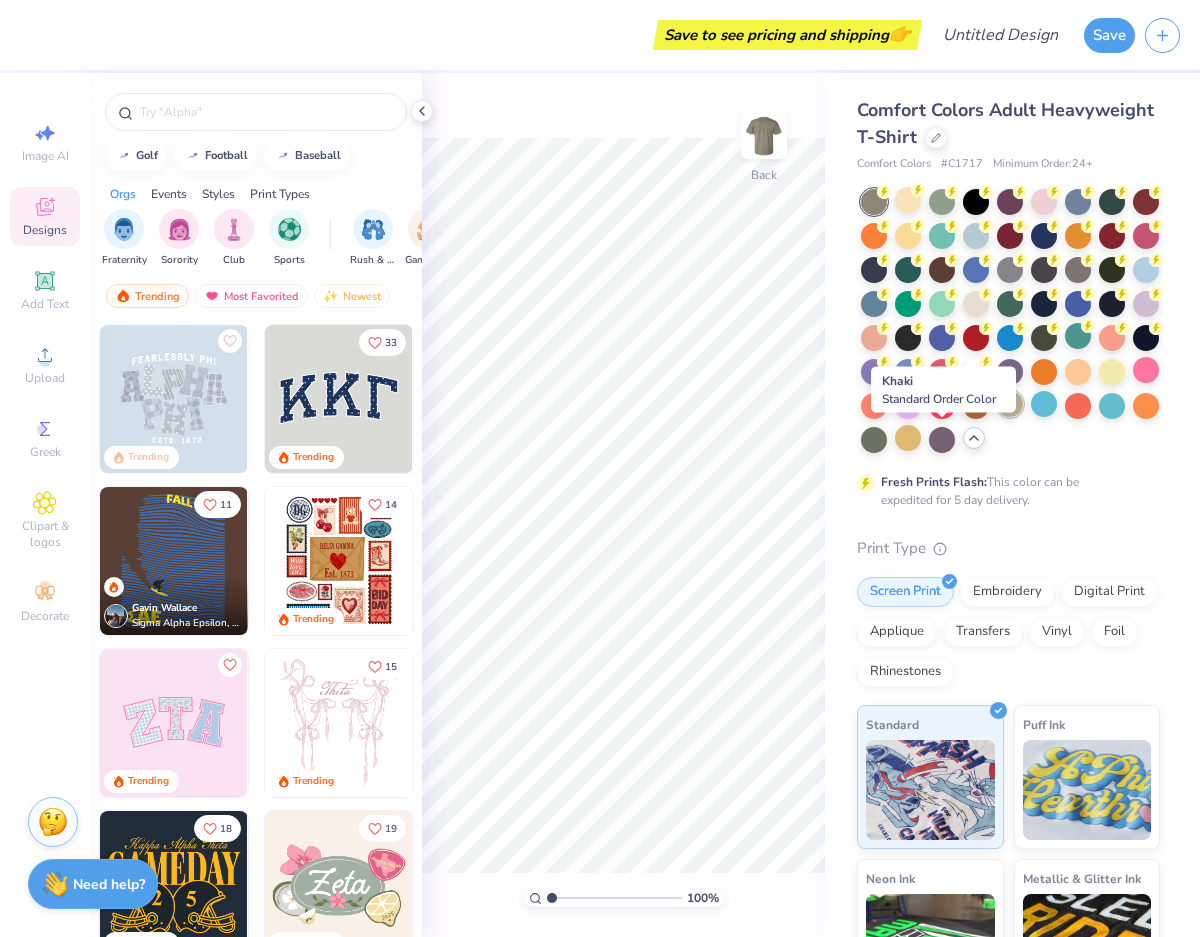click at bounding box center (1010, 404) 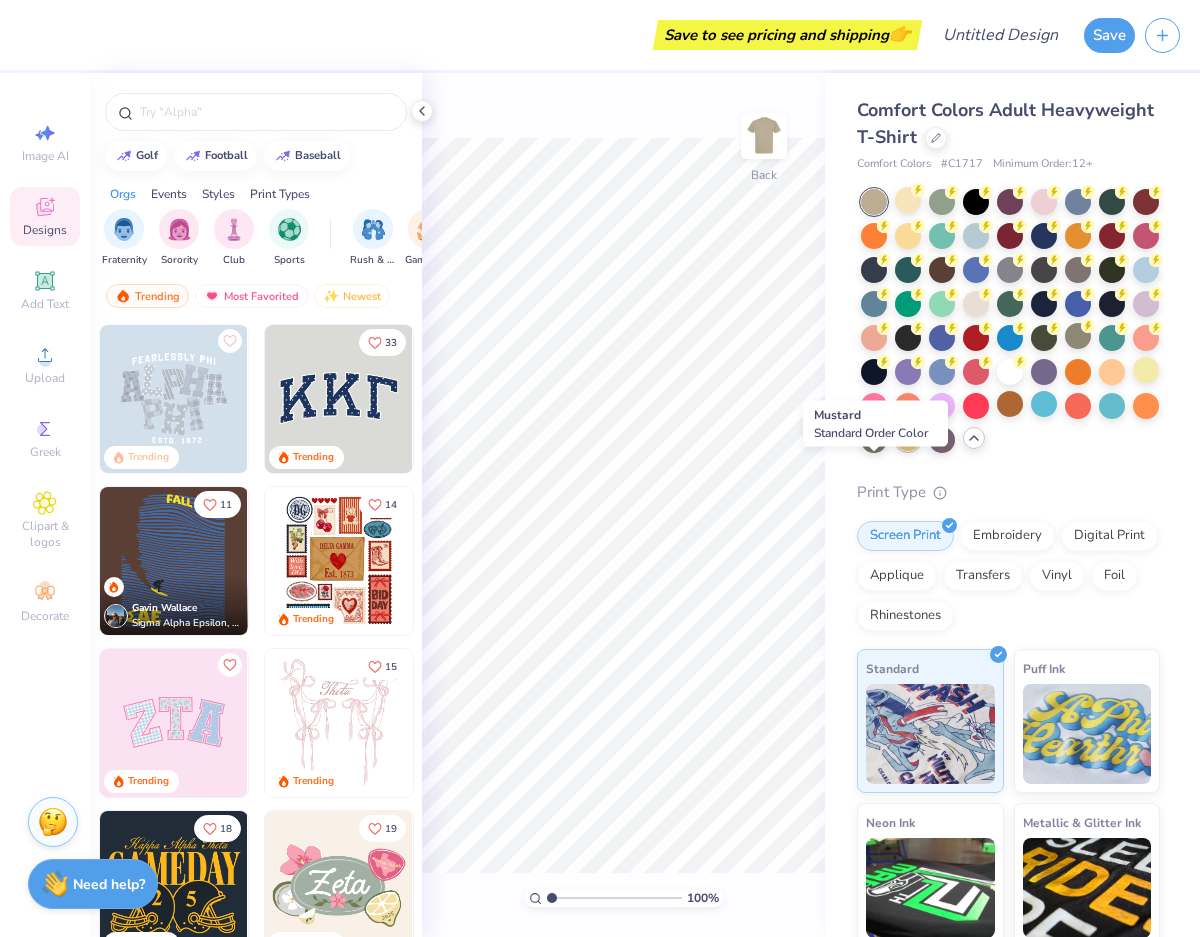 click at bounding box center (908, 438) 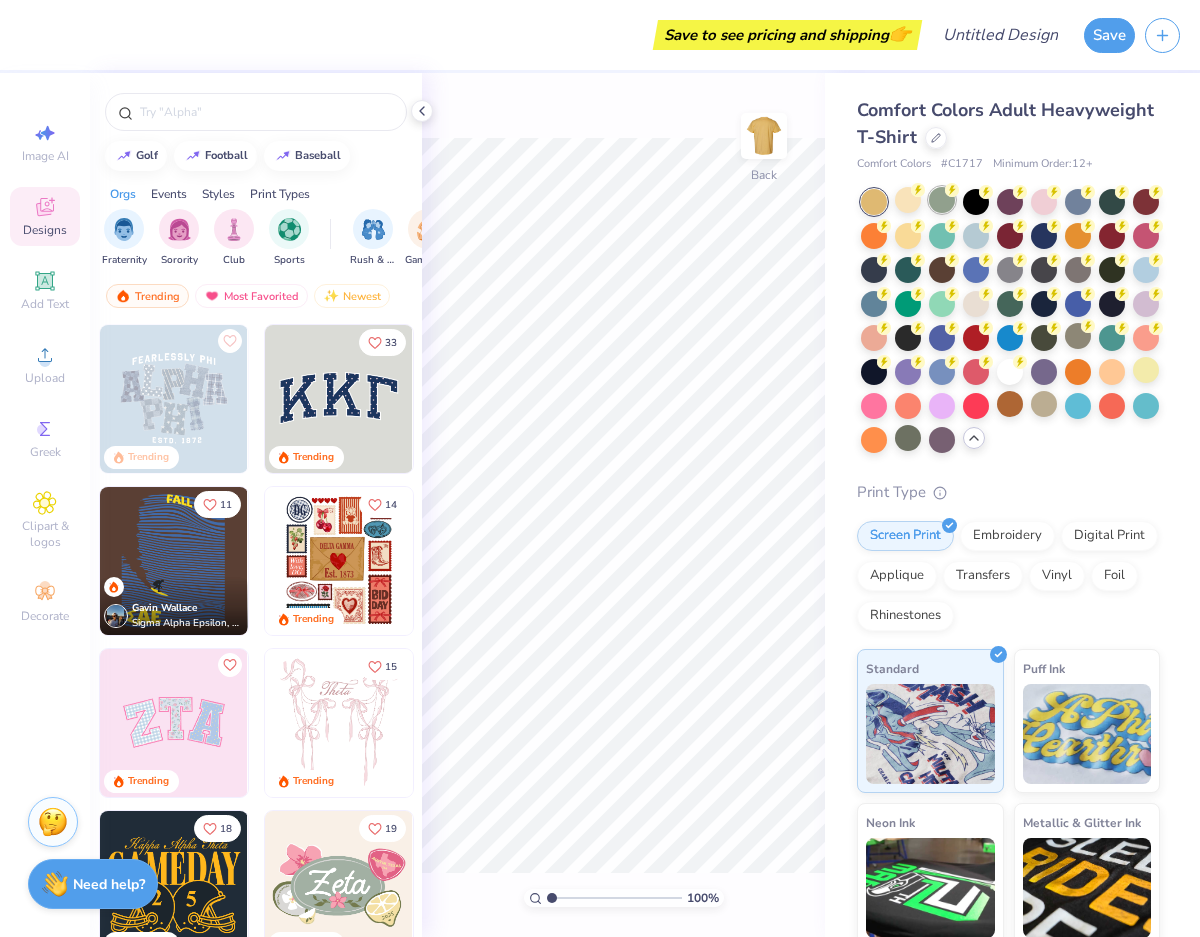 click at bounding box center [942, 200] 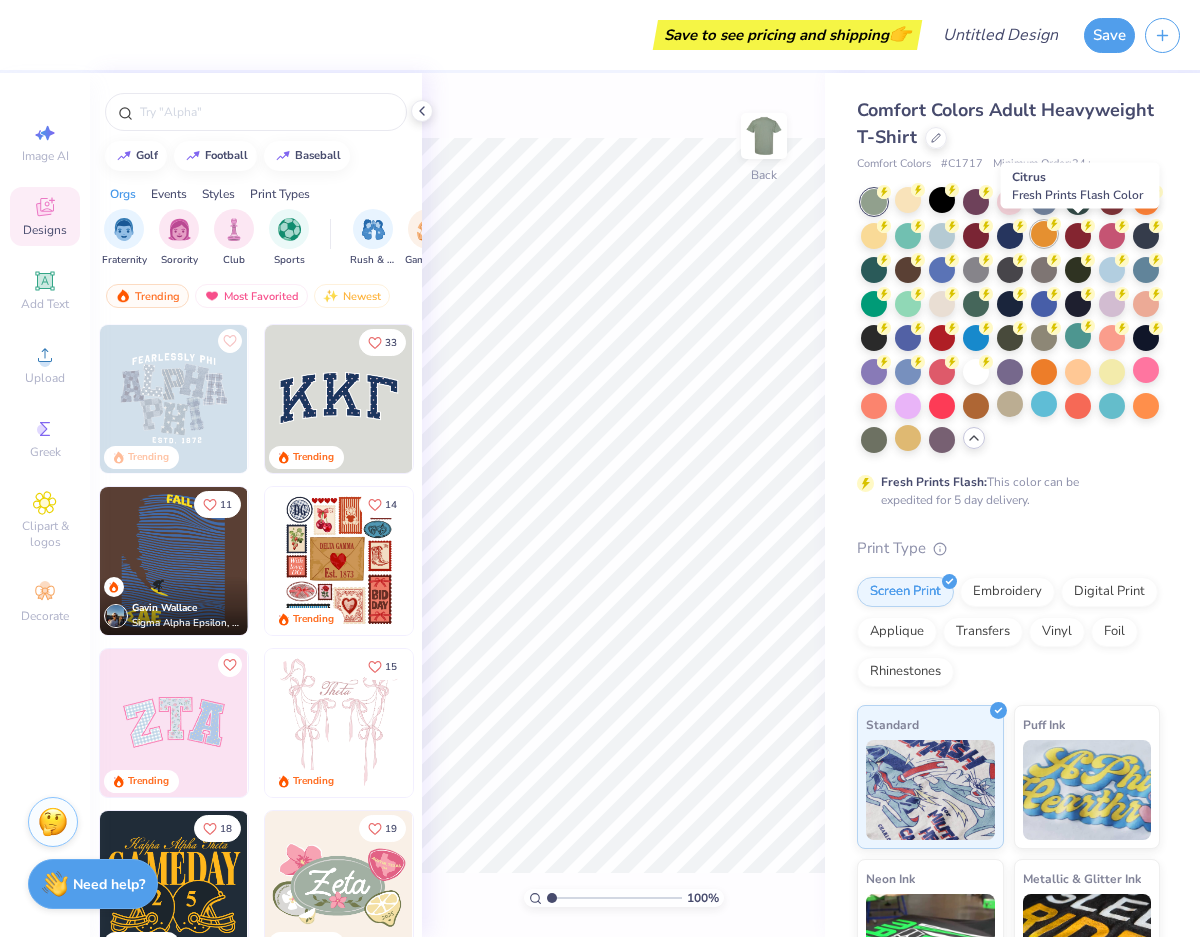 click at bounding box center [1044, 234] 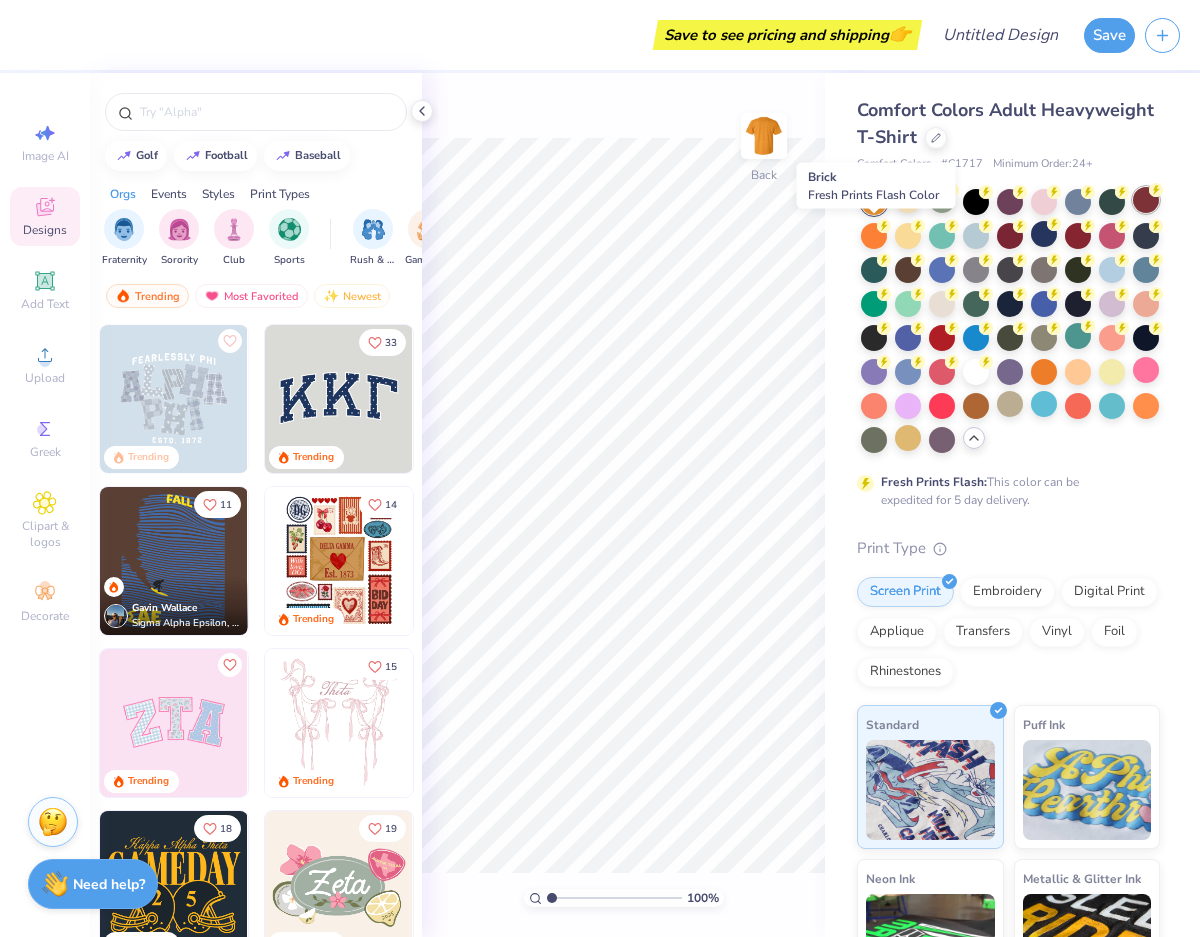 click at bounding box center [1146, 200] 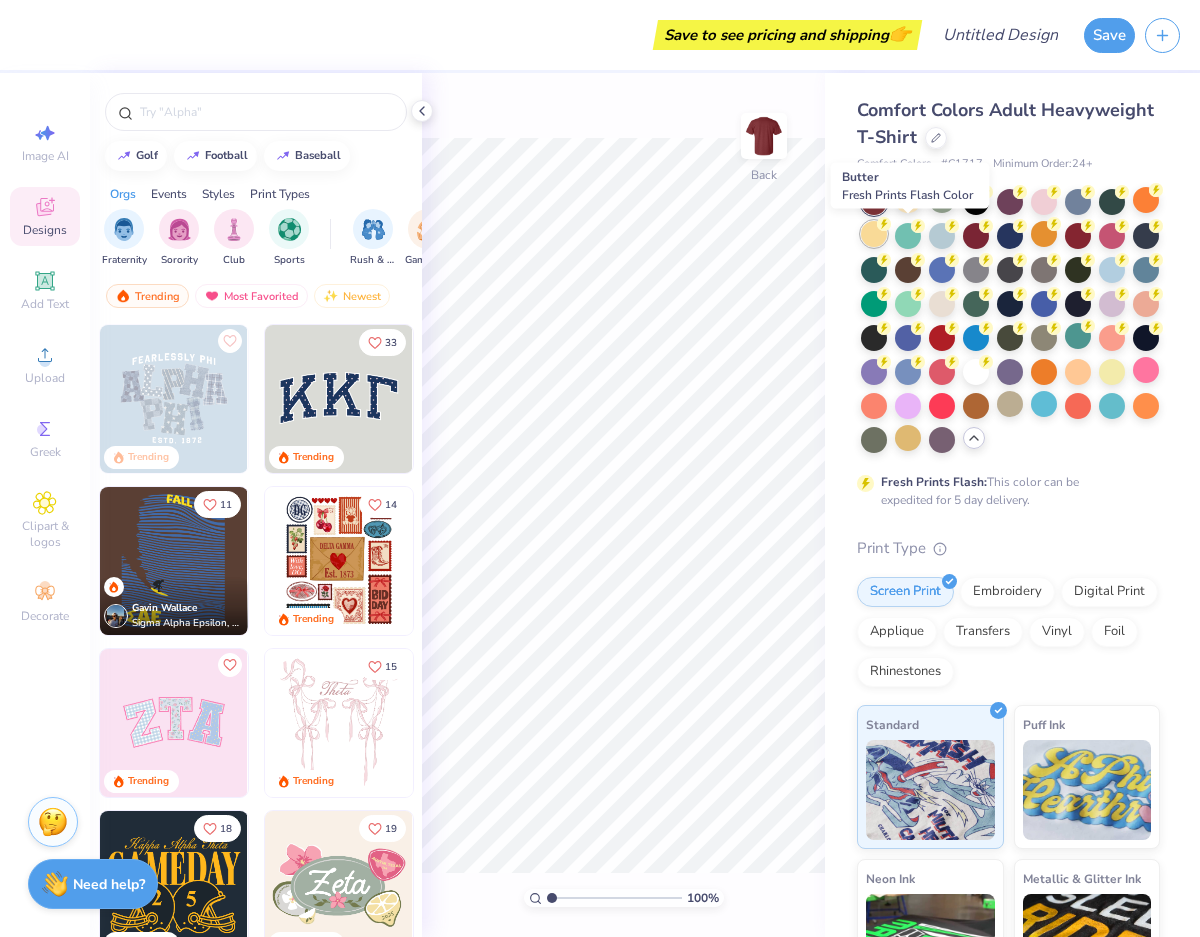 click at bounding box center [874, 234] 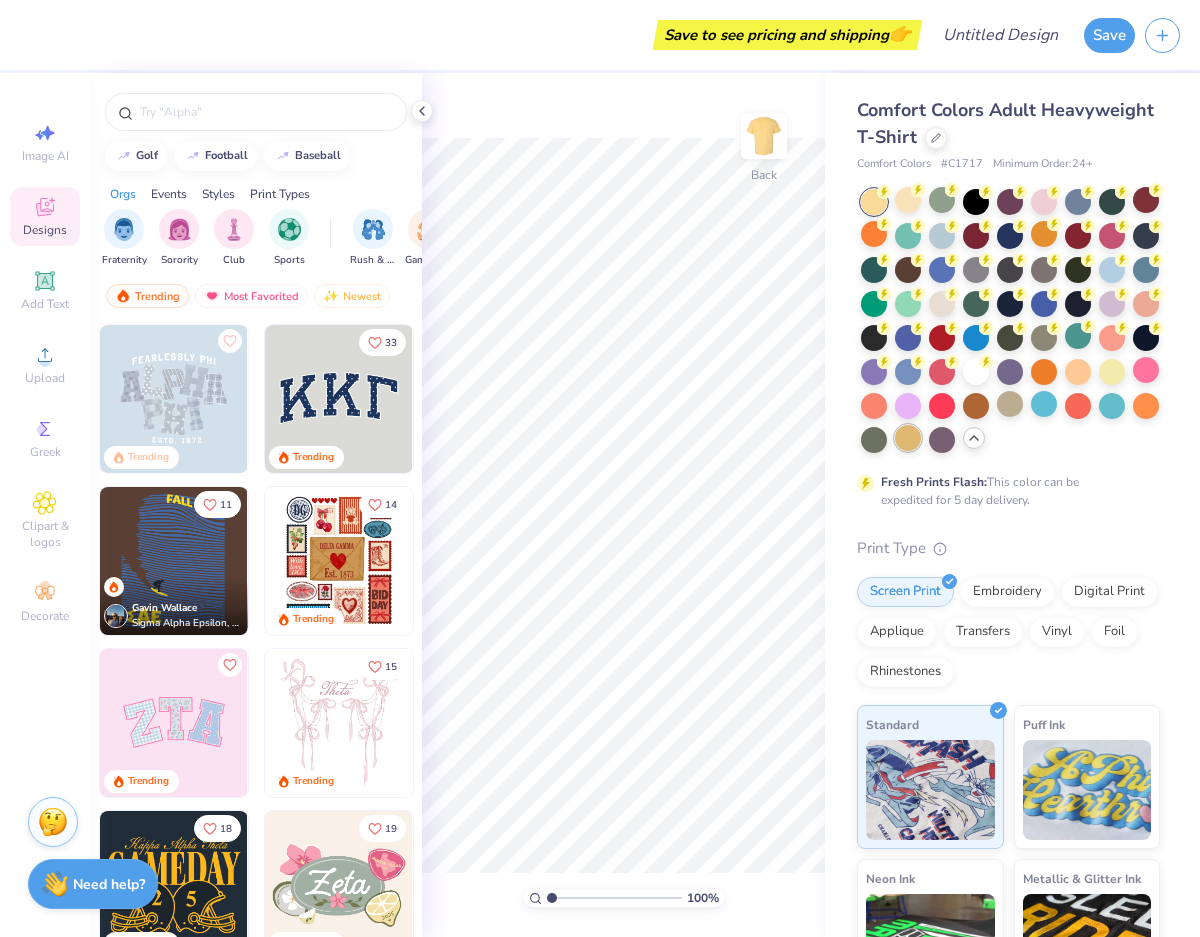 click at bounding box center (908, 438) 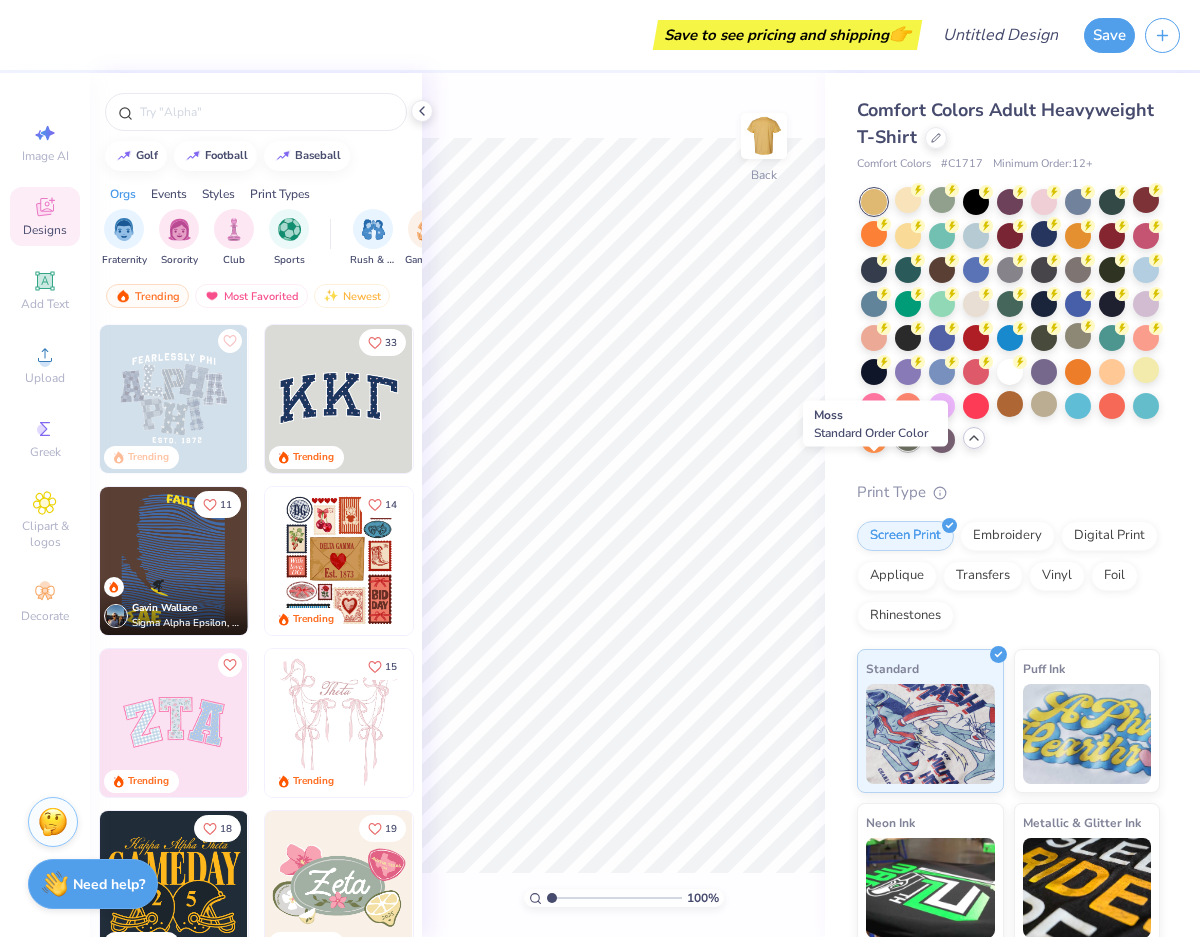 click at bounding box center [908, 438] 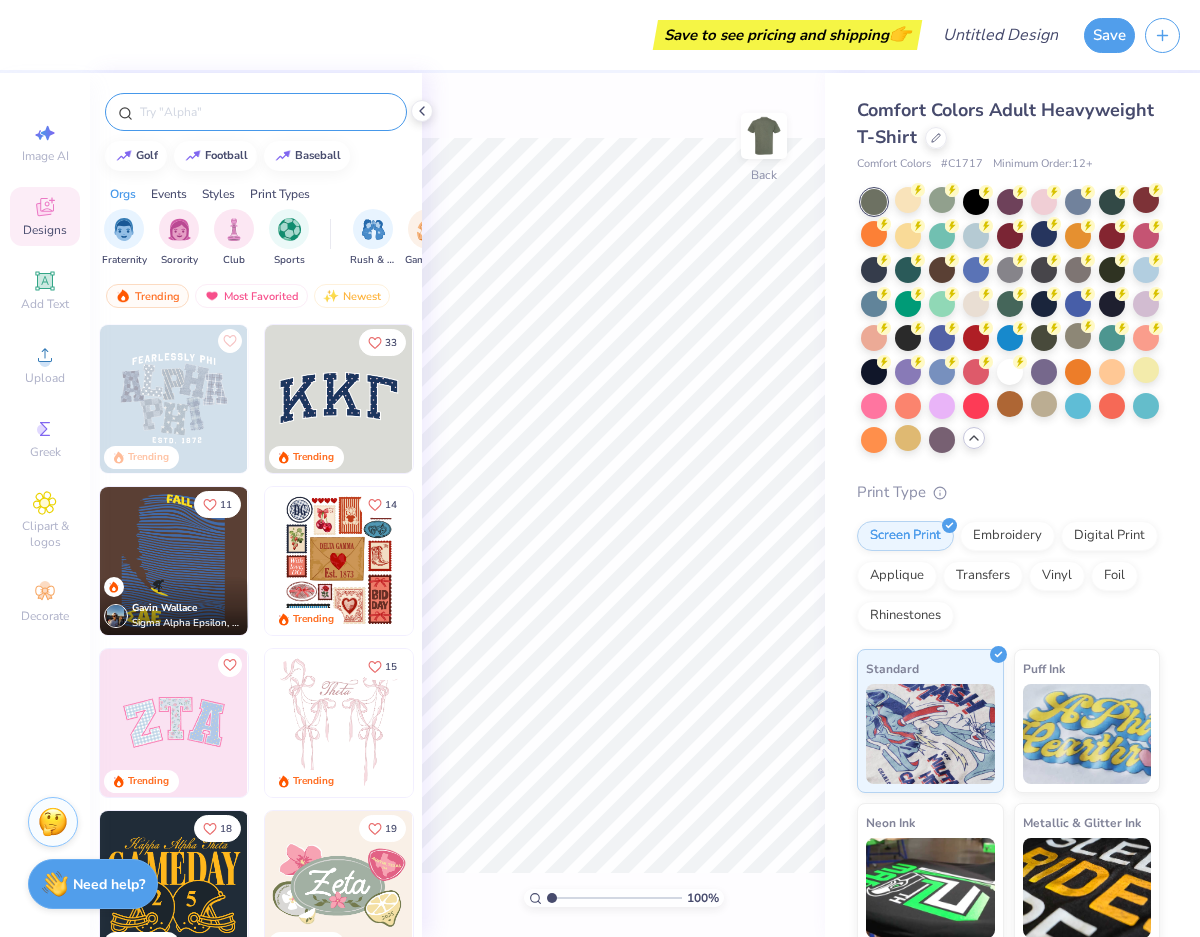 click at bounding box center (266, 112) 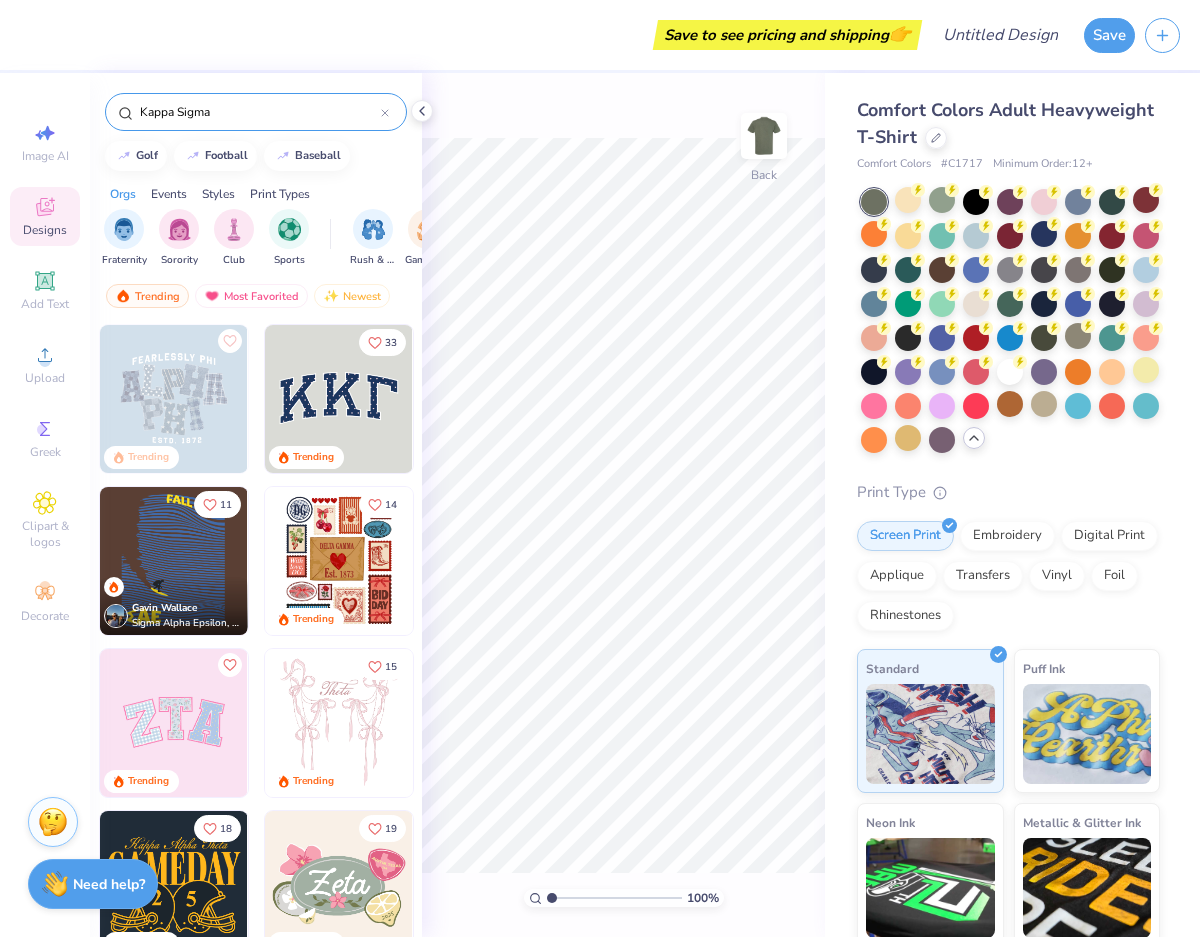 type on "Kappa Sigma" 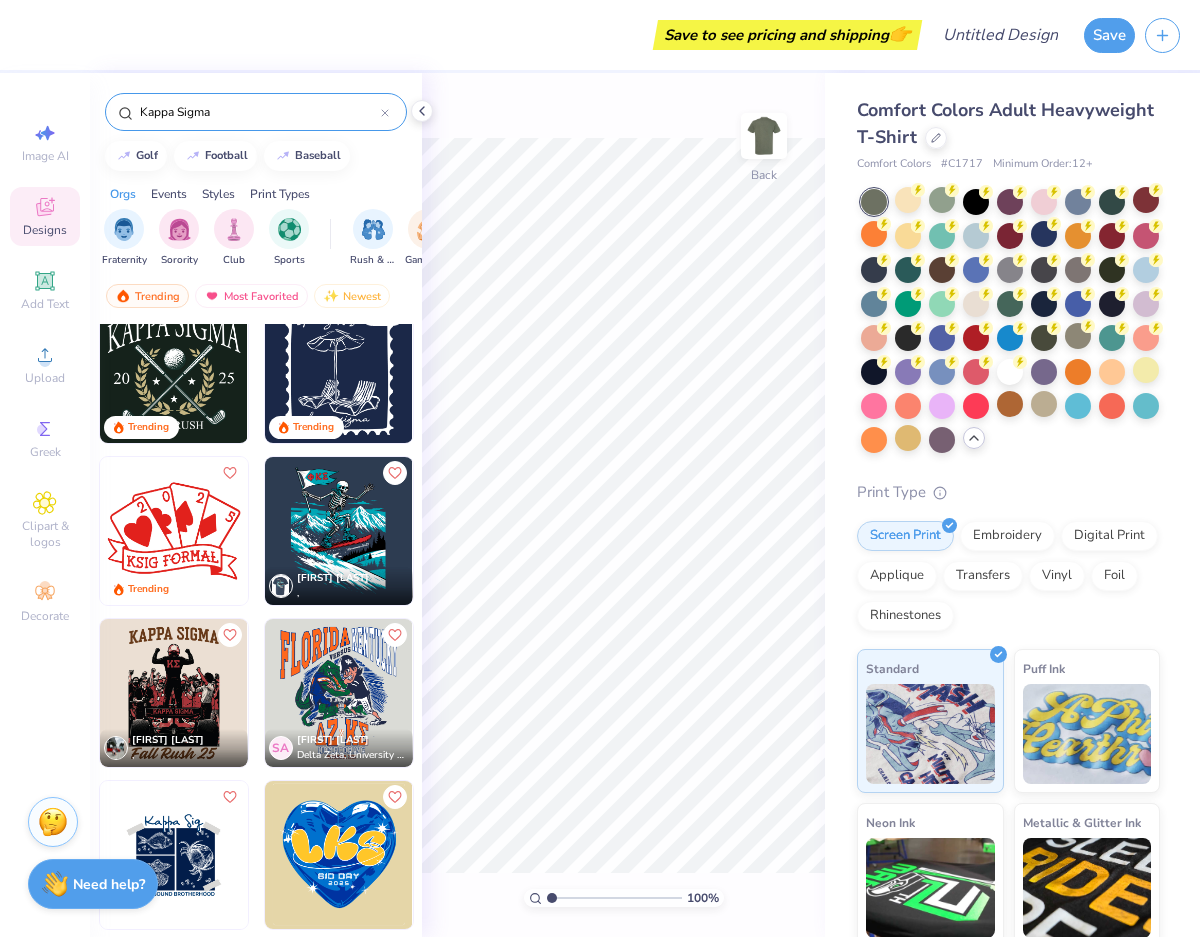 scroll, scrollTop: 363, scrollLeft: 0, axis: vertical 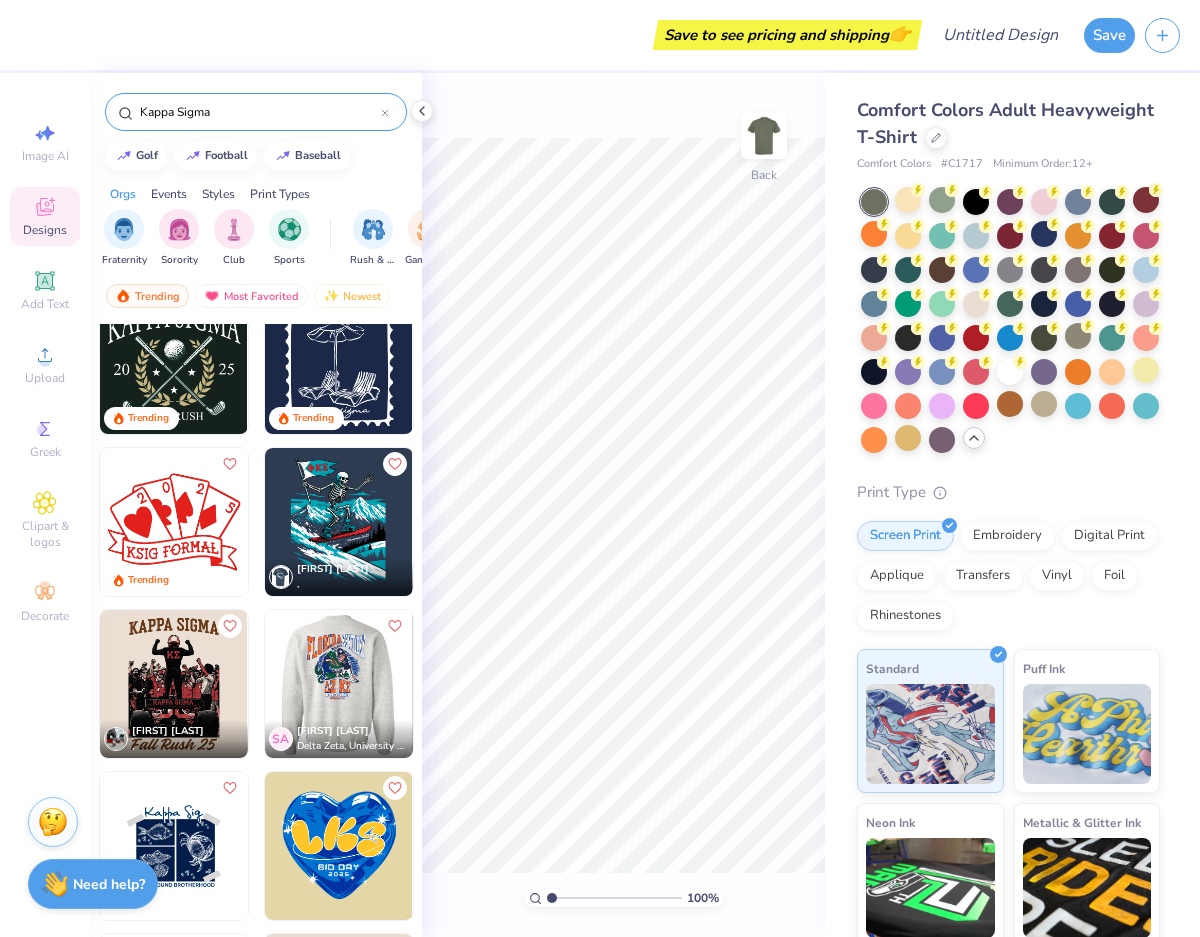 click at bounding box center [174, 684] 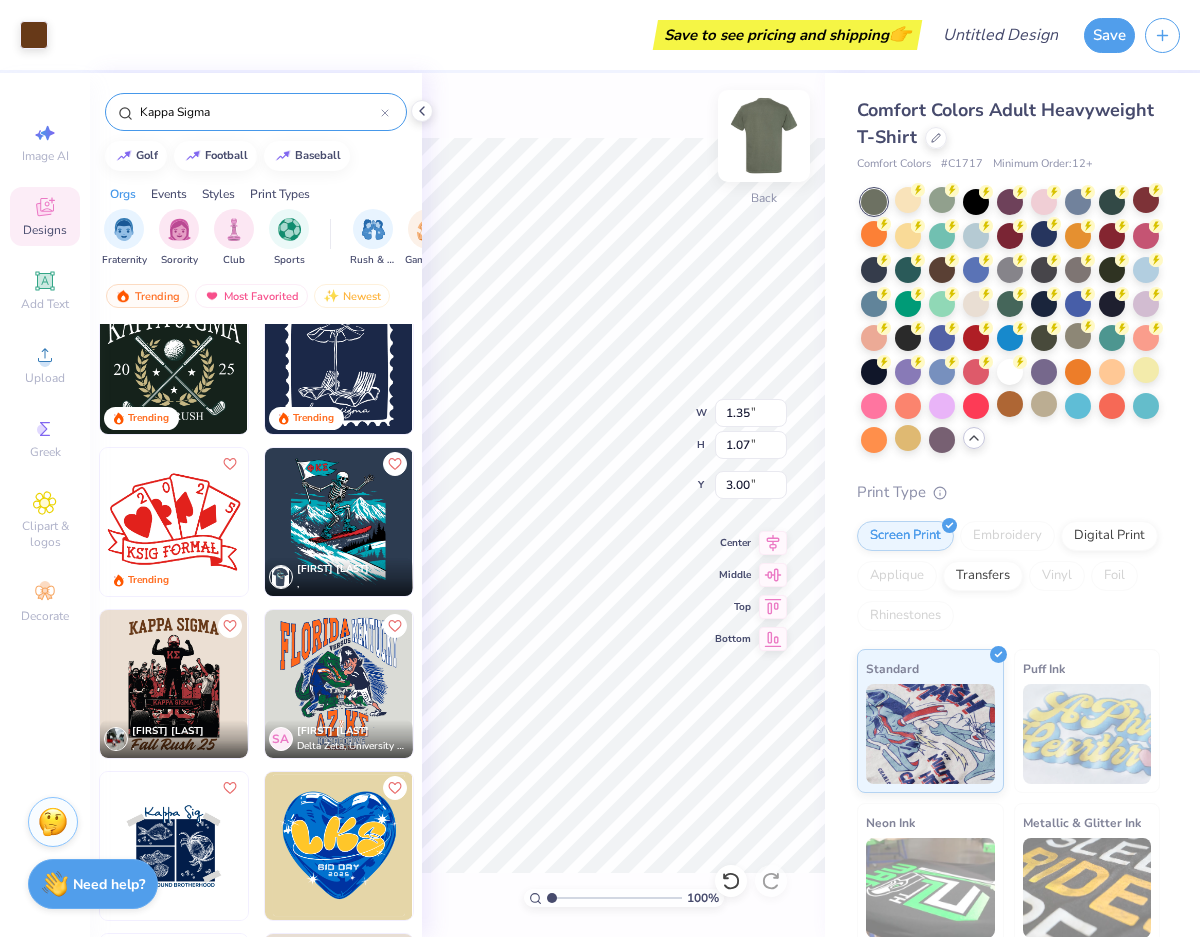 click at bounding box center [764, 136] 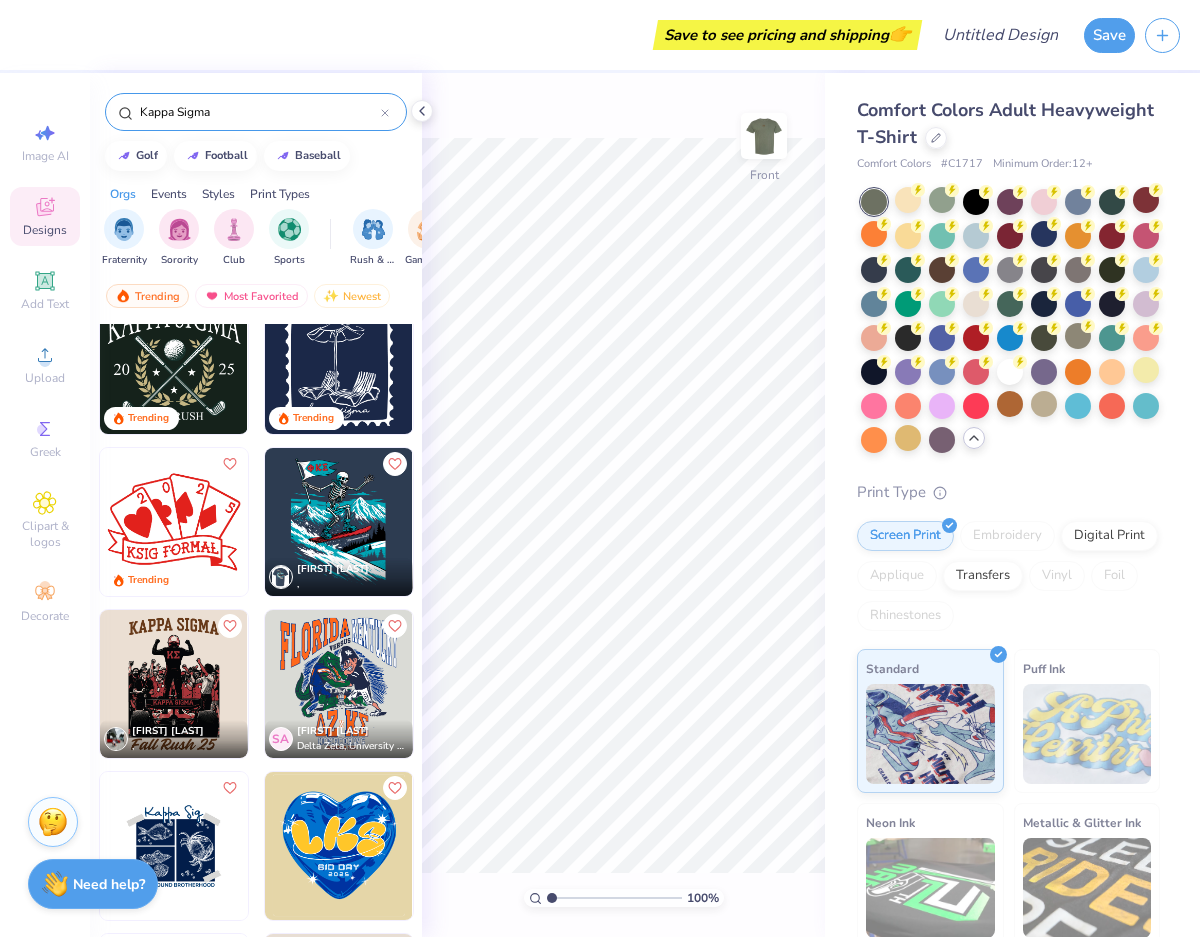 click at bounding box center (174, 684) 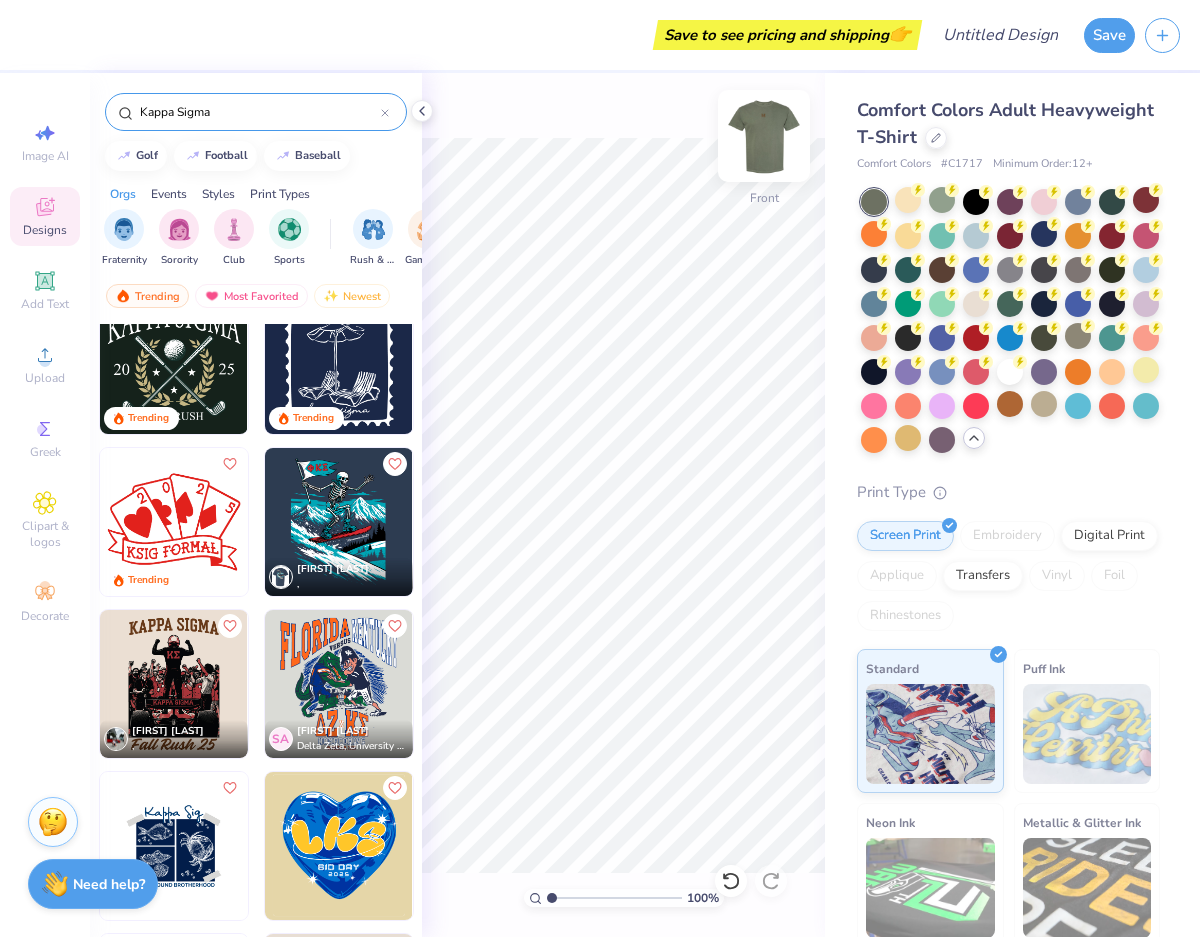 click at bounding box center (764, 136) 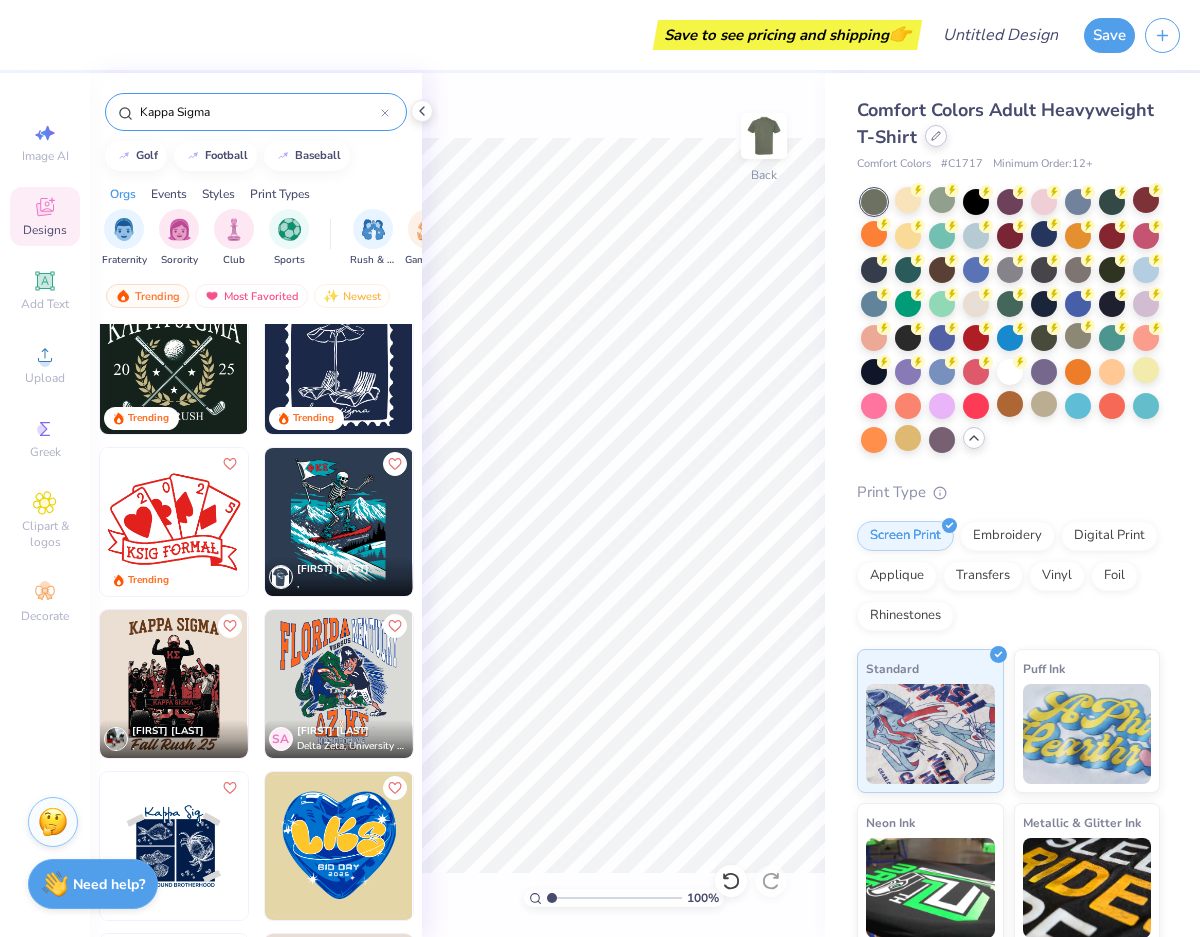 click 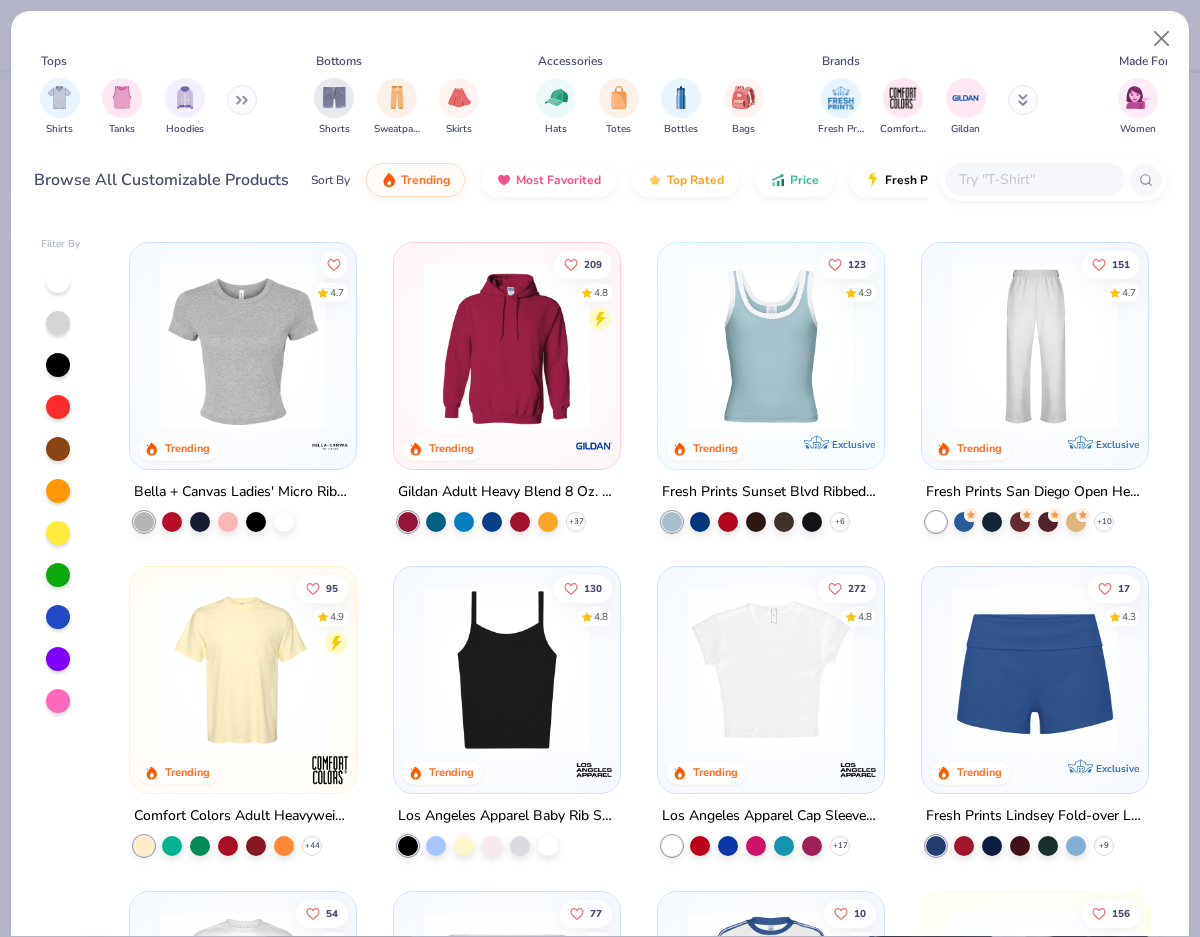 scroll, scrollTop: 929, scrollLeft: 0, axis: vertical 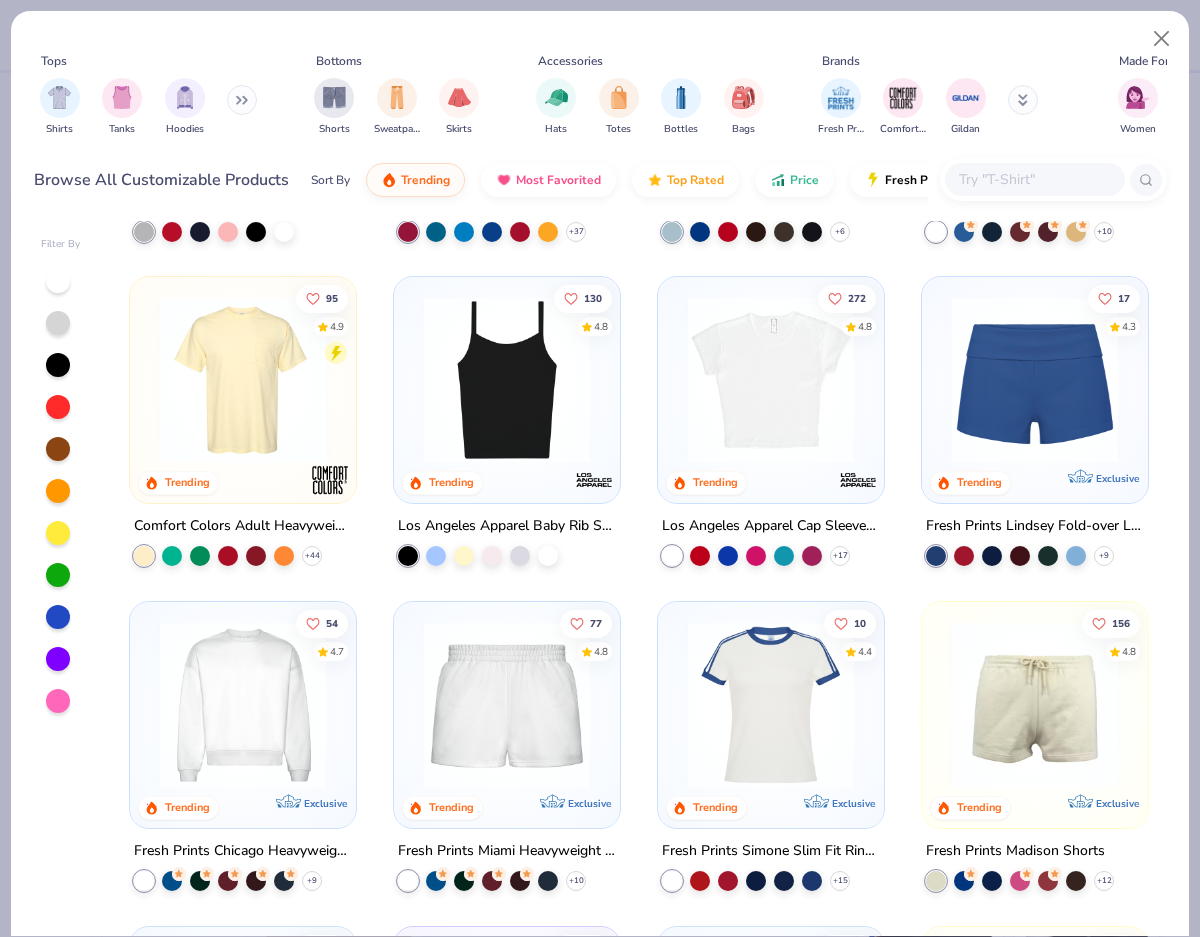 click at bounding box center (243, 380) 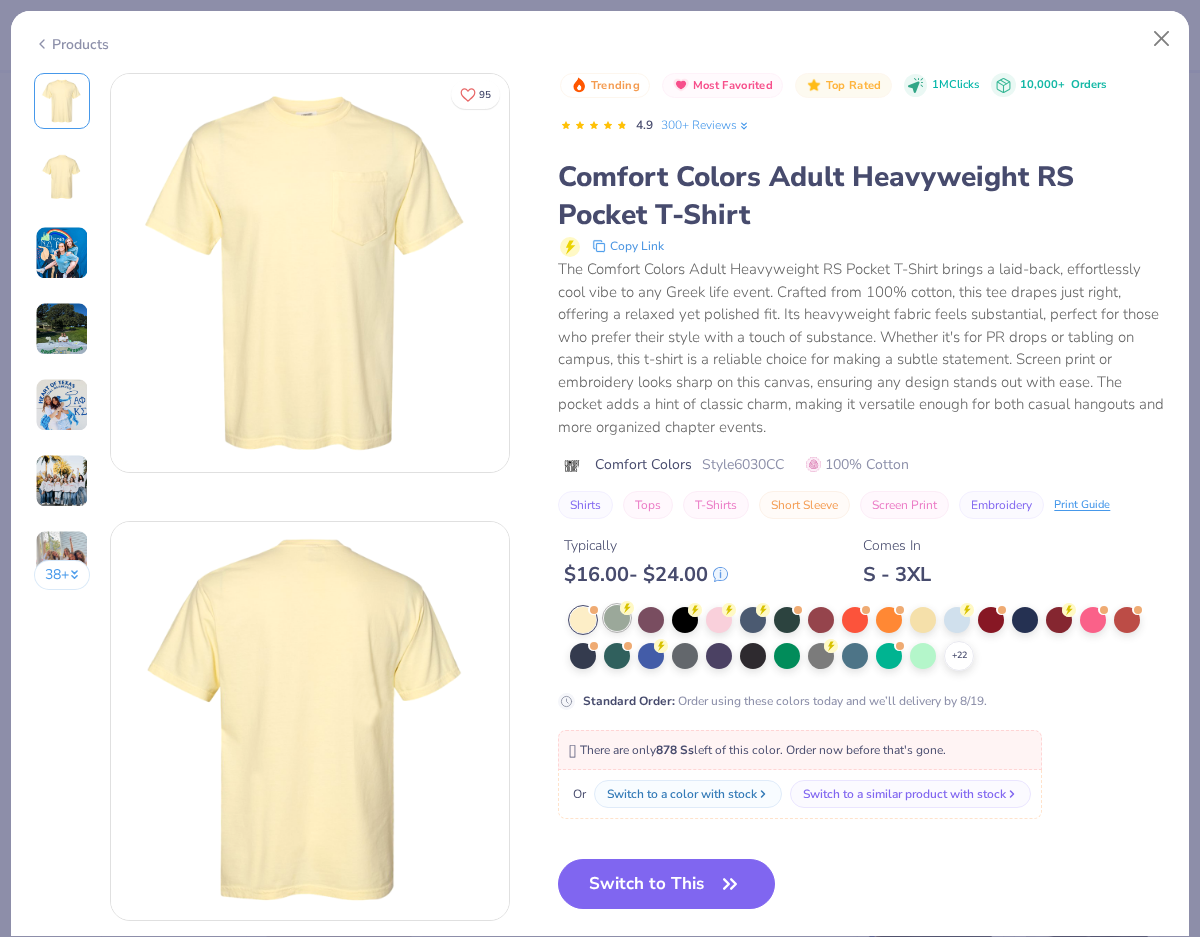 click at bounding box center [617, 618] 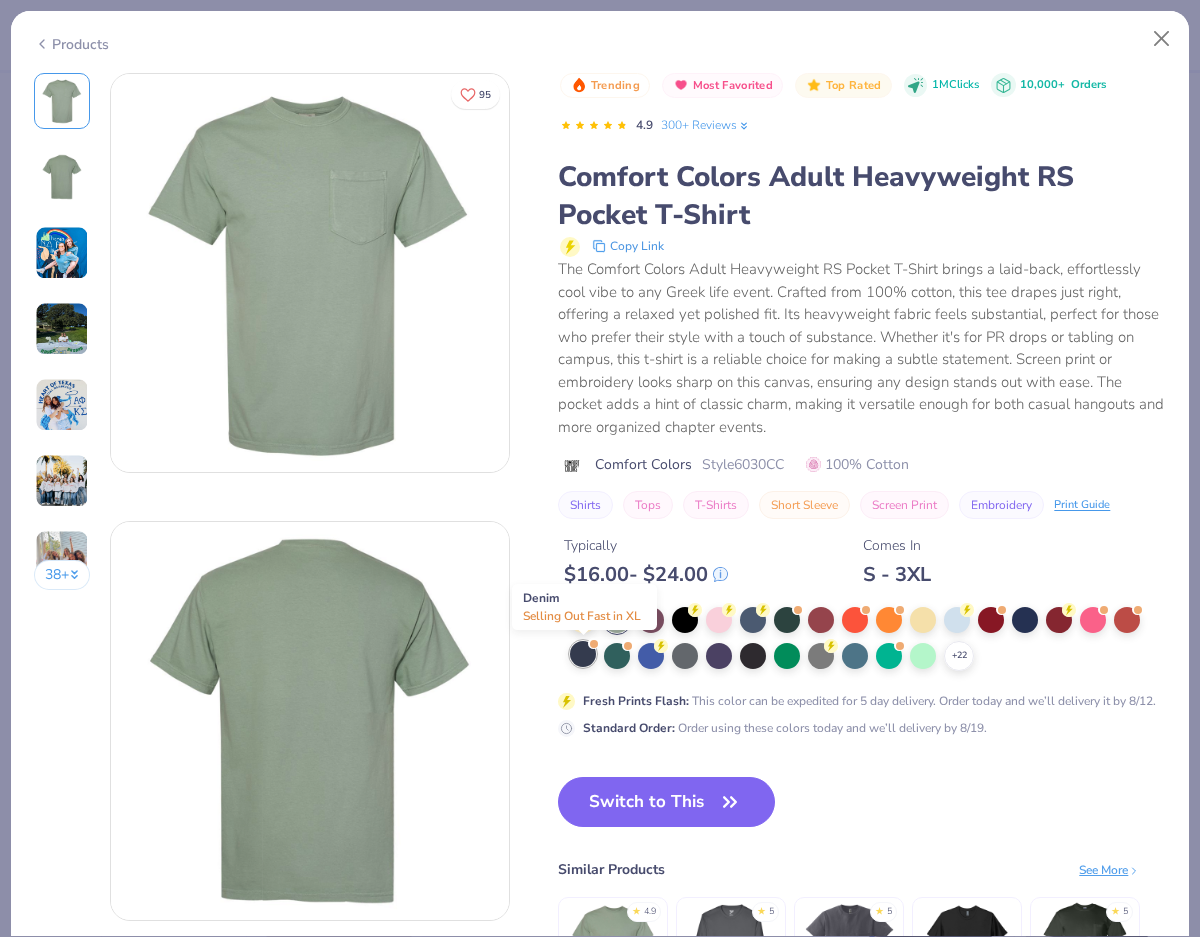 click at bounding box center [583, 654] 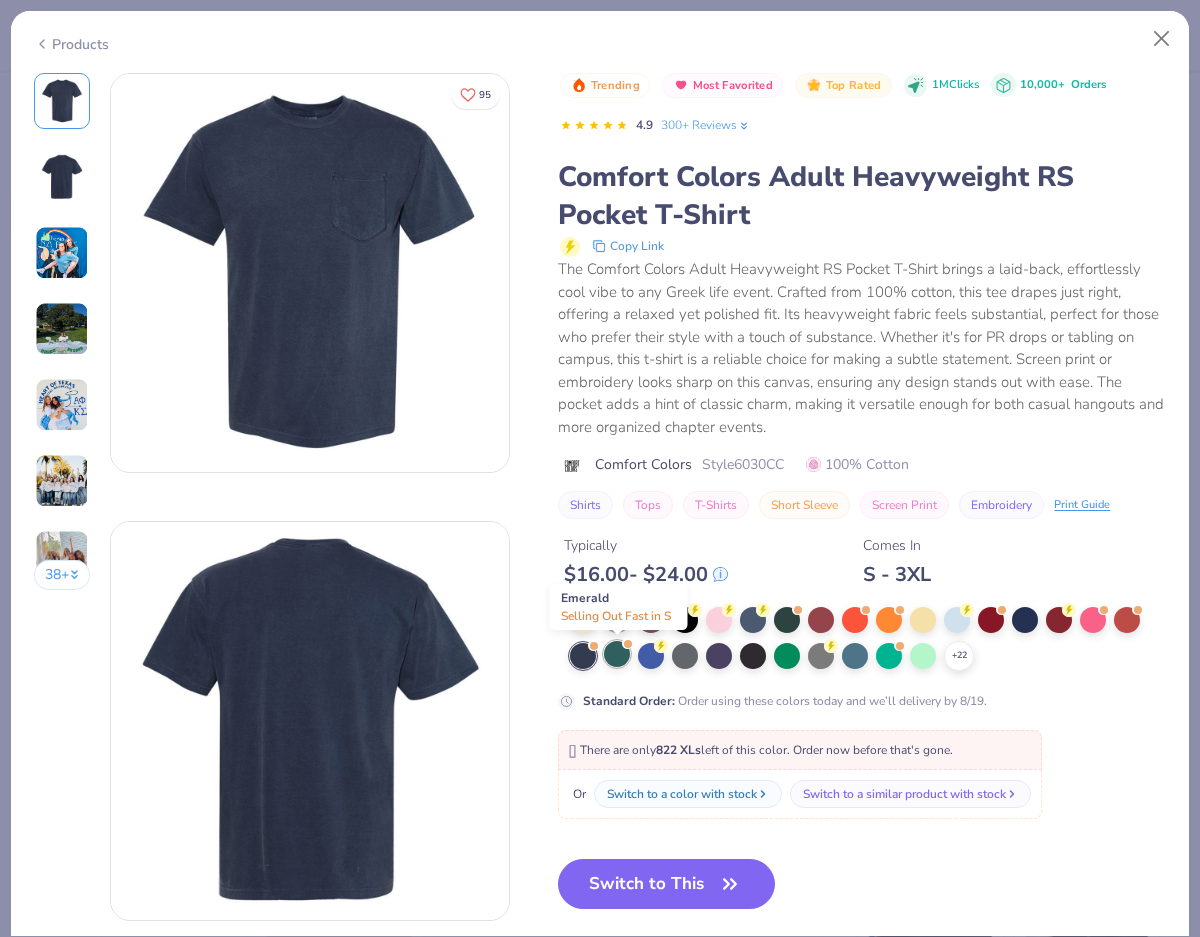 click at bounding box center [617, 654] 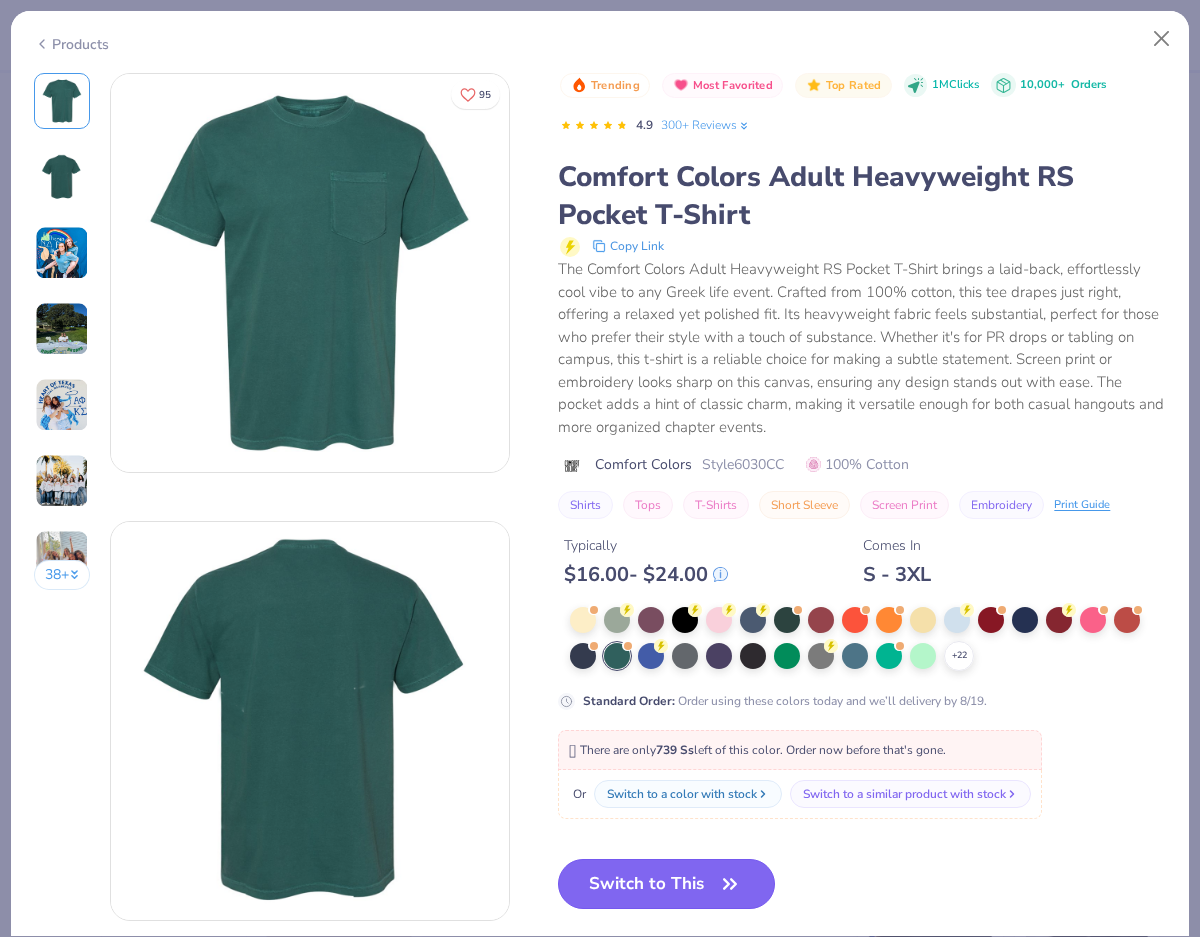 click on "Switch to This" at bounding box center [666, 884] 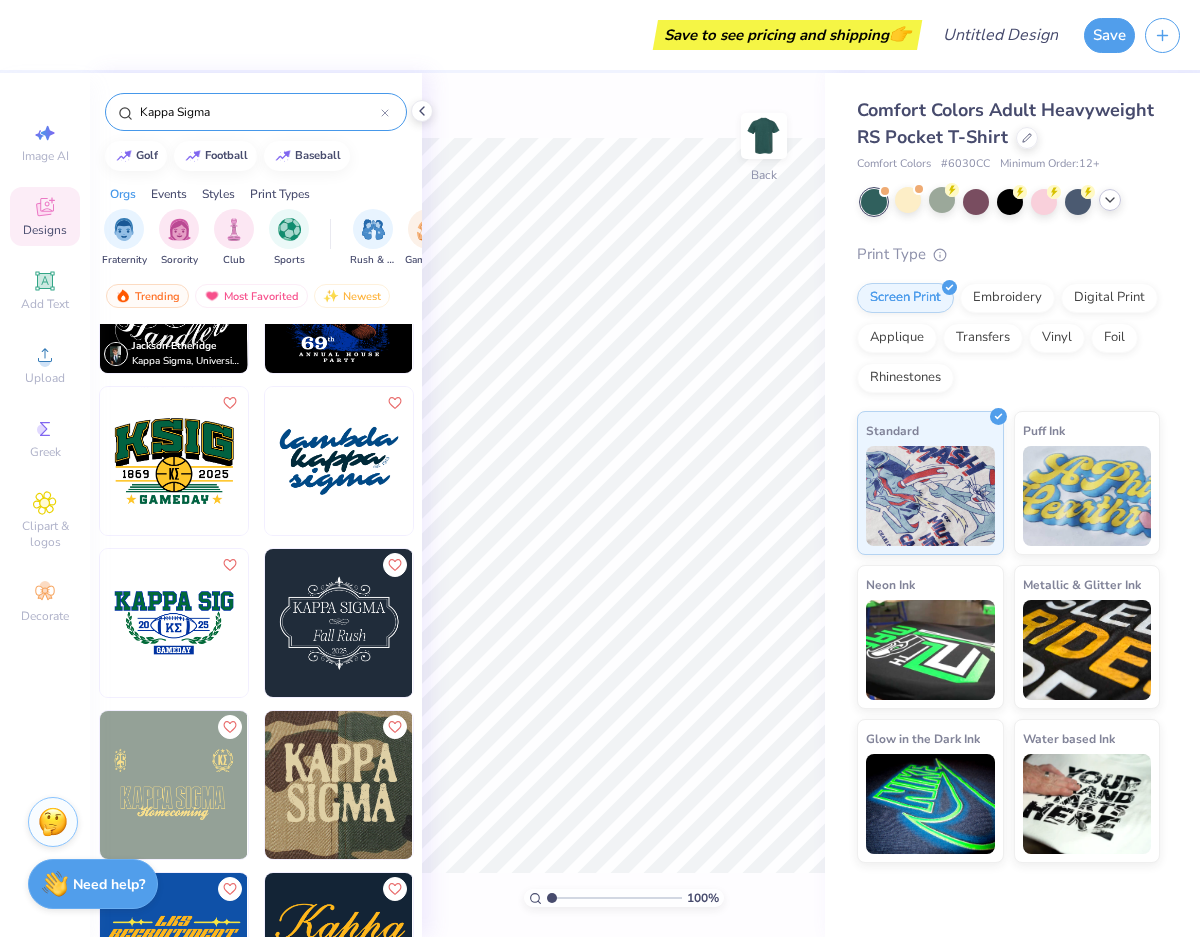 scroll, scrollTop: 1401, scrollLeft: 0, axis: vertical 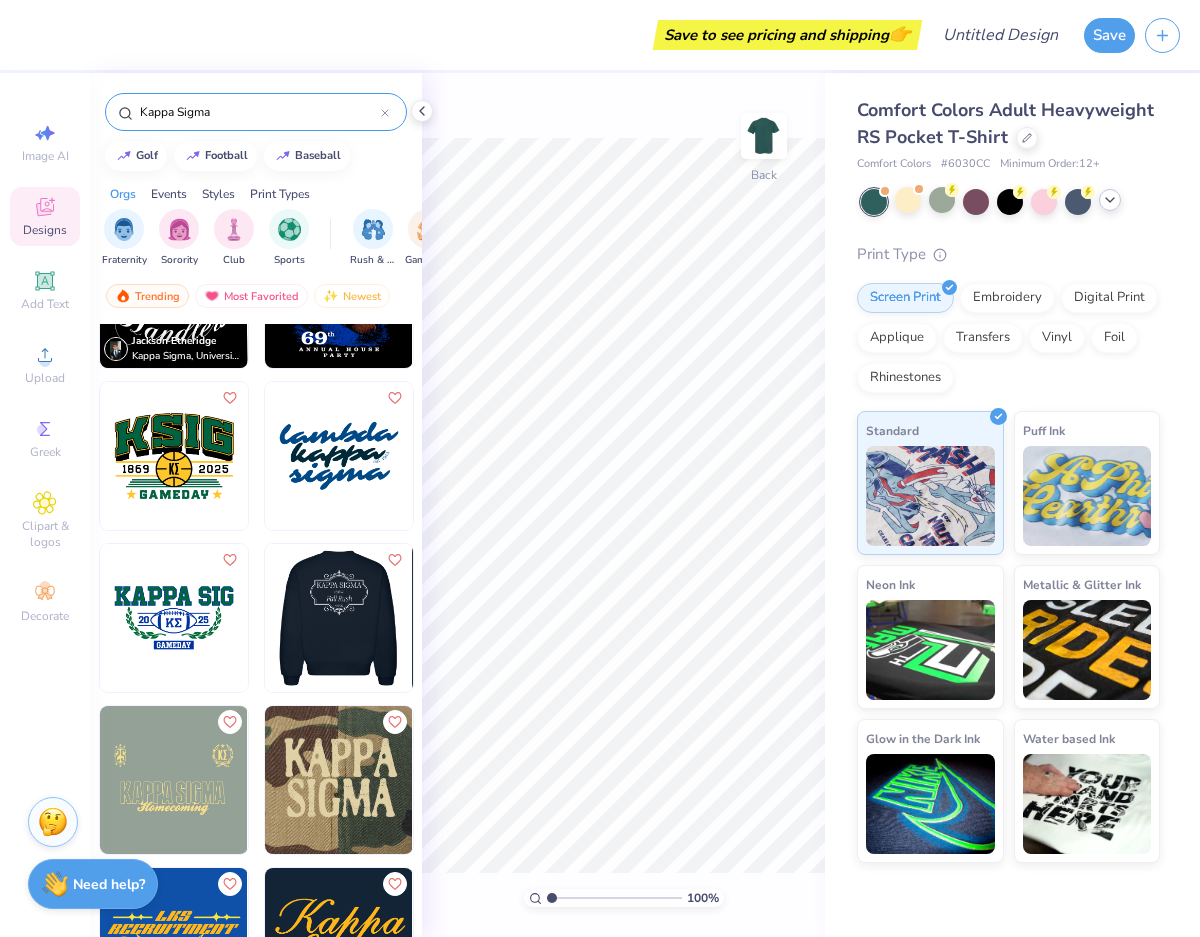 click at bounding box center [174, 456] 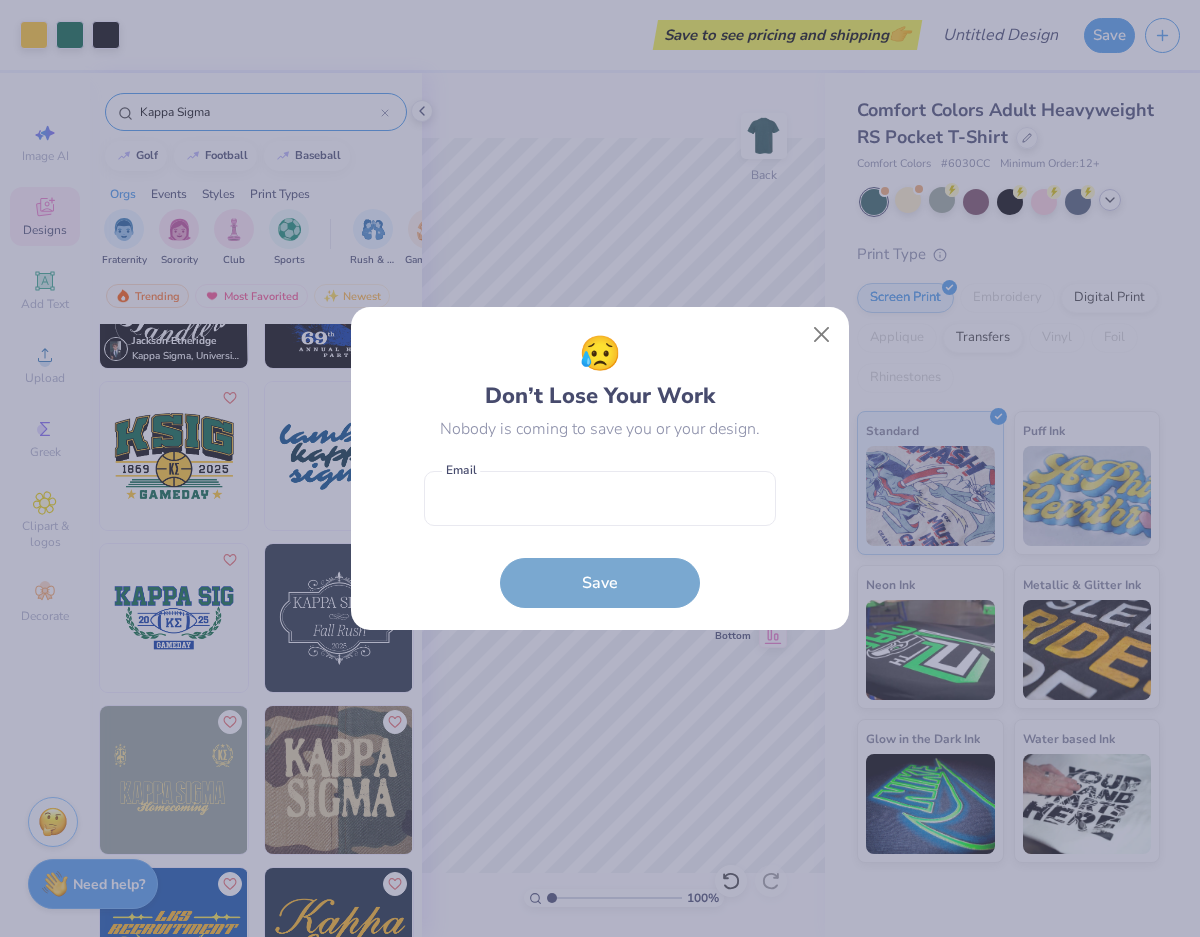 click on "😥 Don’t Lose Your Work" at bounding box center (600, 371) 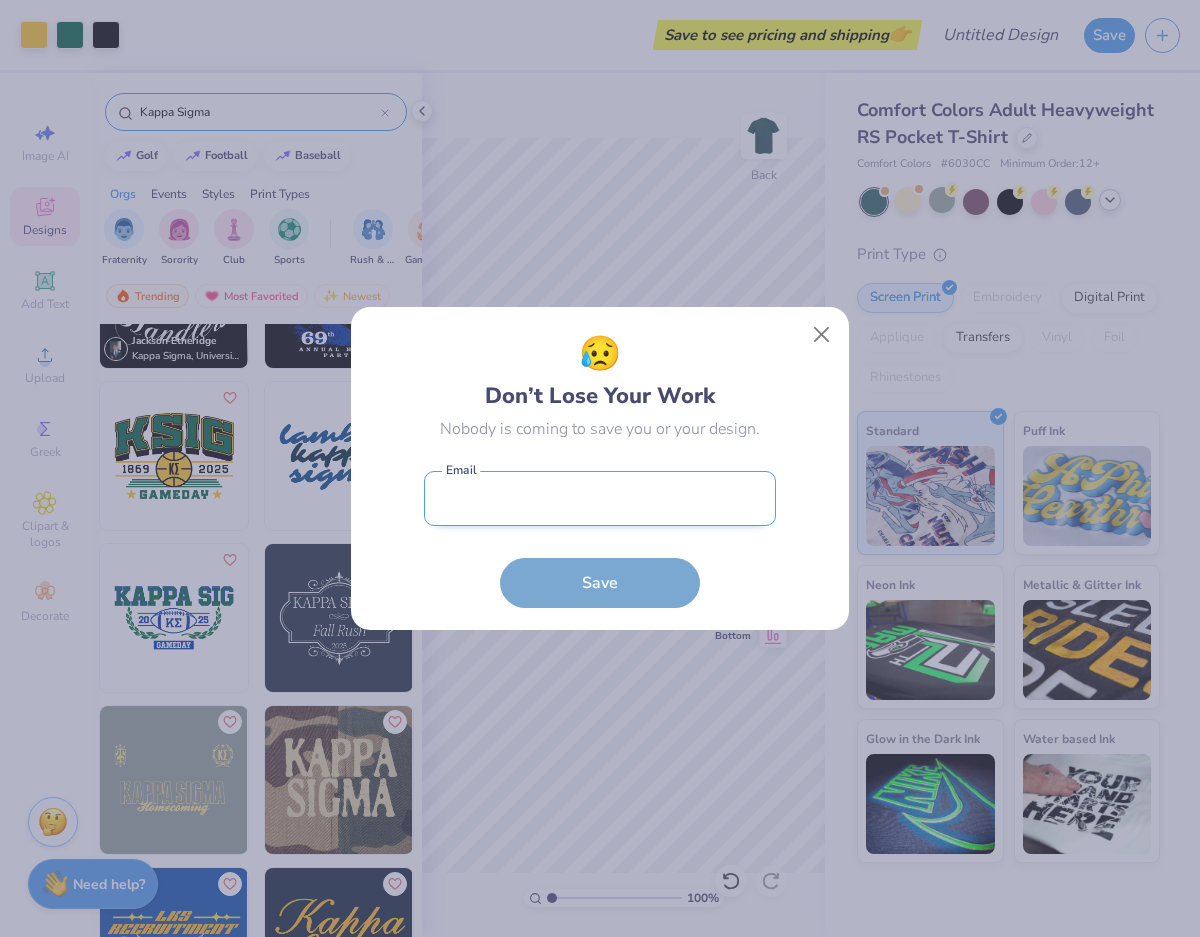 click at bounding box center (600, 498) 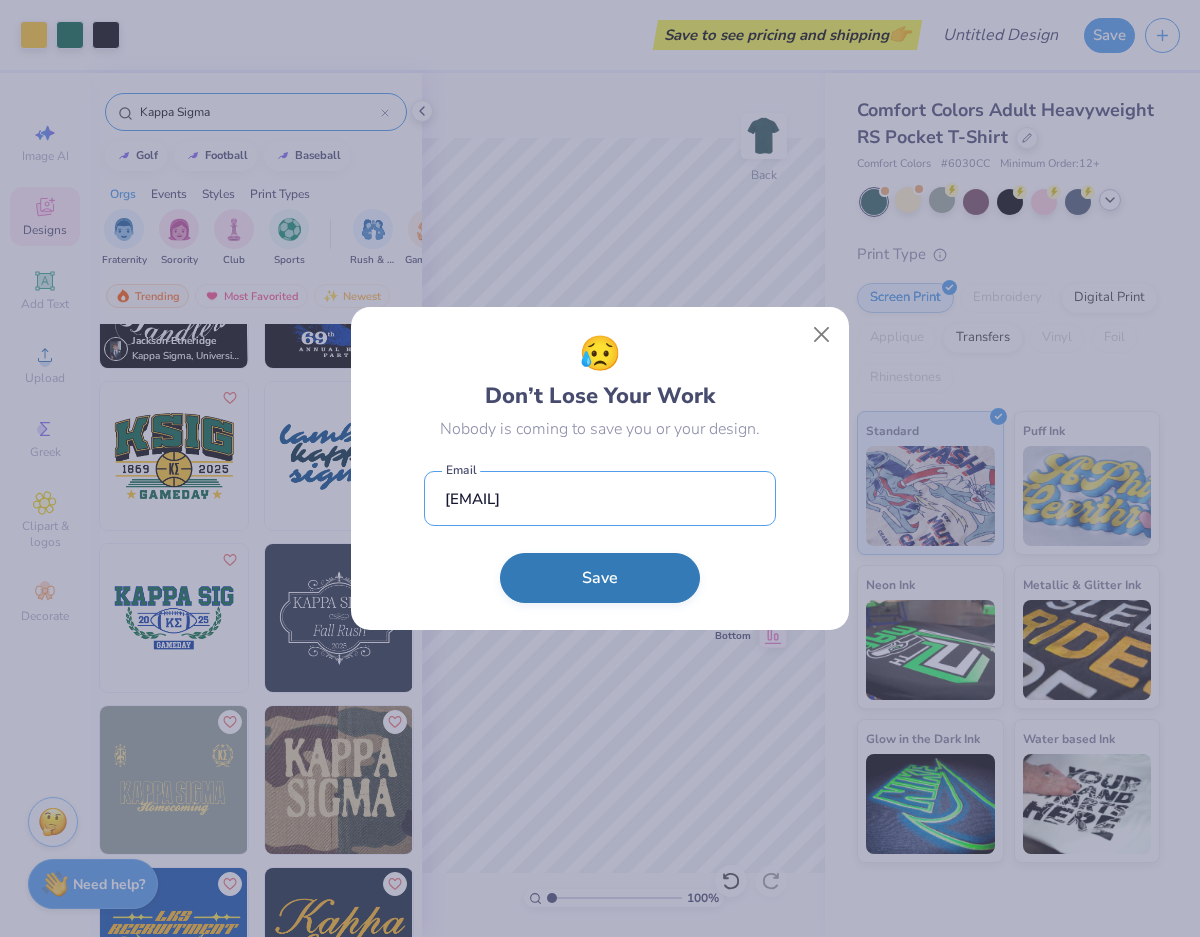 type on "stevenlee.fam@gmail.com" 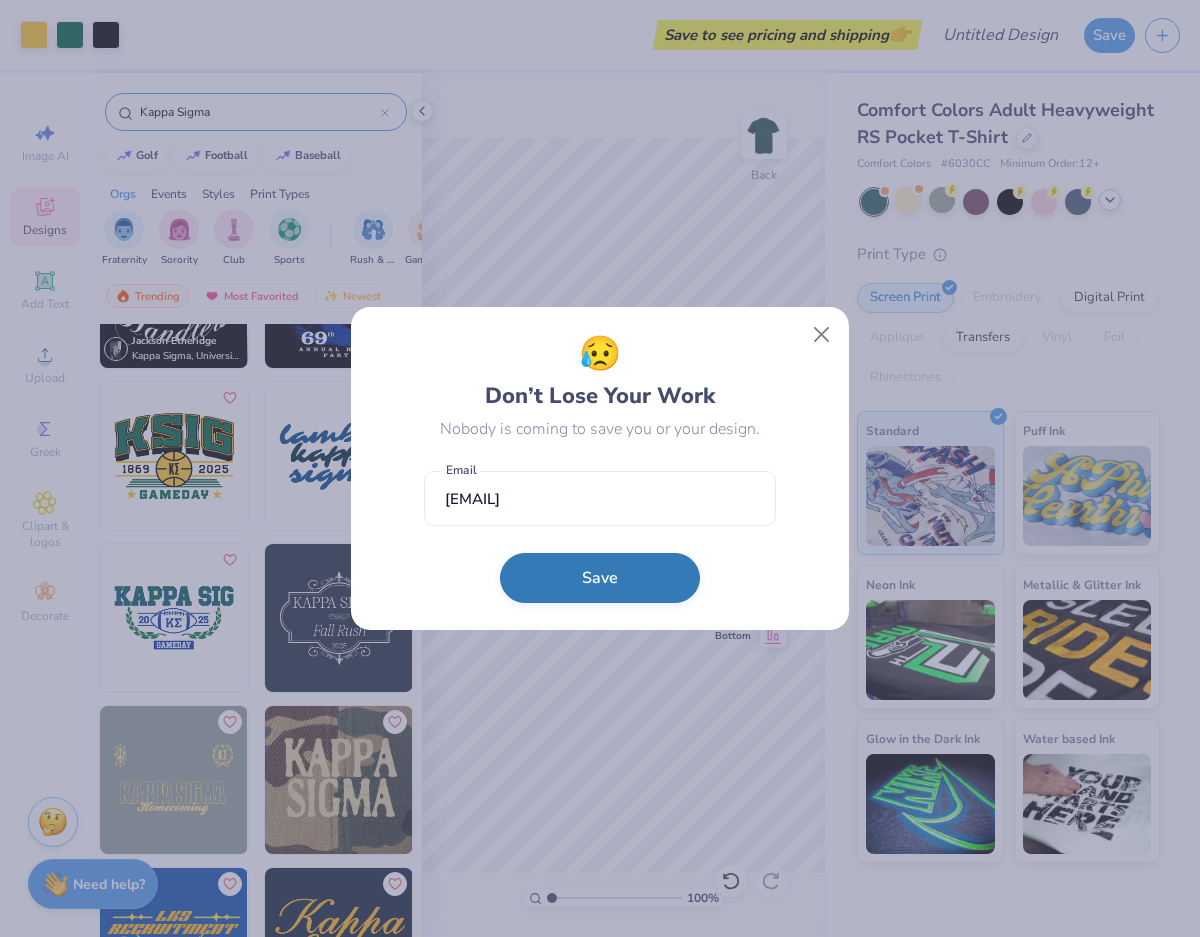 click on "Save" at bounding box center [600, 578] 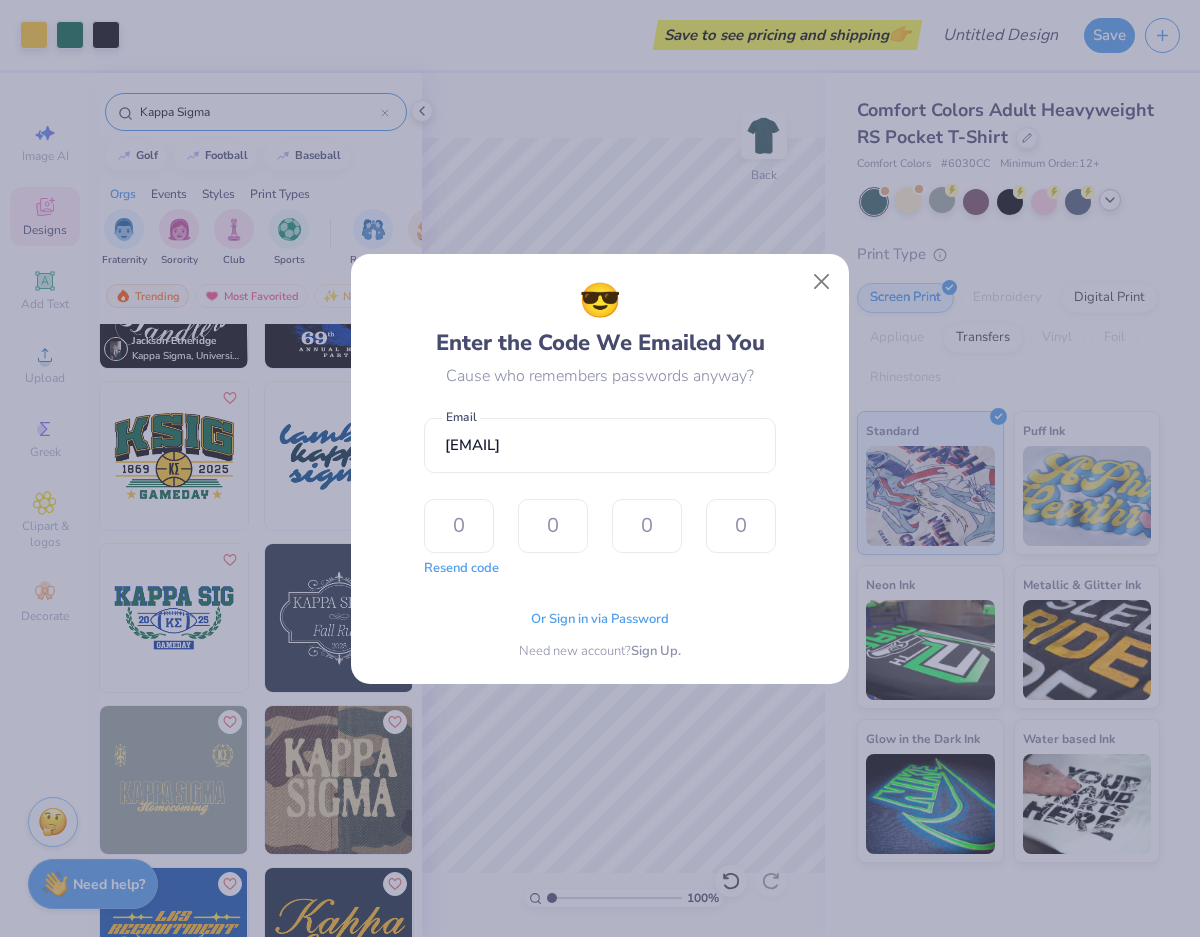 type on "7" 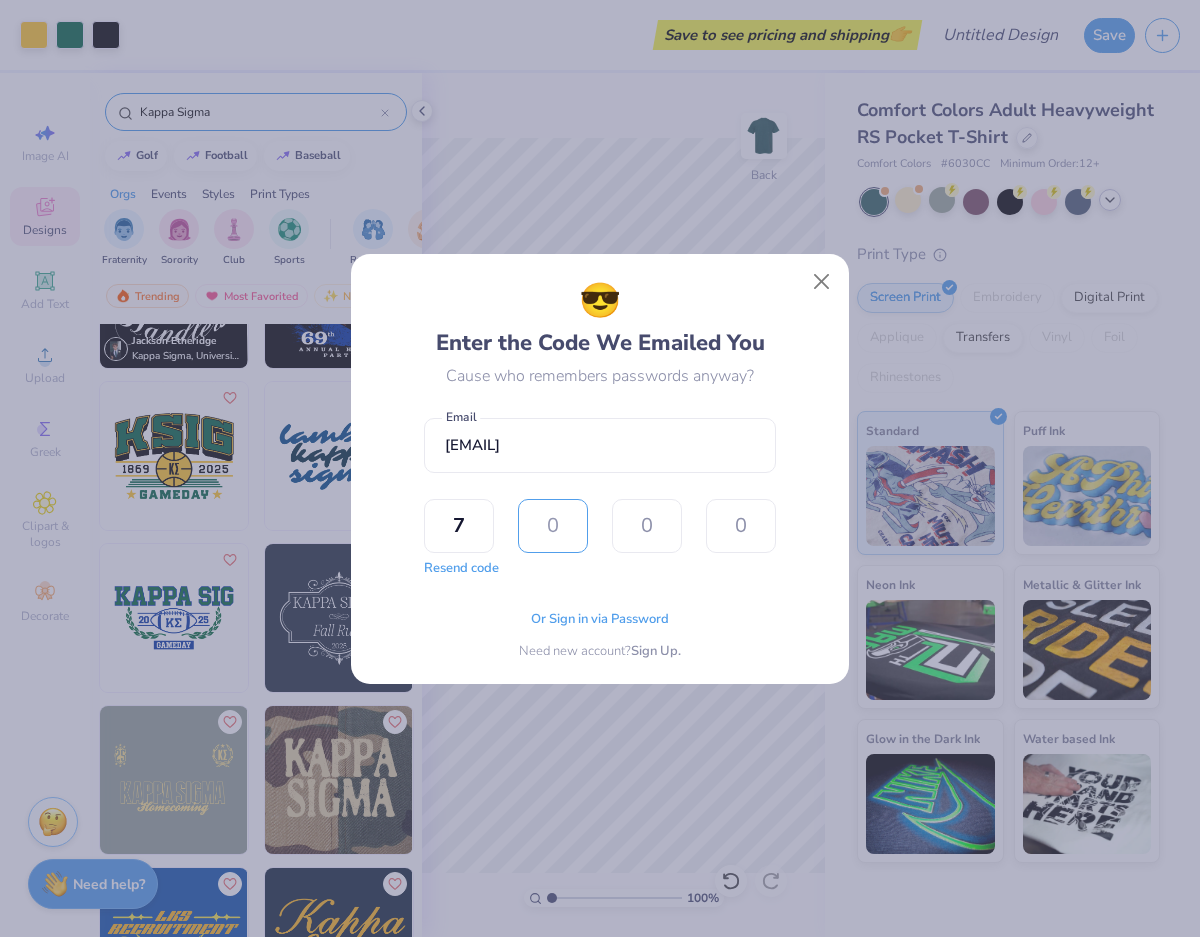 type on "5" 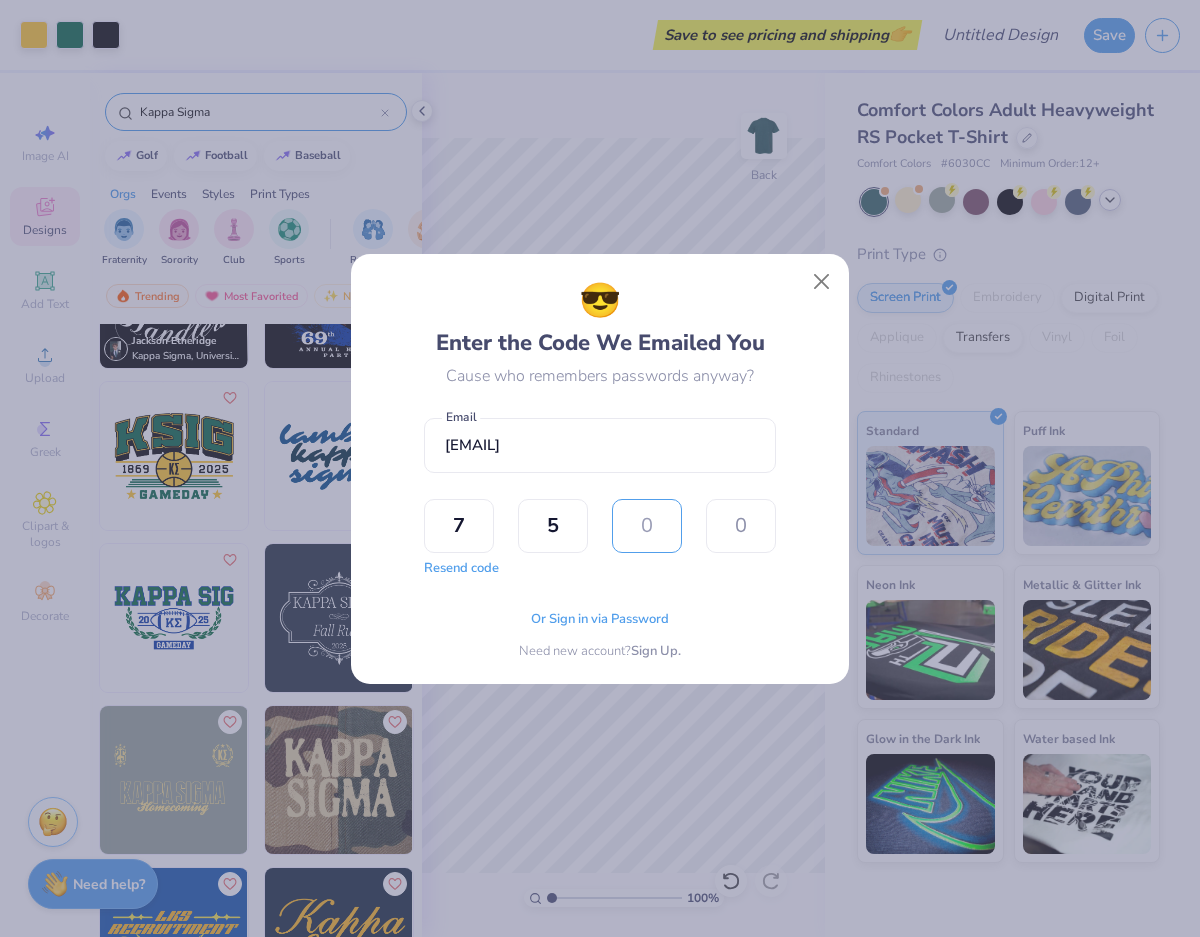 type on "8" 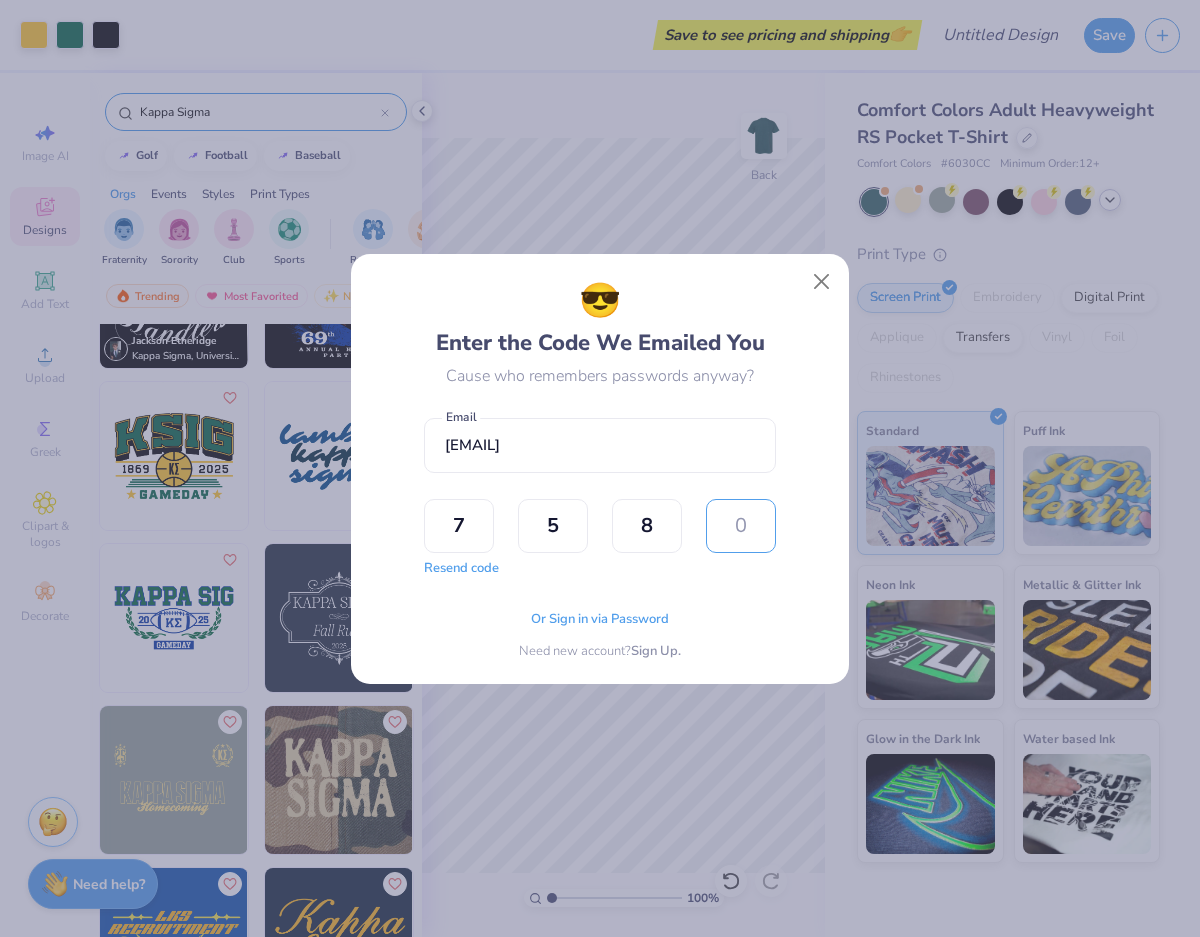 type on "9" 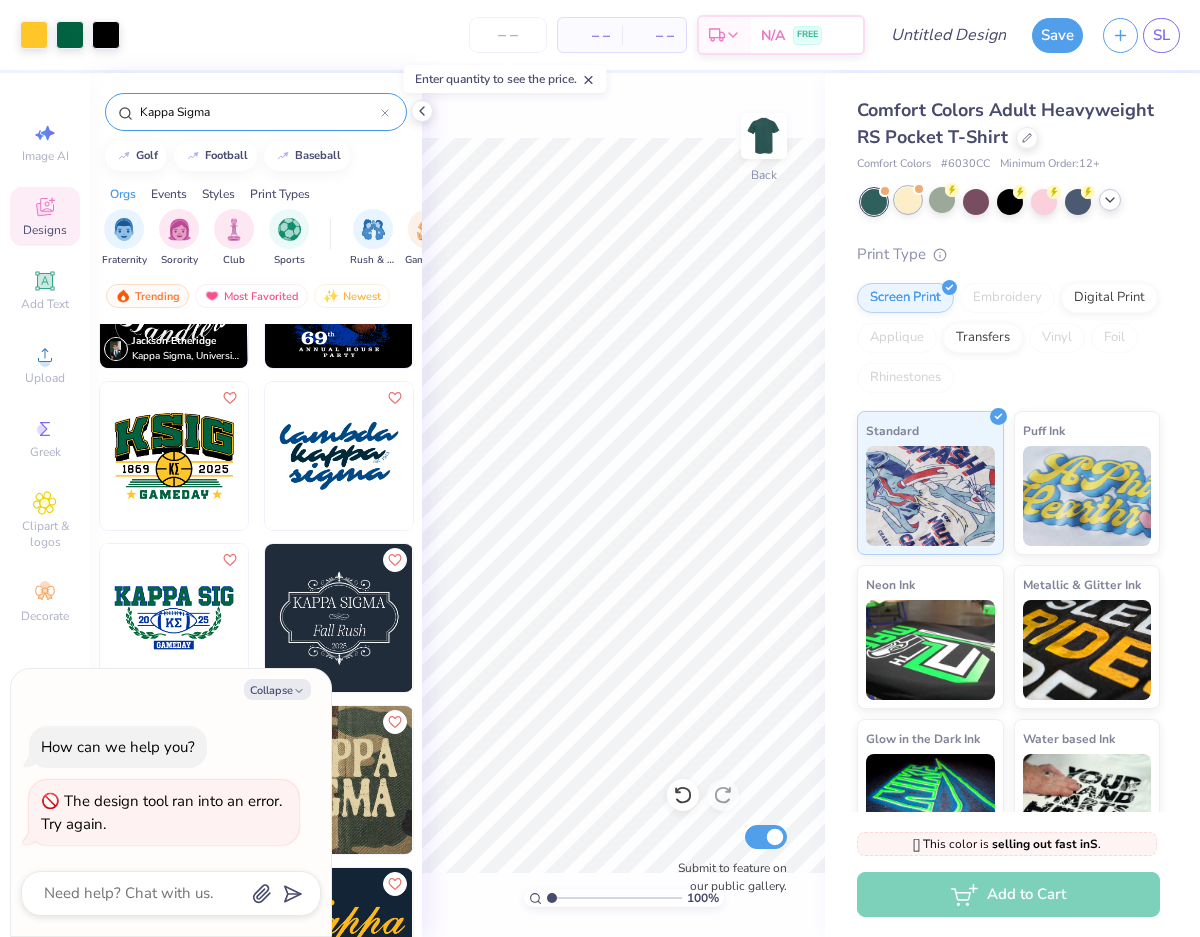 click at bounding box center [908, 200] 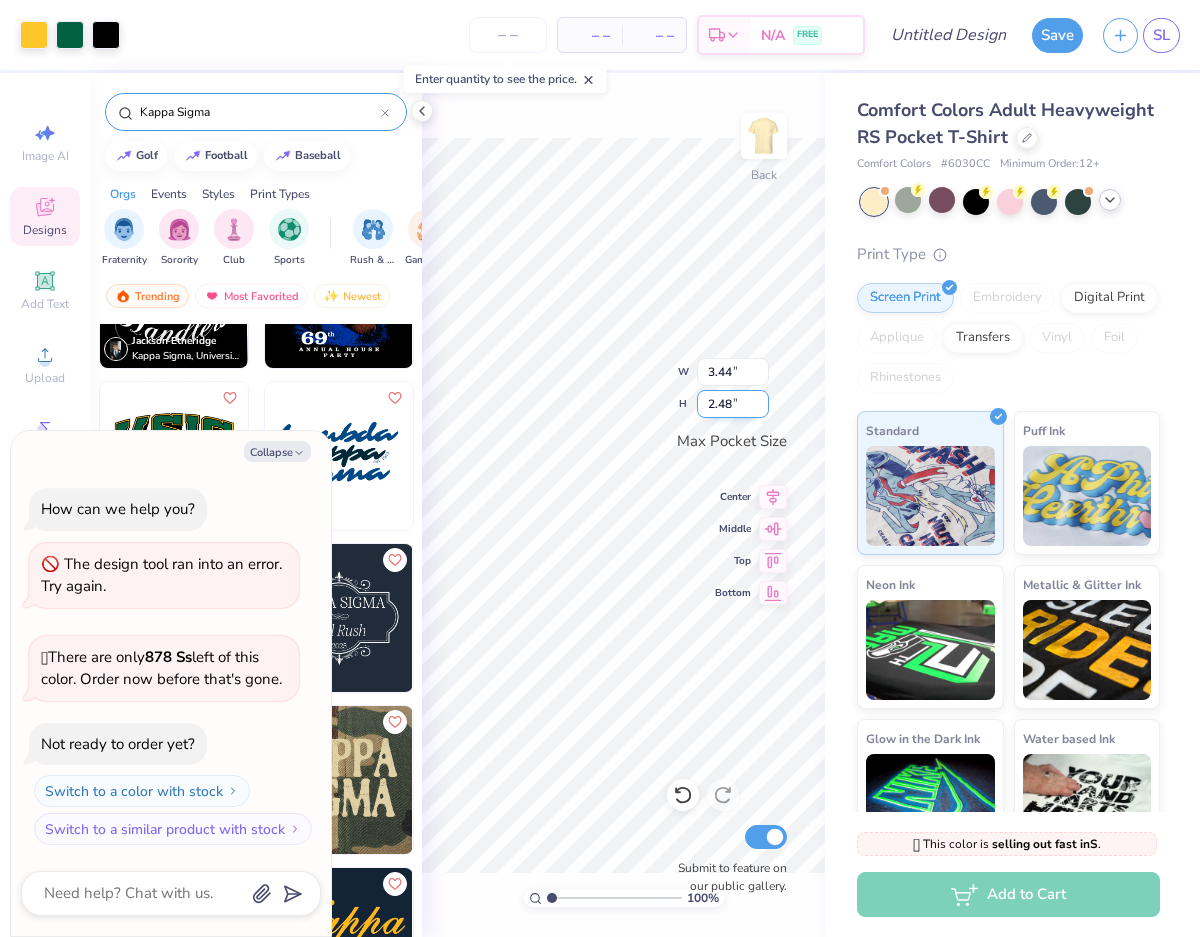 type on "x" 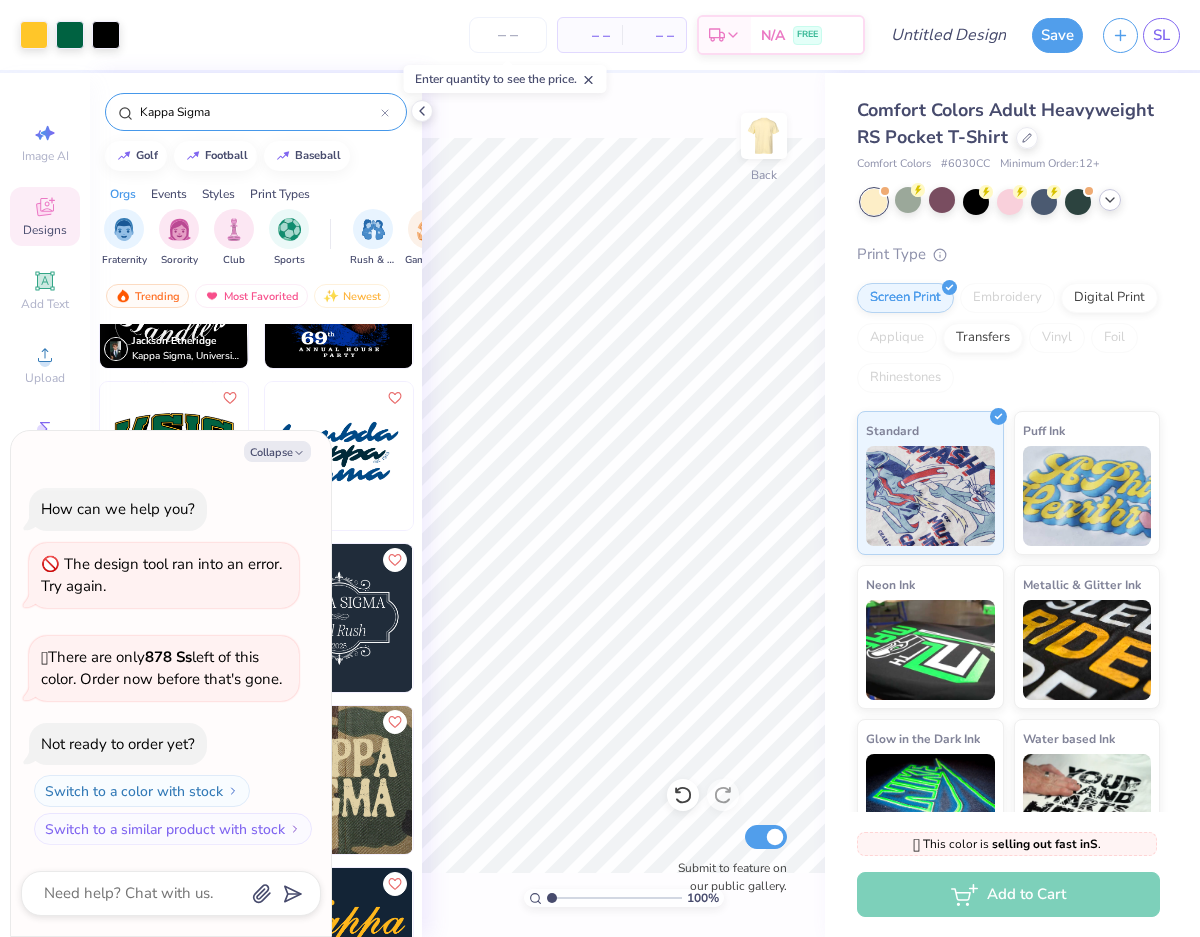 type on "1.2" 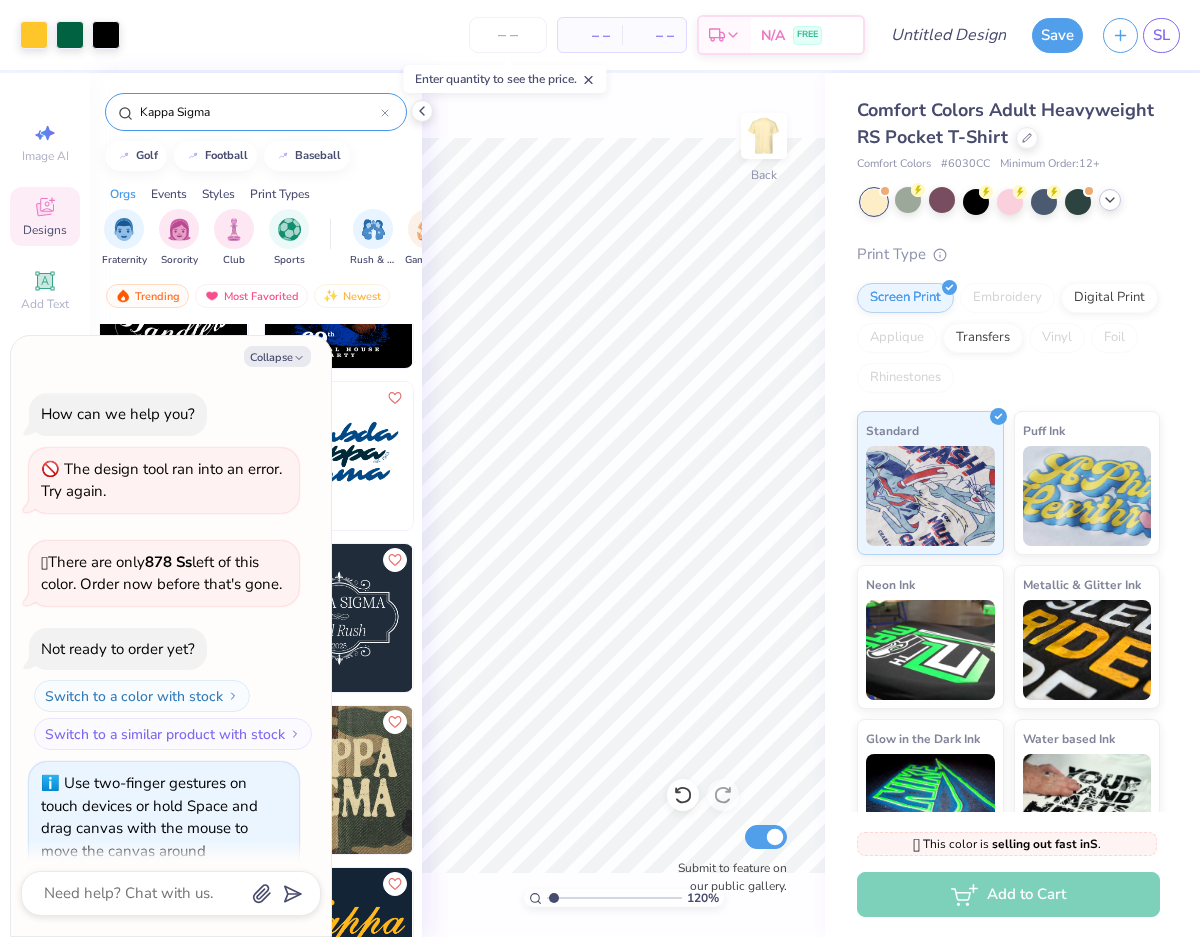 type on "x" 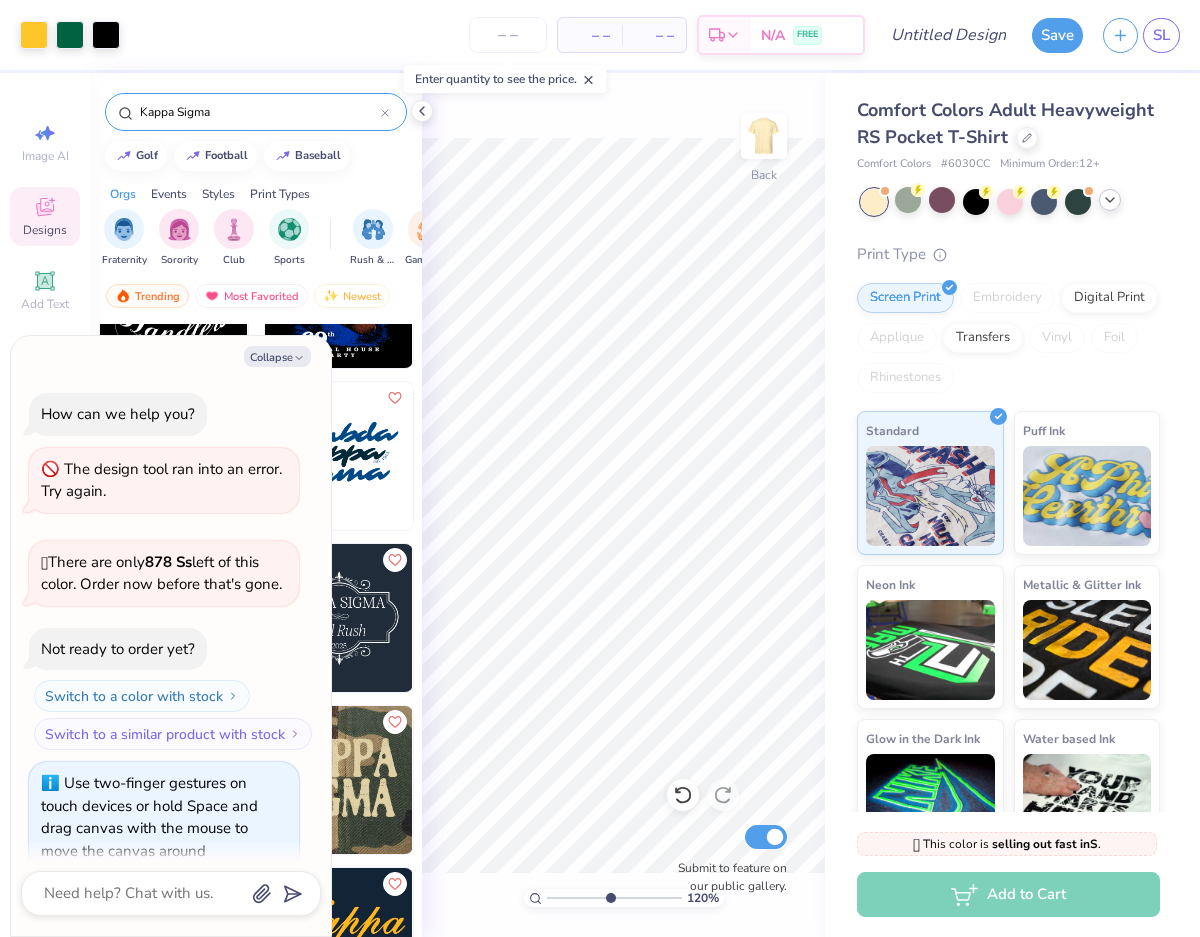 scroll, scrollTop: 27, scrollLeft: 0, axis: vertical 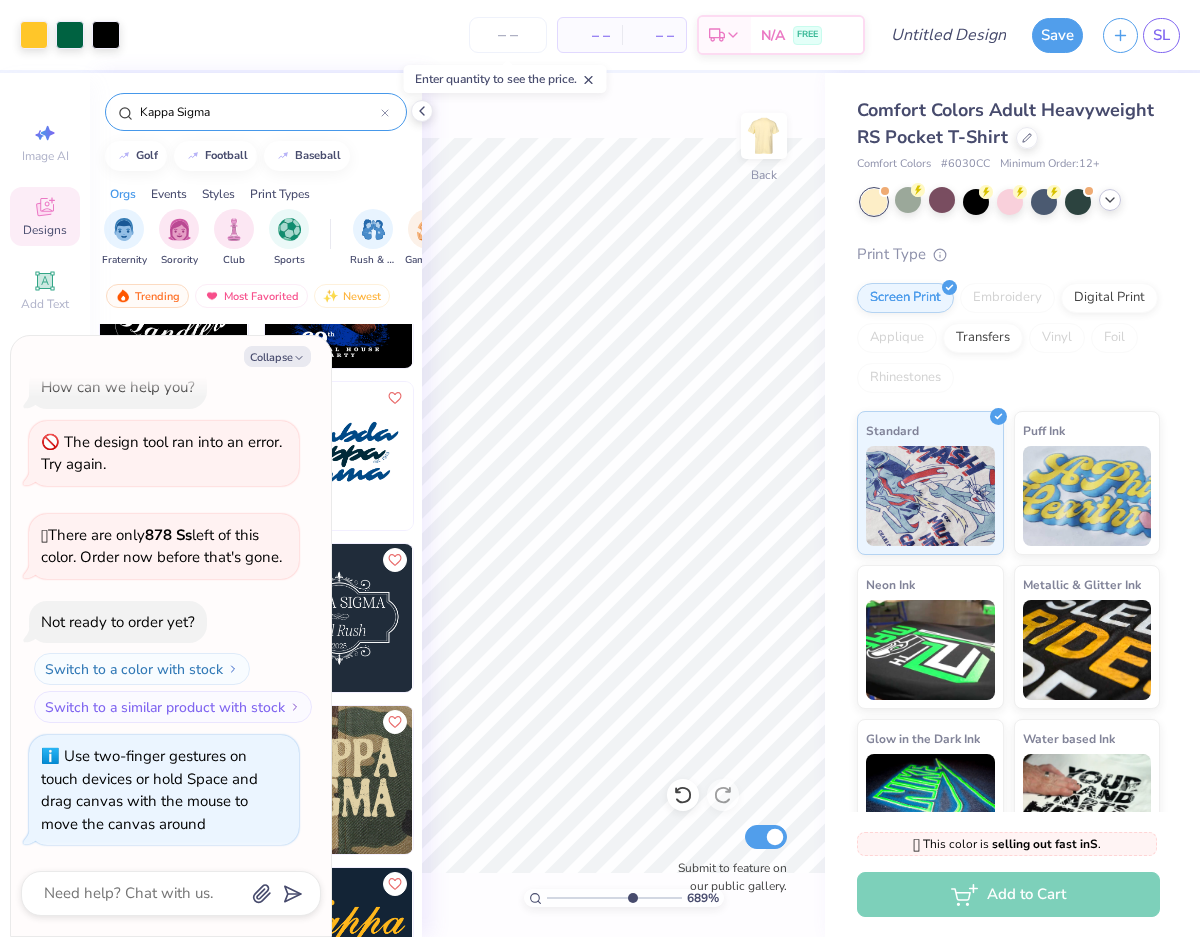 drag, startPoint x: 546, startPoint y: 895, endPoint x: 630, endPoint y: 895, distance: 84 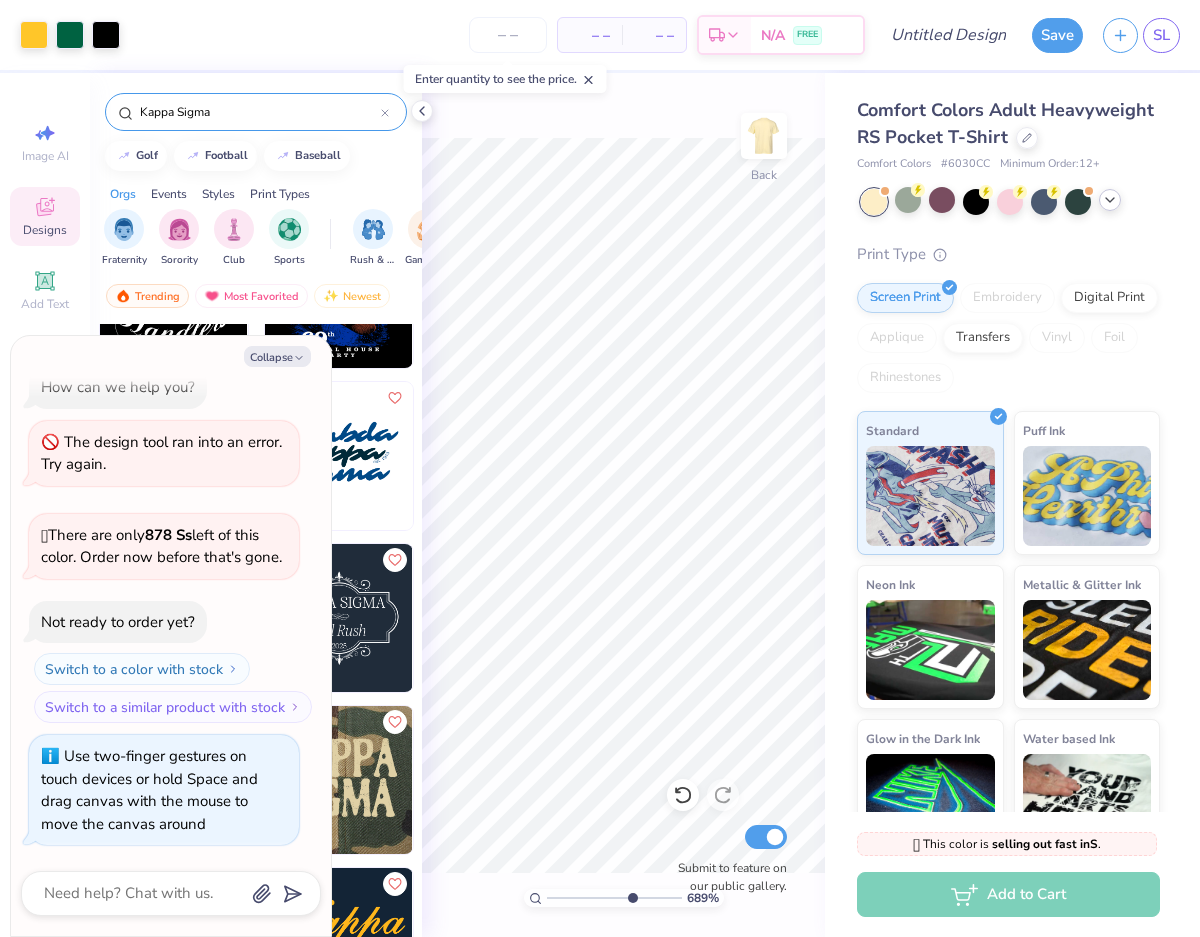 type on "6.89" 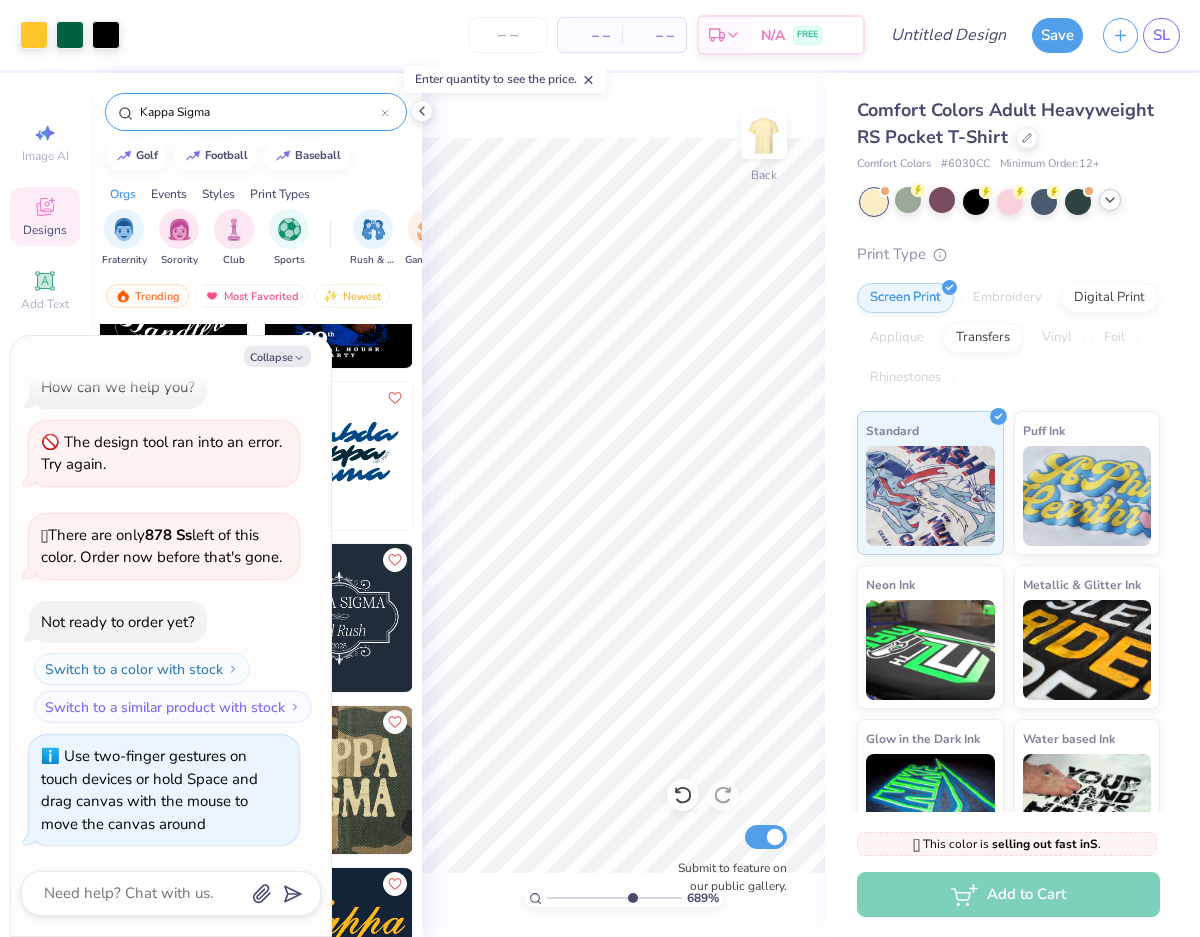 click at bounding box center (614, 898) 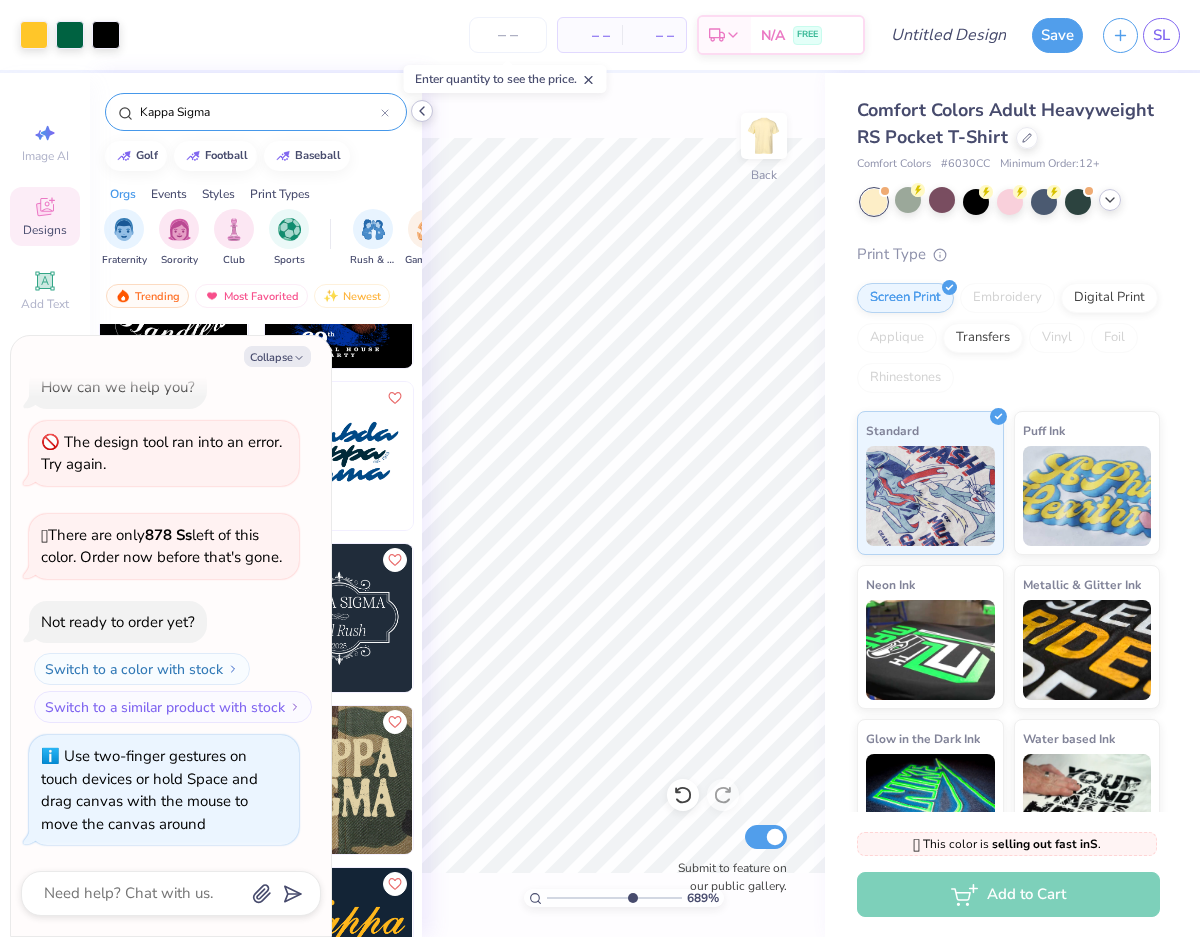 click 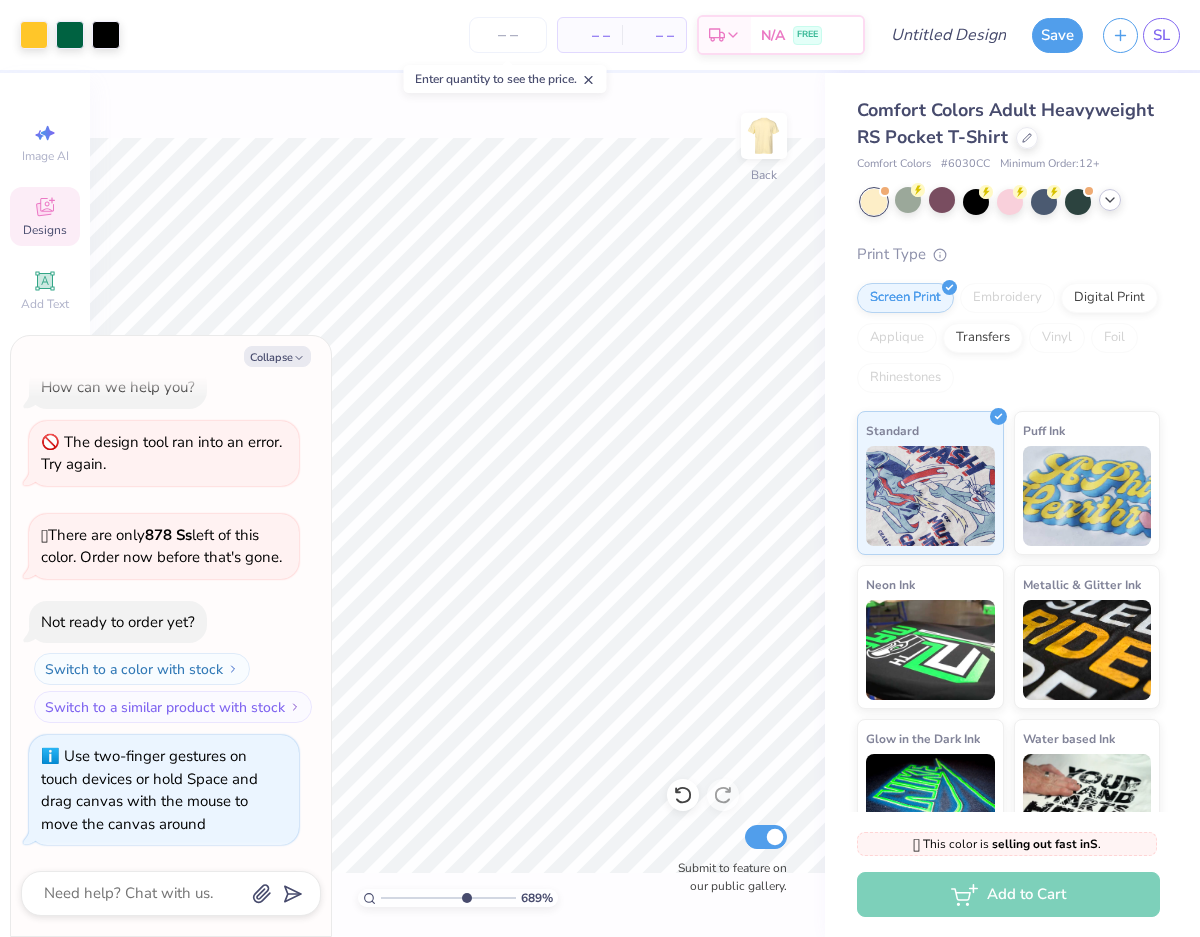 click 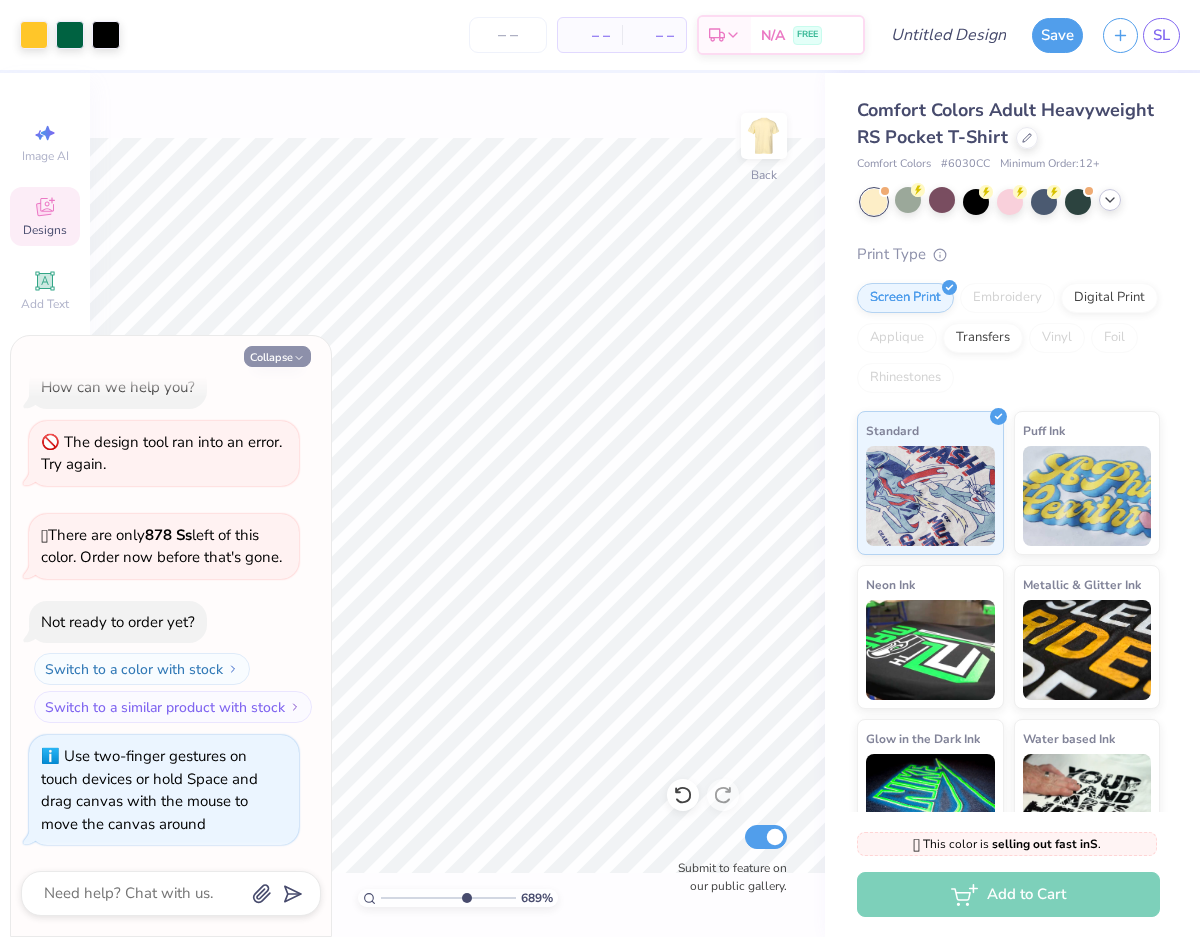 click on "Collapse" at bounding box center [277, 356] 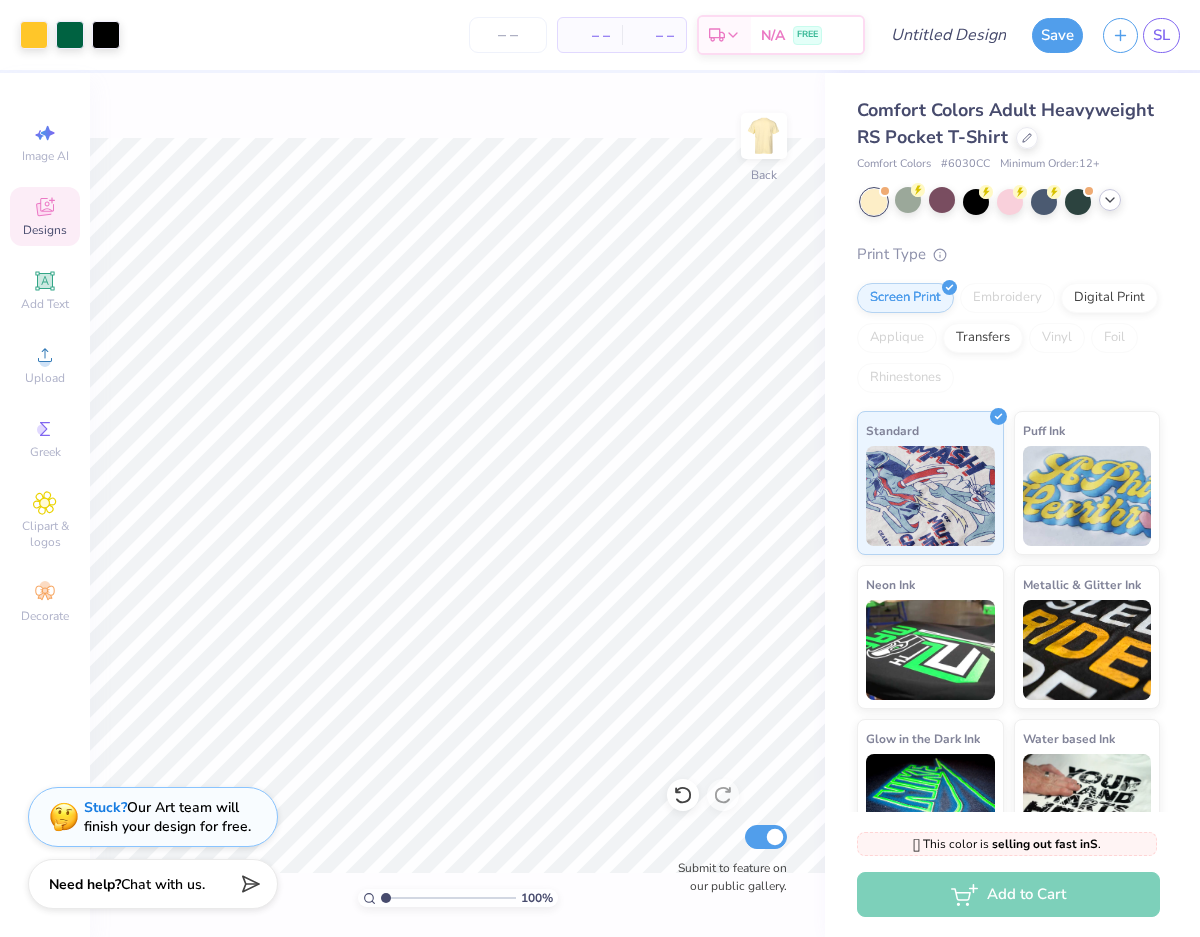 drag, startPoint x: 466, startPoint y: 891, endPoint x: 378, endPoint y: 889, distance: 88.02273 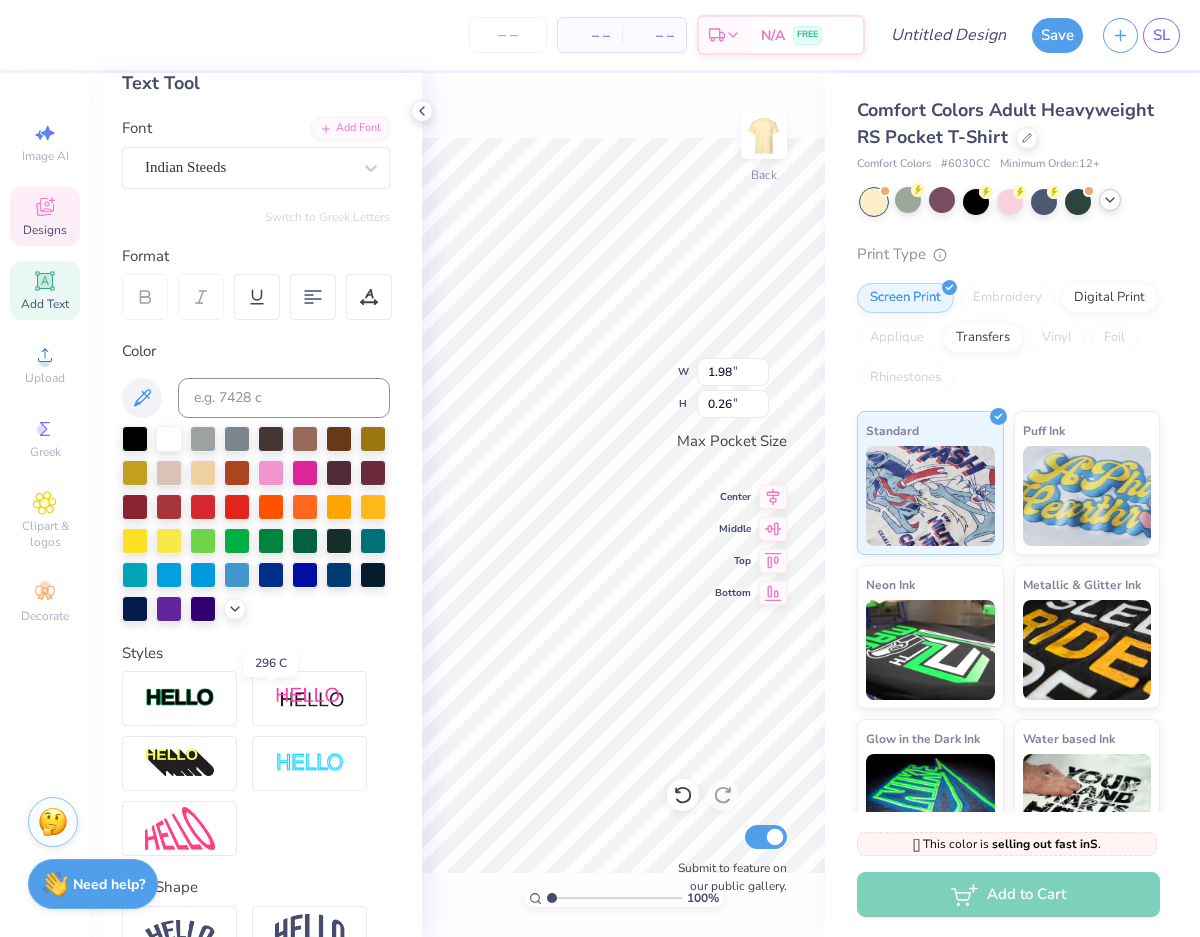 scroll, scrollTop: 0, scrollLeft: 0, axis: both 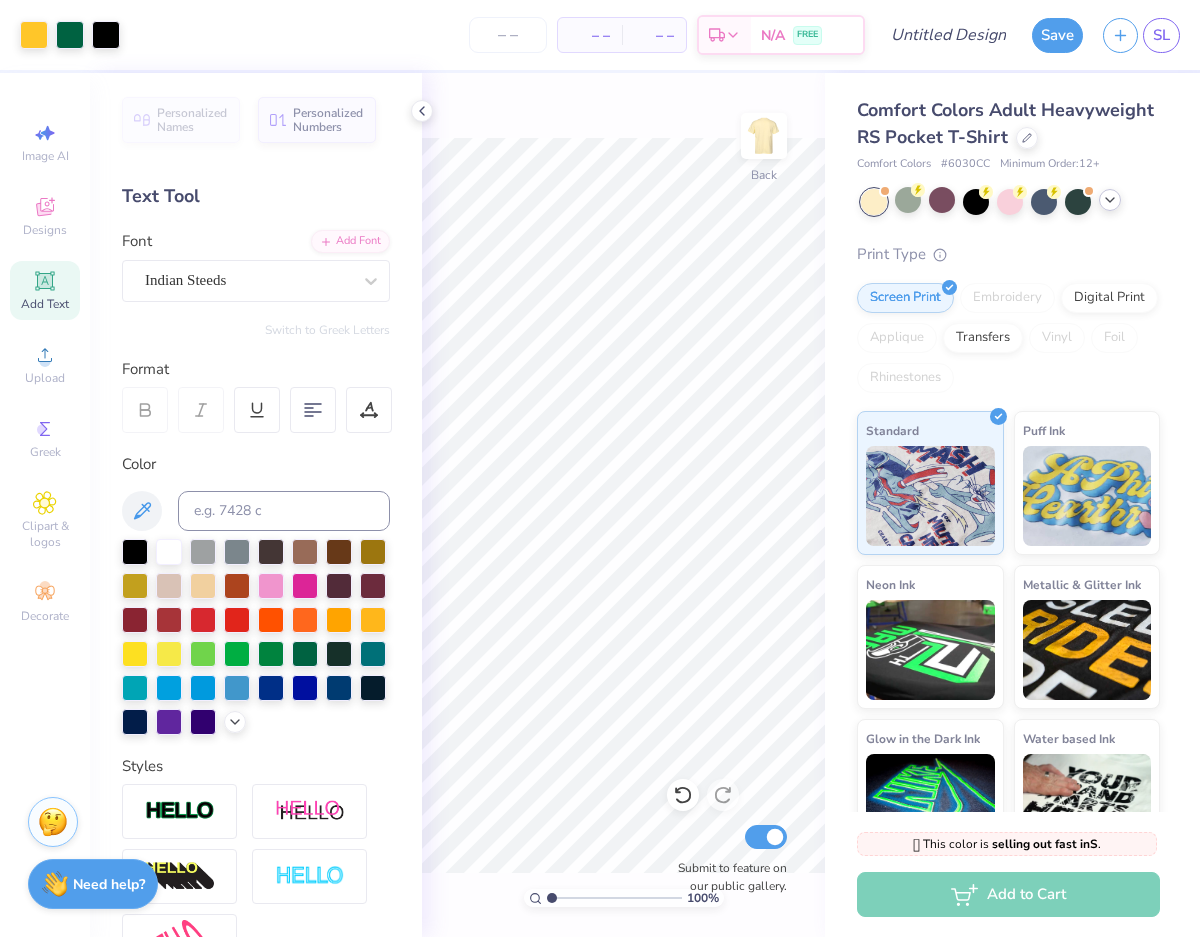 click on "100  % Back Submit to feature on our public gallery." at bounding box center [623, 505] 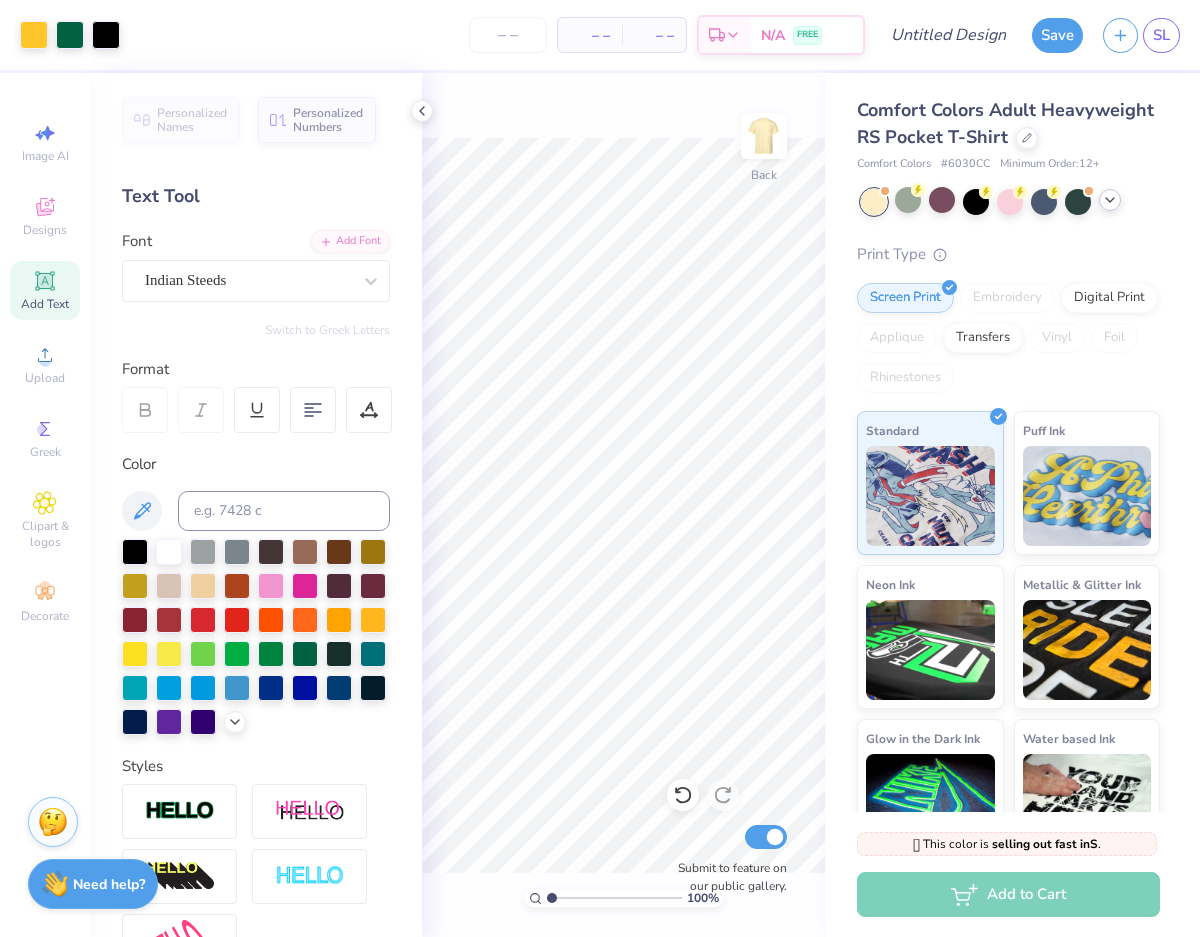 click on "100  % Back Submit to feature on our public gallery." at bounding box center [623, 505] 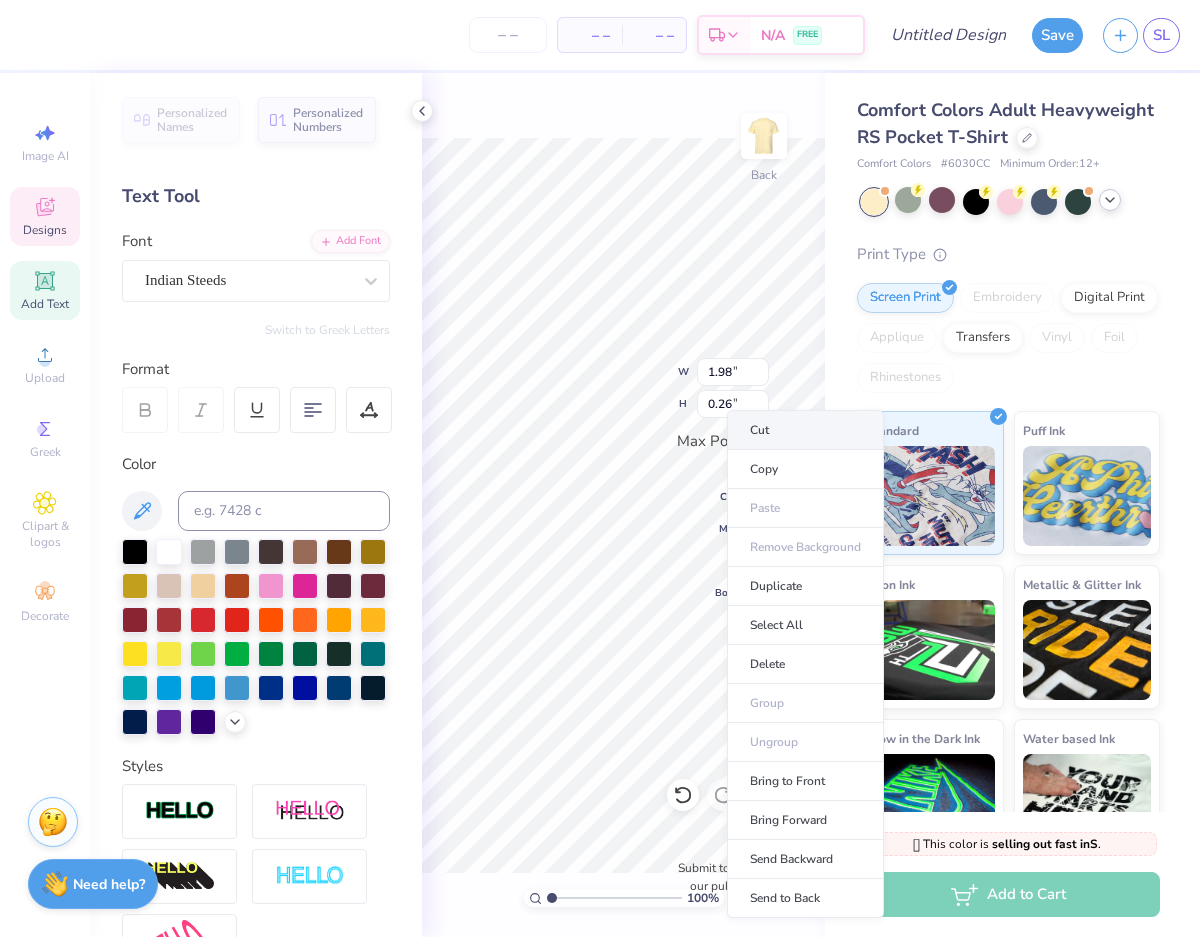 click on "Cut" at bounding box center [805, 430] 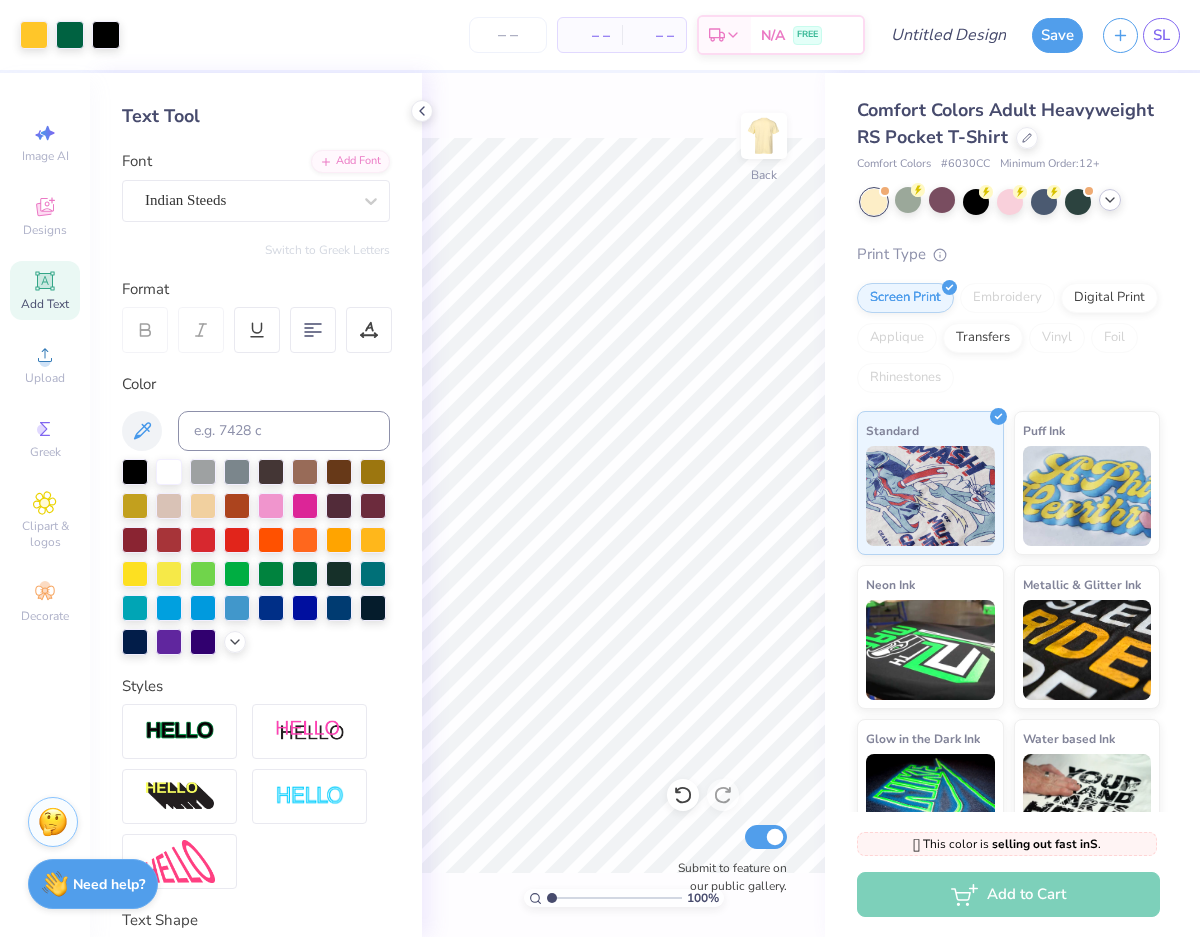 scroll, scrollTop: 94, scrollLeft: 0, axis: vertical 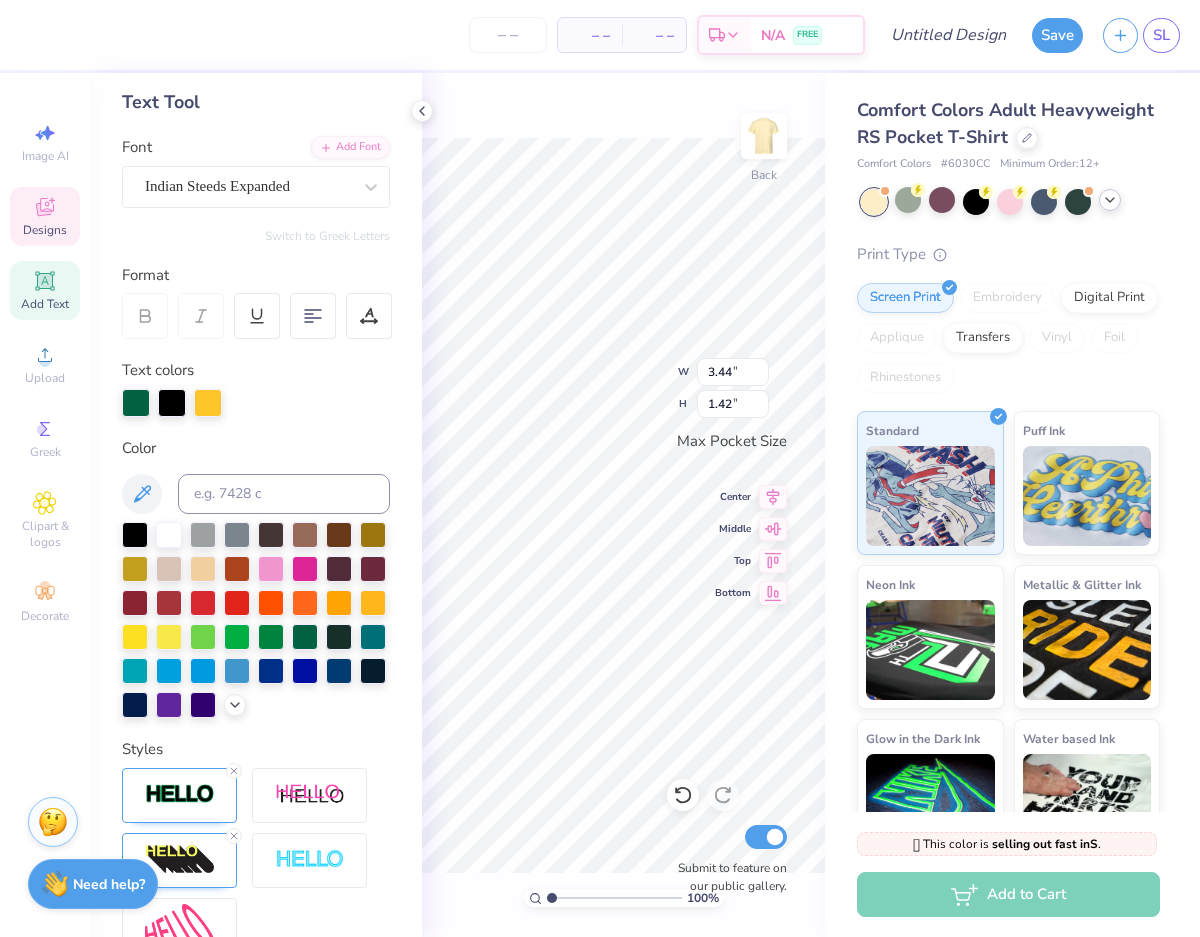 click on "100  % Back W 3.44 3.44 " H 1.42 1.42 " Max Pocket Size Center Middle Top Bottom Submit to feature on our public gallery." at bounding box center (623, 505) 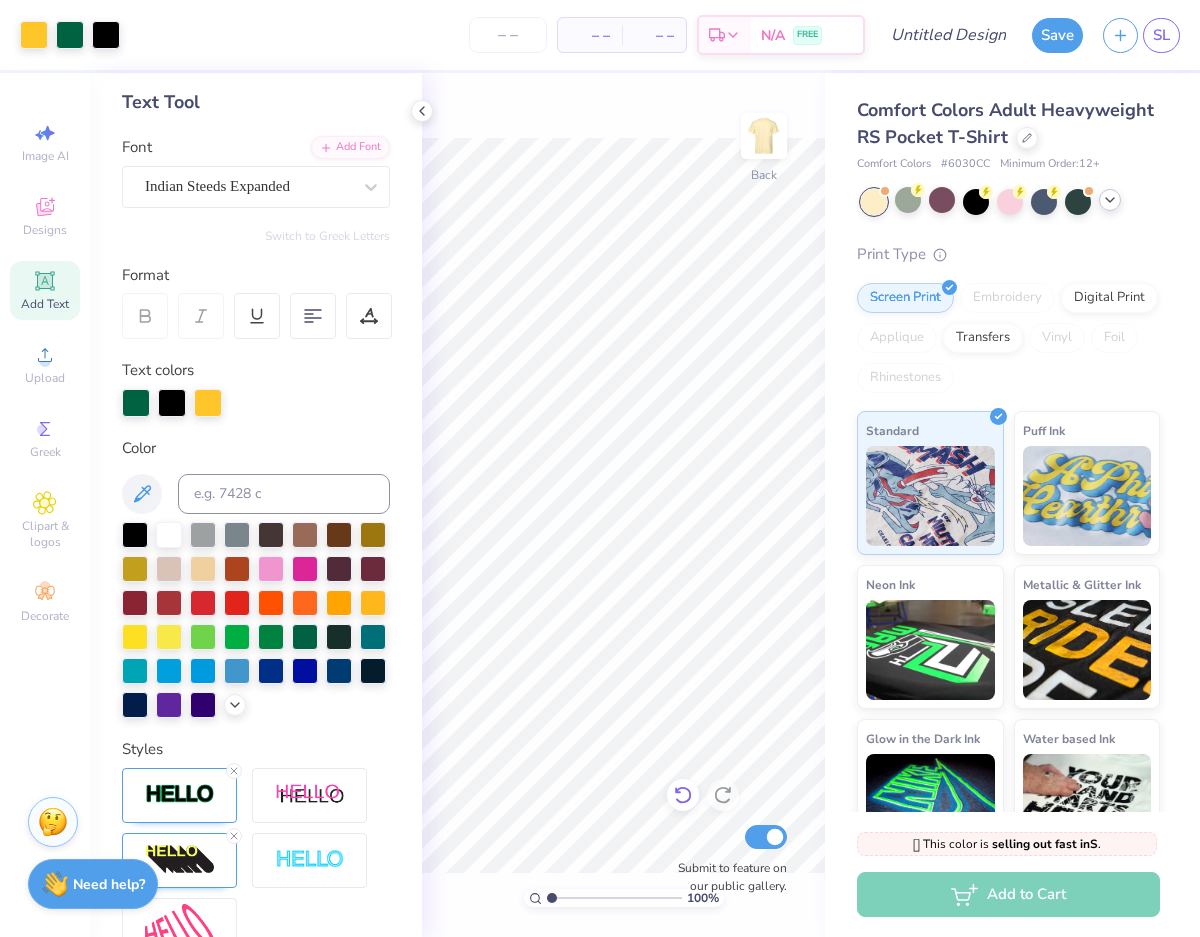 click 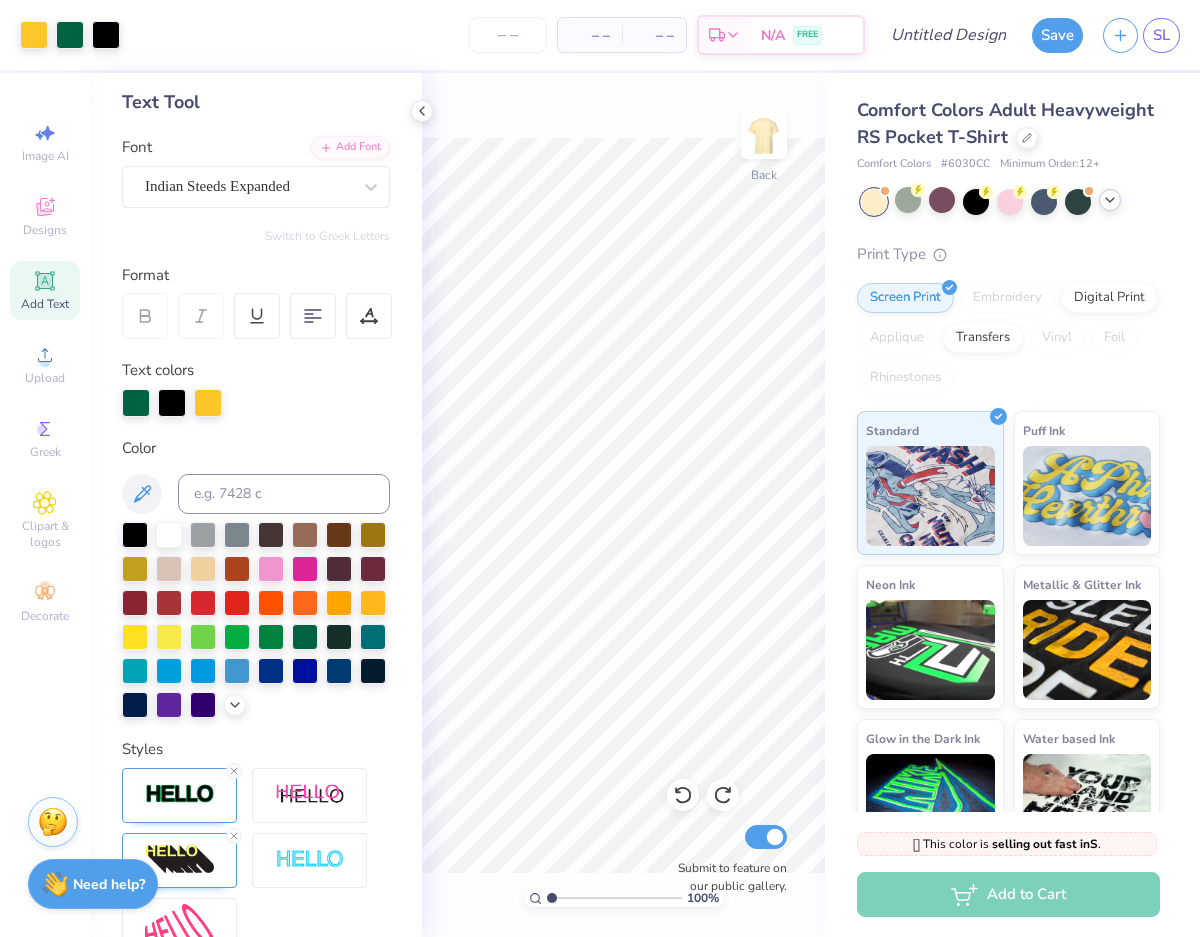 click on "100  % Back Submit to feature on our public gallery." at bounding box center (623, 505) 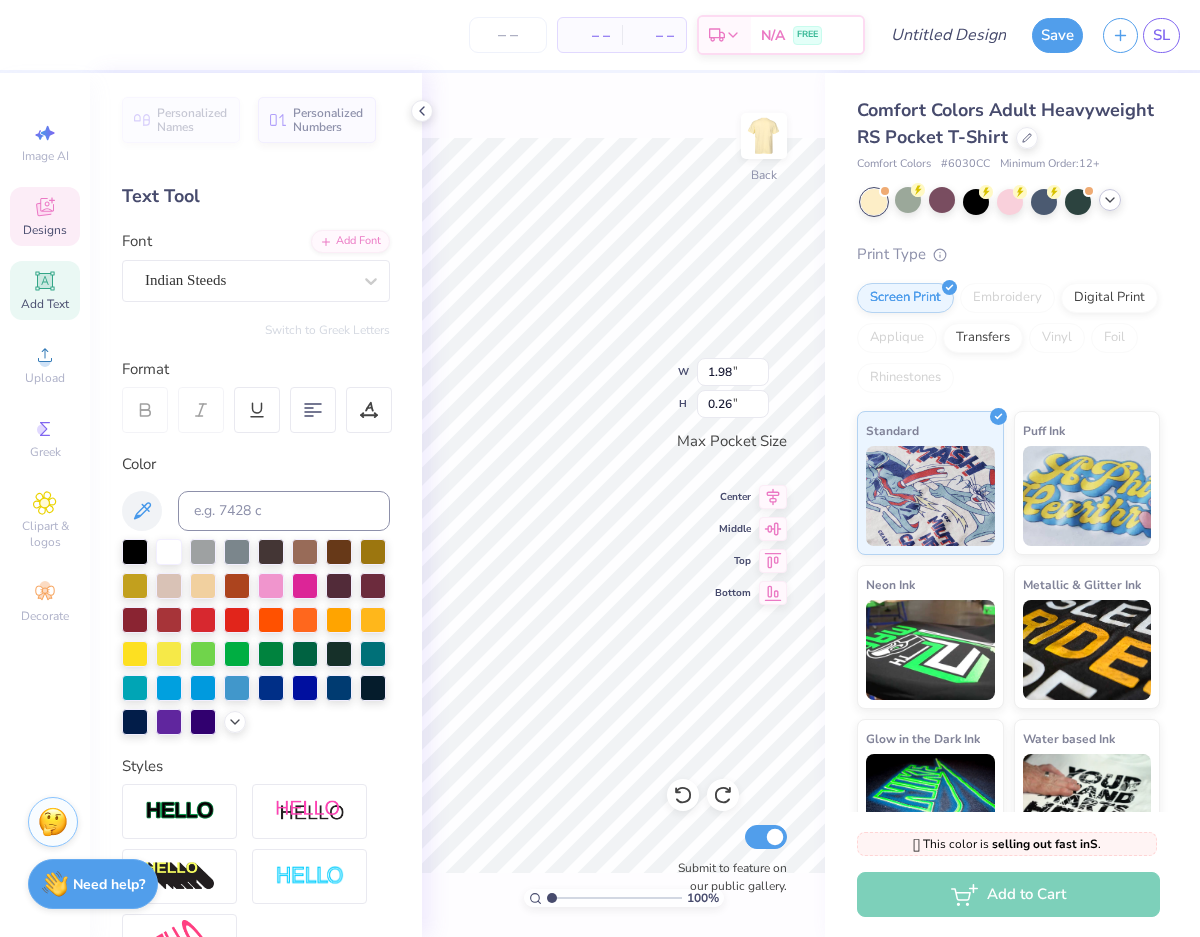 scroll, scrollTop: 0, scrollLeft: 0, axis: both 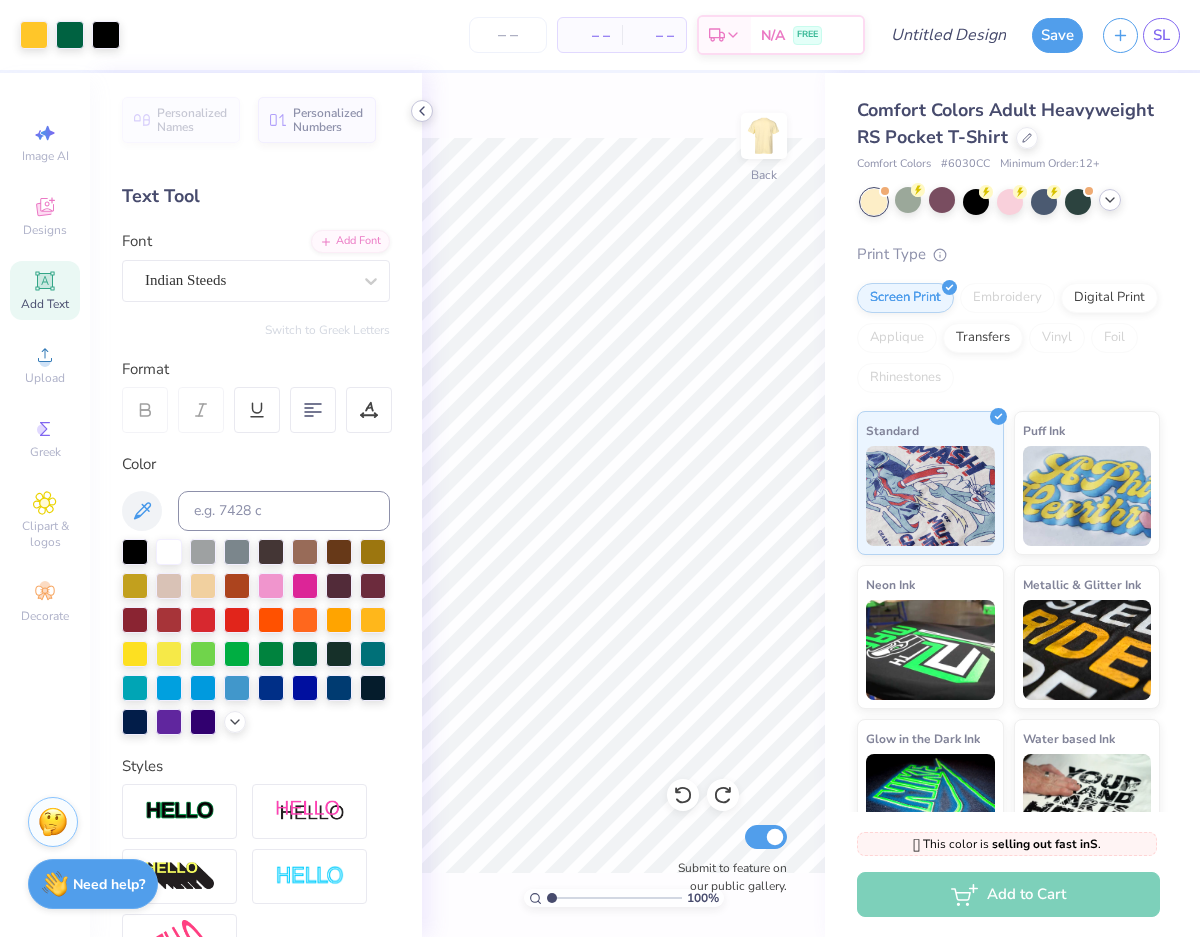 click 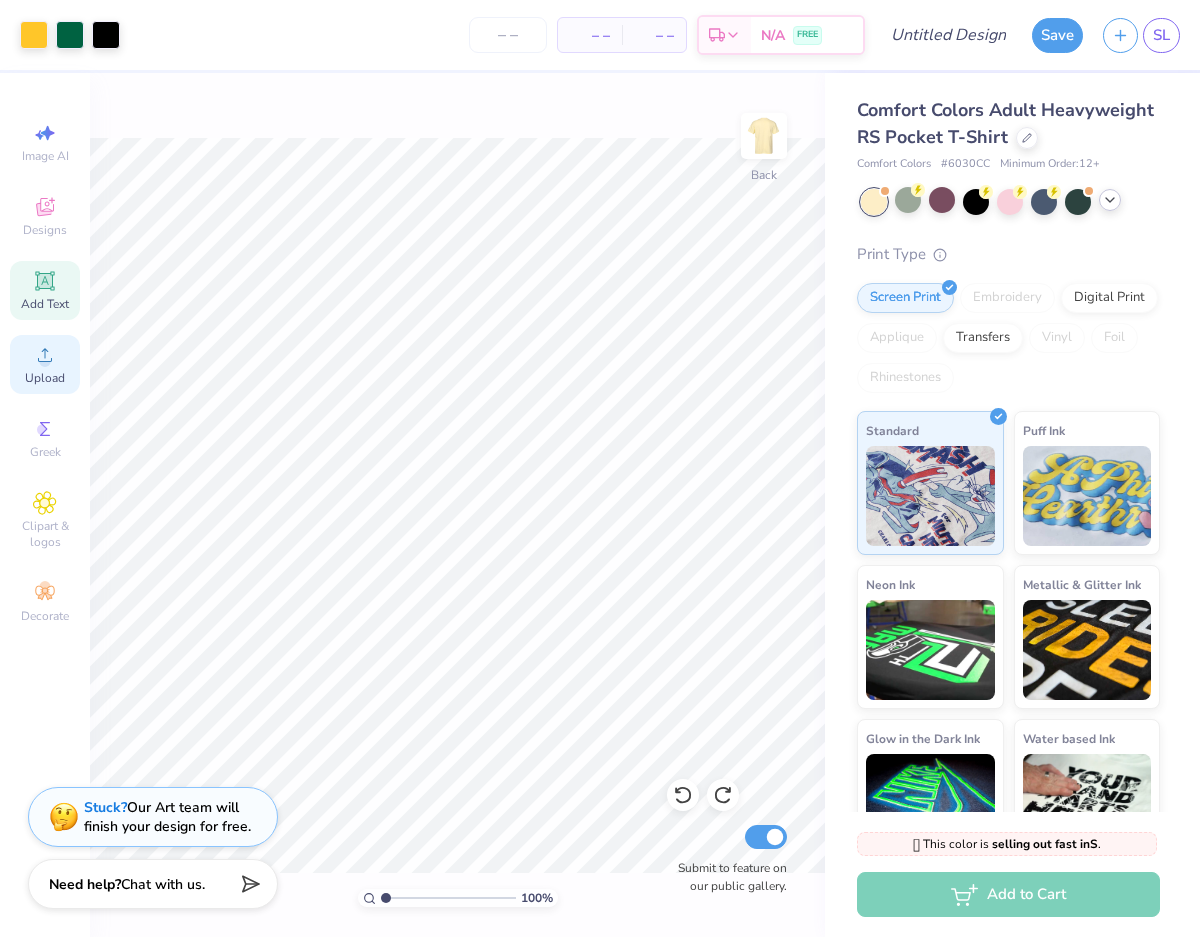 click on "Upload" at bounding box center [45, 378] 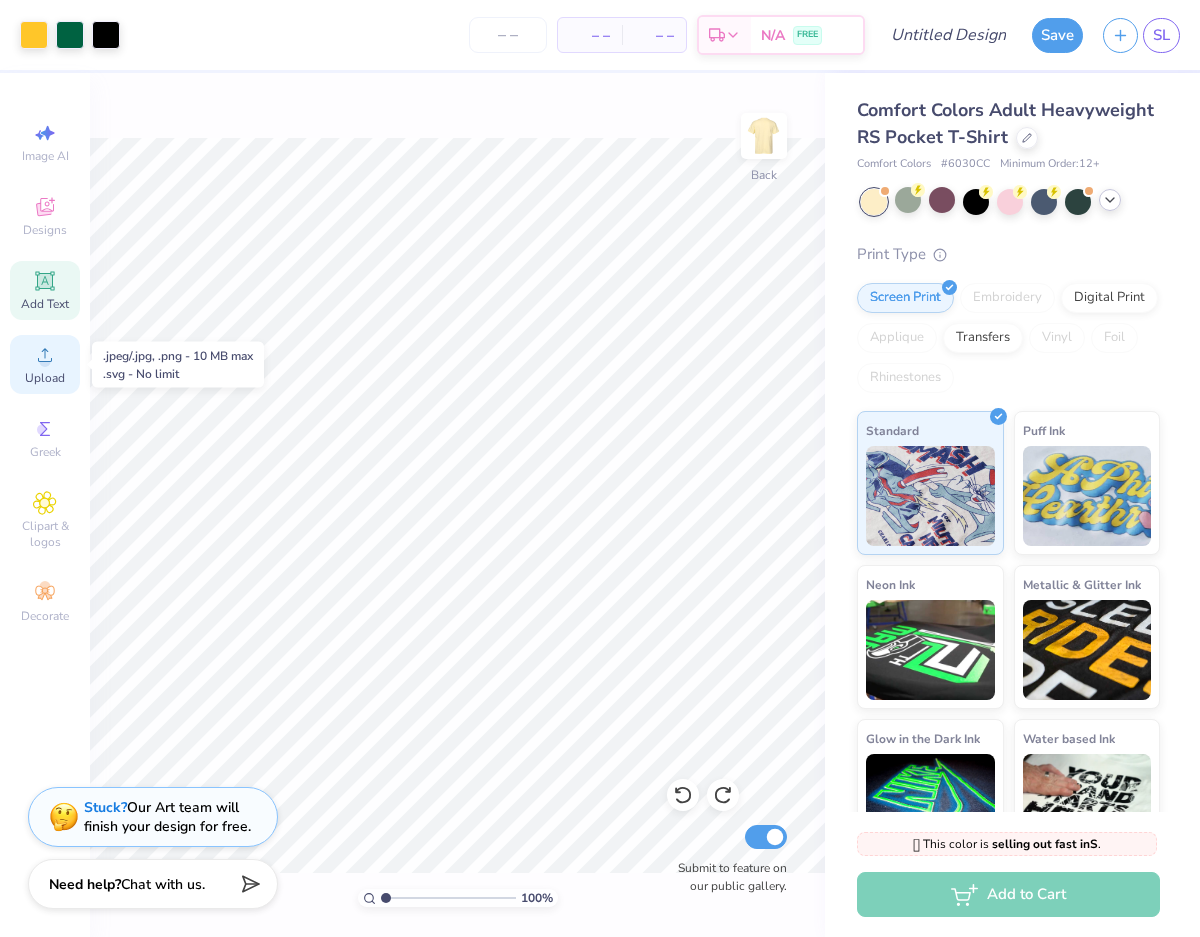 click on "Upload" at bounding box center [45, 378] 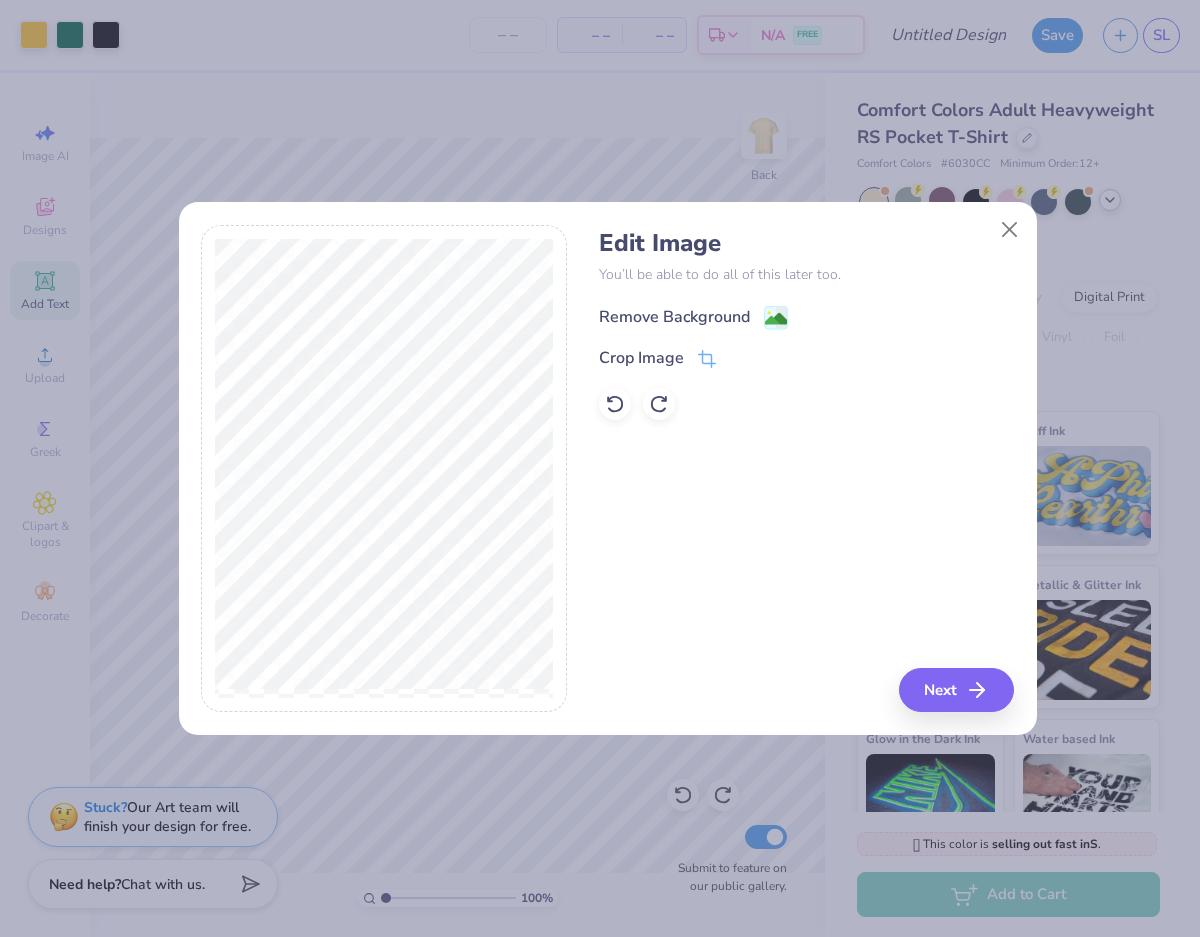 click on "Remove Background" at bounding box center (674, 317) 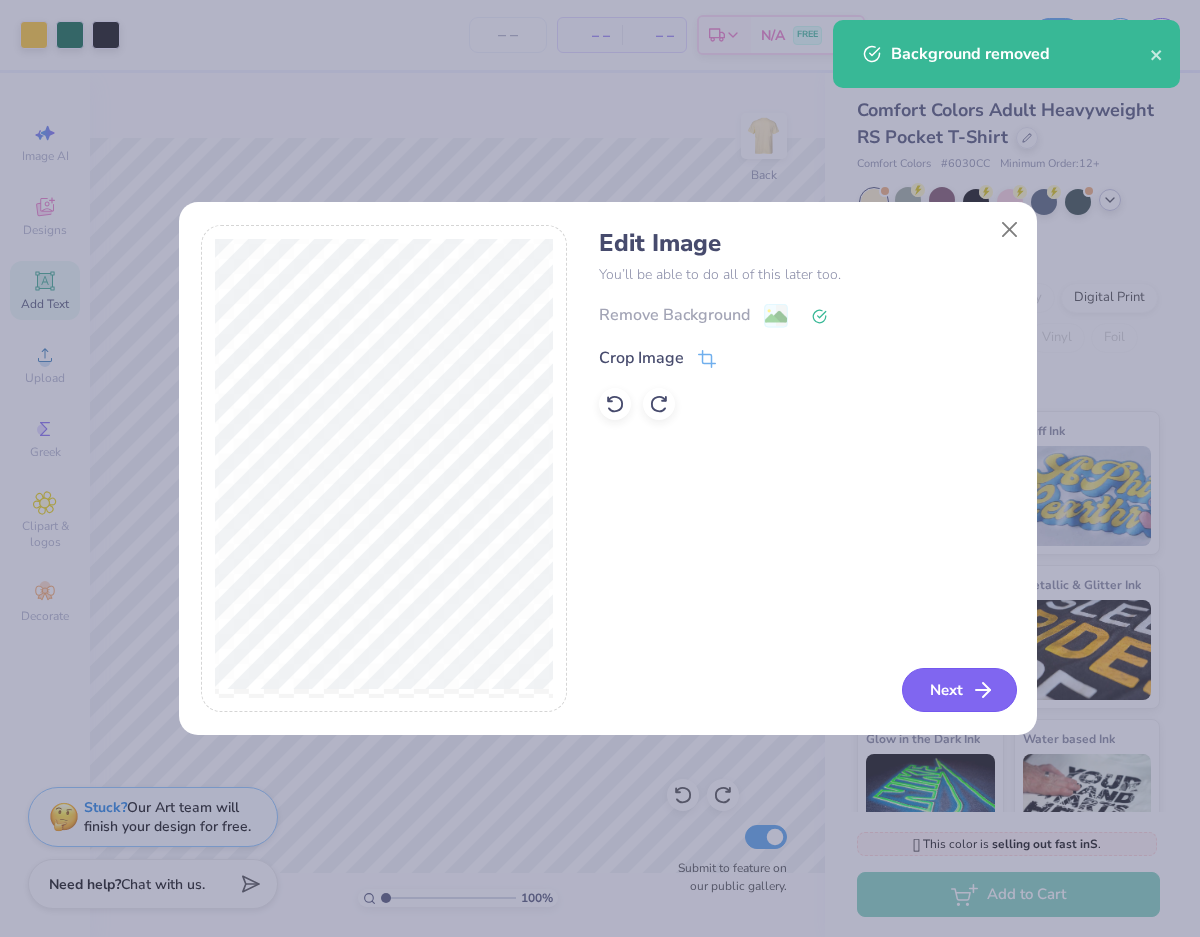 click on "Next" at bounding box center [959, 690] 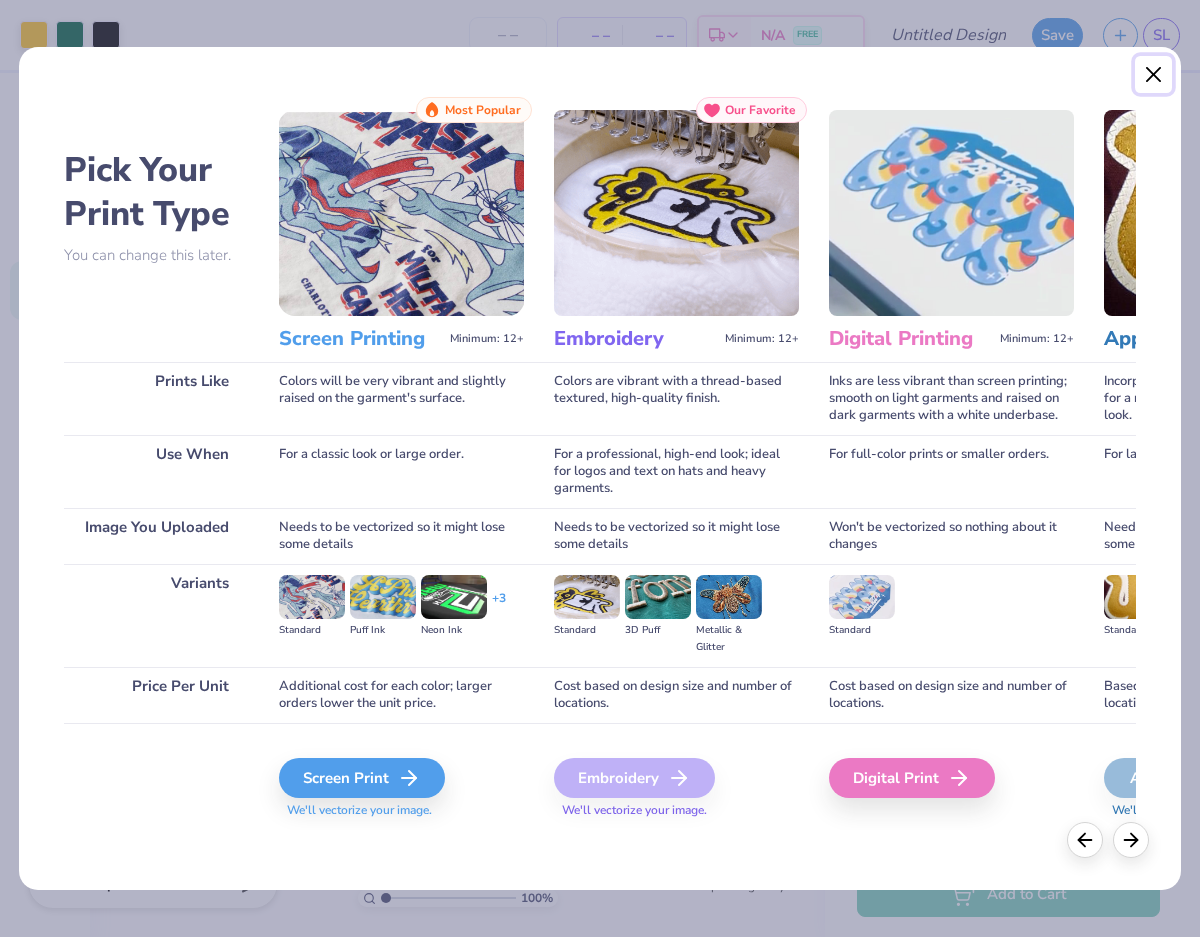 click at bounding box center (1154, 75) 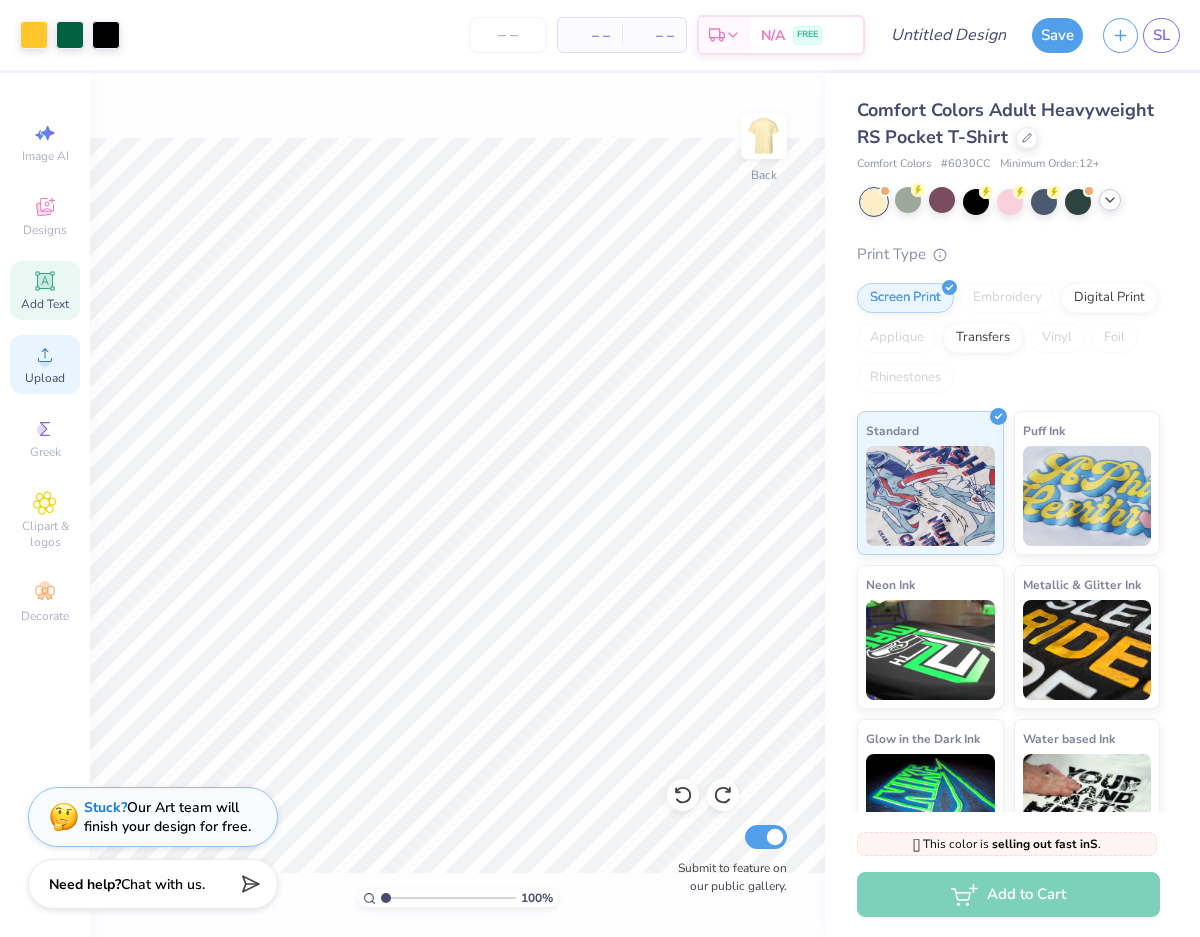 click 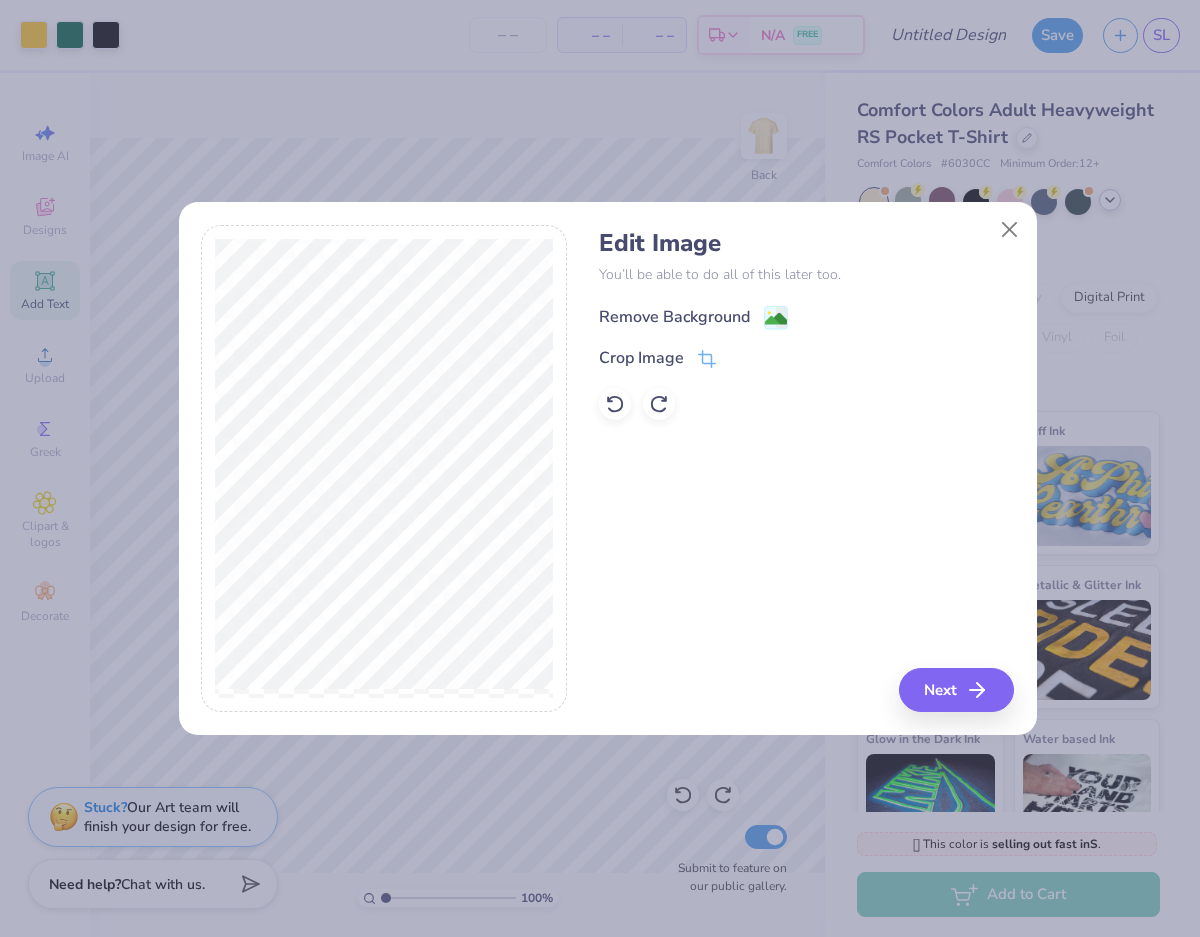 click on "Remove Background" at bounding box center [674, 317] 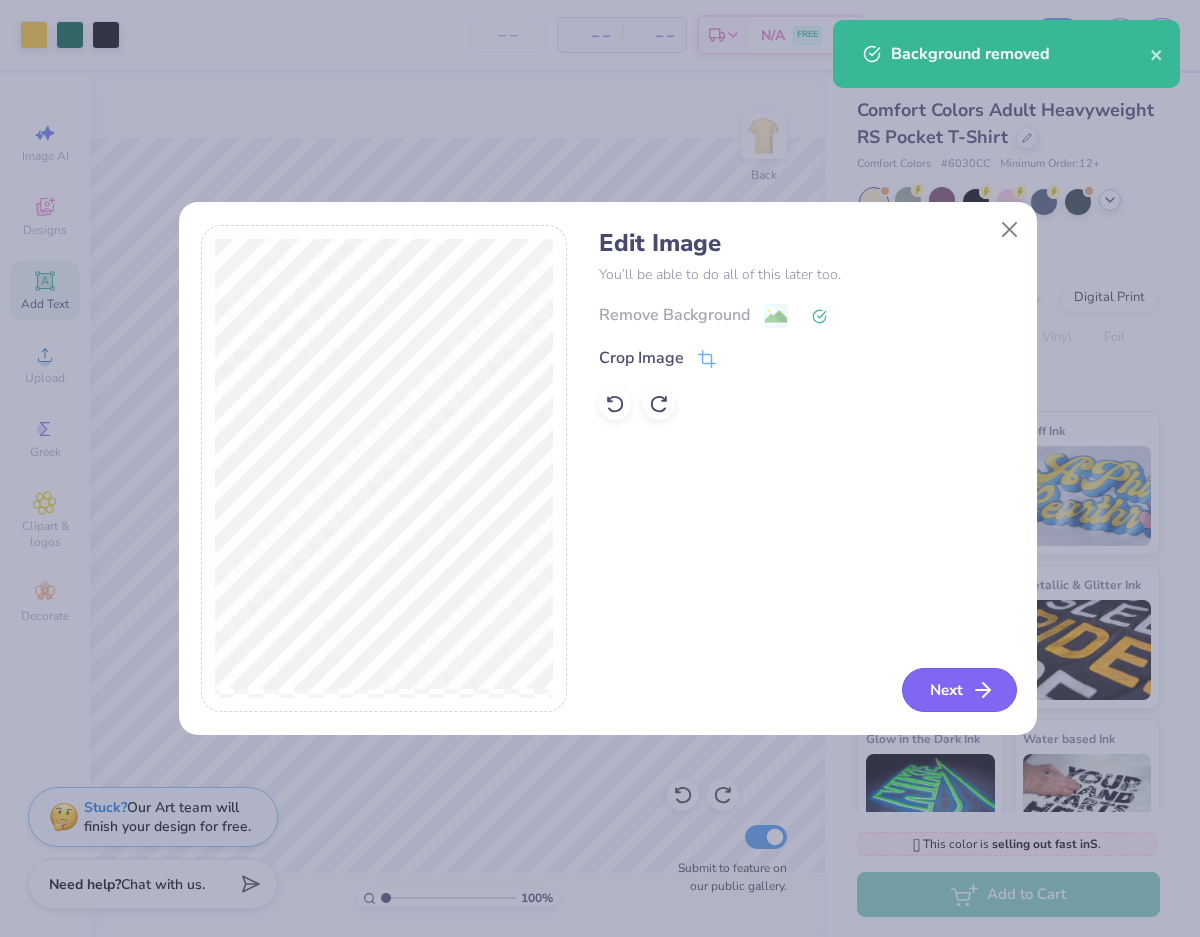 click on "Next" at bounding box center (959, 690) 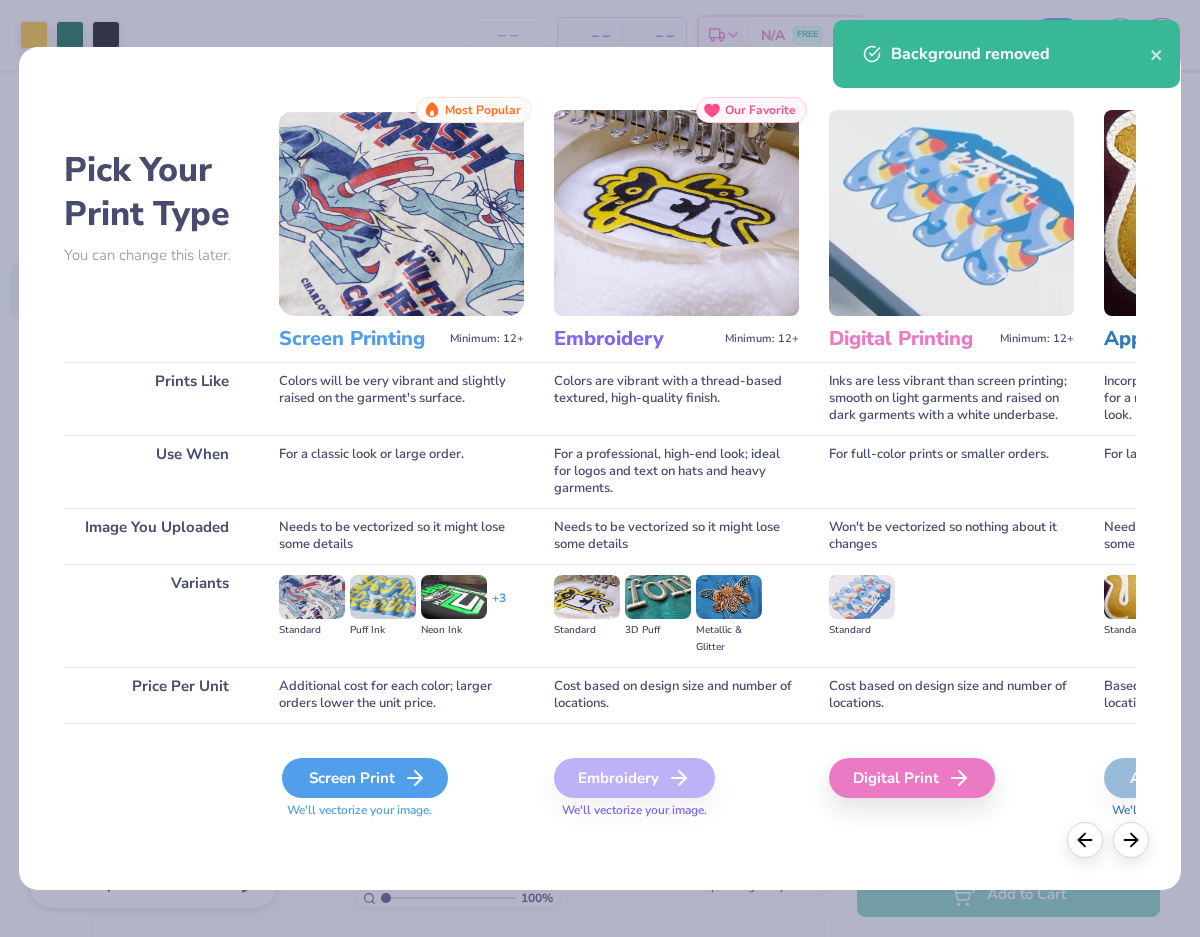 click on "Screen Print" at bounding box center [365, 778] 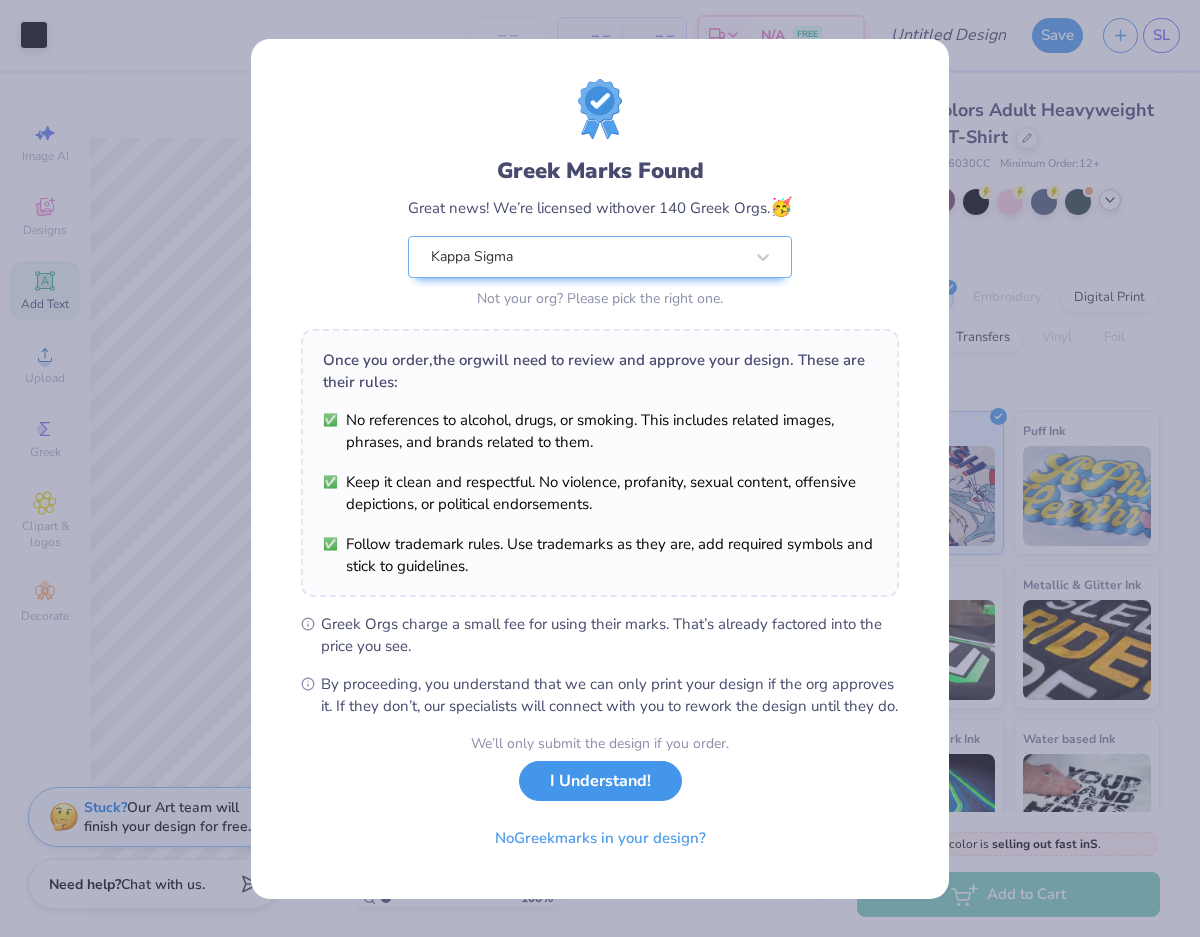 click on "I Understand!" at bounding box center (600, 781) 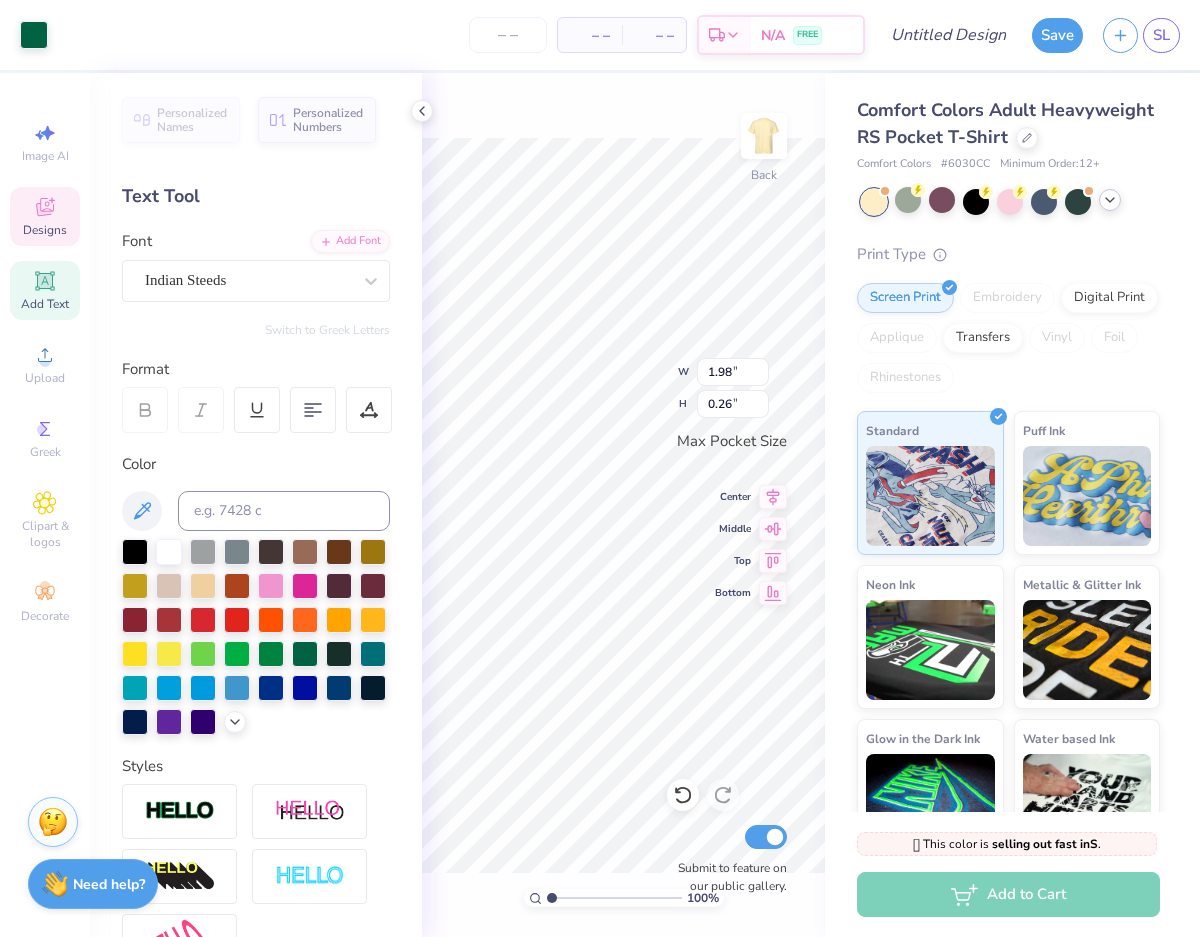 scroll, scrollTop: 16, scrollLeft: 2, axis: both 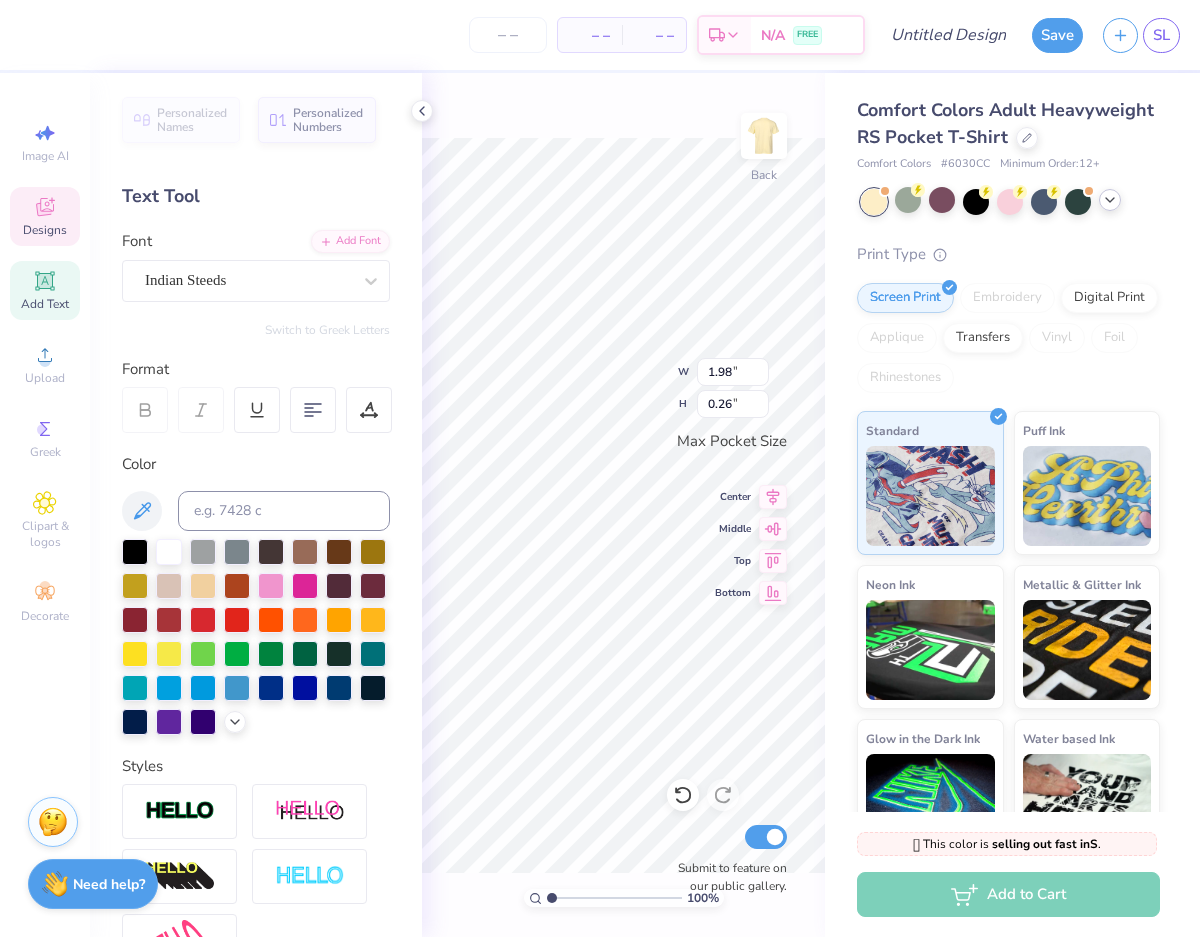 type 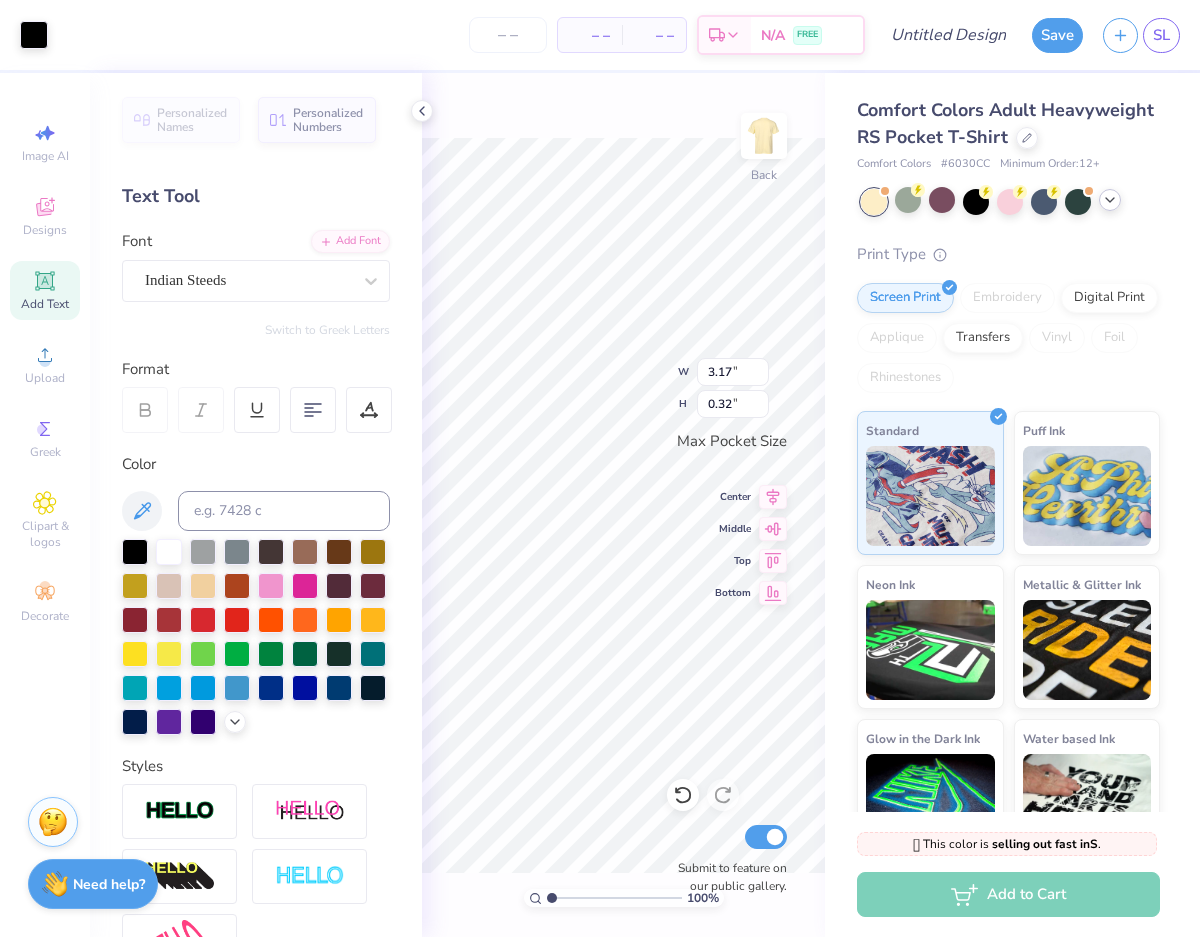 type on "3.17" 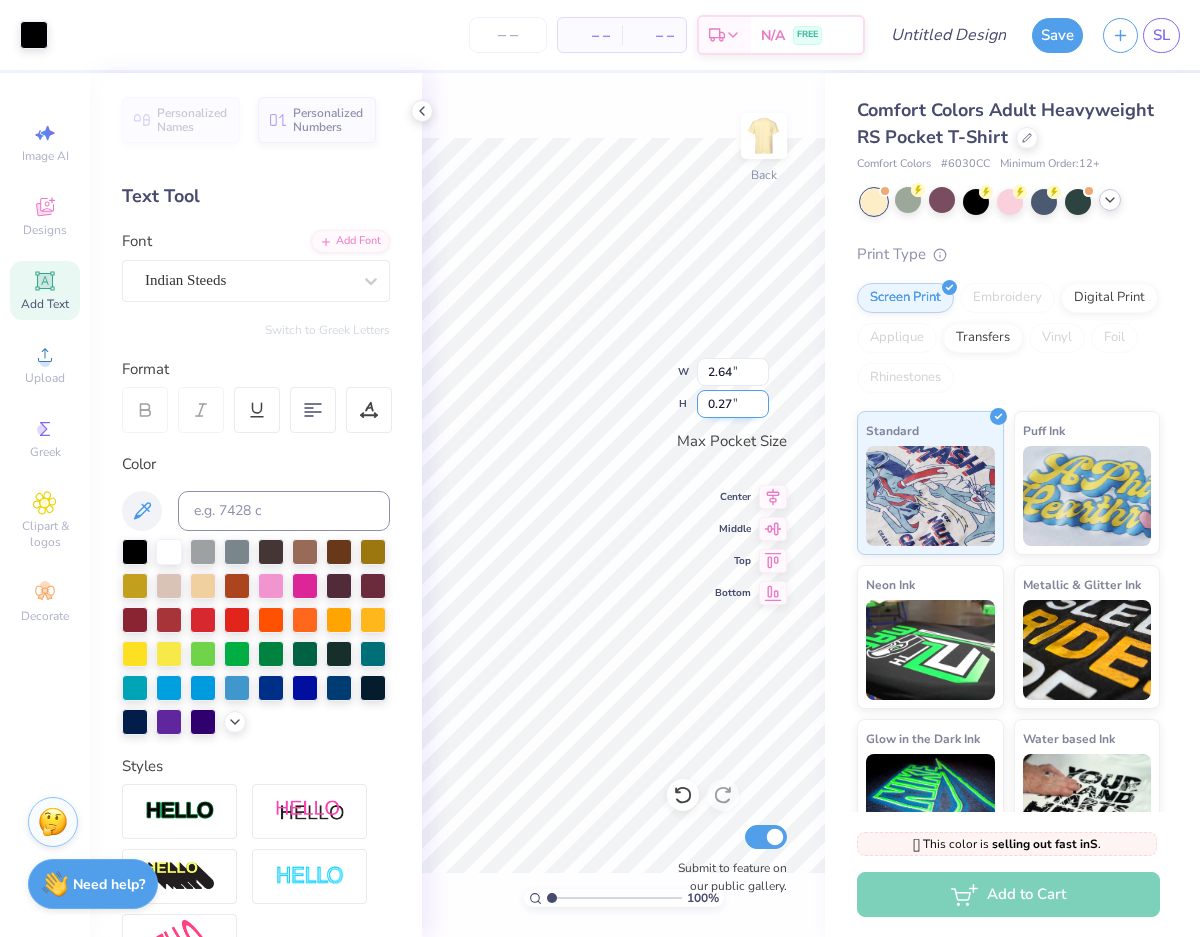 click on "100  % Back W 2.64 2.64 " H 0.27 0.27 " Max Pocket Size Center Middle Top Bottom Submit to feature on our public gallery." at bounding box center (623, 505) 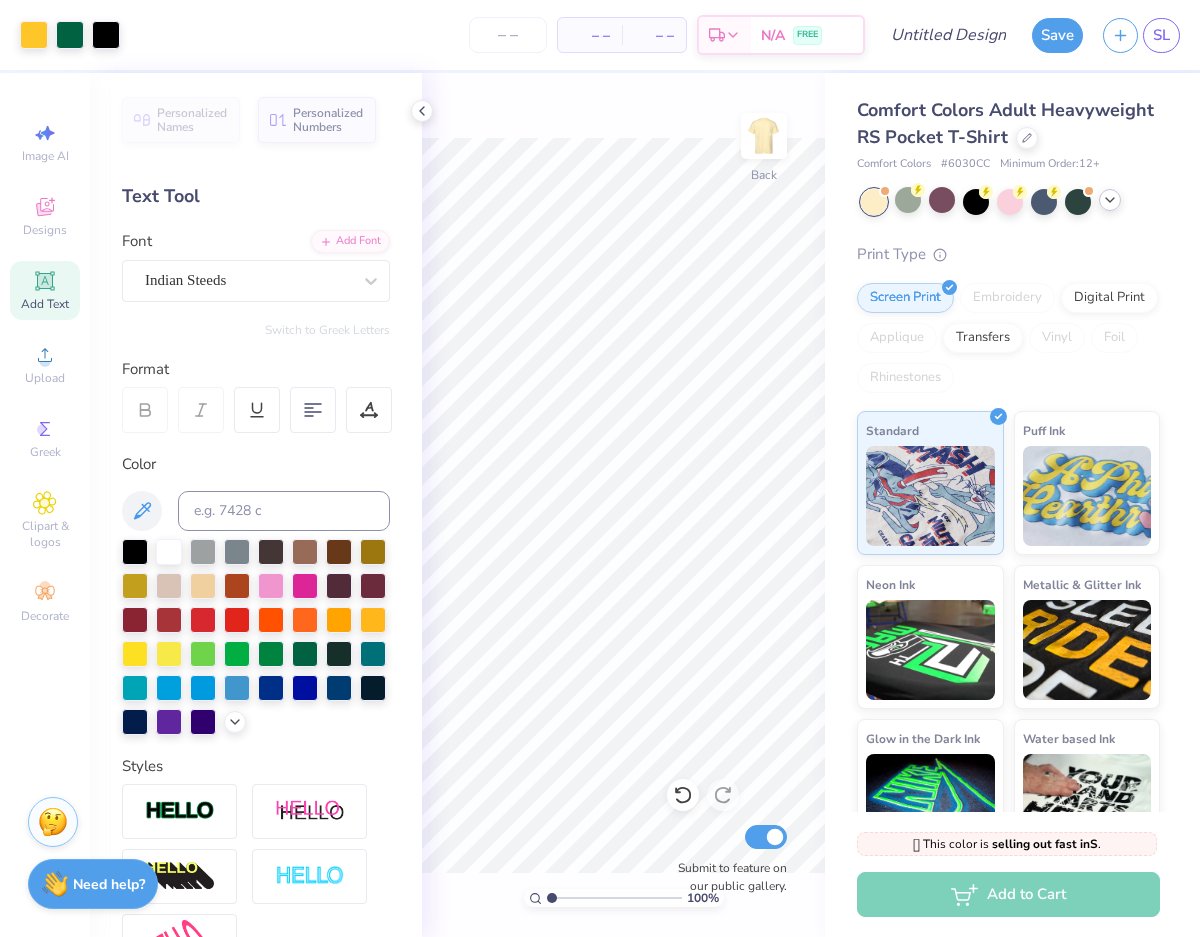 click on "100  % Back Submit to feature on our public gallery." at bounding box center [623, 505] 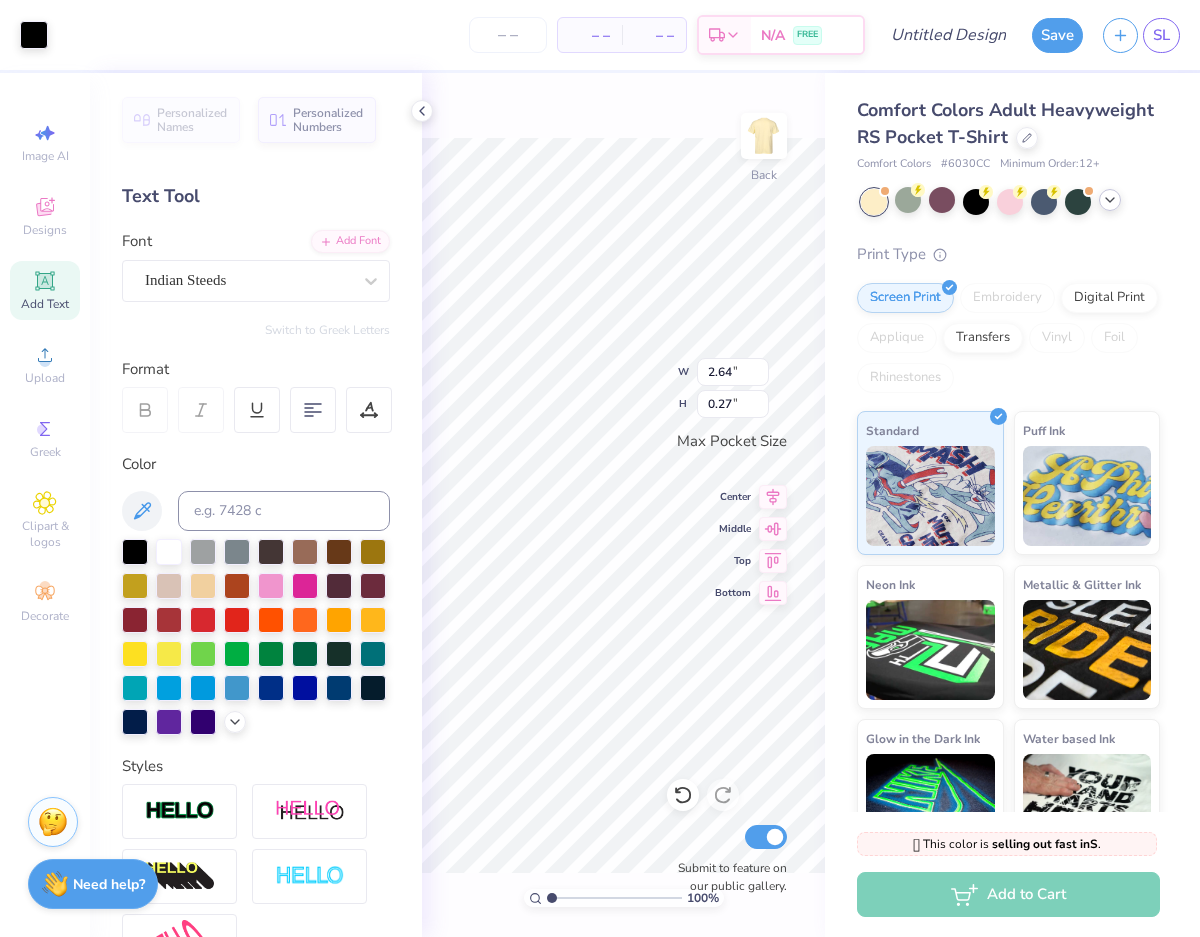 click on "100  % Back W 2.64 2.64 " H 0.27 0.27 " Max Pocket Size Center Middle Top Bottom Submit to feature on our public gallery." at bounding box center [623, 505] 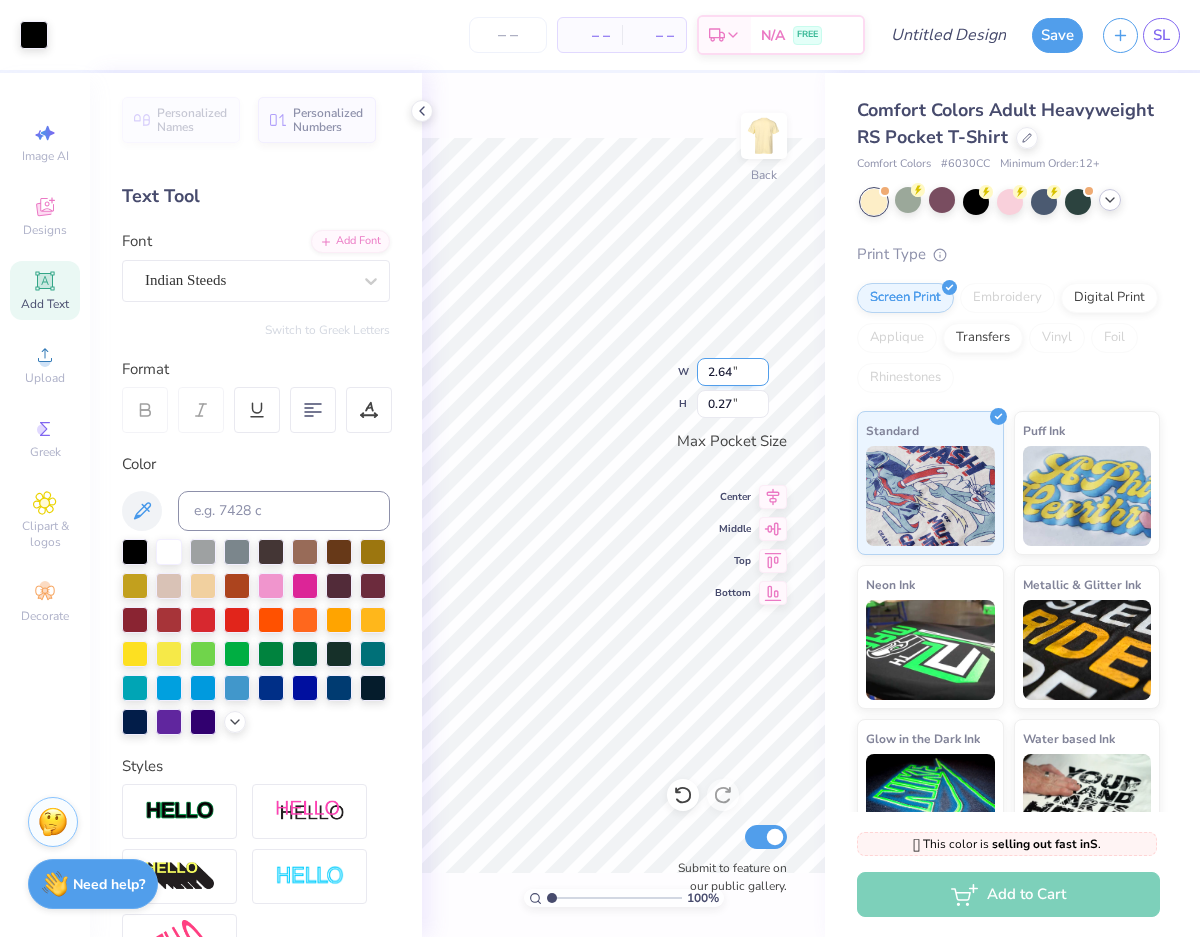 type on "2.15" 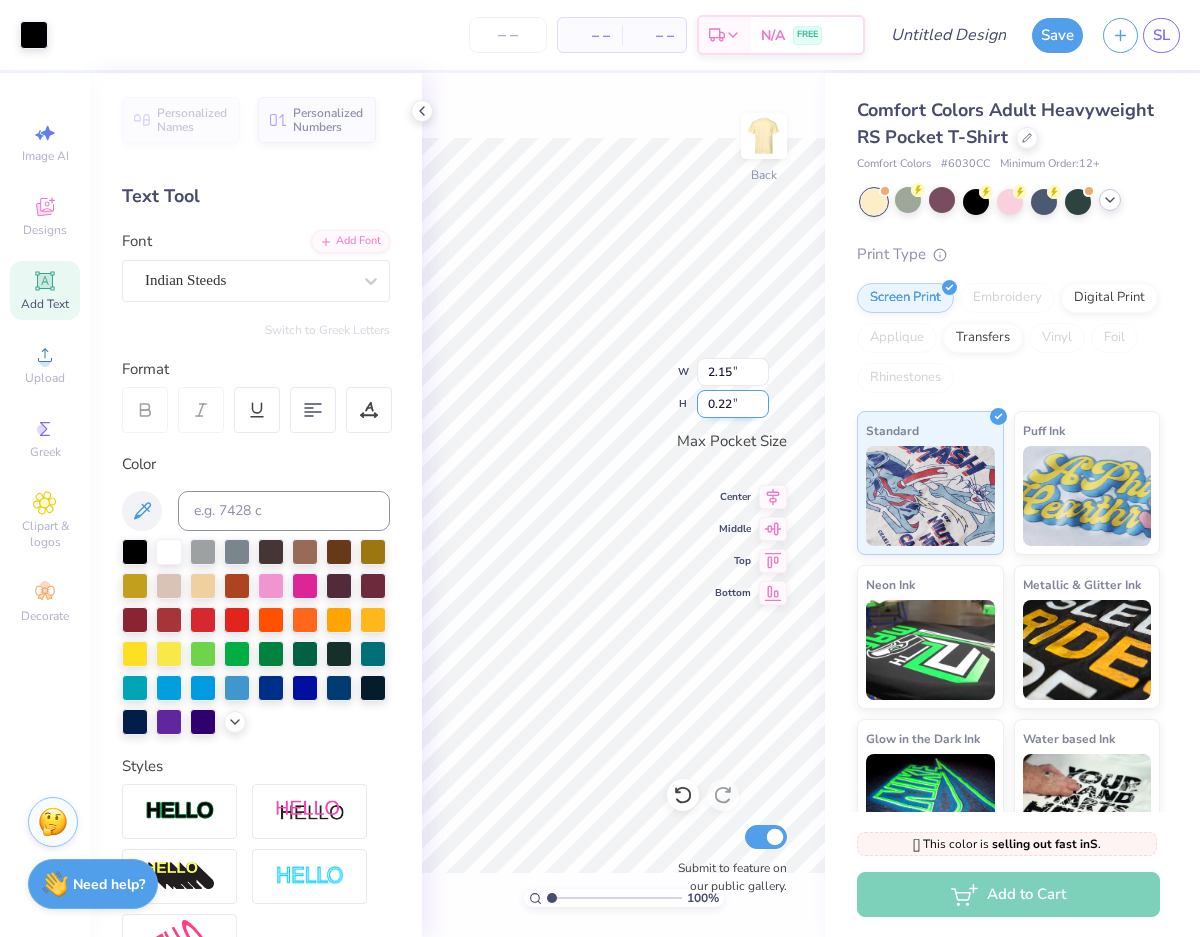 click on "100  % Back W 2.15 2.15 " H 0.22 0.22 " Max Pocket Size Center Middle Top Bottom Submit to feature on our public gallery." at bounding box center (623, 505) 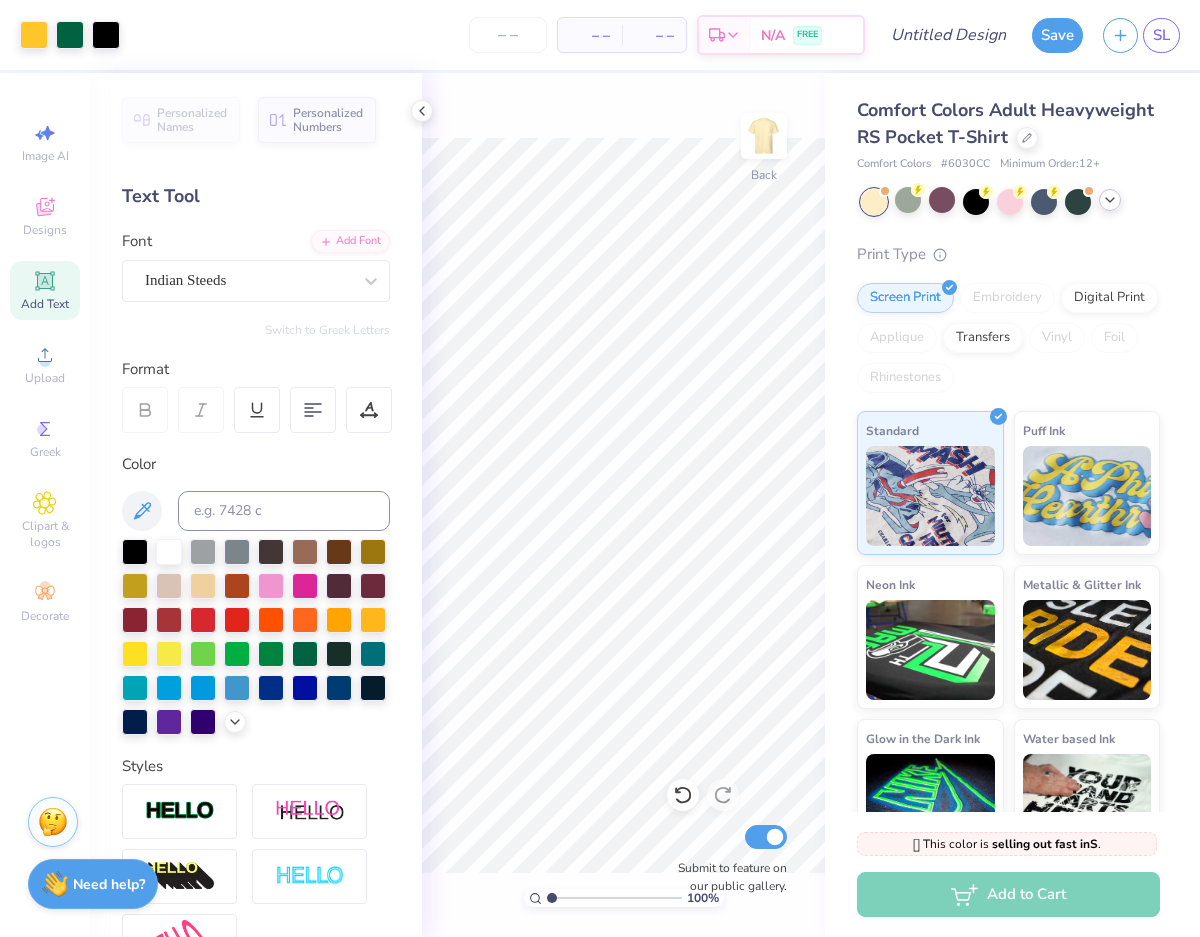 click on "100  % Back Submit to feature on our public gallery." at bounding box center [623, 505] 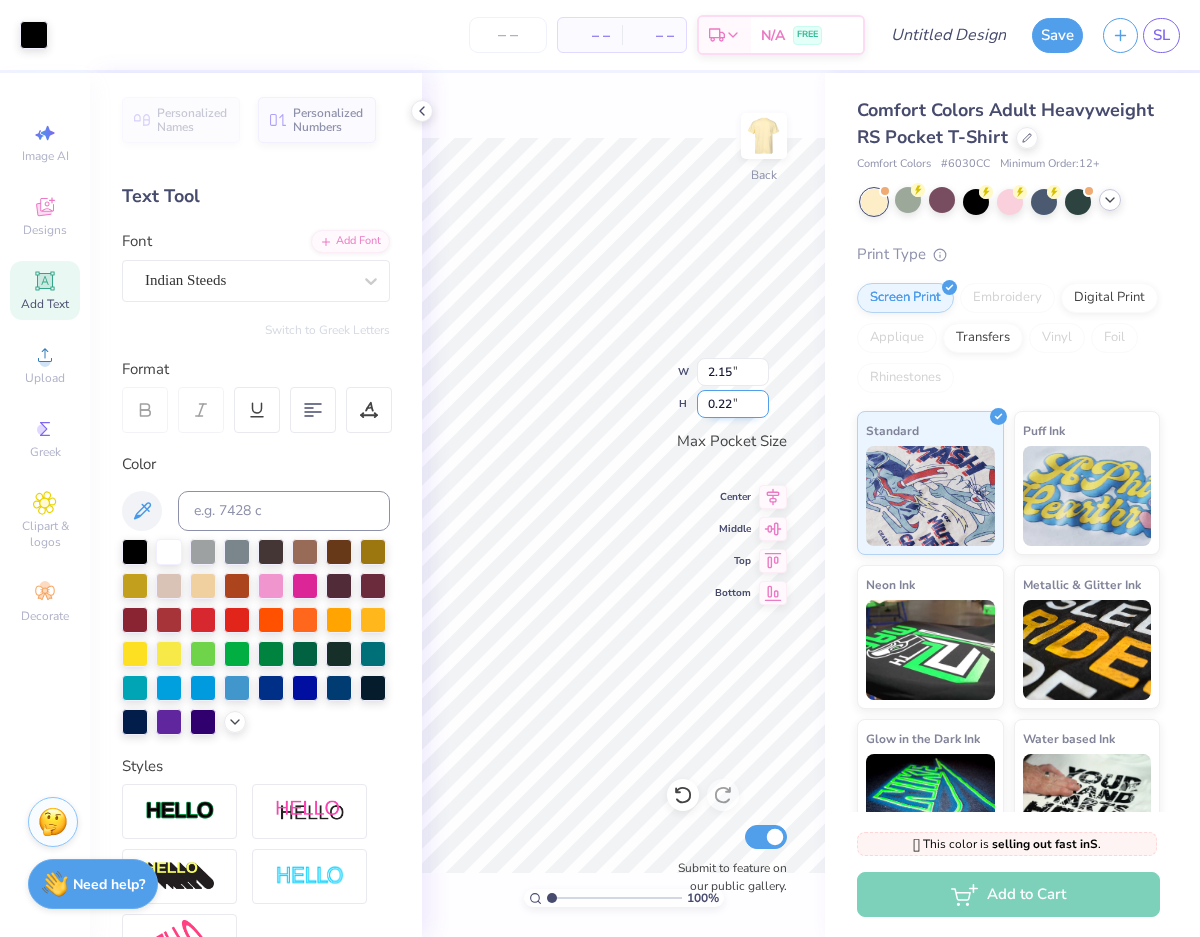click on "100  % Back W 2.15 2.15 " H 0.22 0.22 " Max Pocket Size Center Middle Top Bottom Submit to feature on our public gallery." at bounding box center (623, 505) 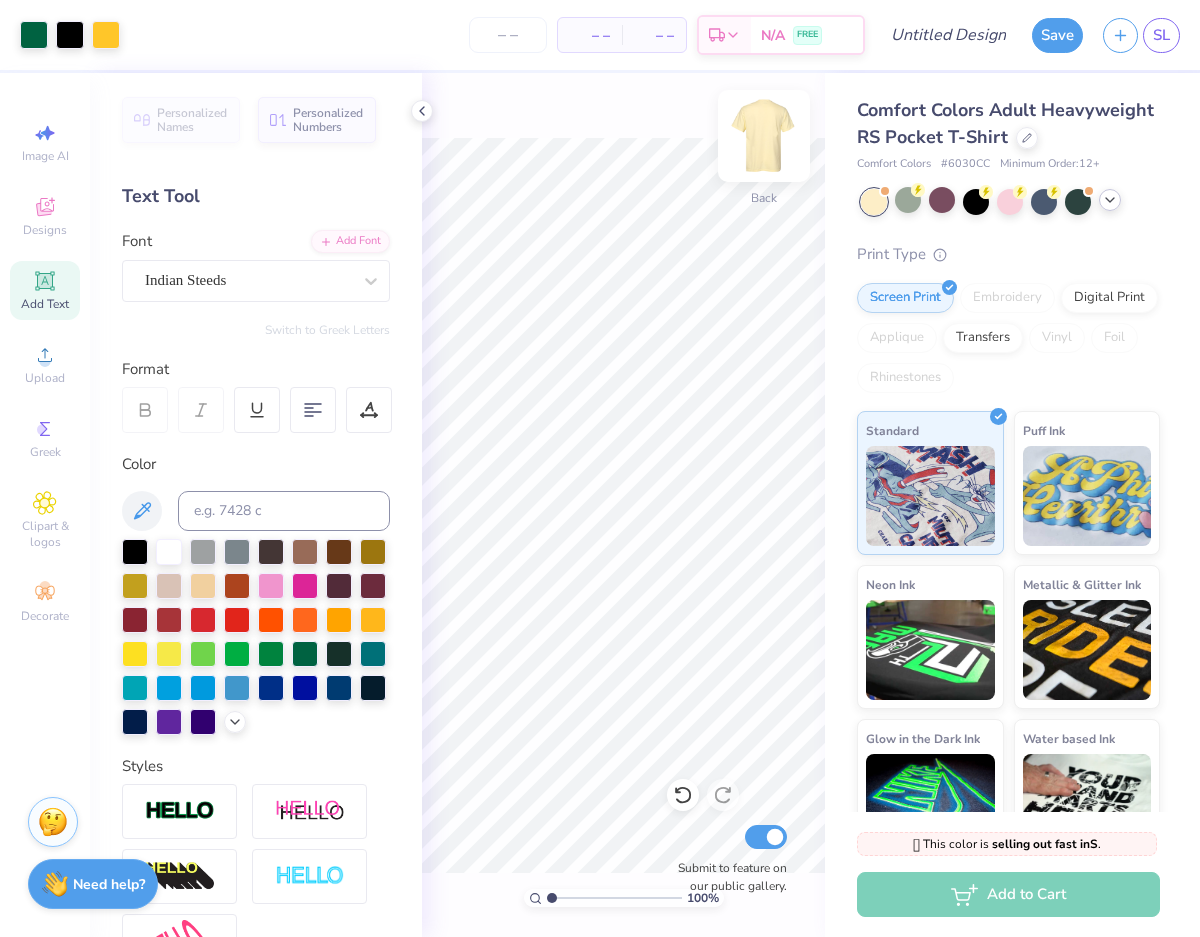 click at bounding box center (764, 136) 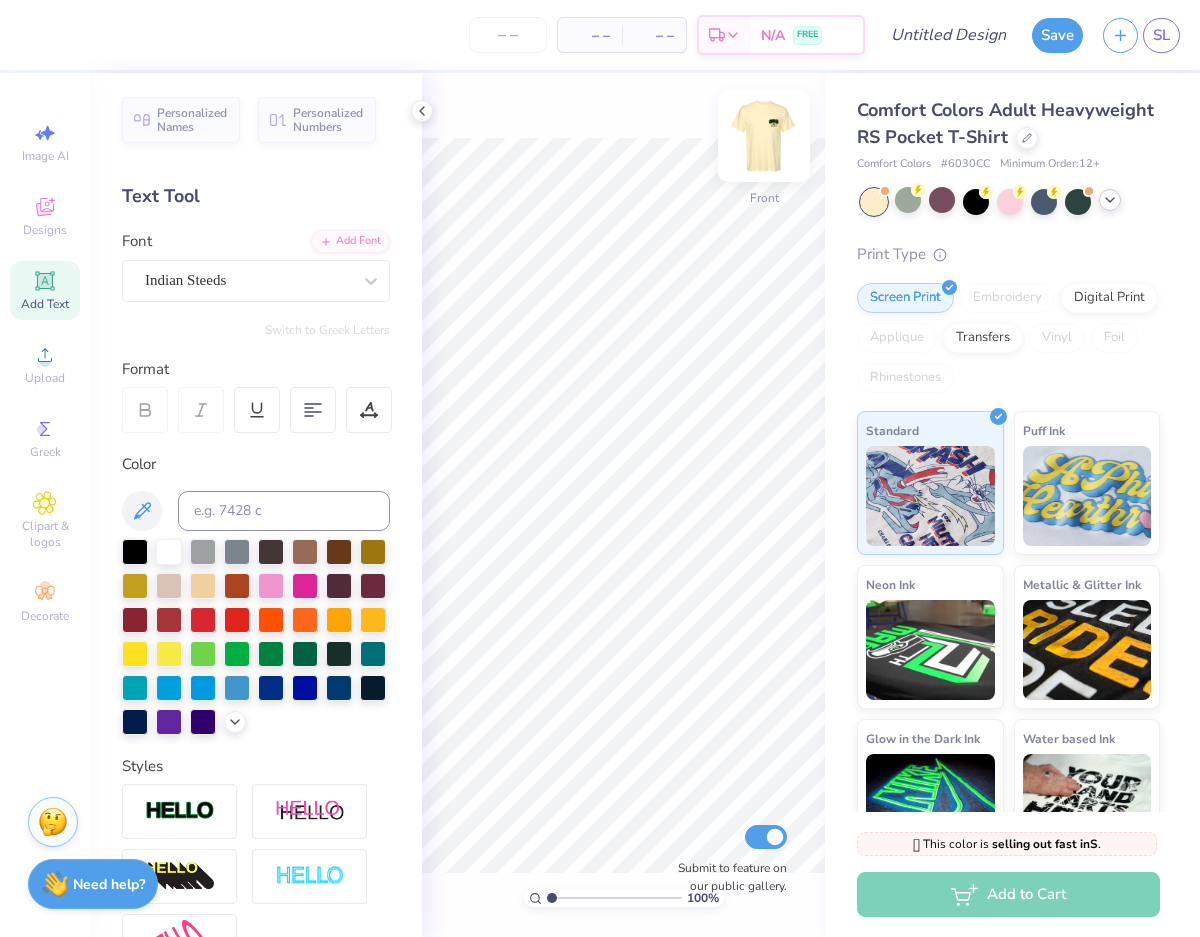click at bounding box center [764, 136] 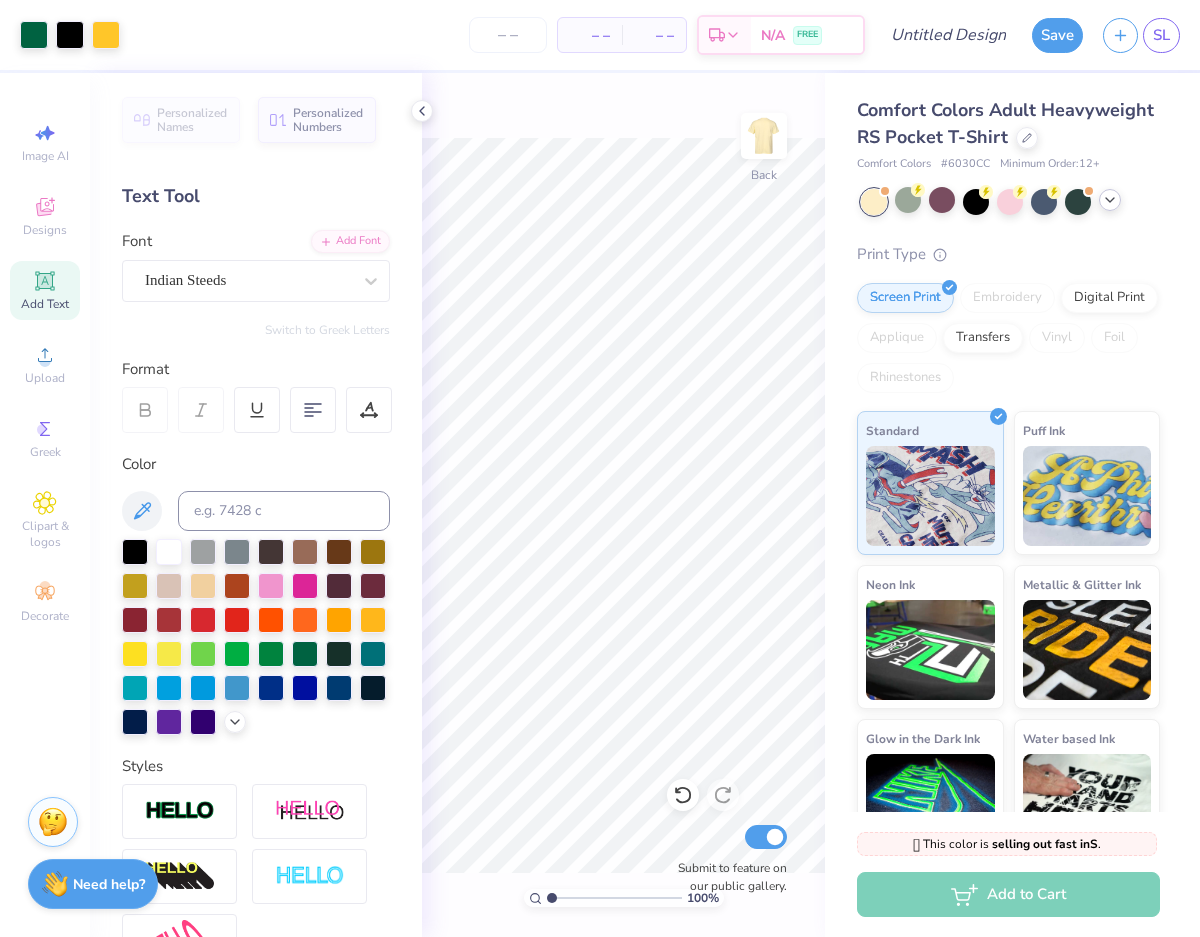 click at bounding box center (764, 136) 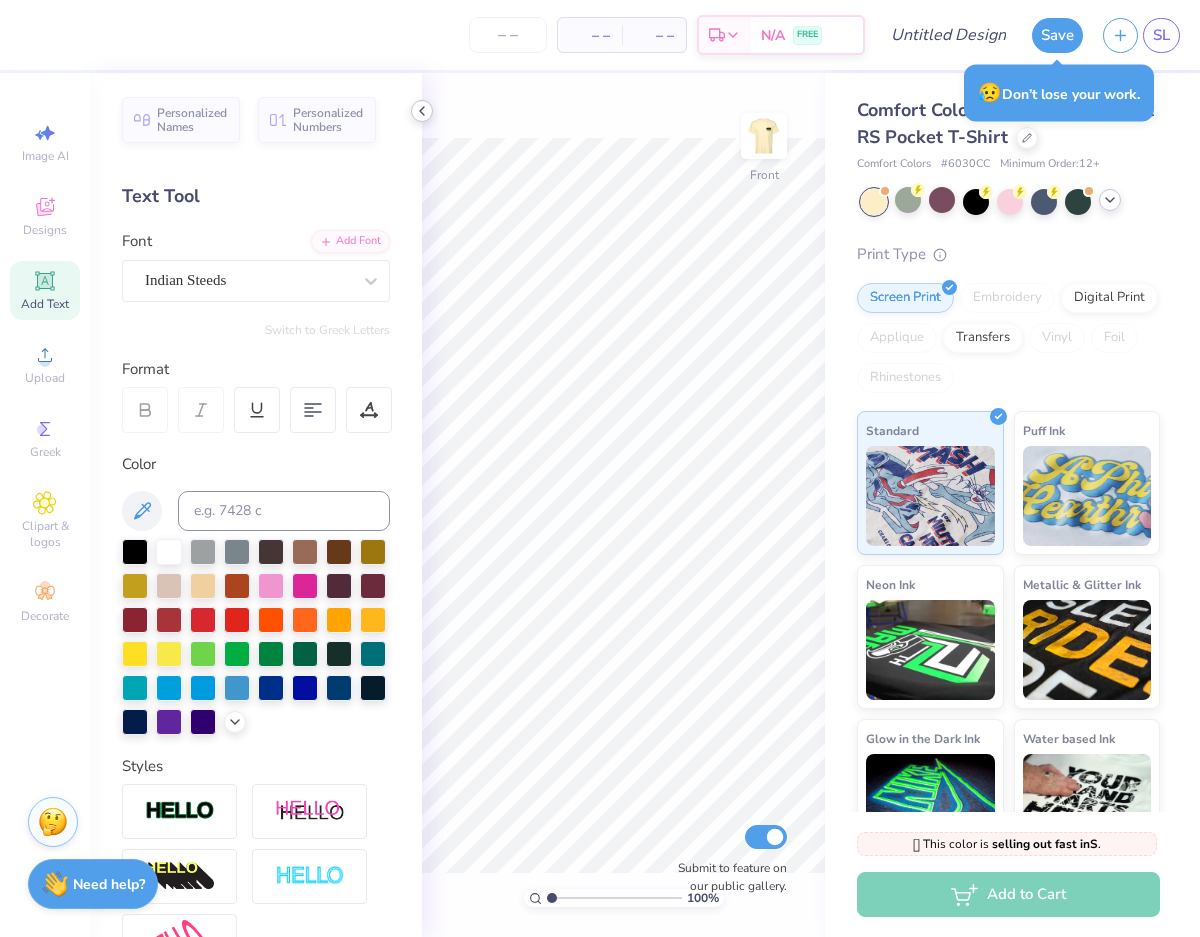 click 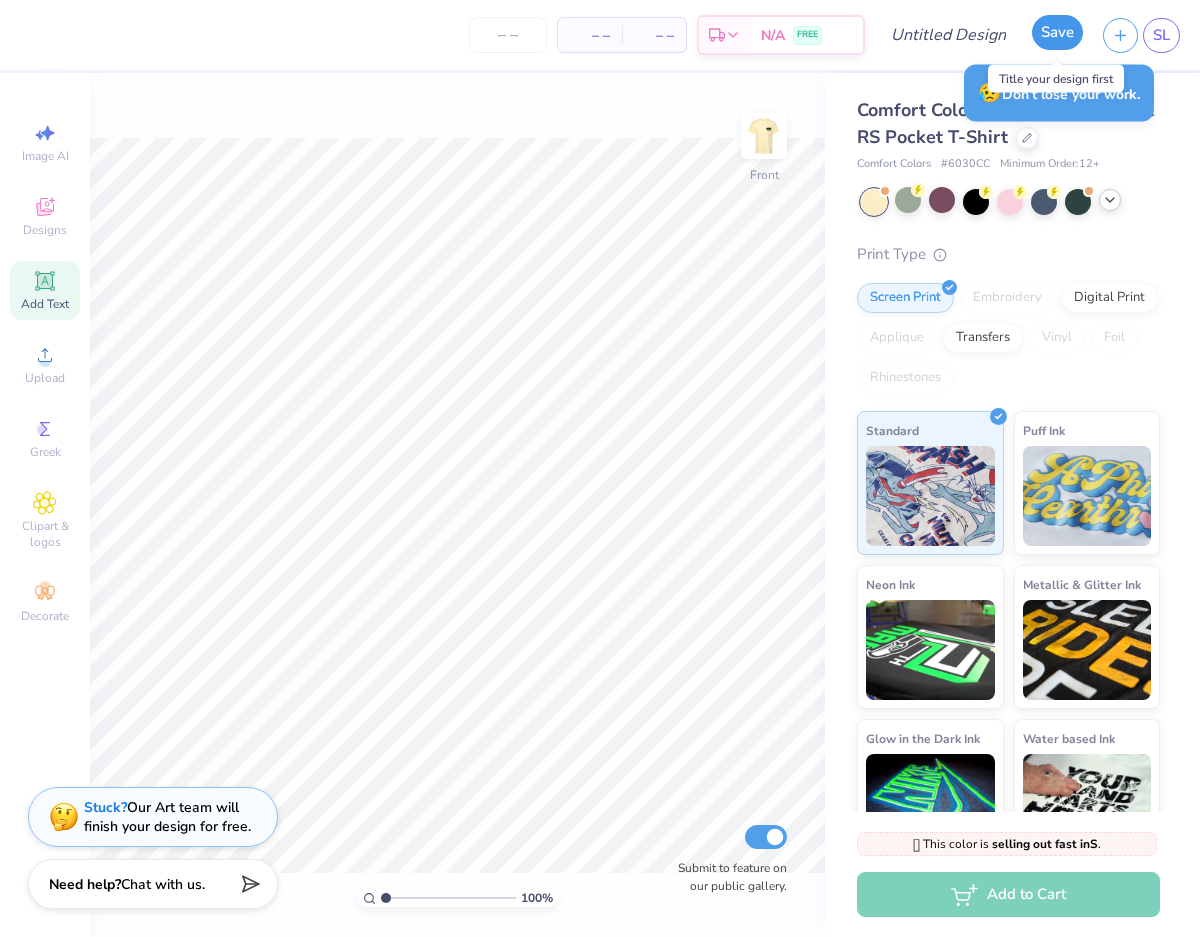 click on "Save" at bounding box center (1057, 32) 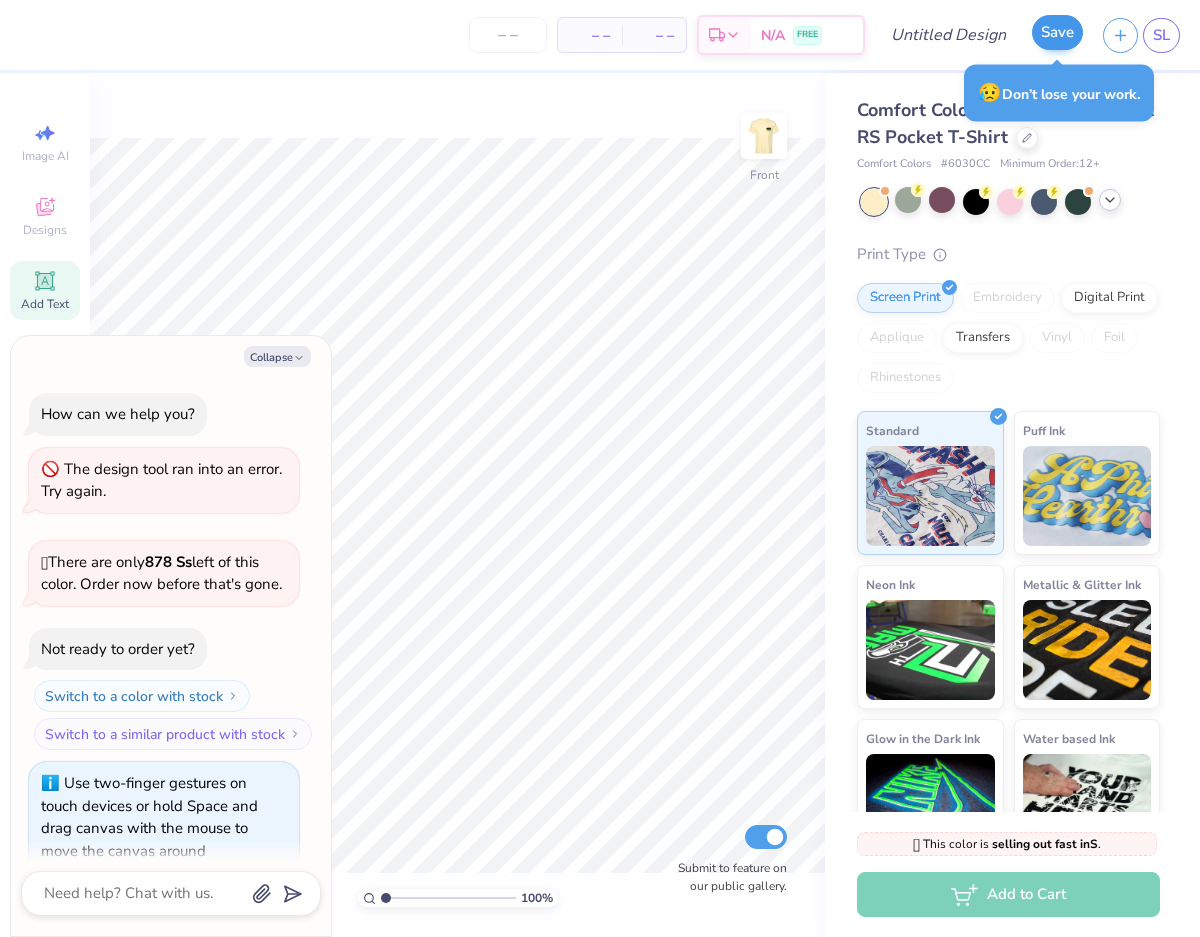 scroll, scrollTop: 81, scrollLeft: 0, axis: vertical 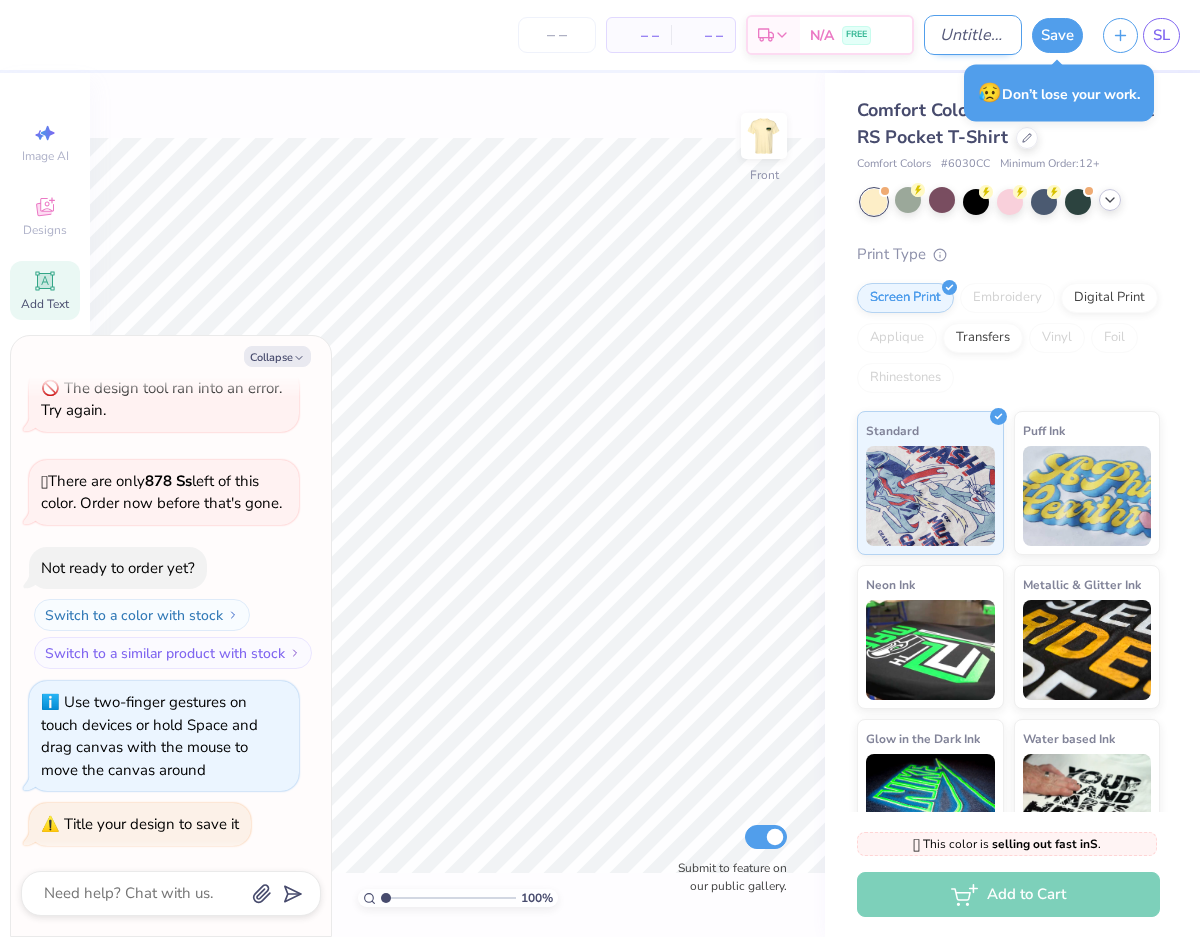 type on "x" 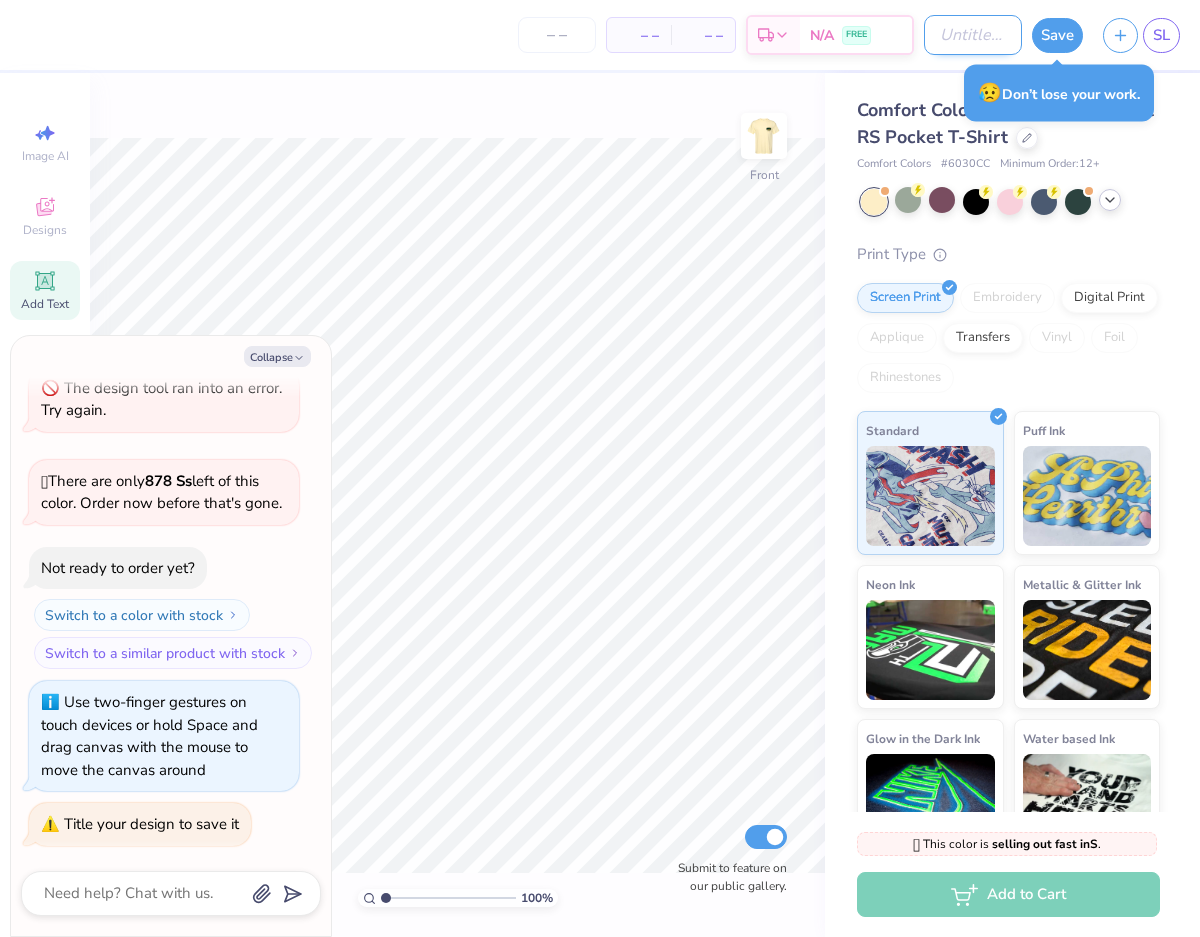 click on "Design Title" at bounding box center (973, 35) 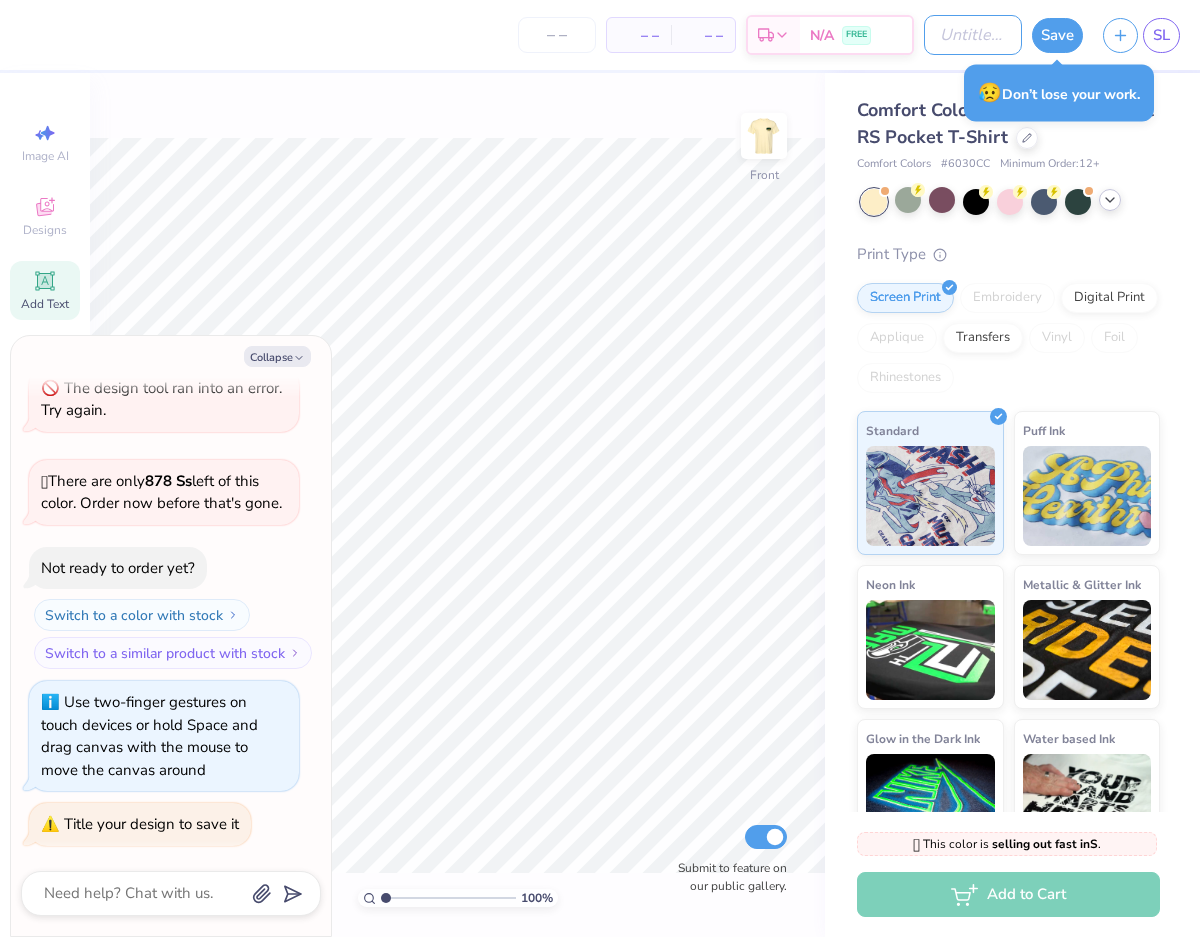 type on "F" 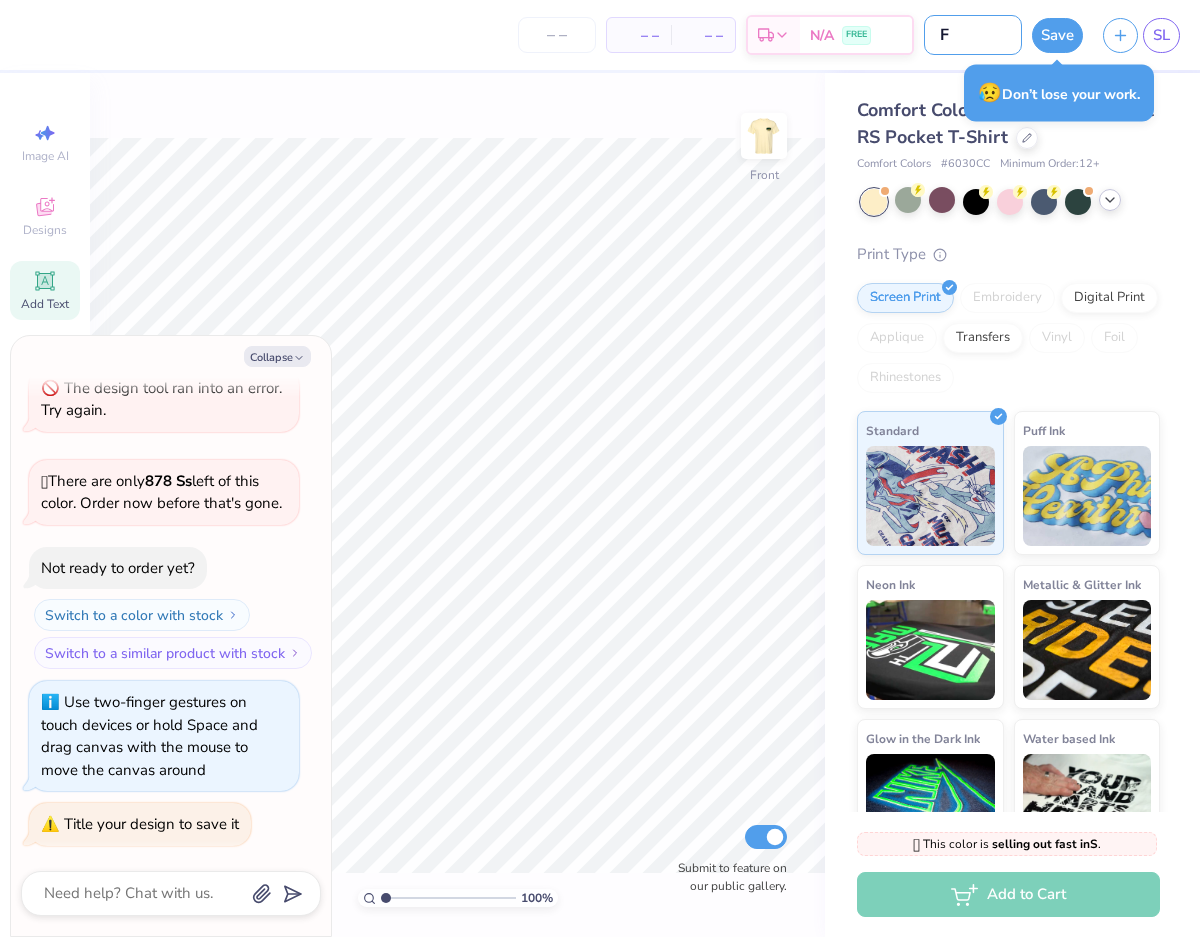 type on "Fa" 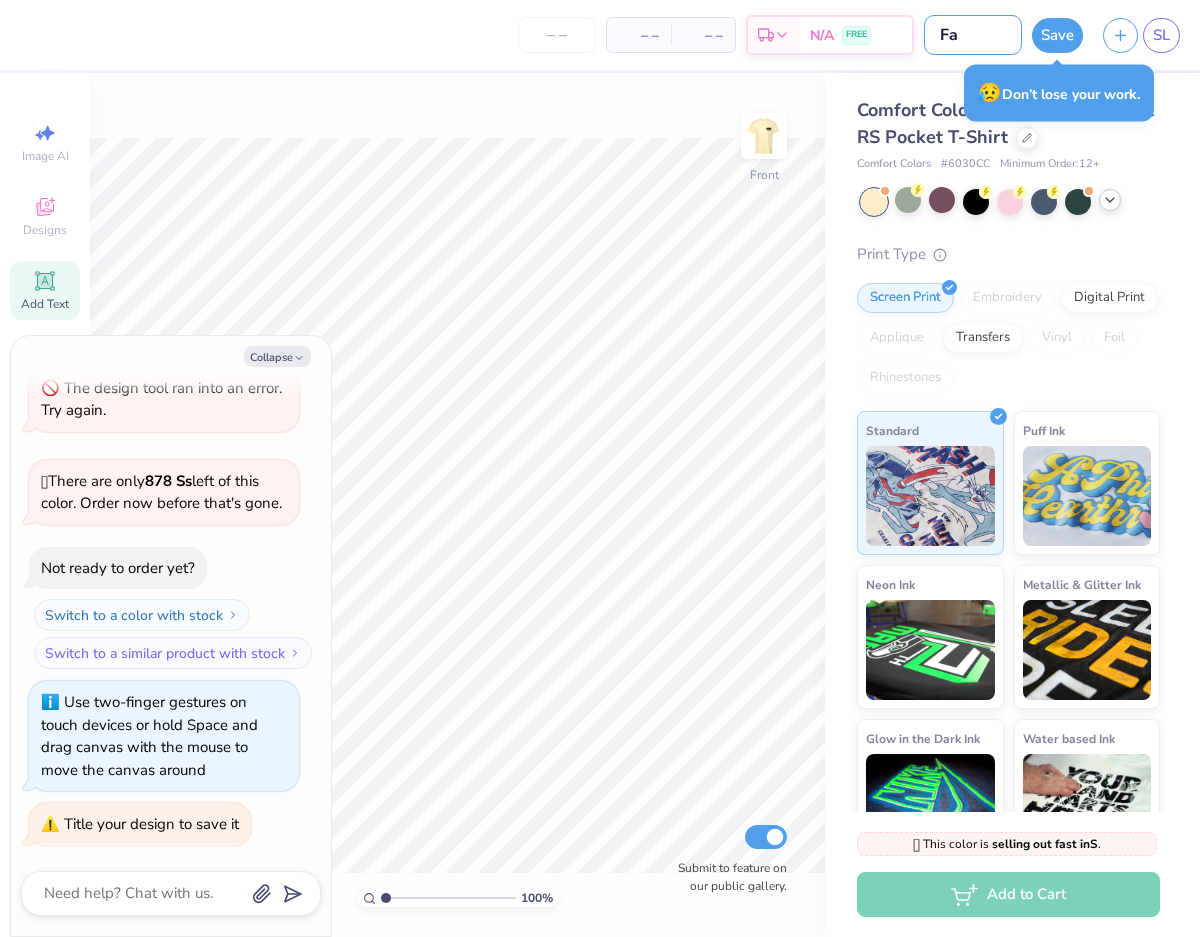 type on "Fal" 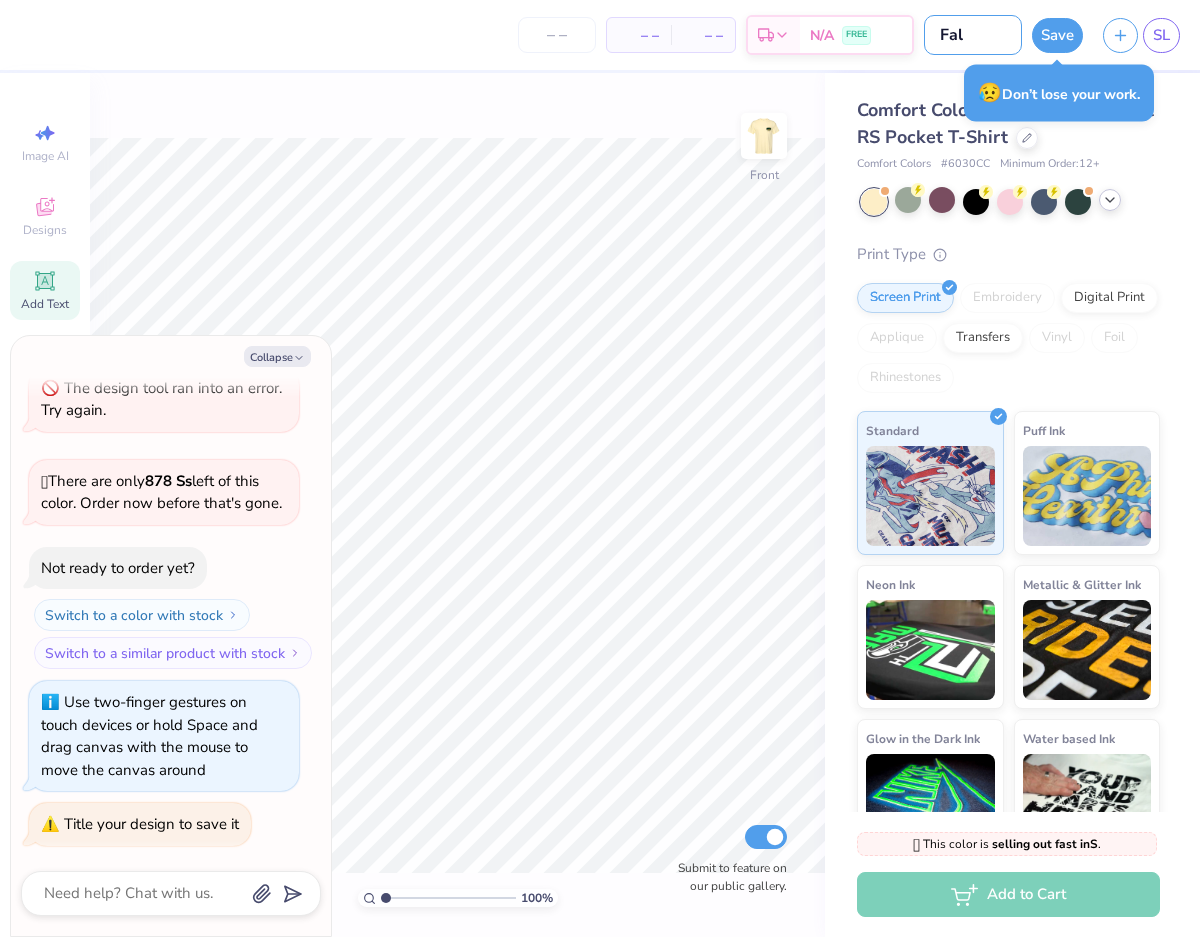 type on "Fall" 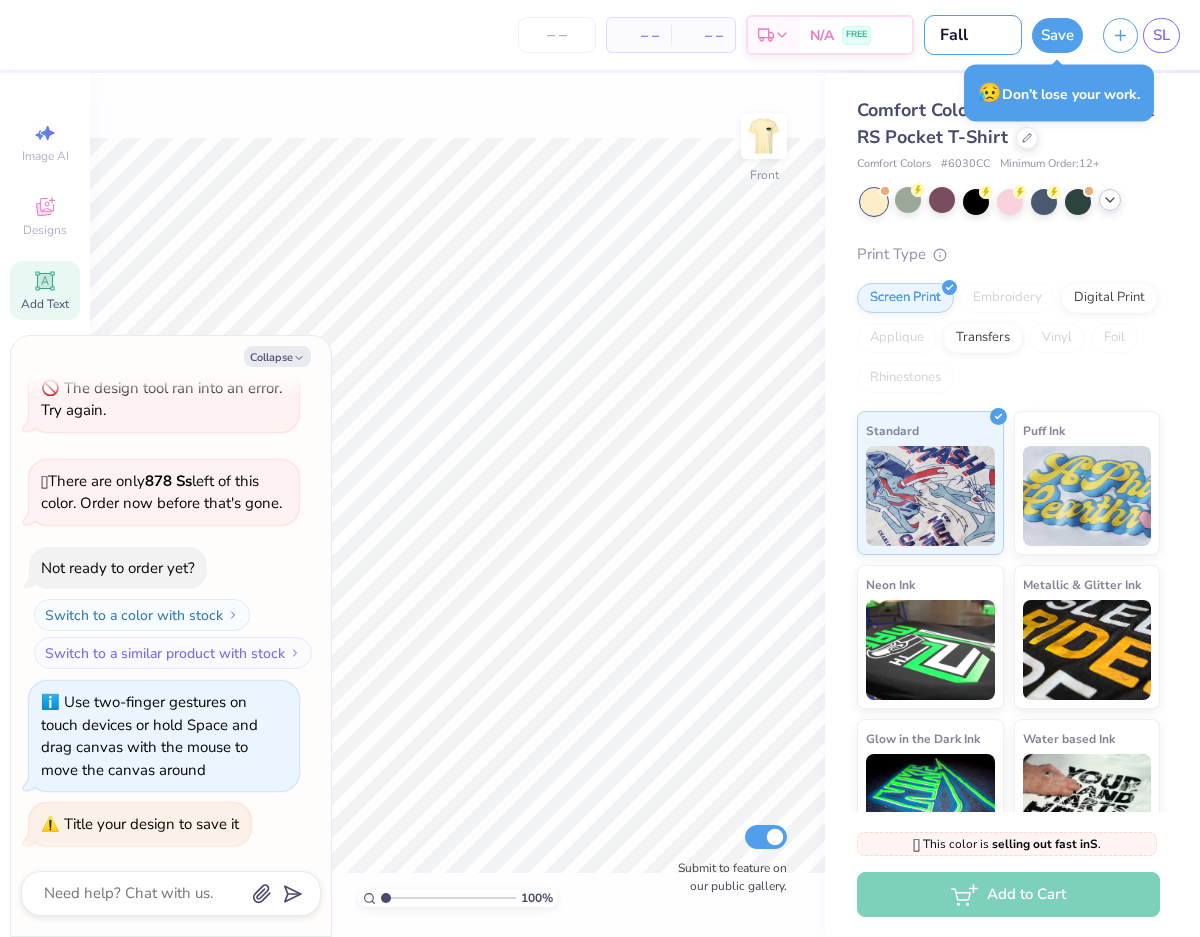 type on "Fall" 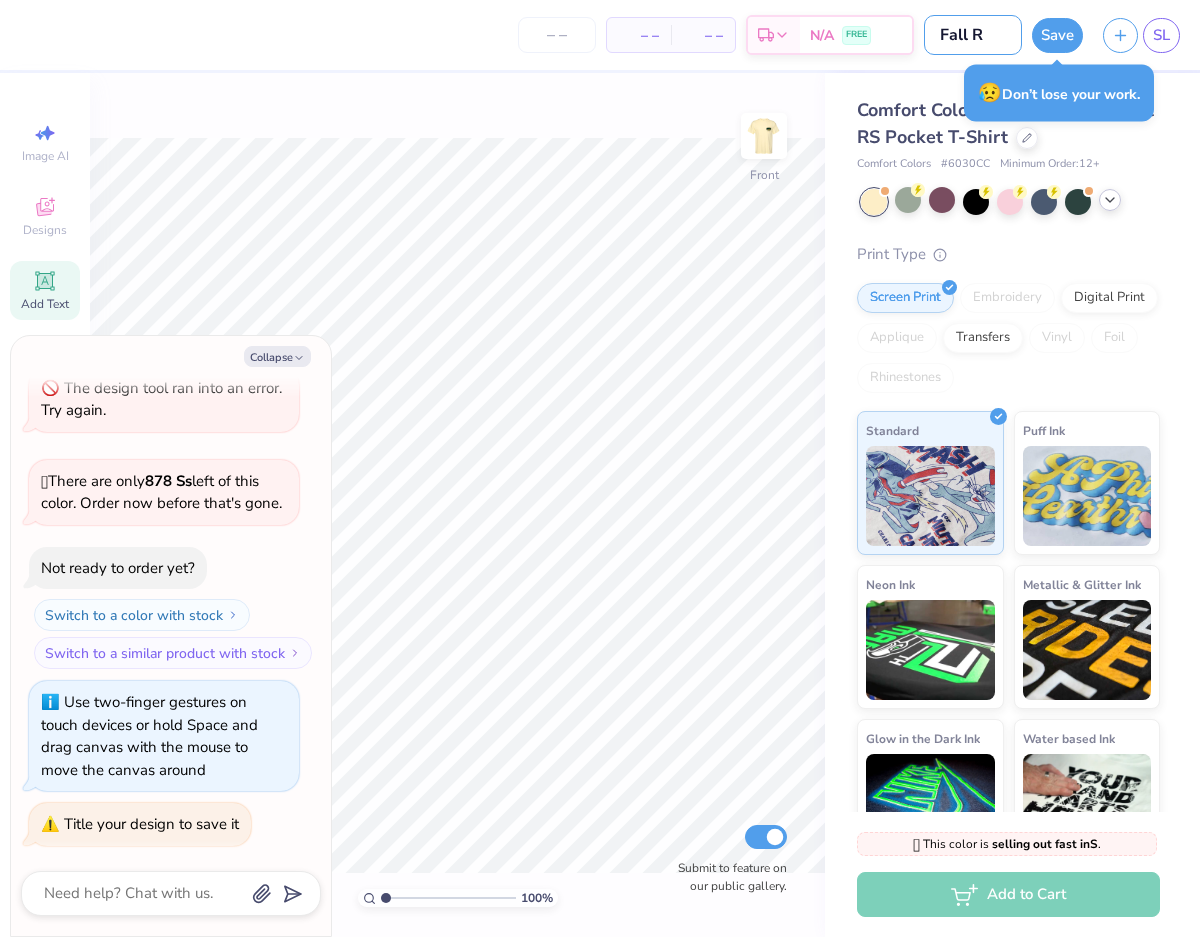 type on "Fall Ru" 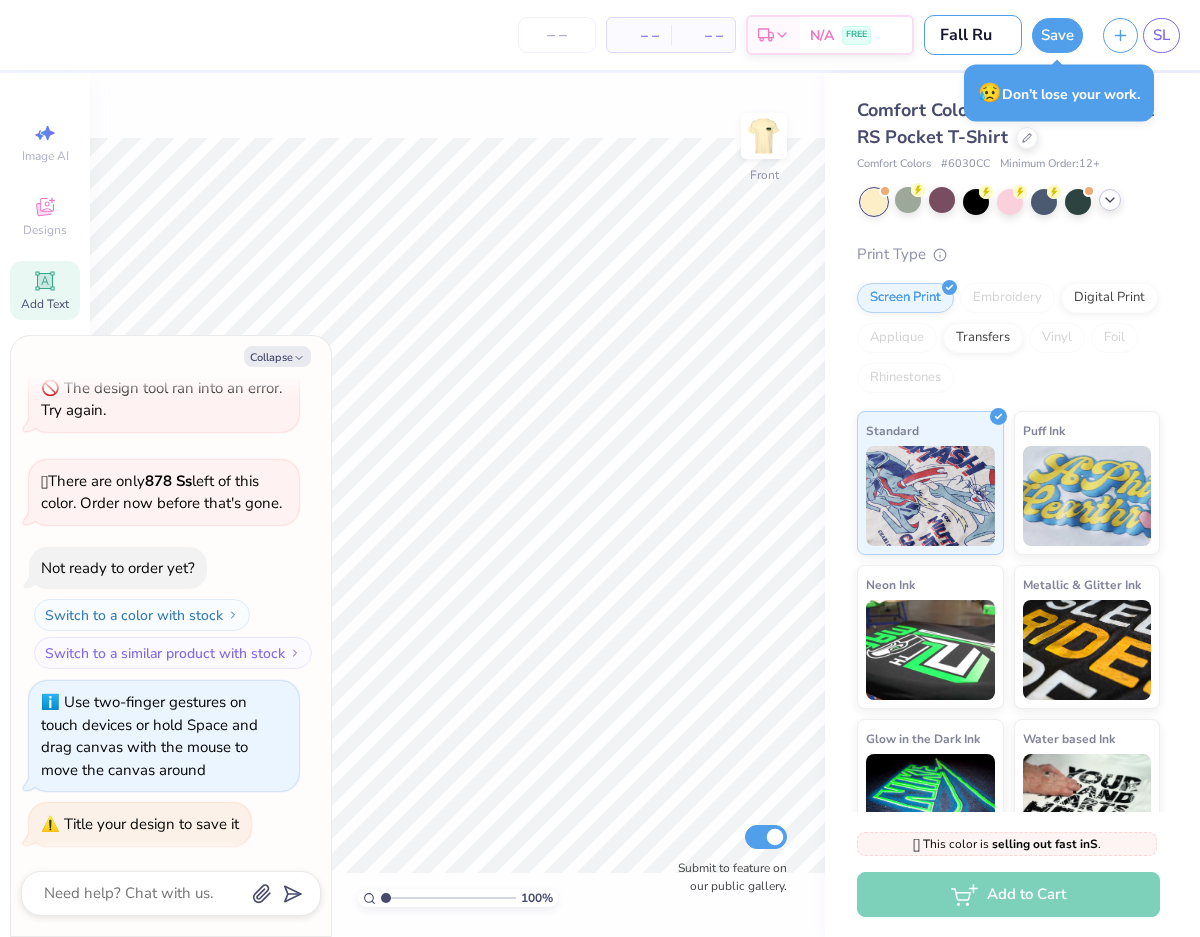 type on "Fall Rus" 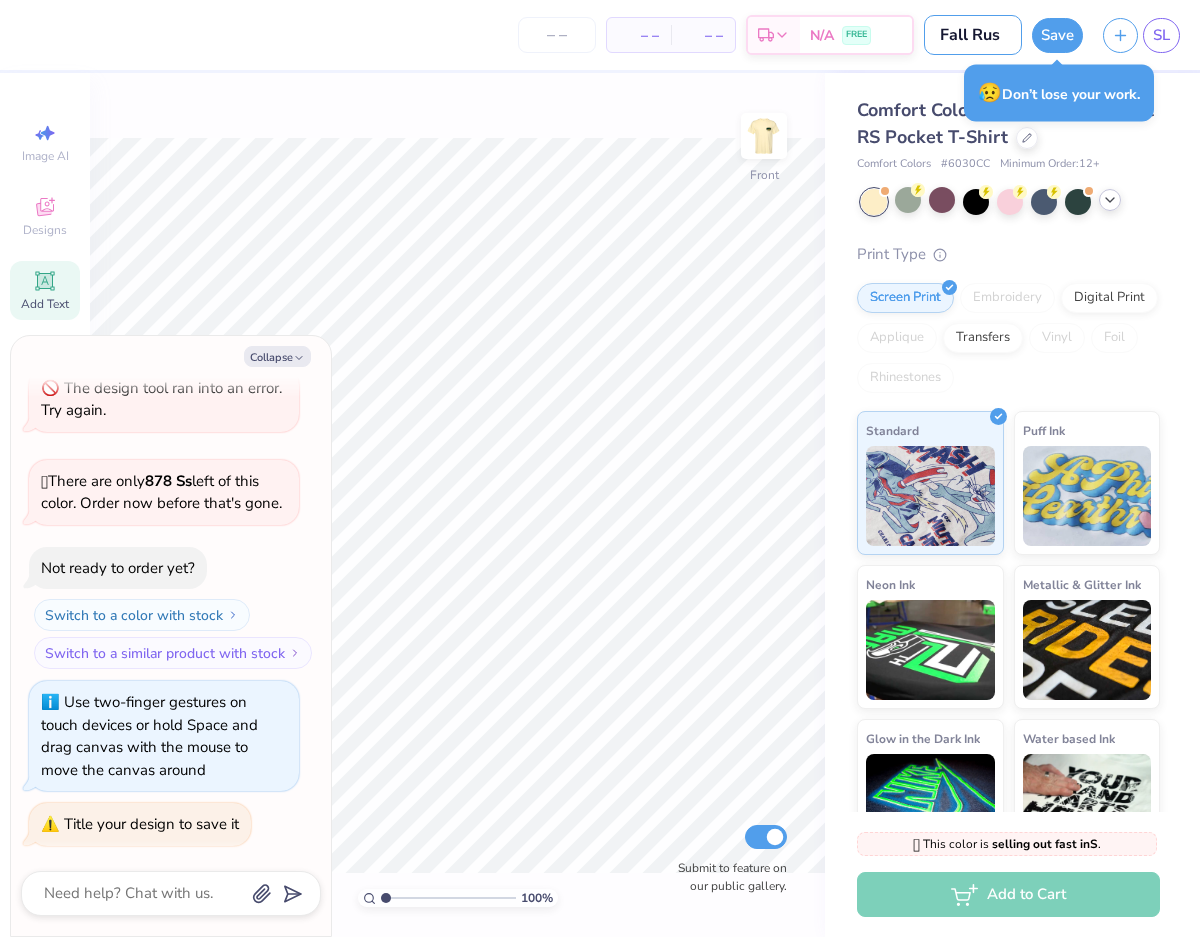 type on "Fall Rush" 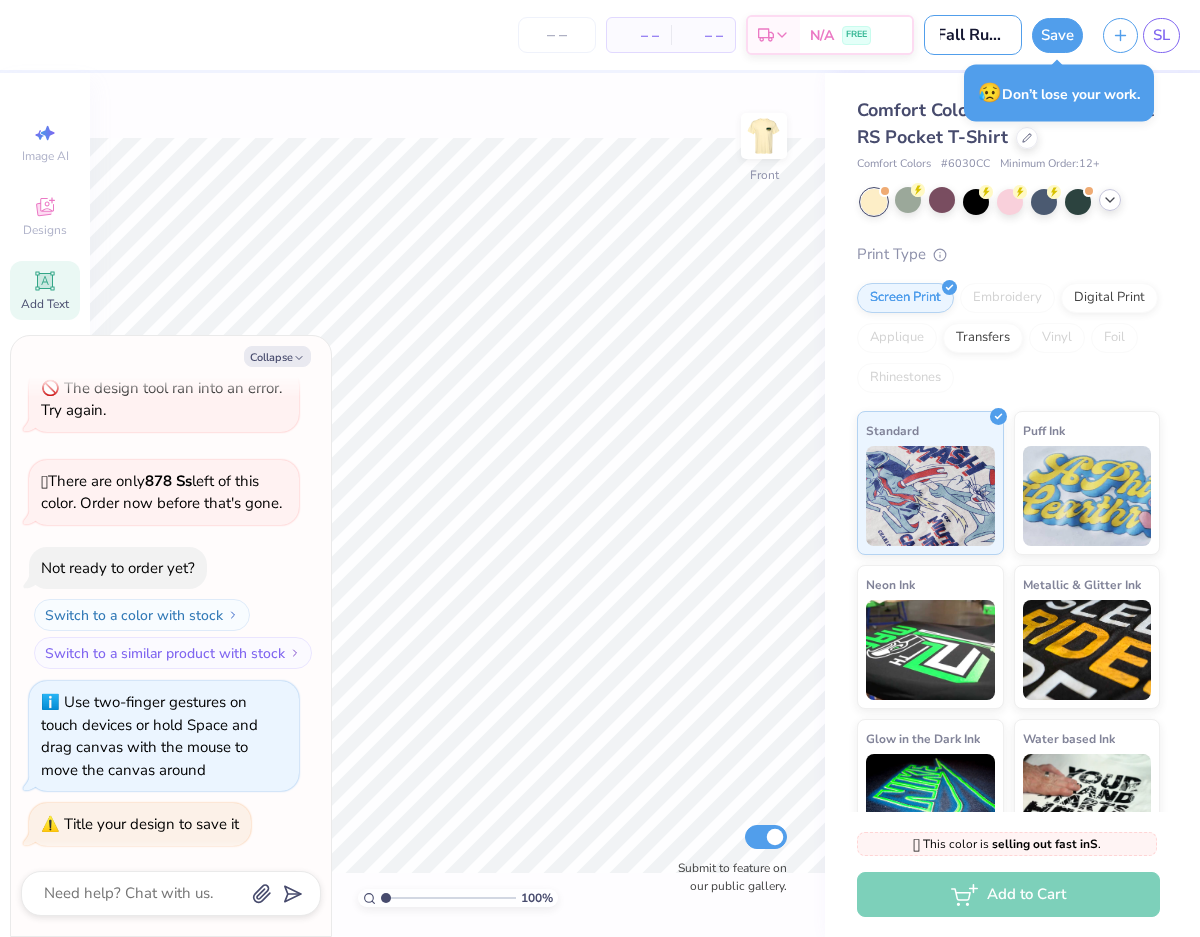 type on "Fall Rush" 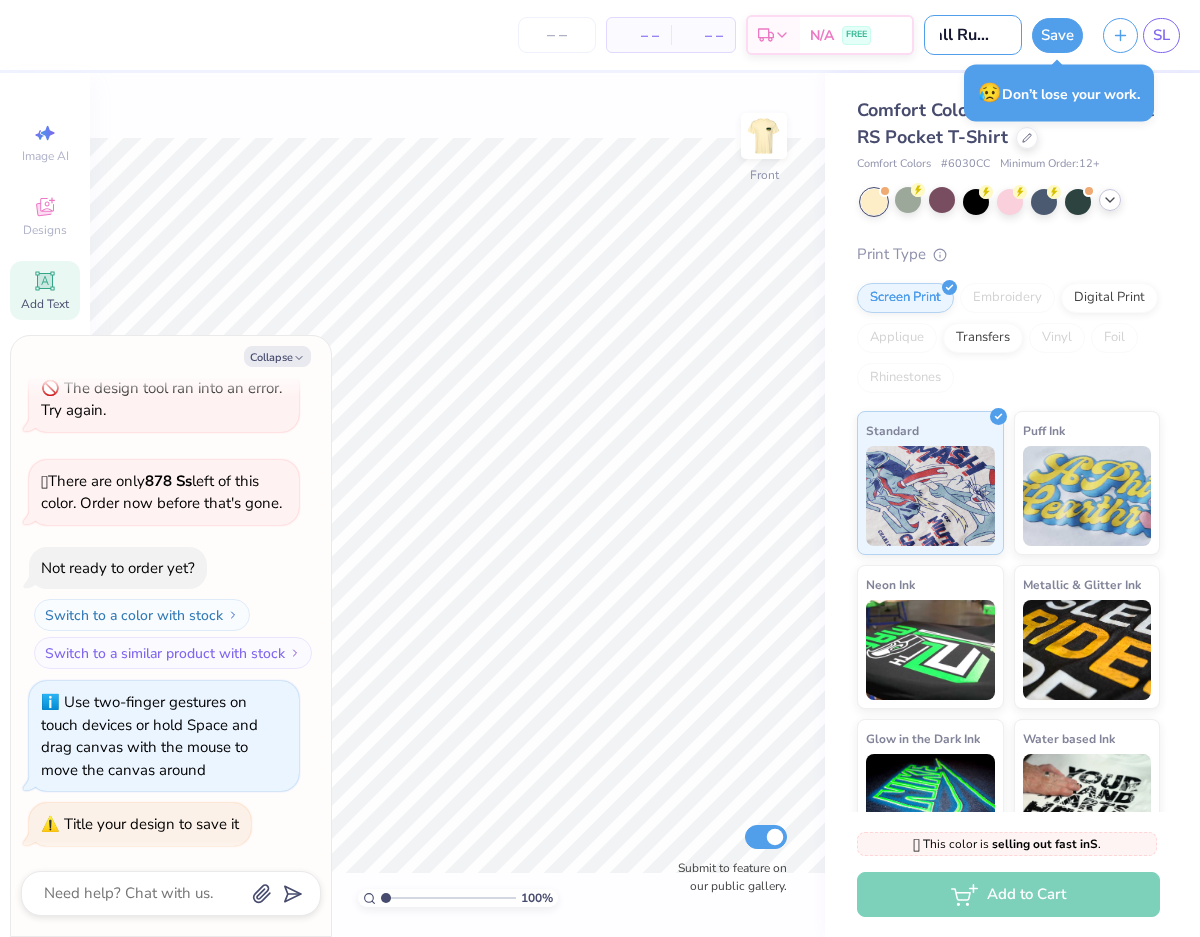 type on "Fall Rush sh" 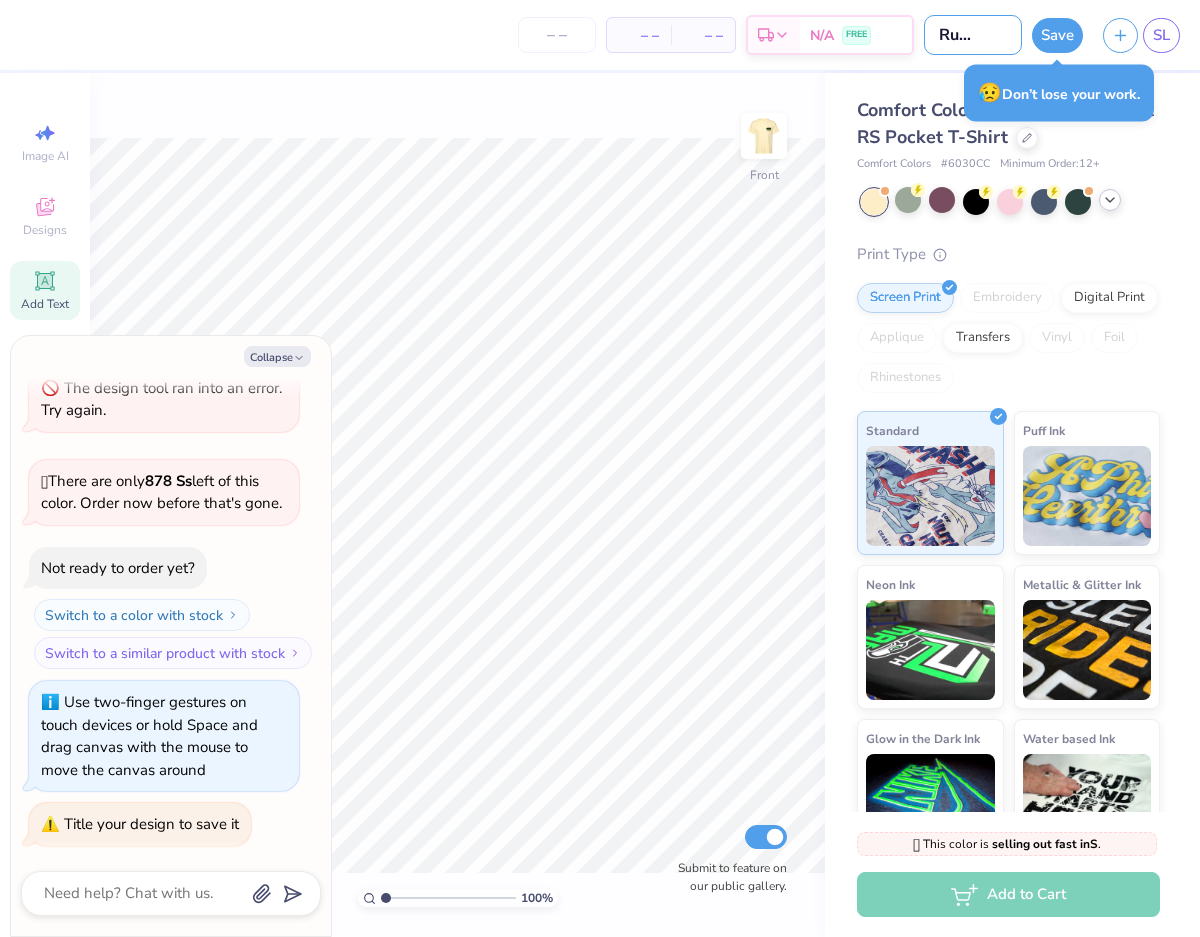 type on "Fall Rush shui" 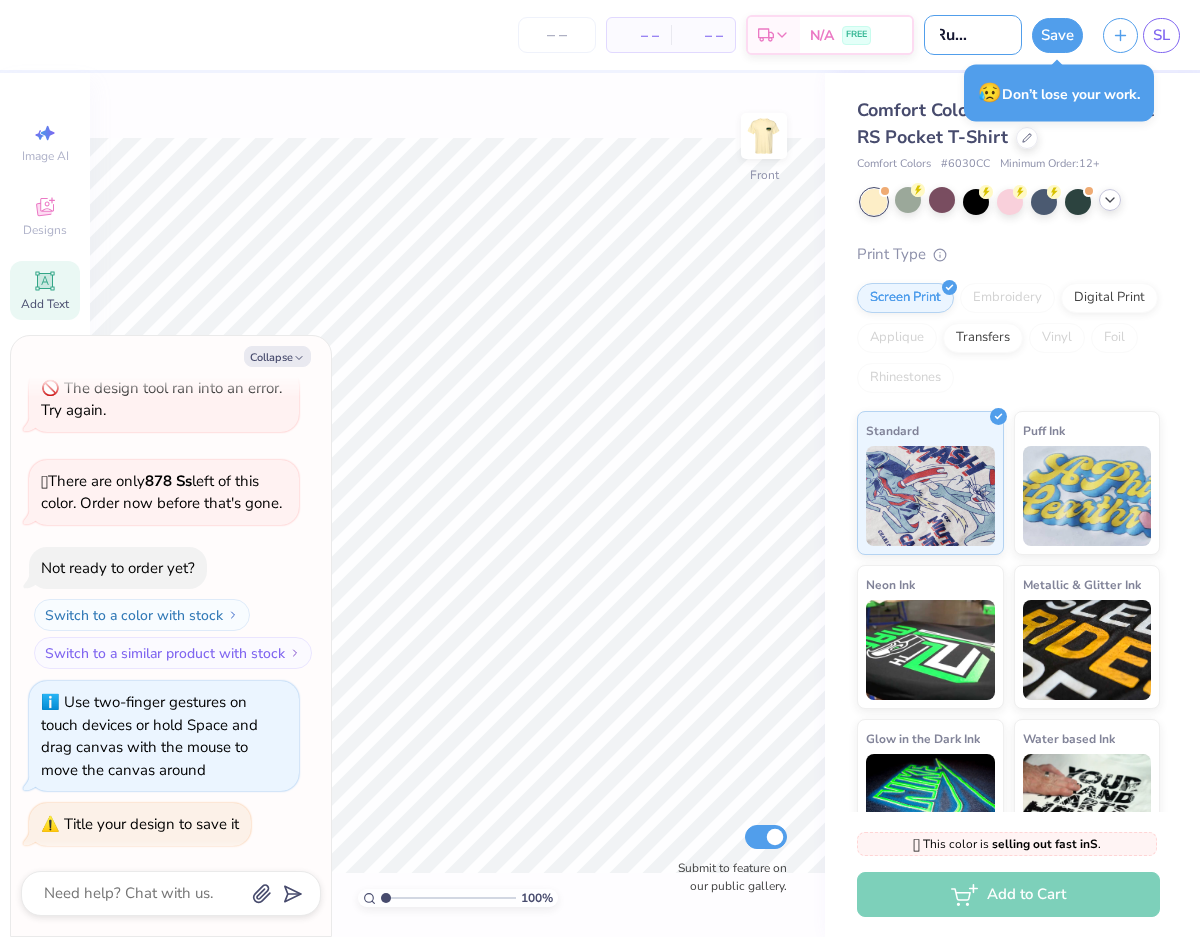 type on "x" 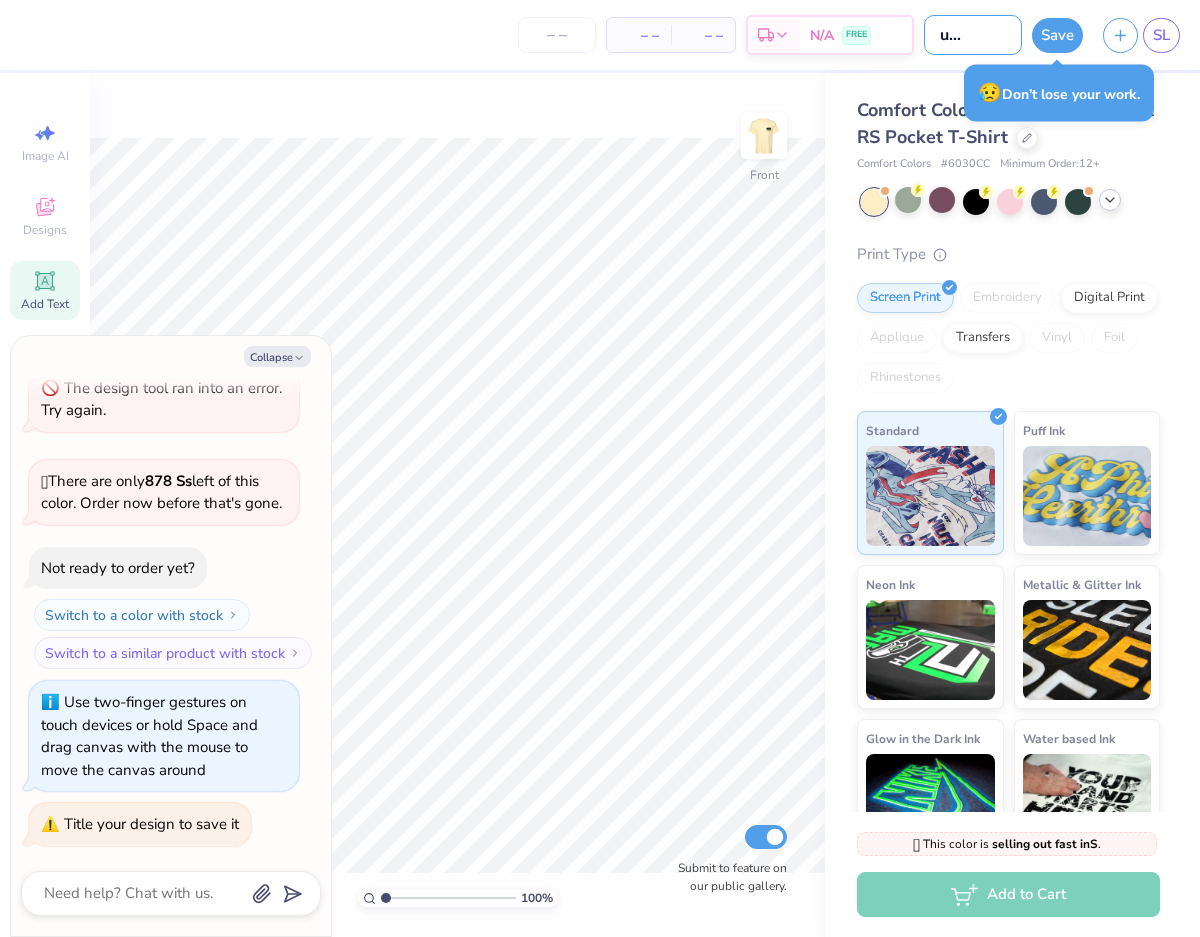 type on "Fall Rush shui" 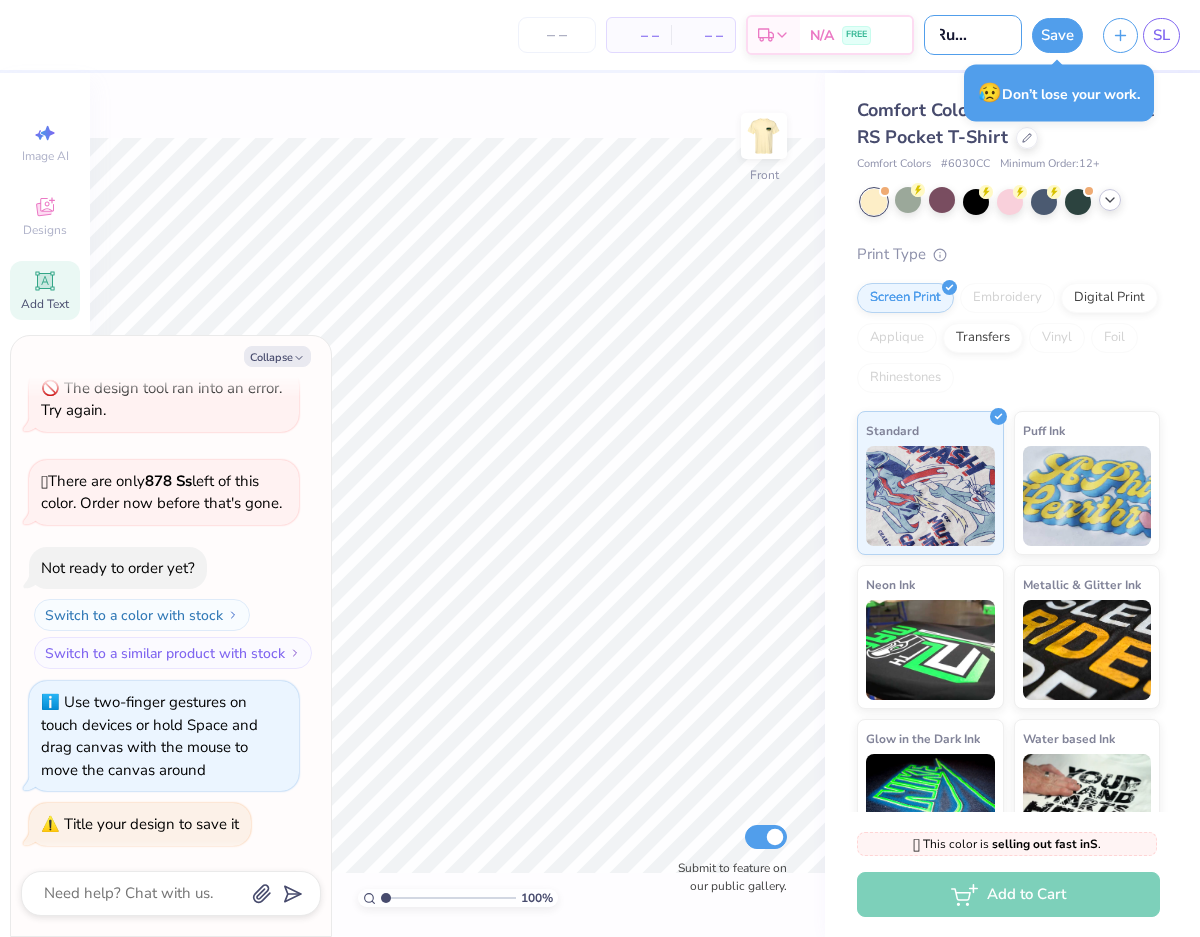 type on "x" 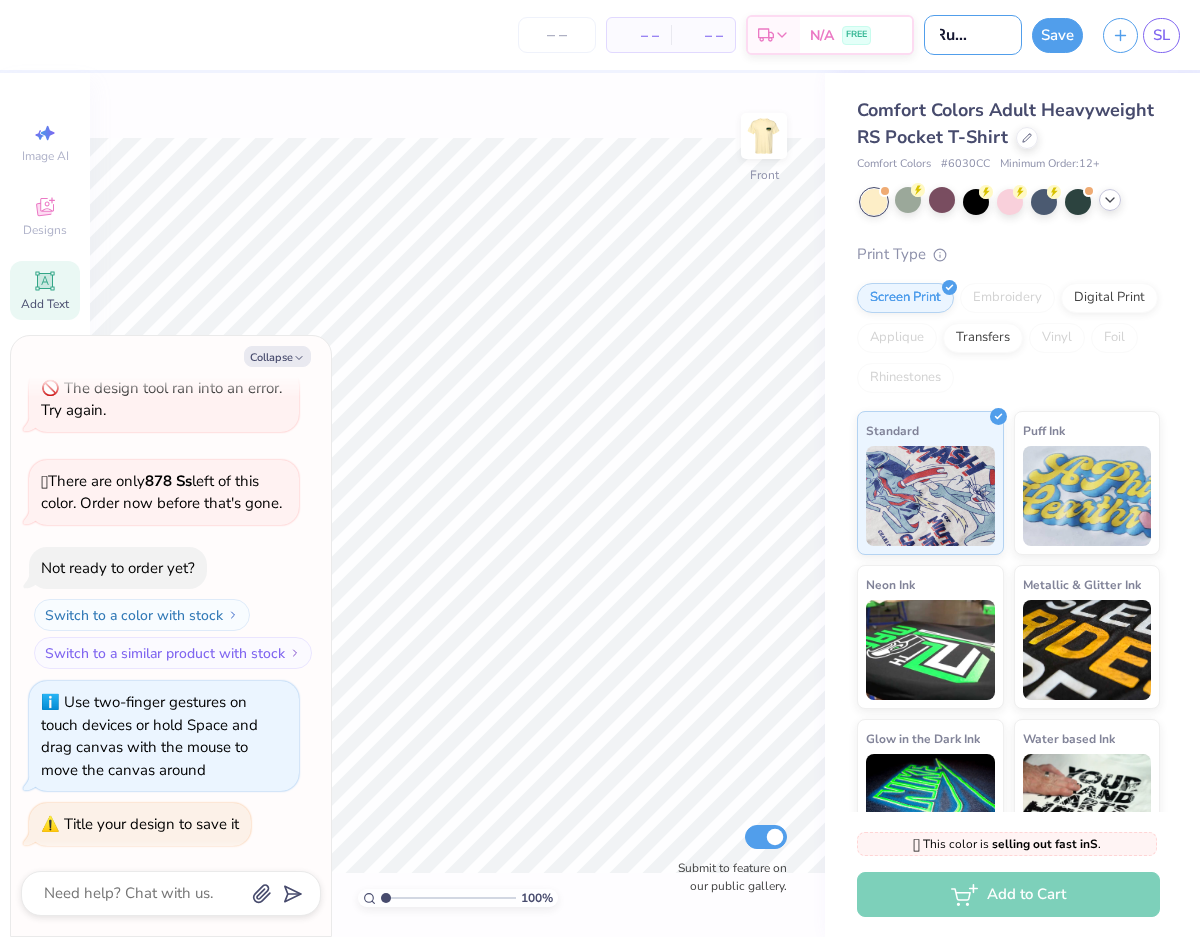 type on "Fall Rush shu" 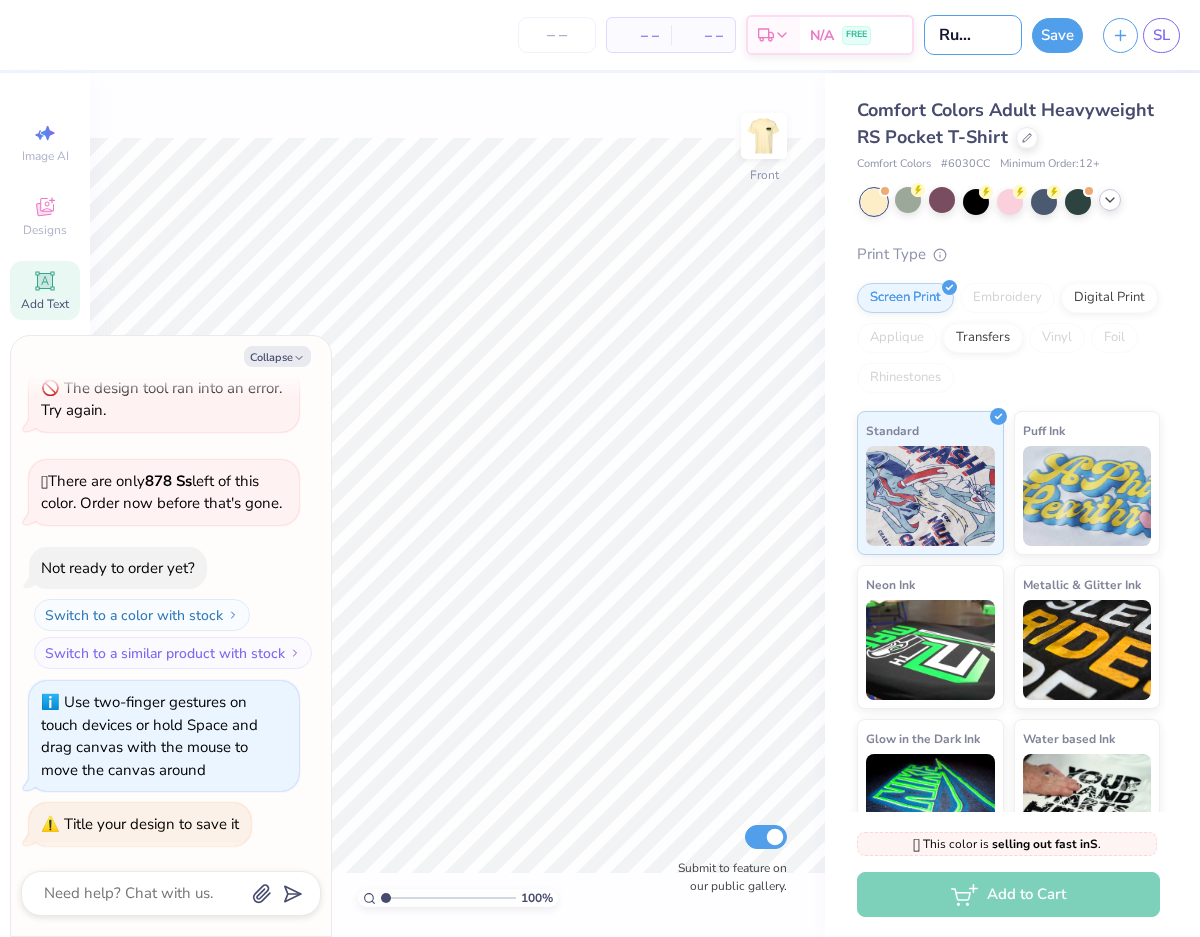 type on "Fall Rush sh" 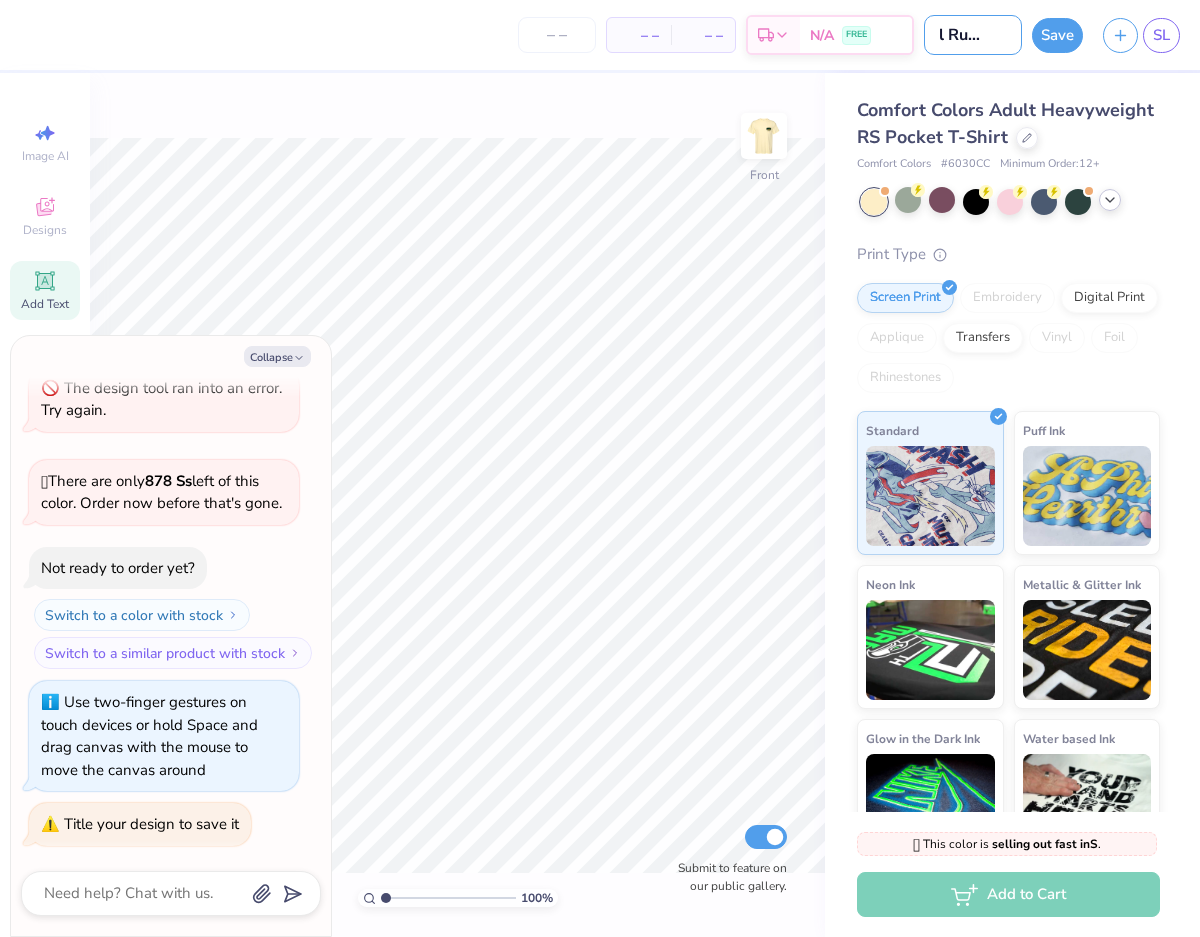 type on "Fall Rush s" 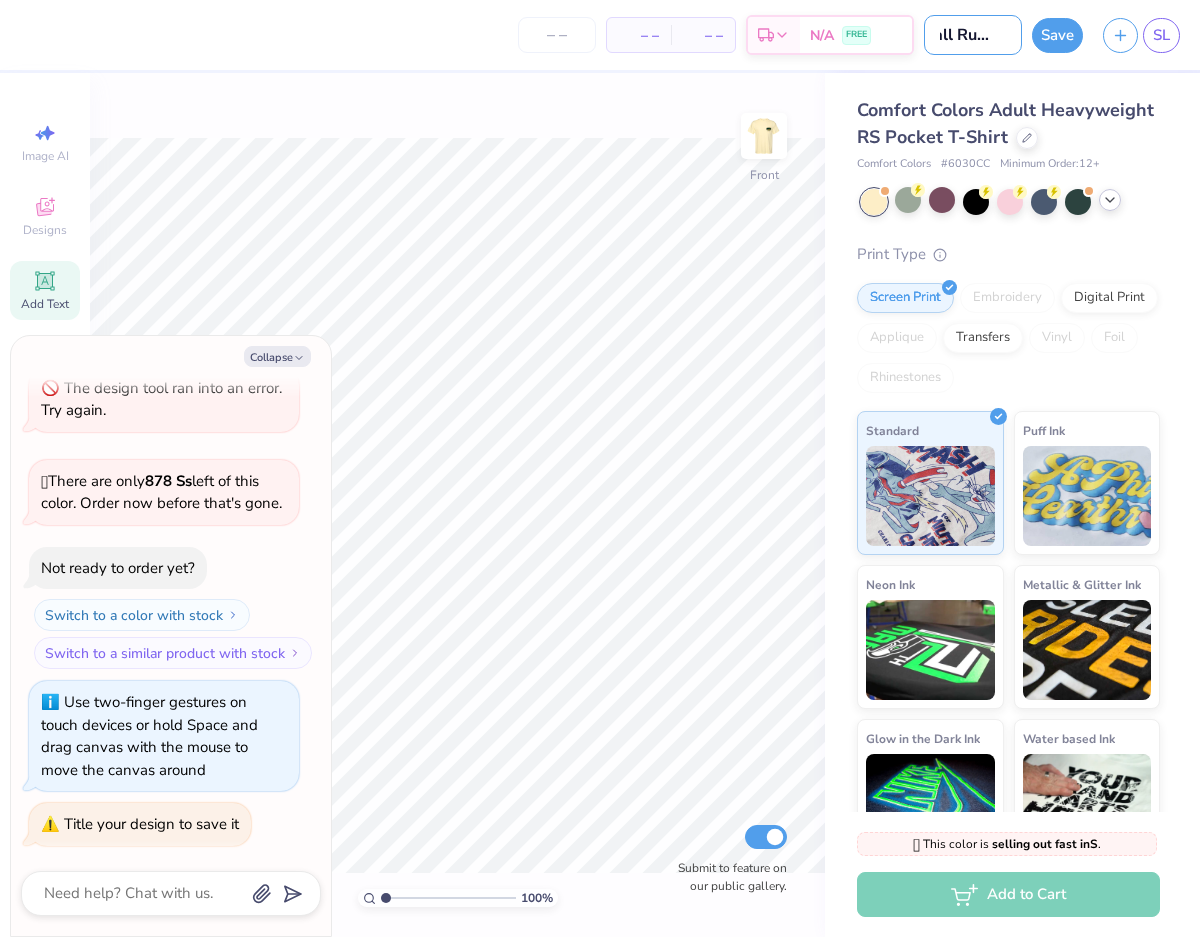 type on "Fall Rush" 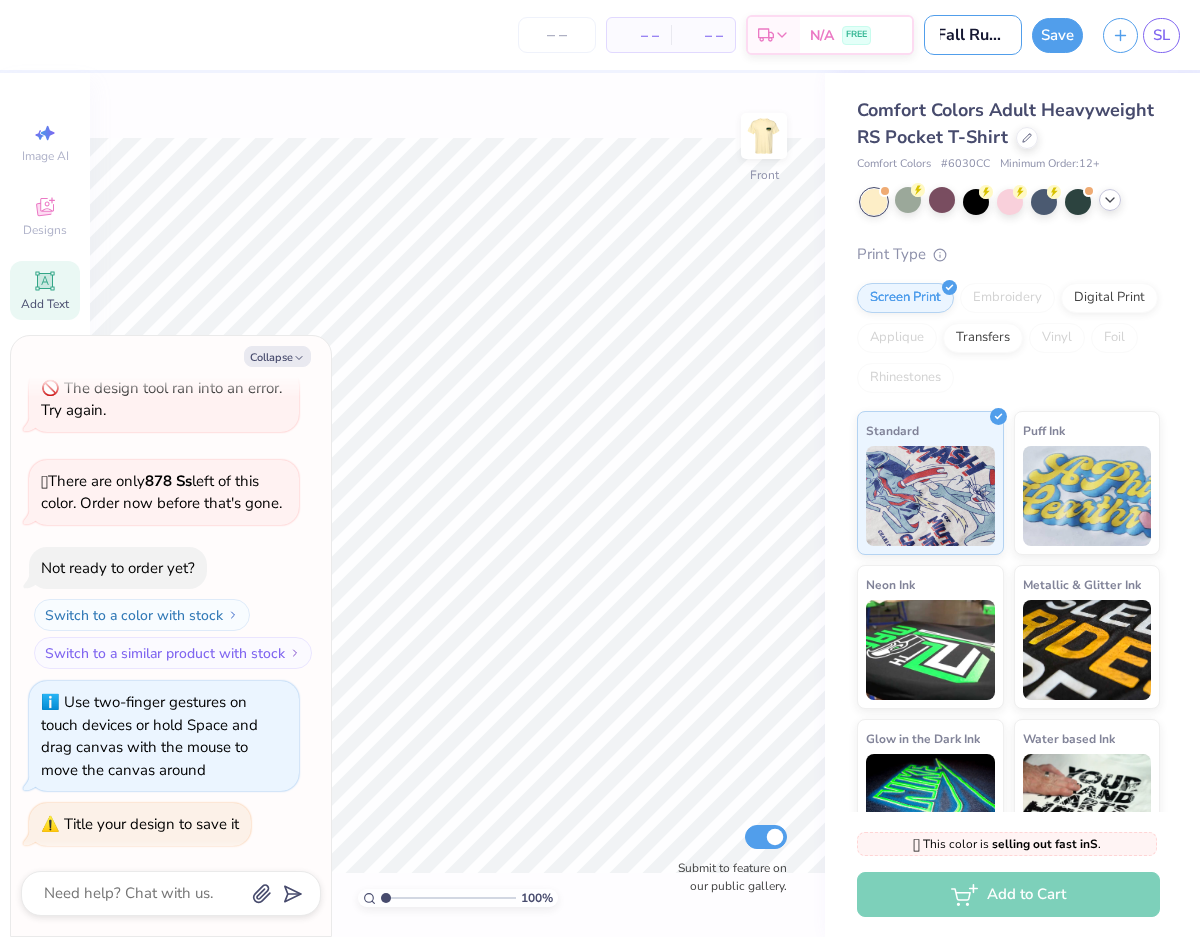 type on "Fall Rush S" 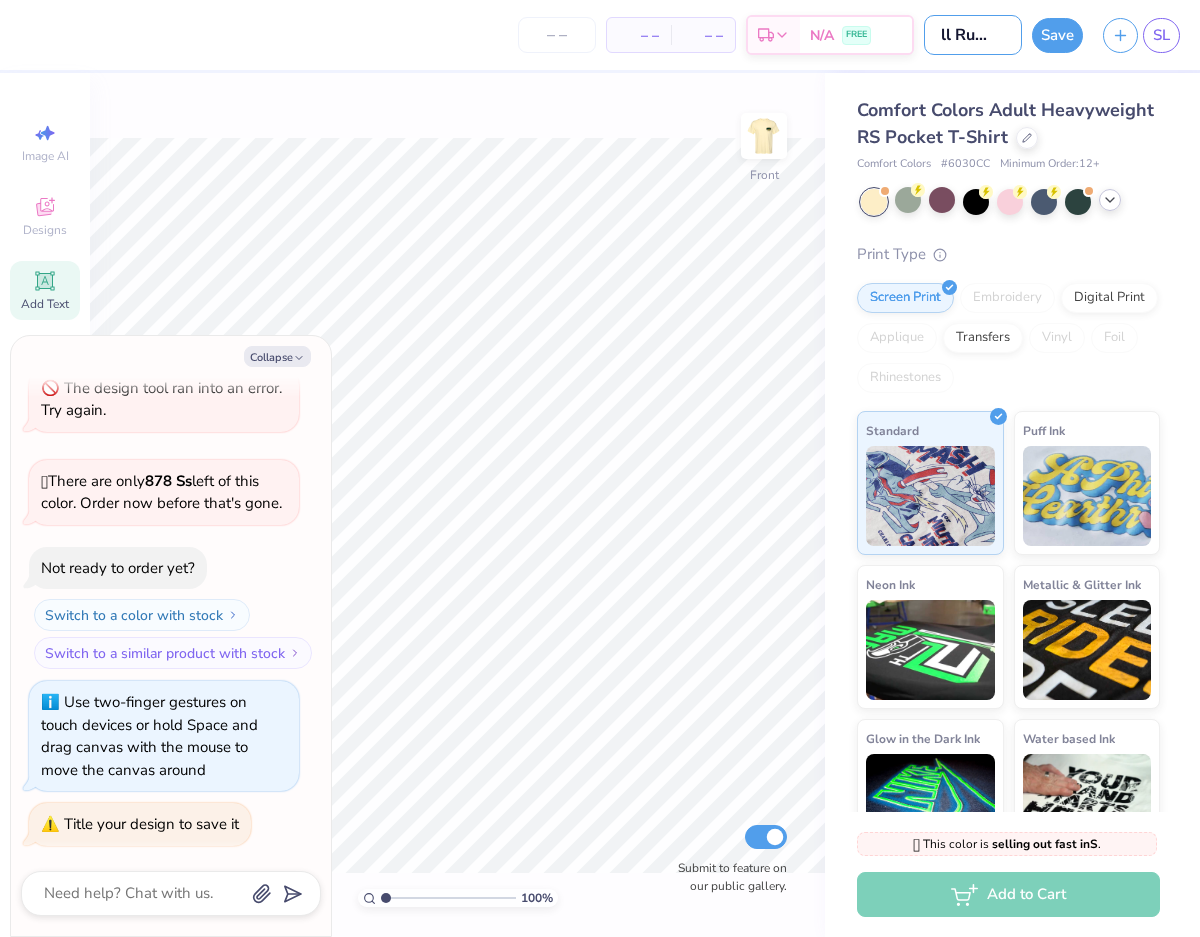 type on "Fall Rush Sh" 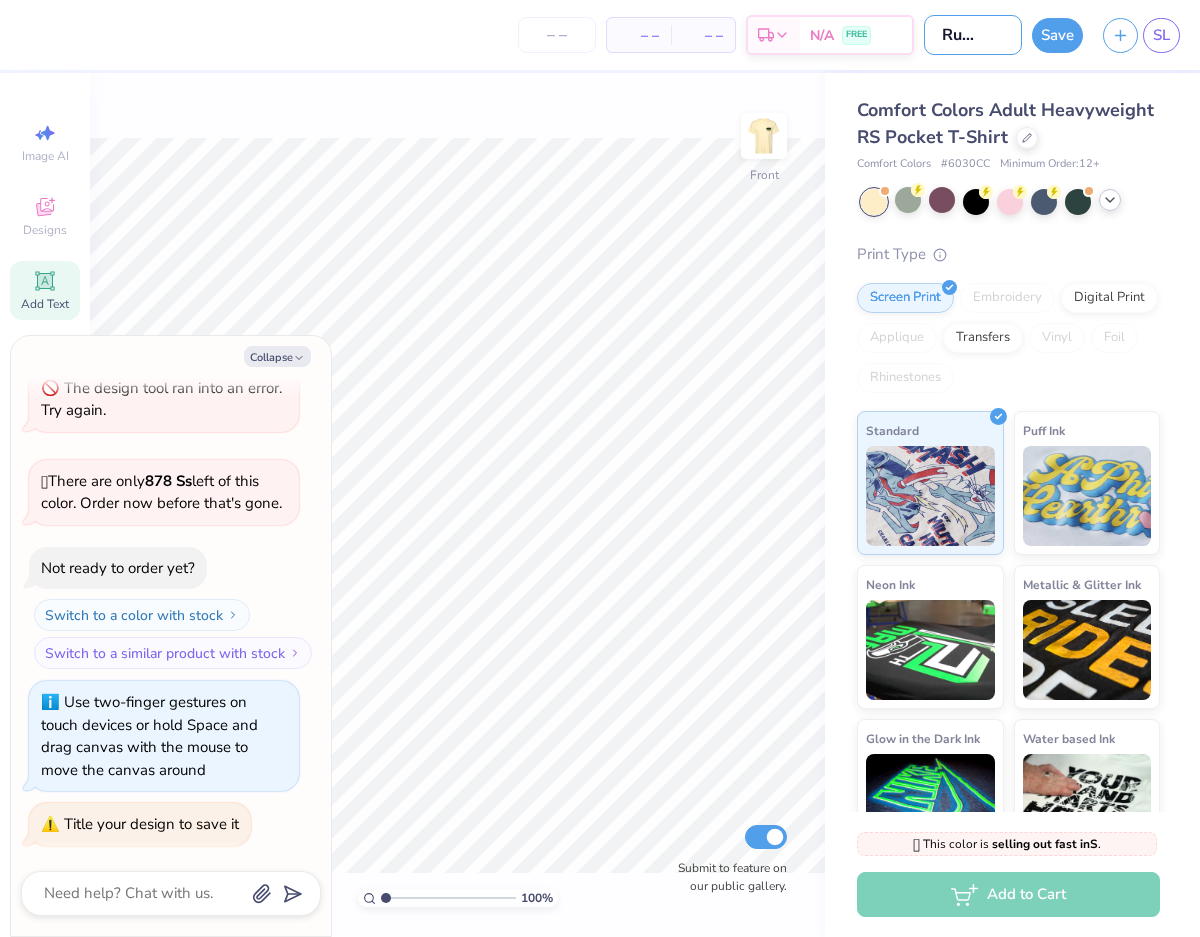 type on "Fall Rush Shir" 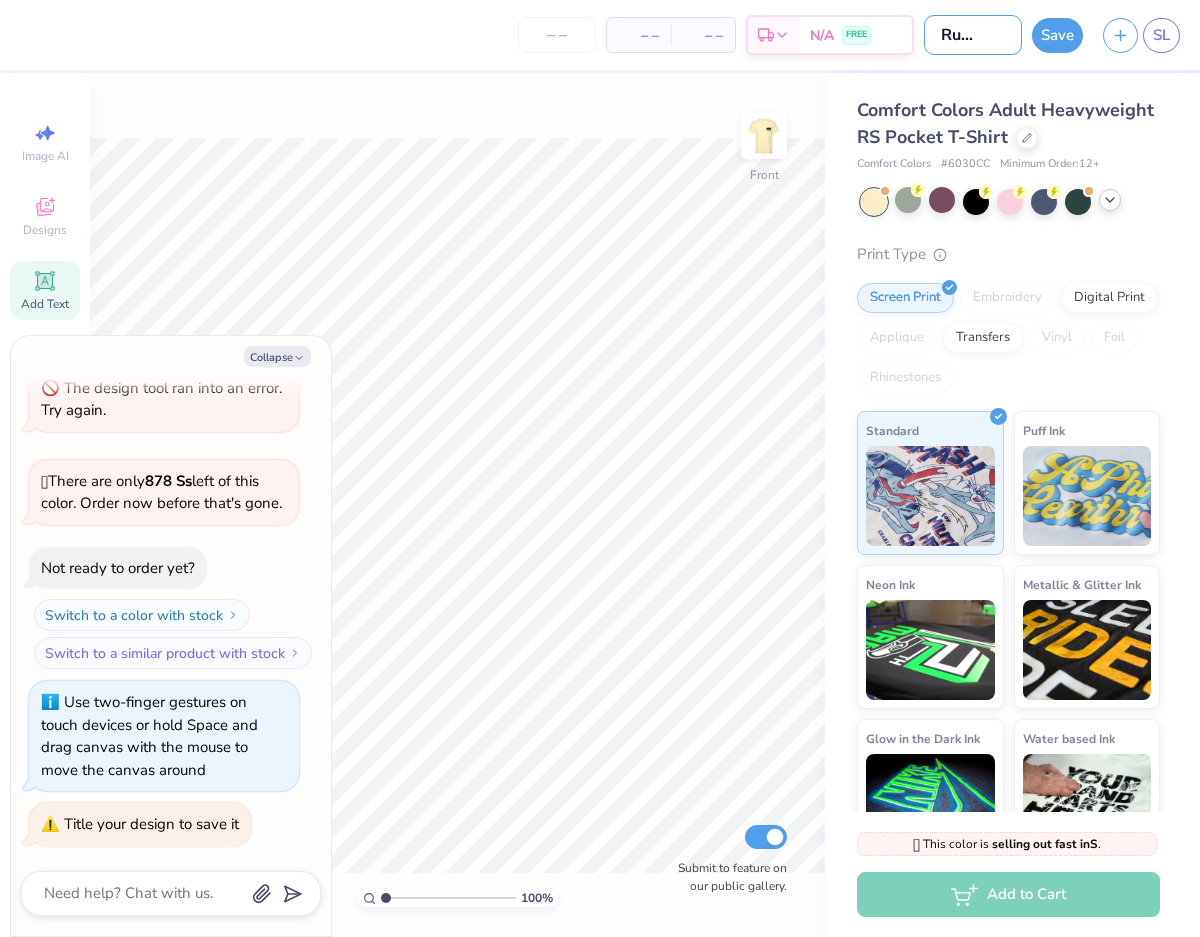 type on "x" 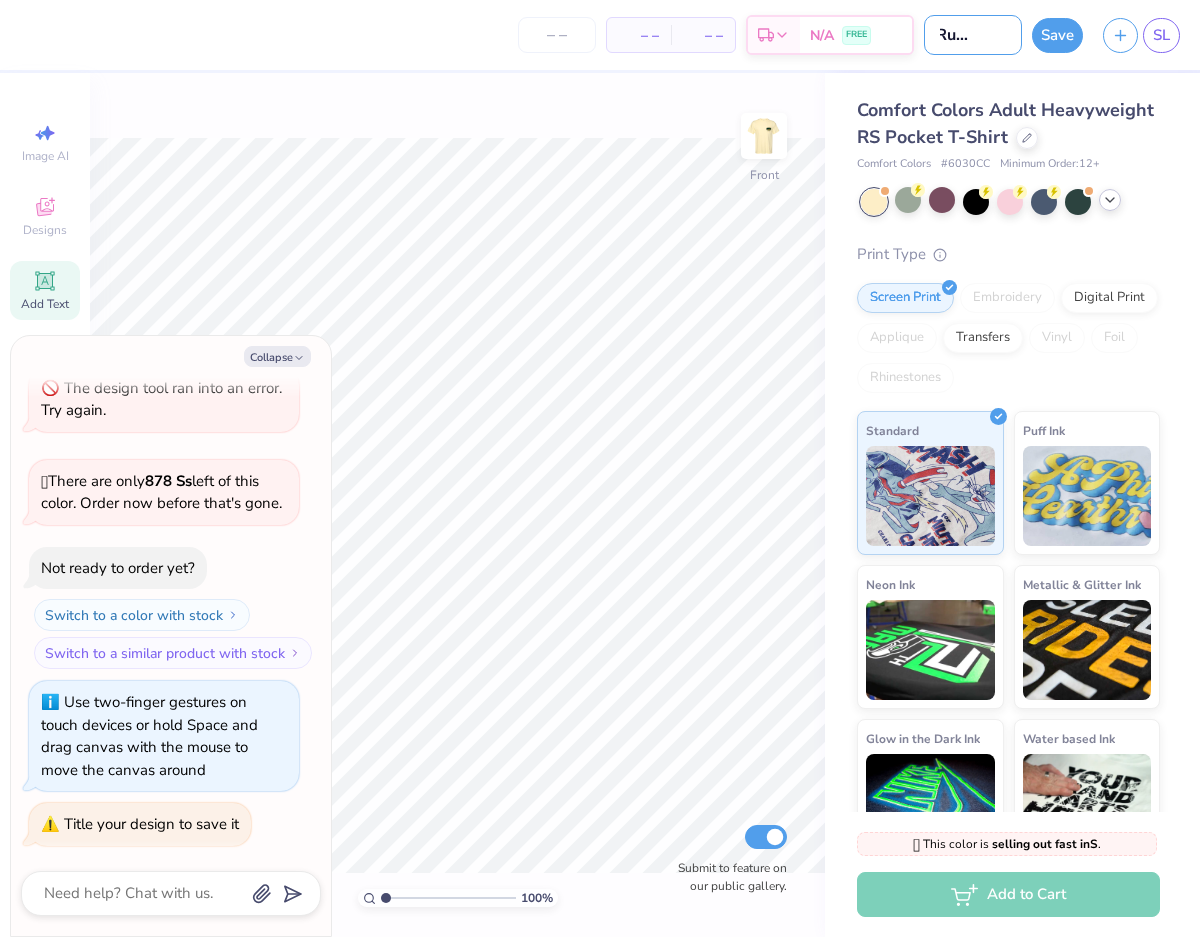 type on "Fall Rush Shirt" 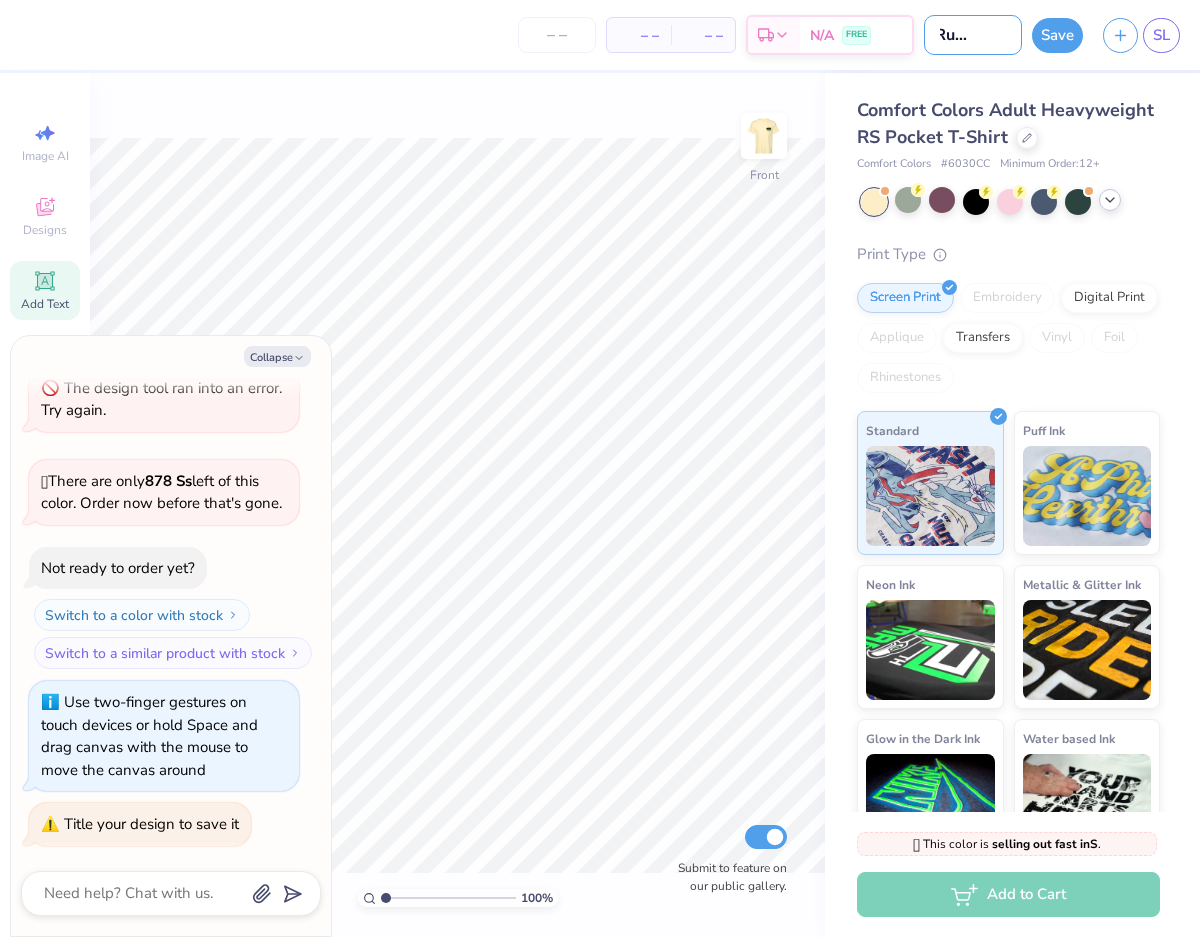 scroll, scrollTop: 0, scrollLeft: 44, axis: horizontal 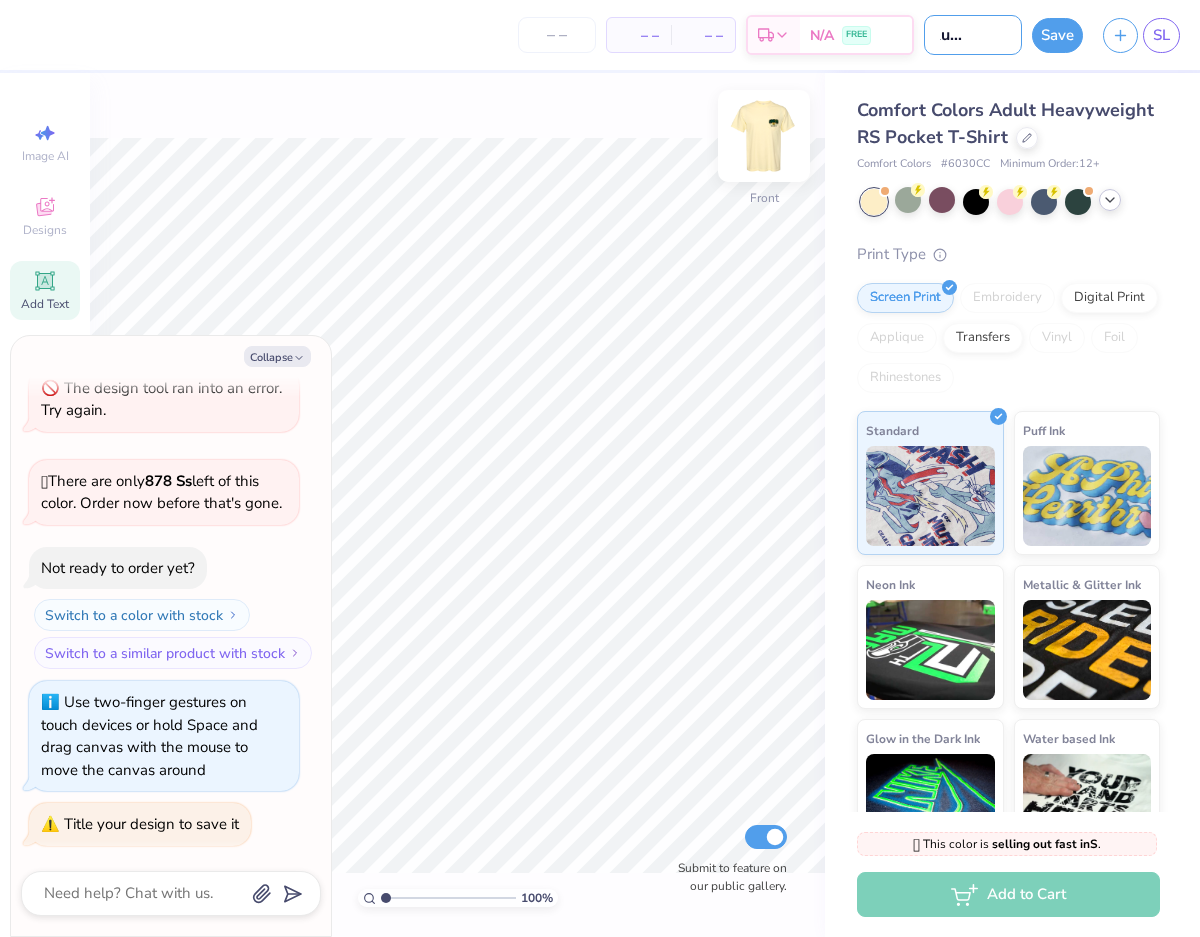 type on "Fall Rush Shirt" 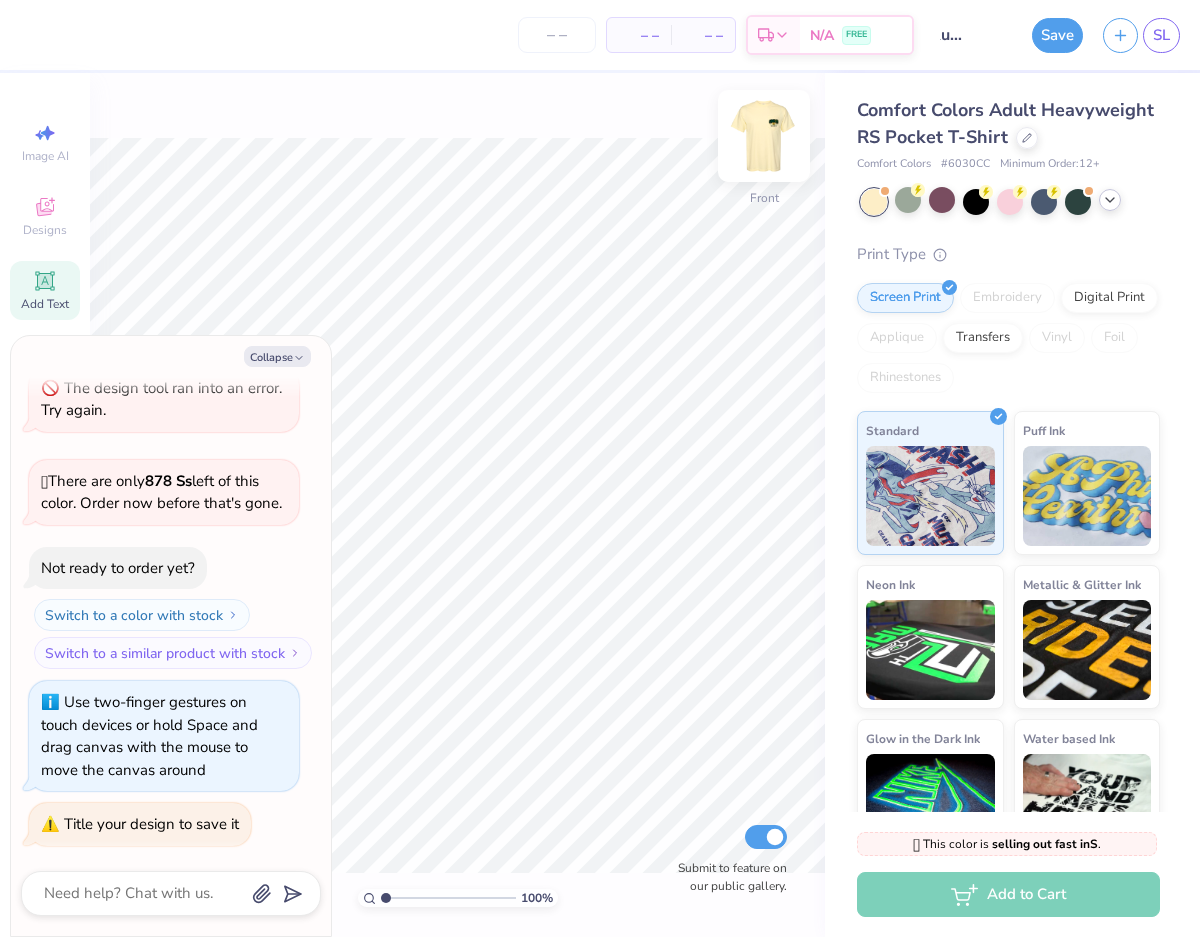 click at bounding box center (764, 136) 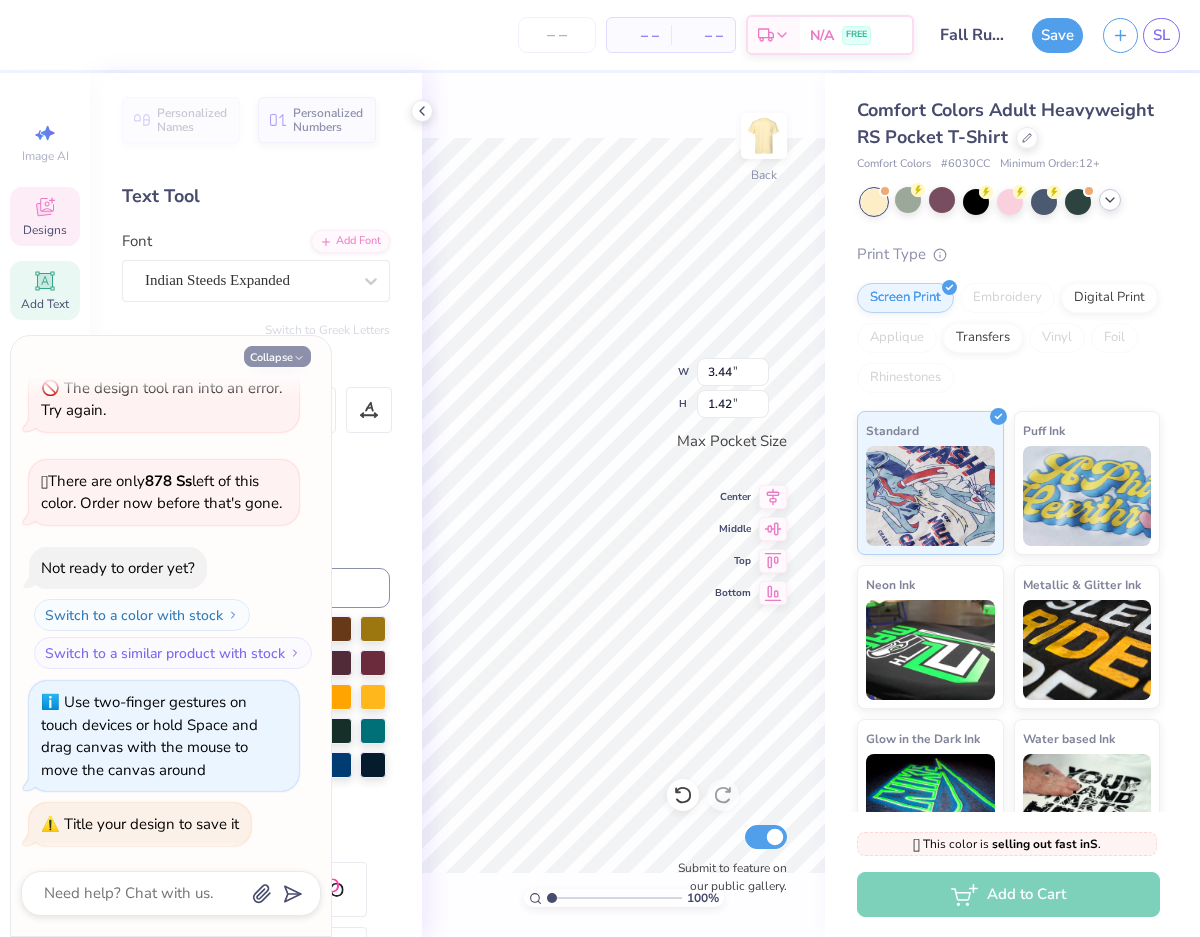 click on "Collapse" at bounding box center (277, 356) 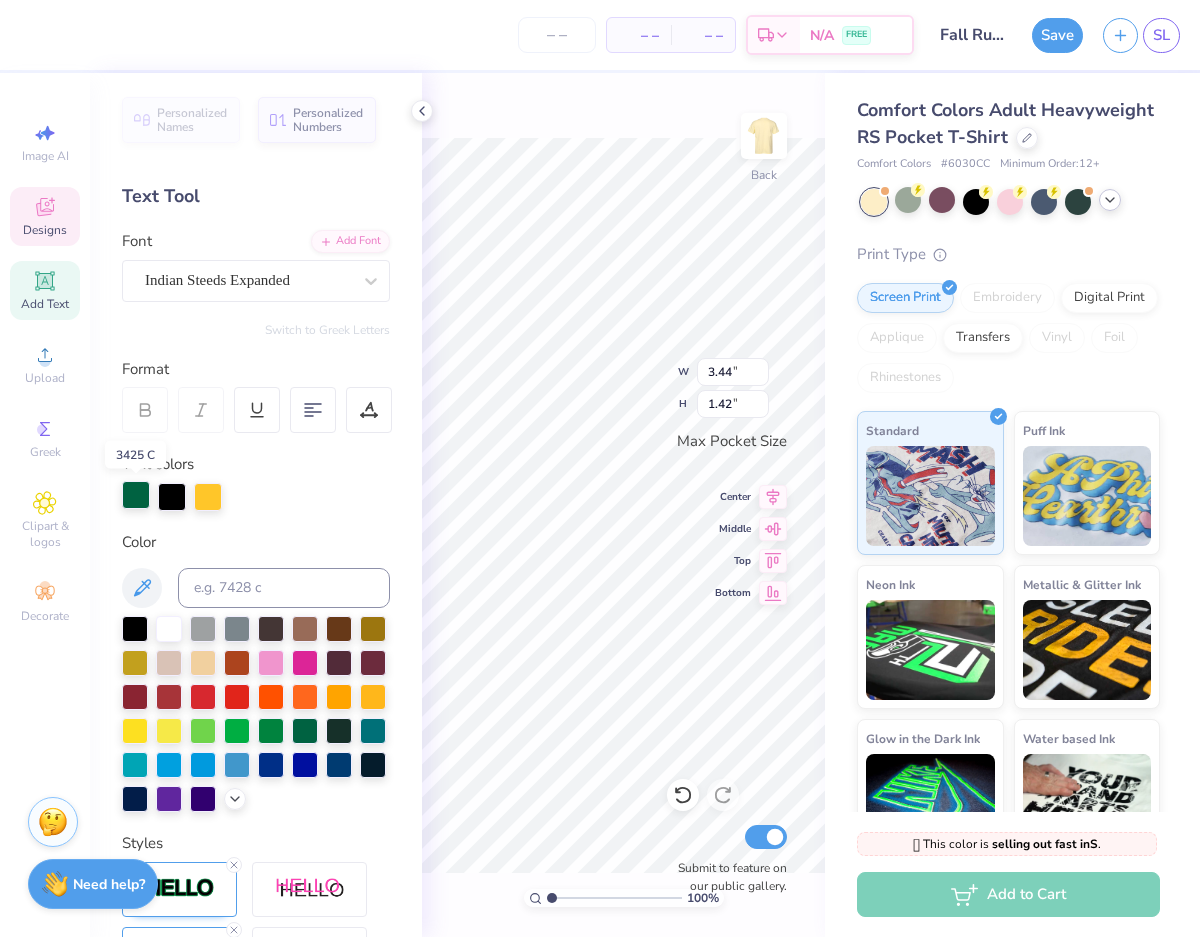click at bounding box center [136, 495] 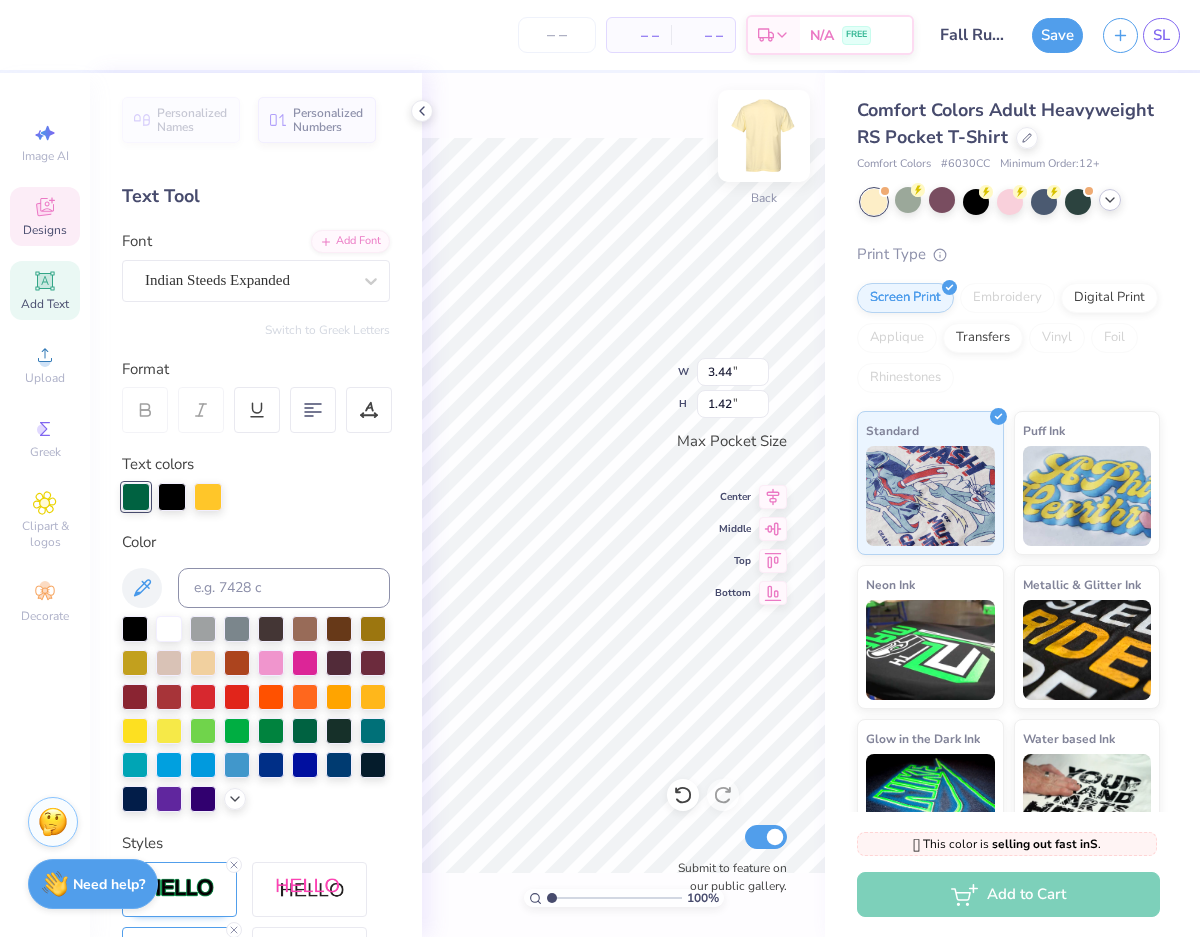 click at bounding box center [764, 136] 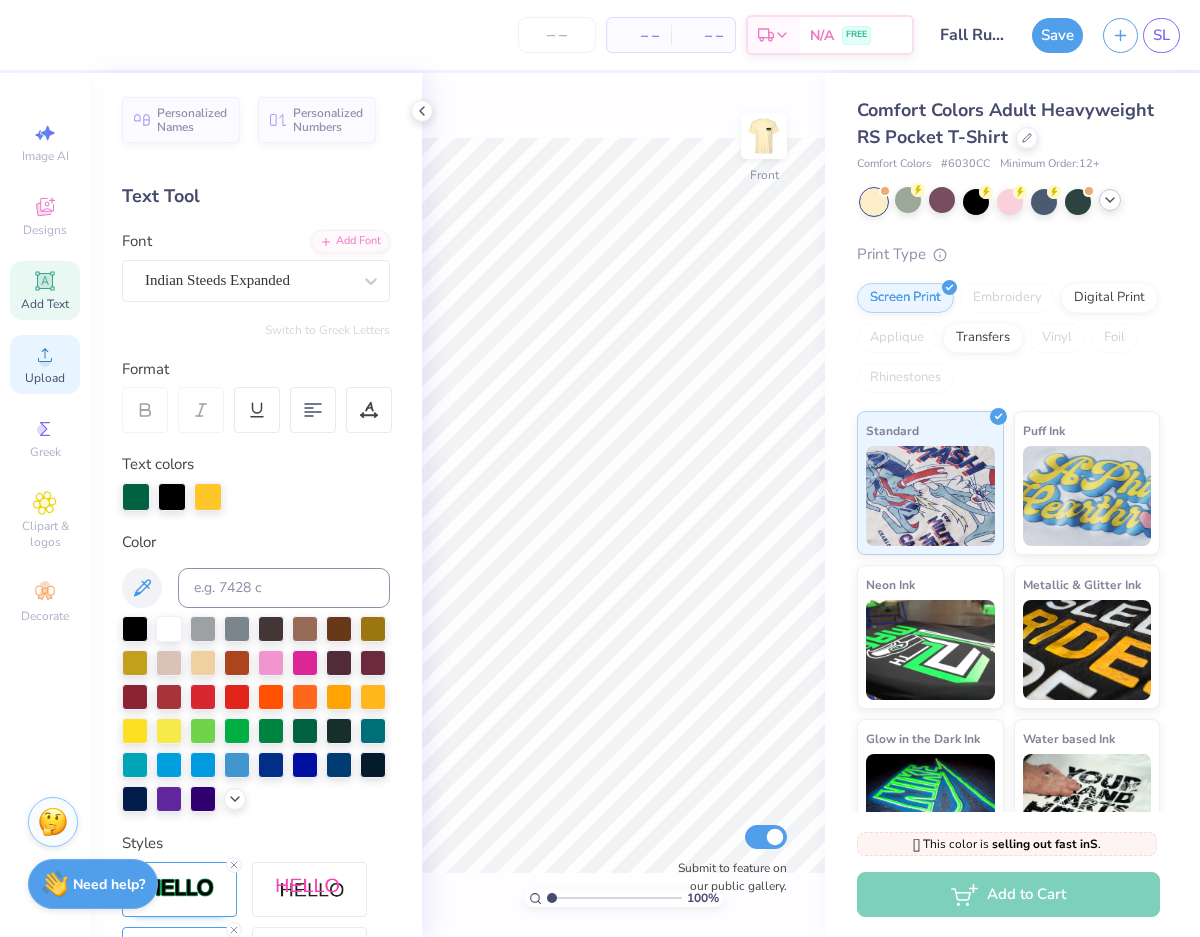 click 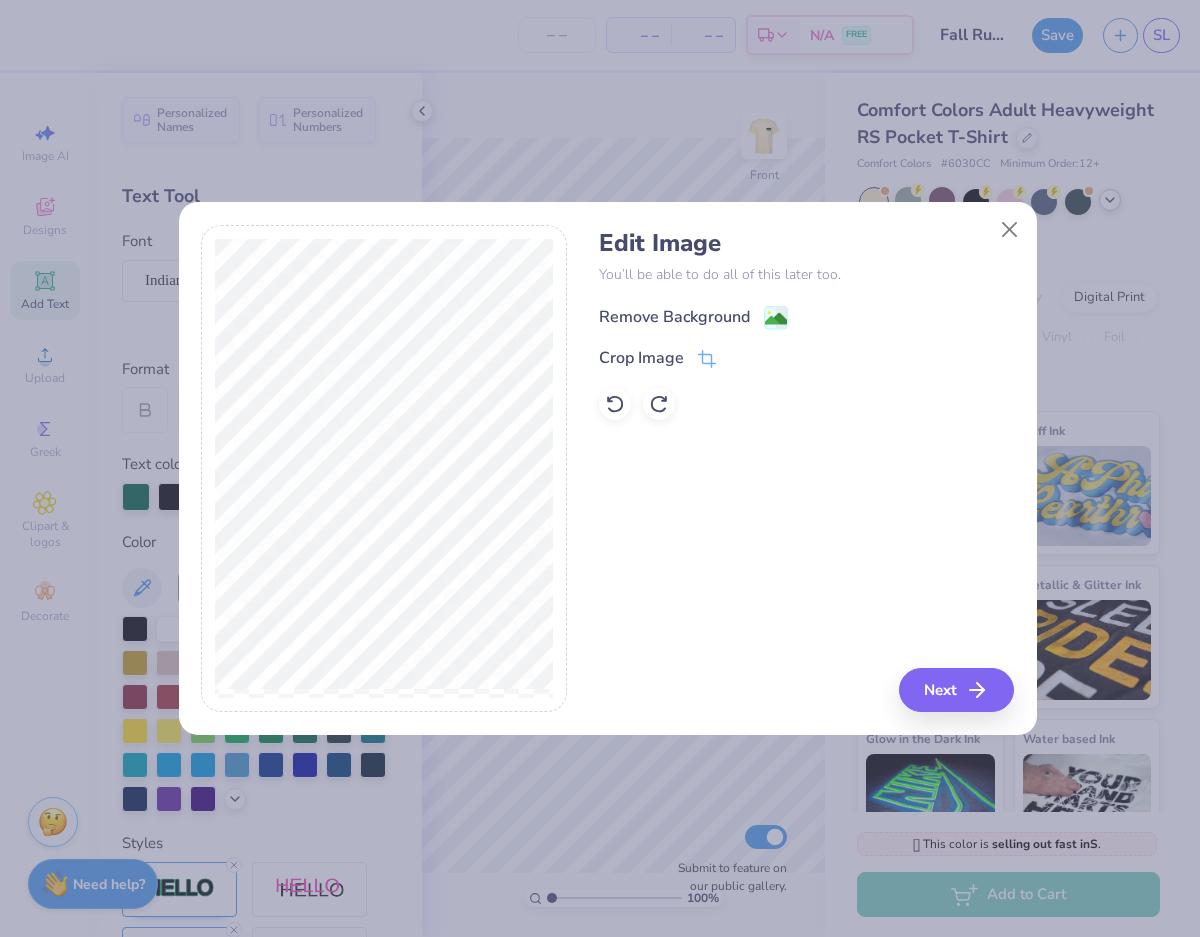 click on "Remove Background" at bounding box center (674, 317) 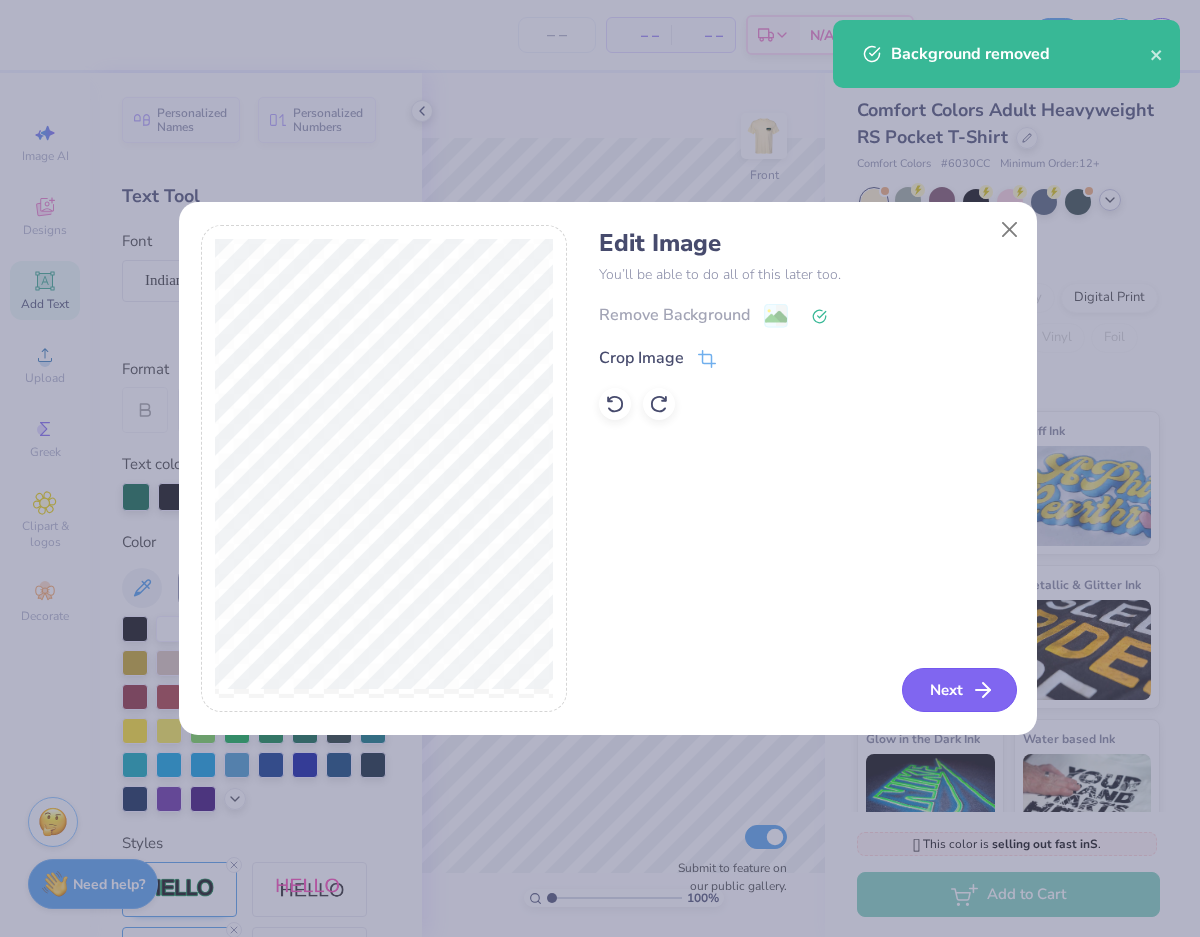 click on "Next" at bounding box center [959, 690] 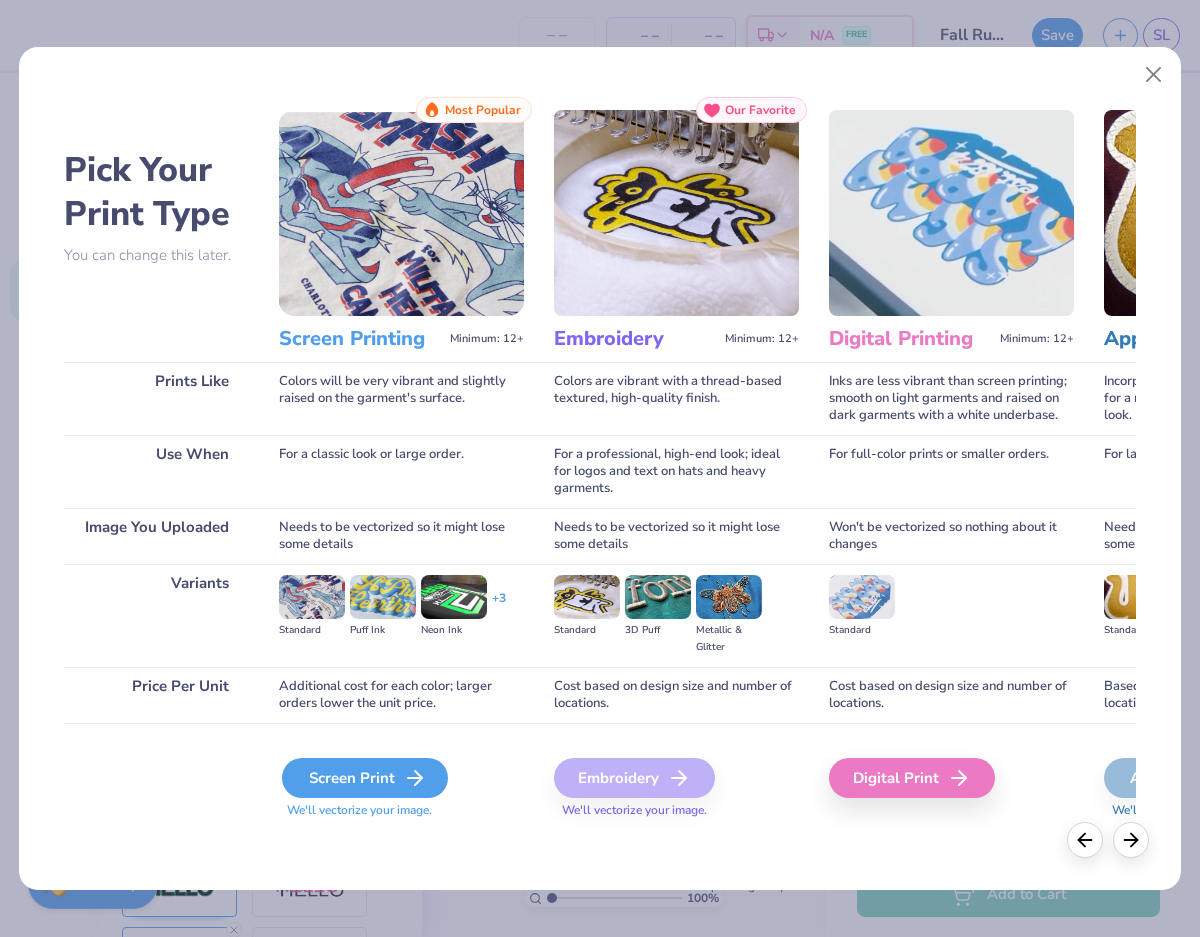 click on "Screen Print" at bounding box center (365, 778) 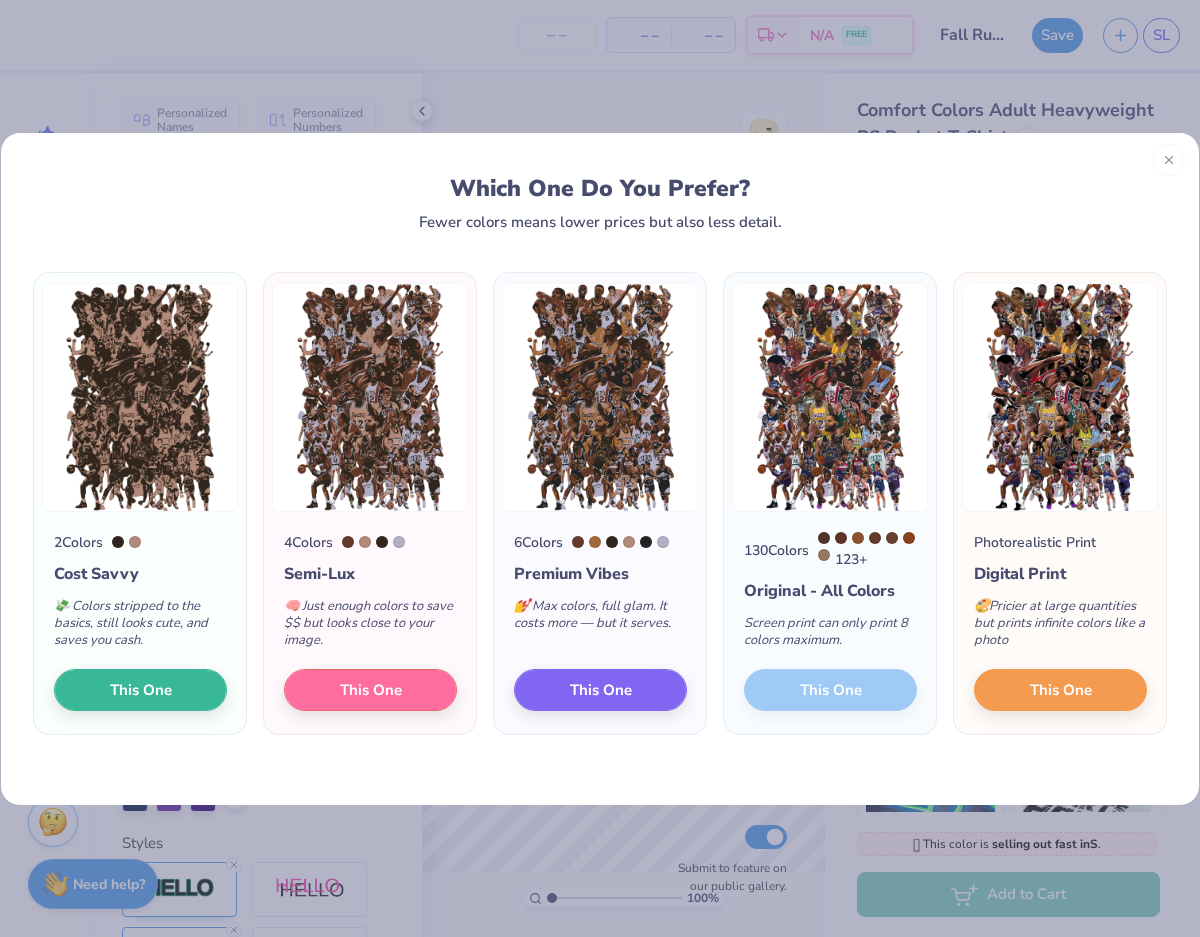 scroll, scrollTop: 0, scrollLeft: 0, axis: both 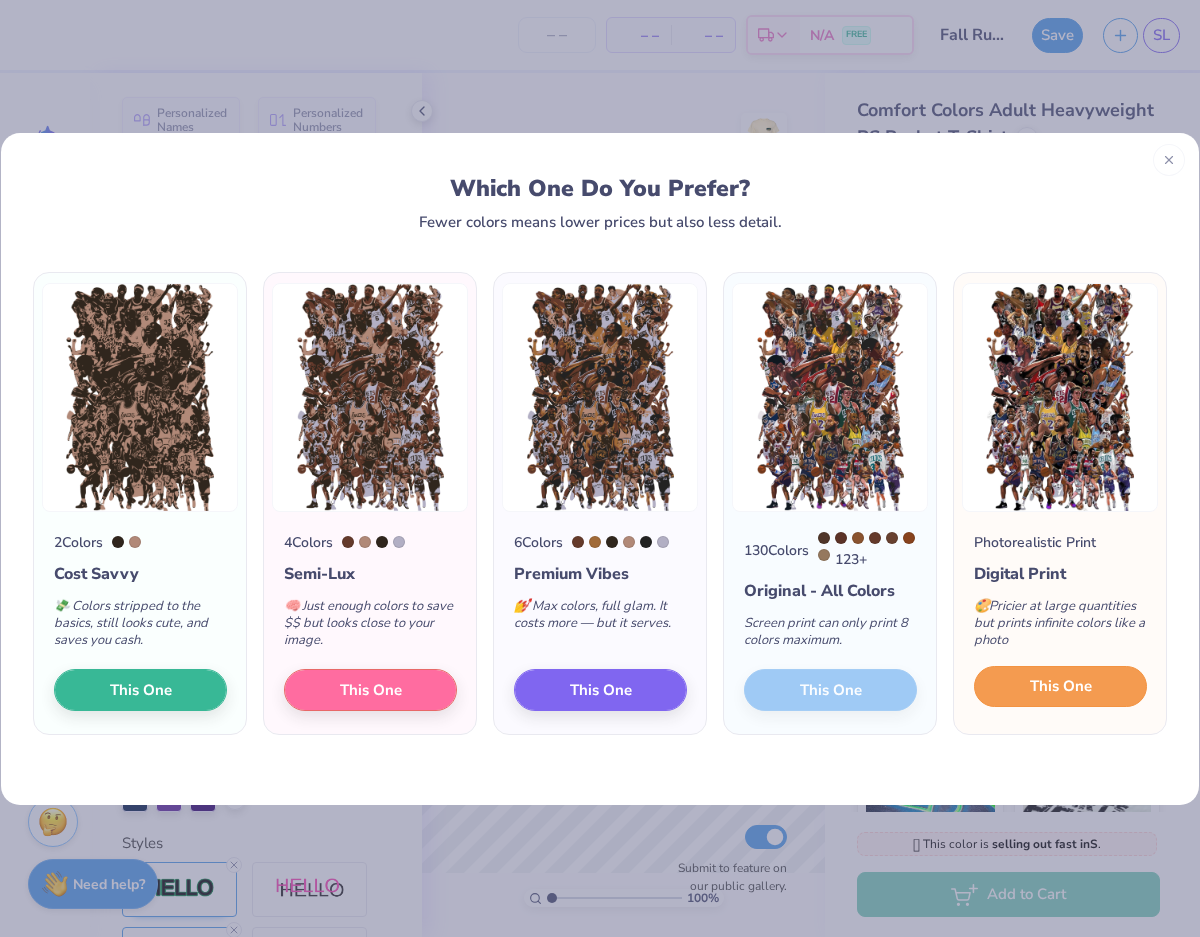 click on "This One" at bounding box center [1061, 686] 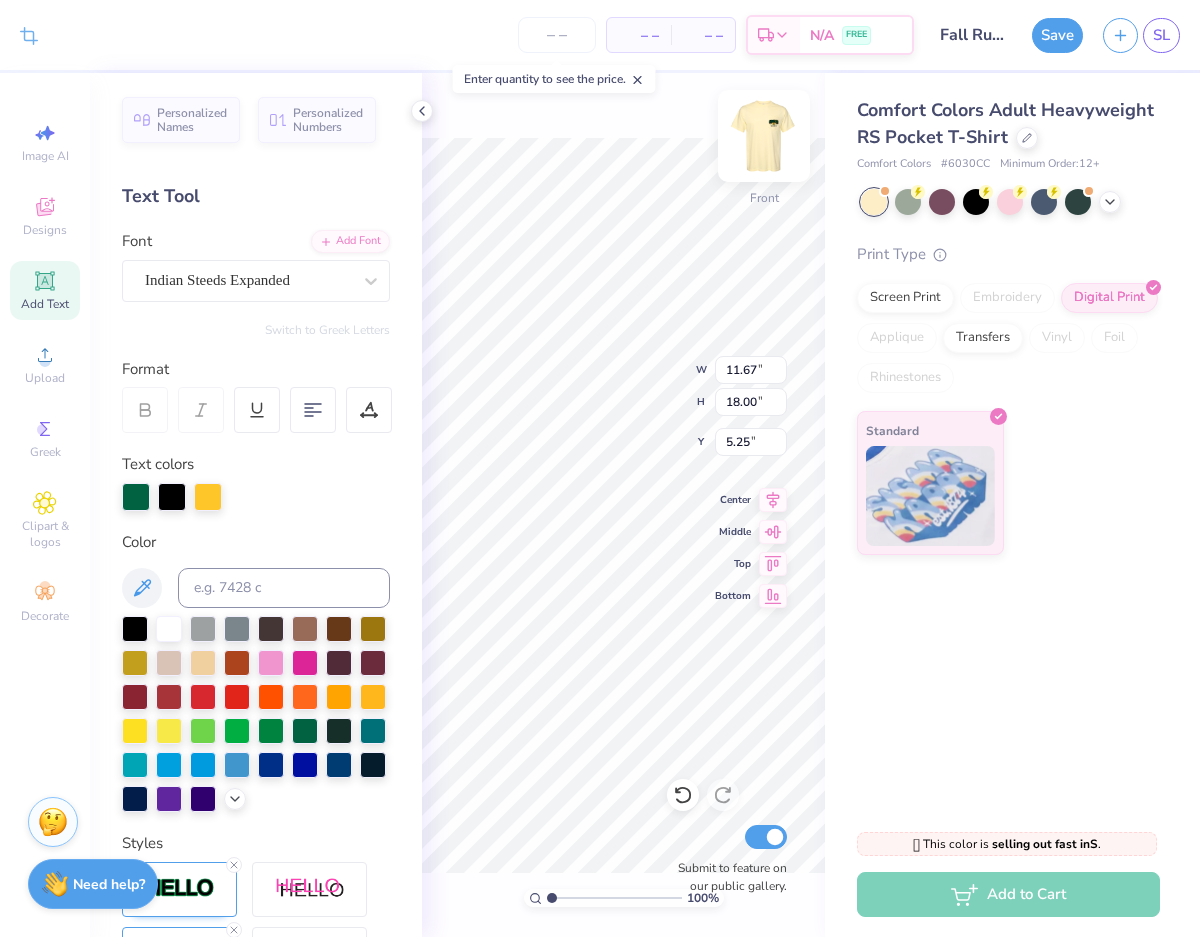 click at bounding box center (764, 136) 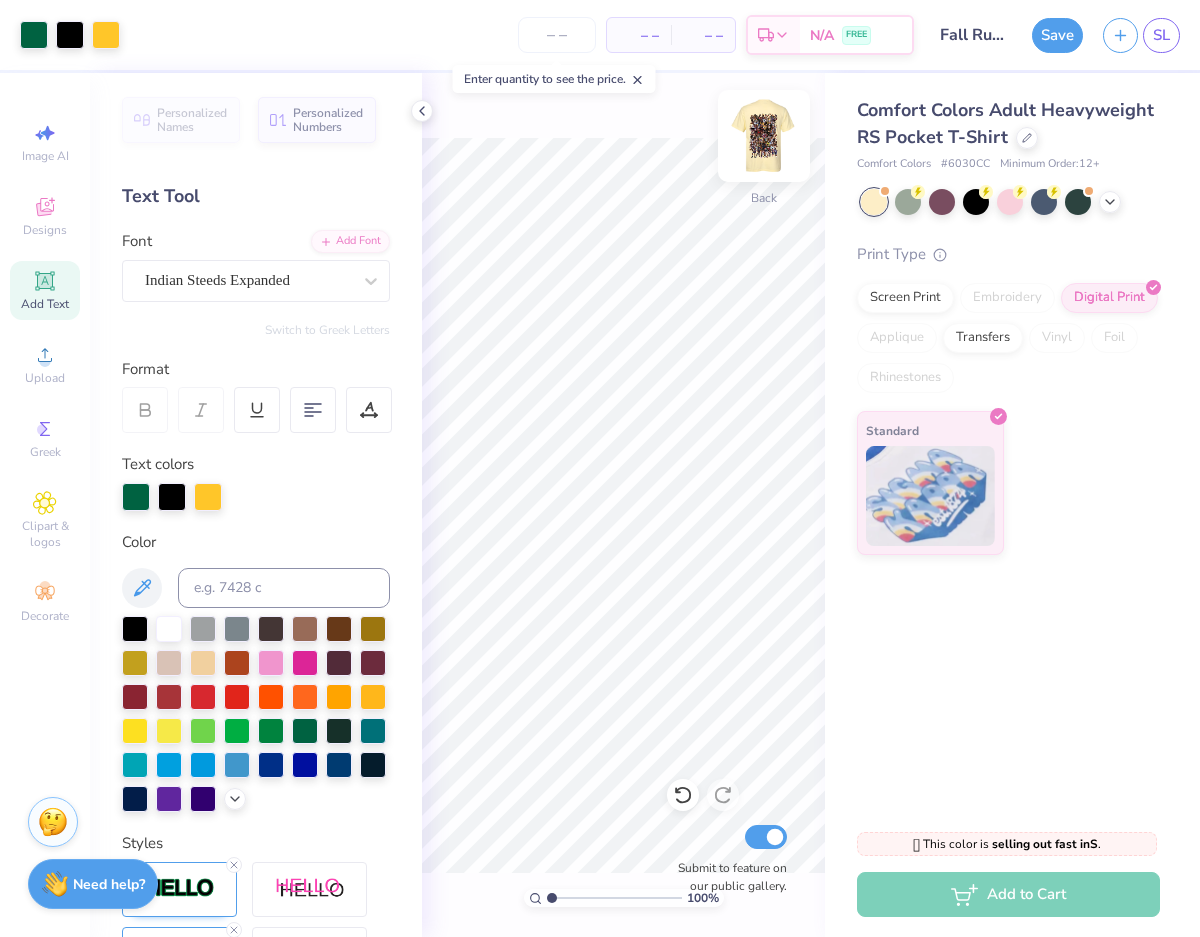 click at bounding box center [764, 136] 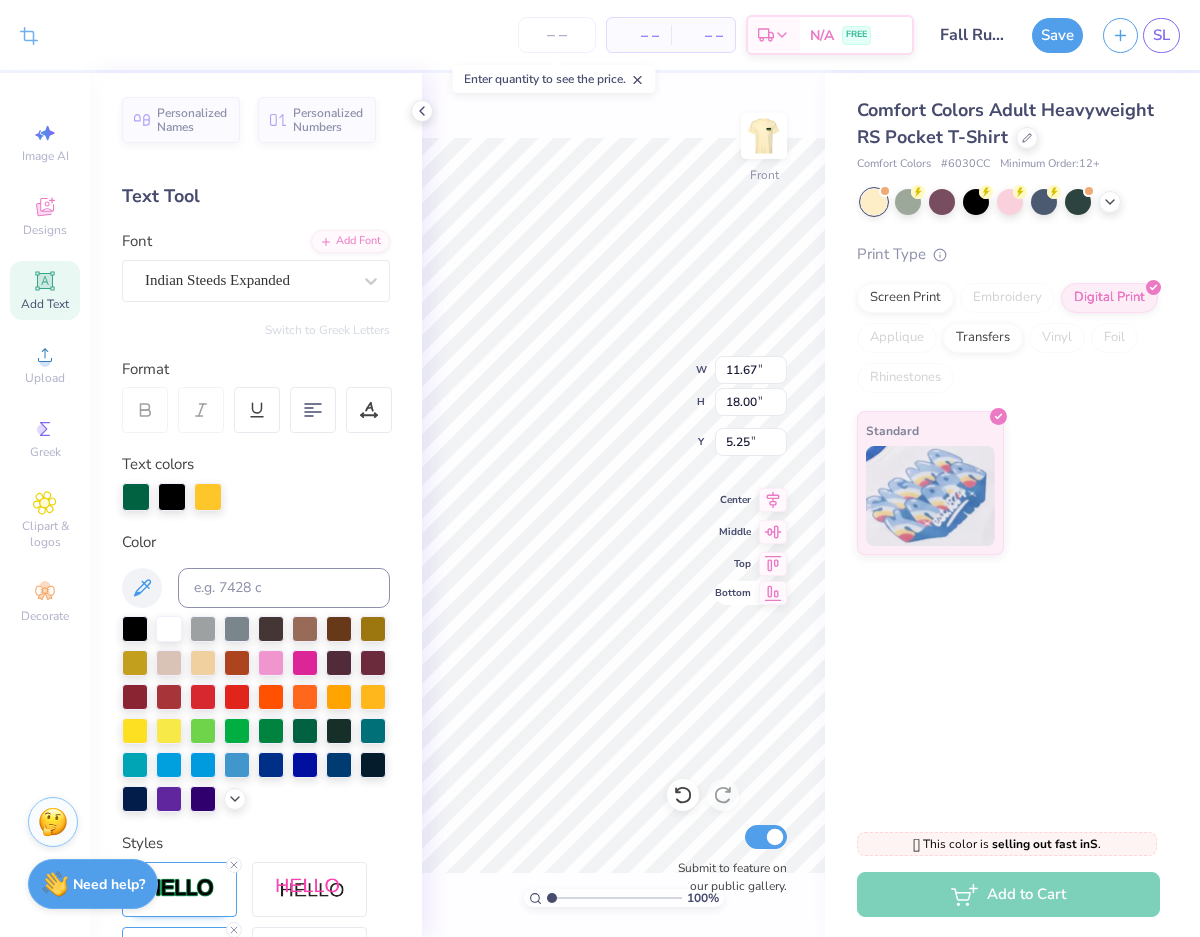 type on "10.07" 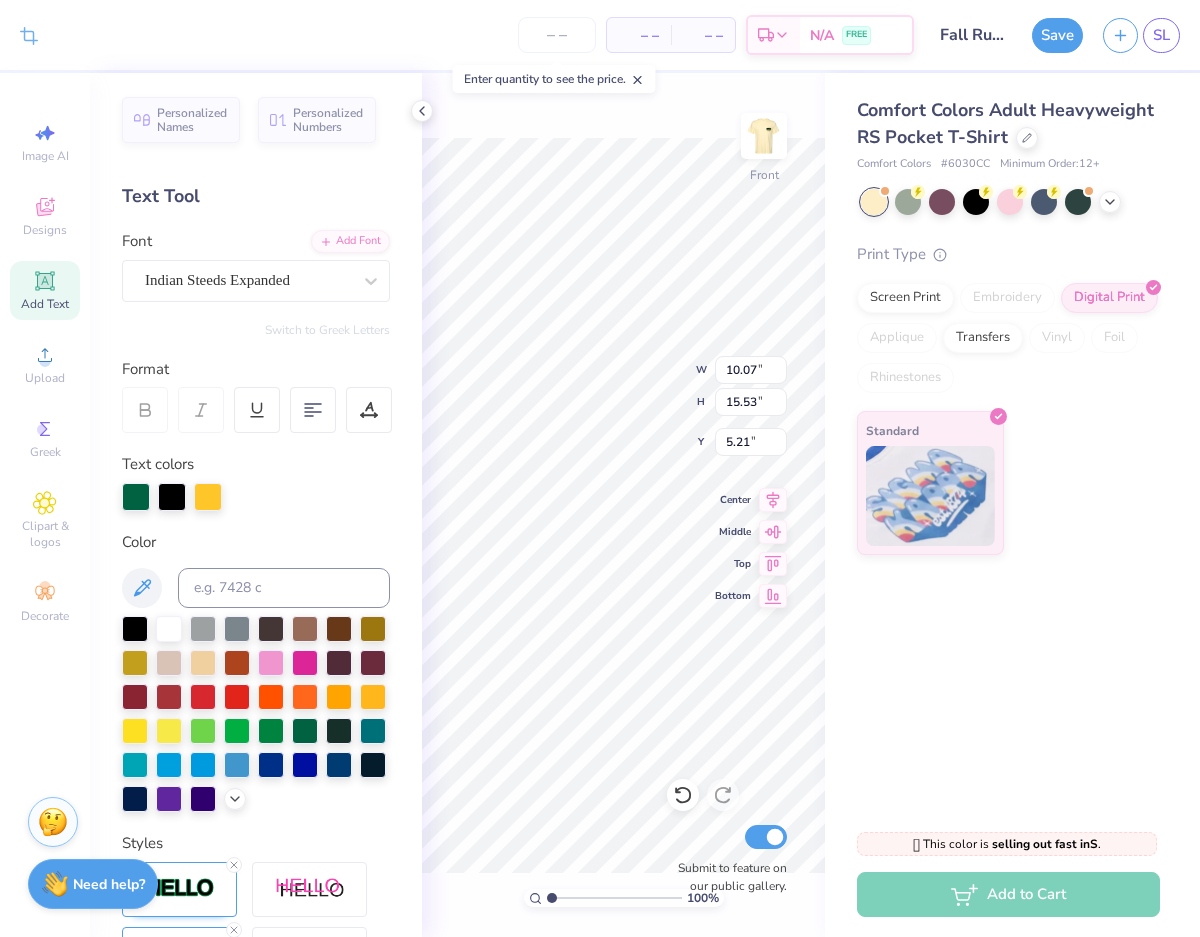 click on "Comfort Colors Adult Heavyweight RS Pocket T-Shirt Comfort Colors # 6030CC Minimum Order:  12 +   Print Type Screen Print Embroidery Digital Print Applique Transfers Vinyl Foil Rhinestones Standard" at bounding box center [1012, 442] 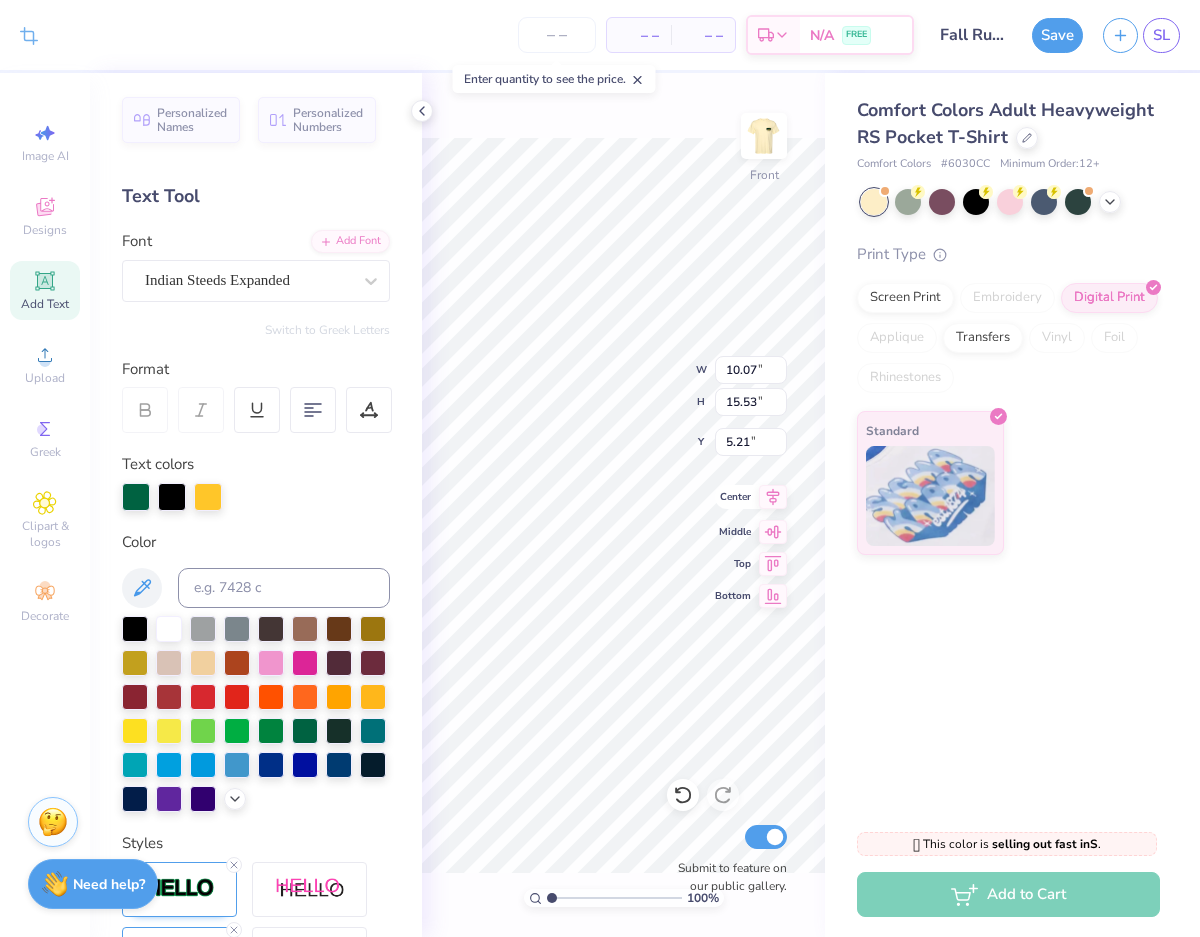 click 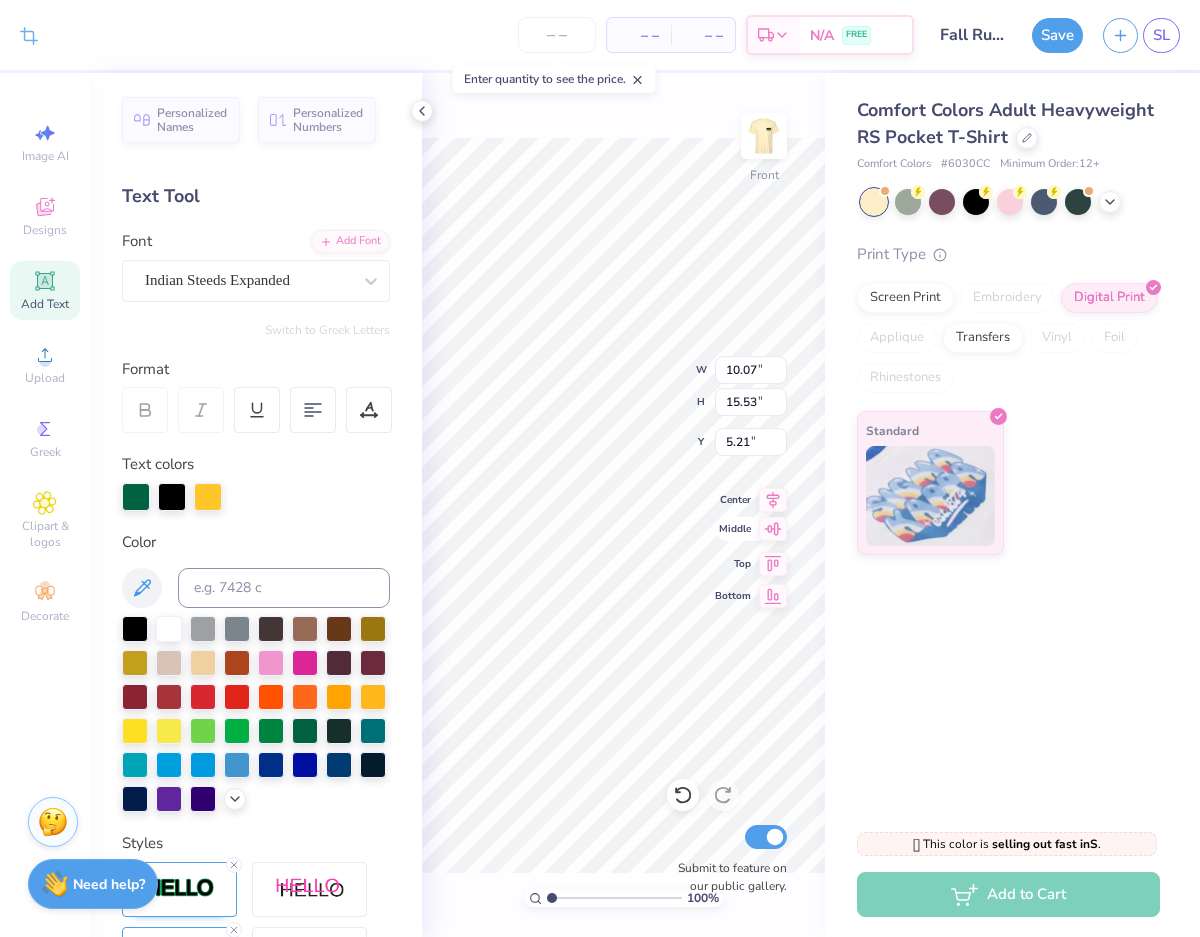 click 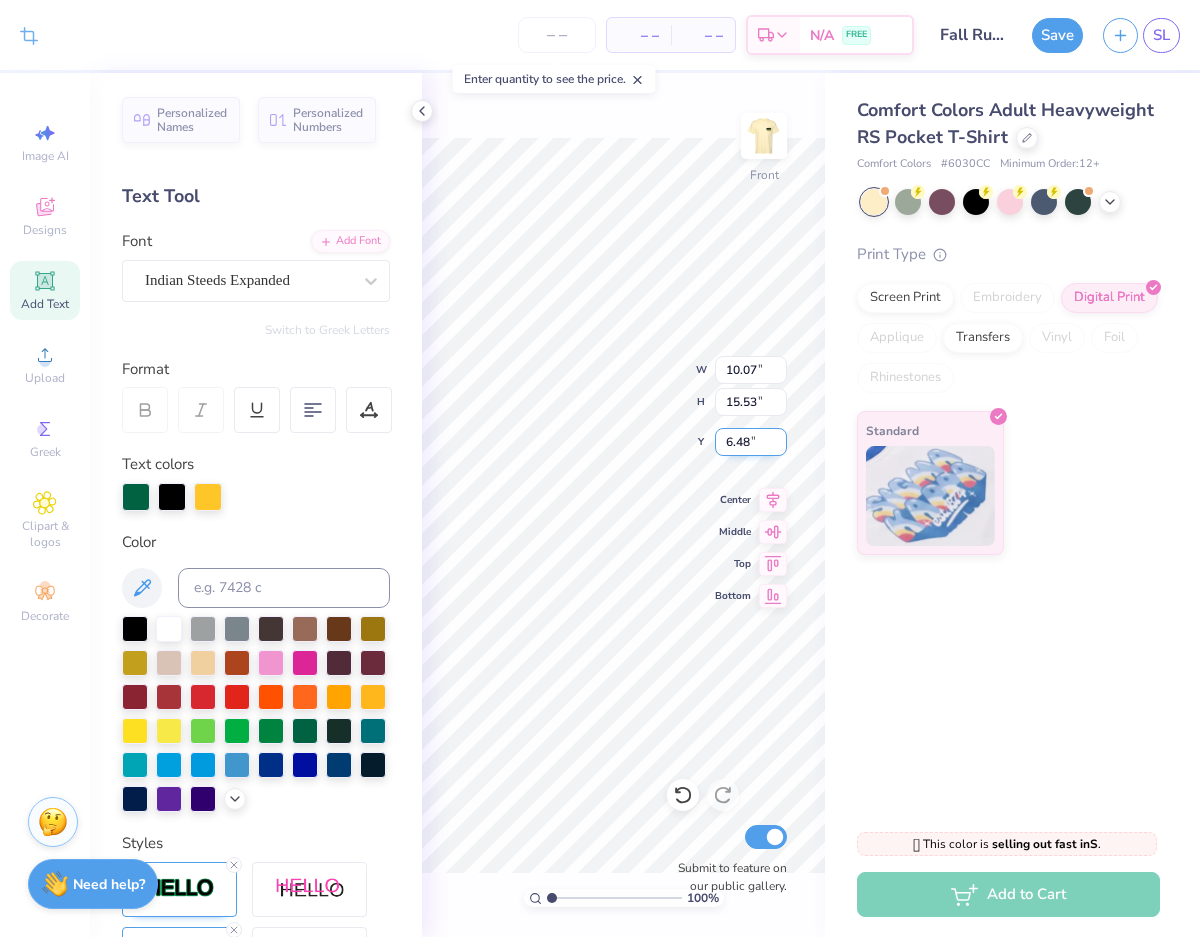 type on "5.10" 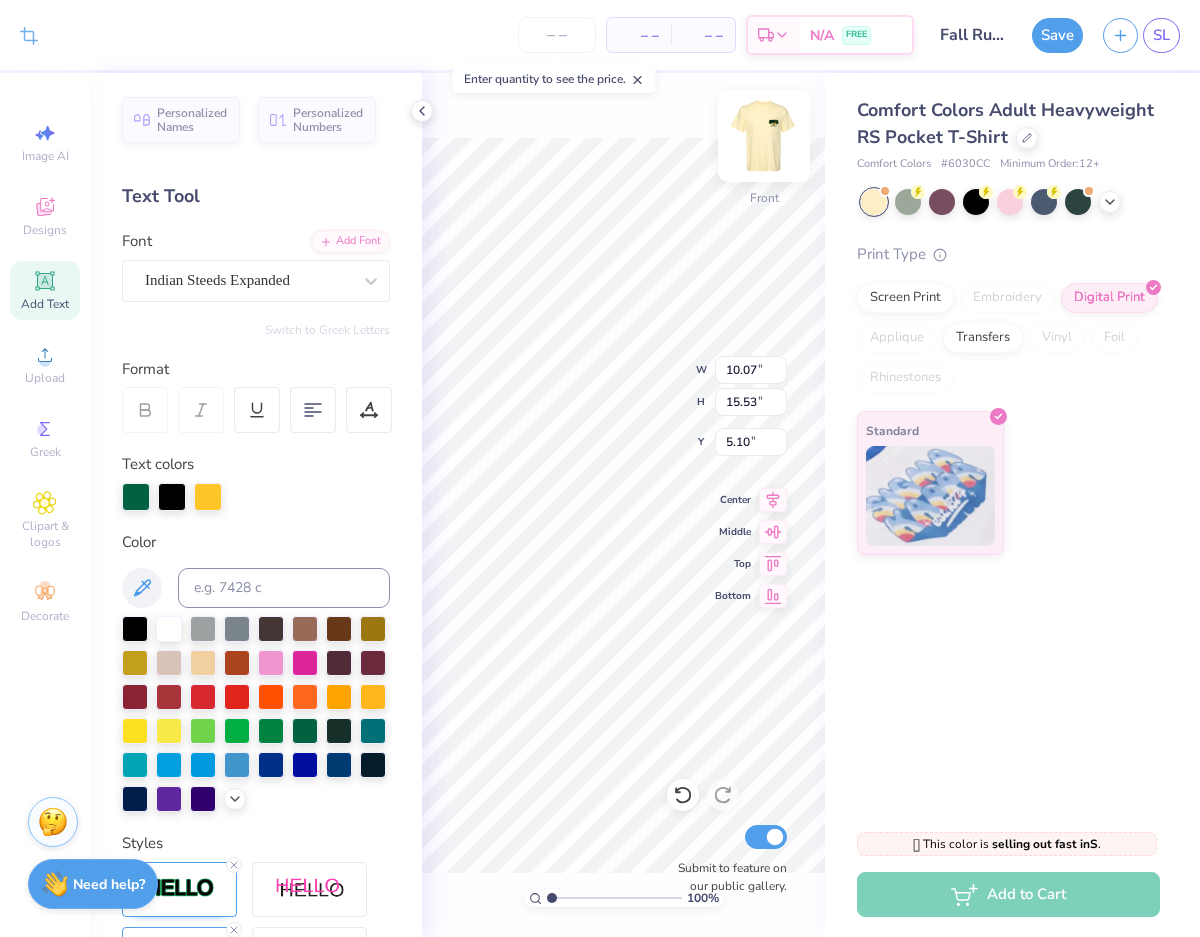click at bounding box center (764, 136) 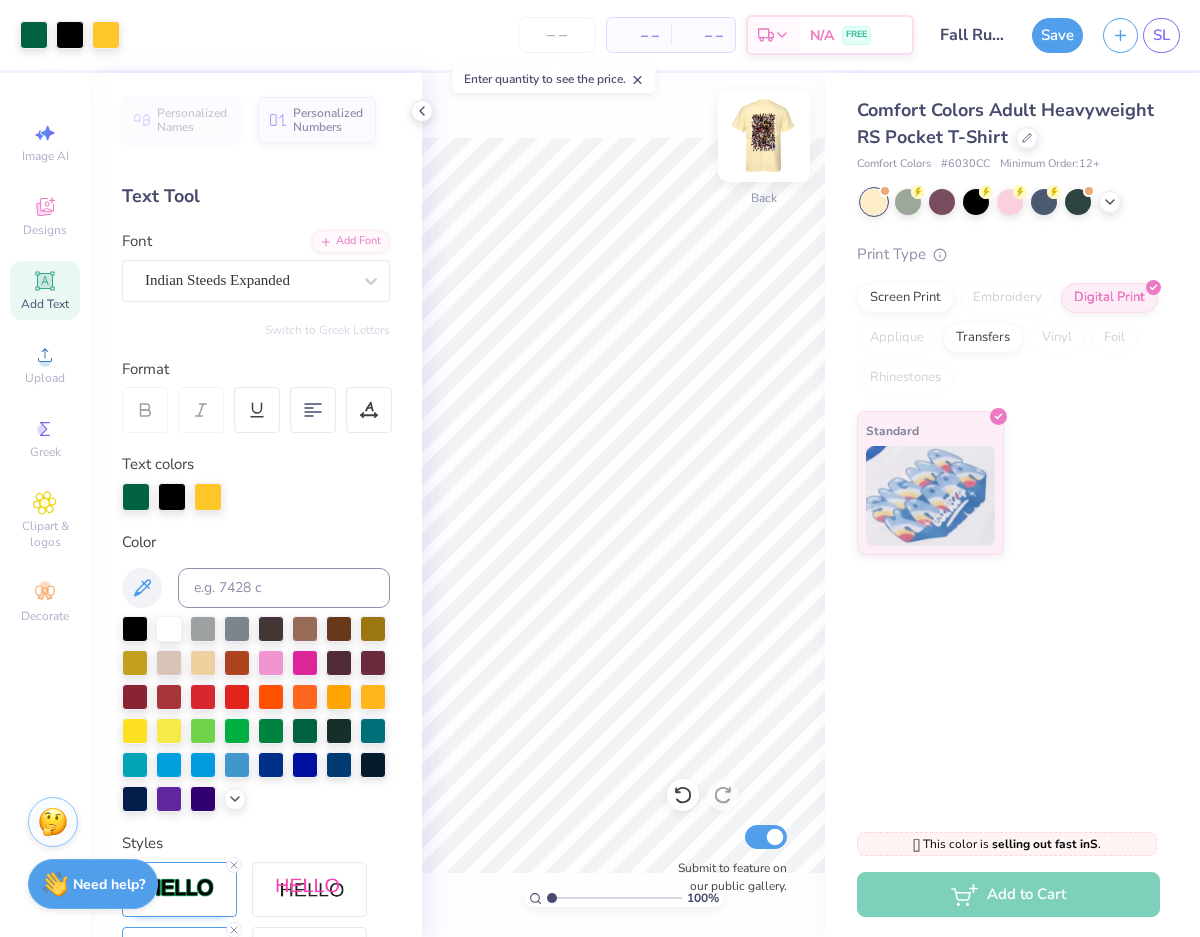 click at bounding box center [764, 136] 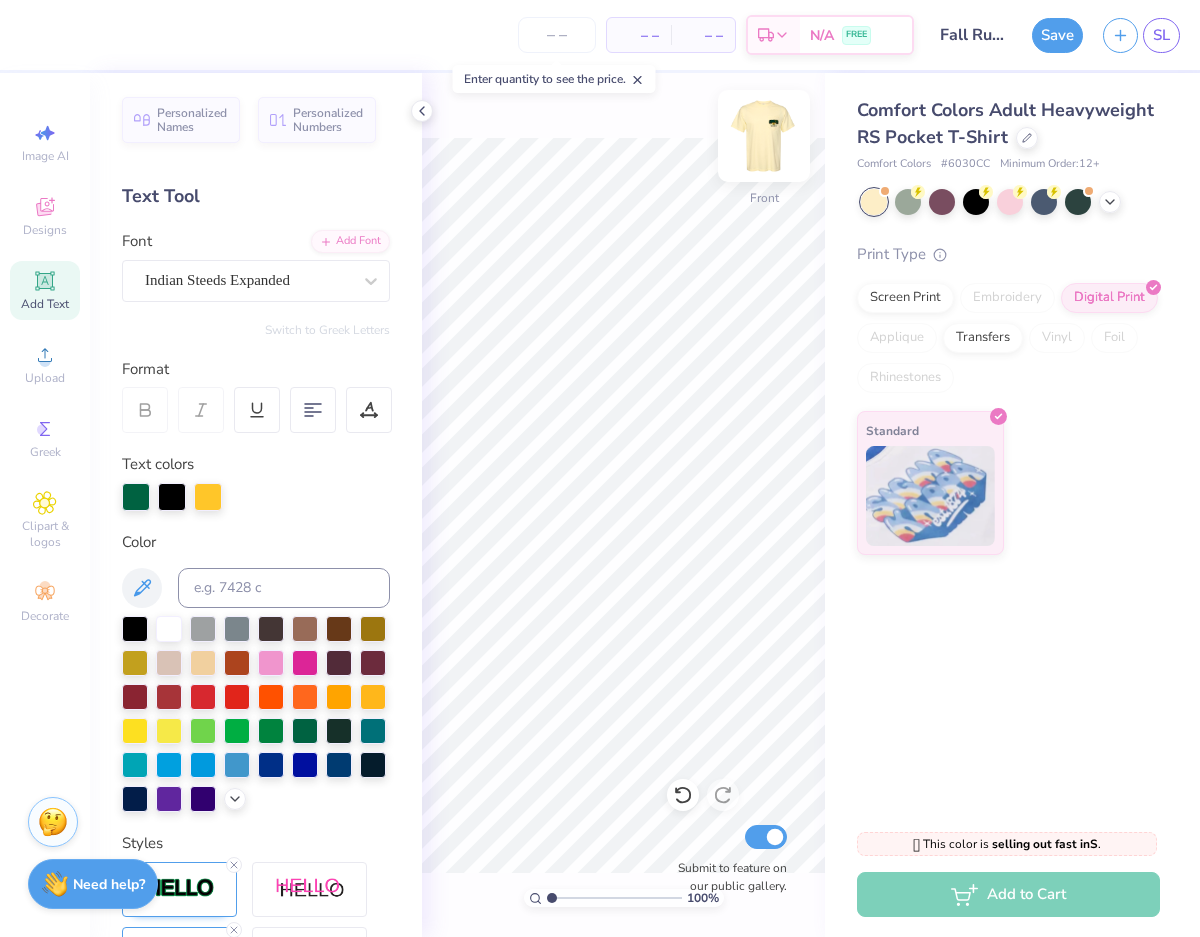 click at bounding box center [764, 136] 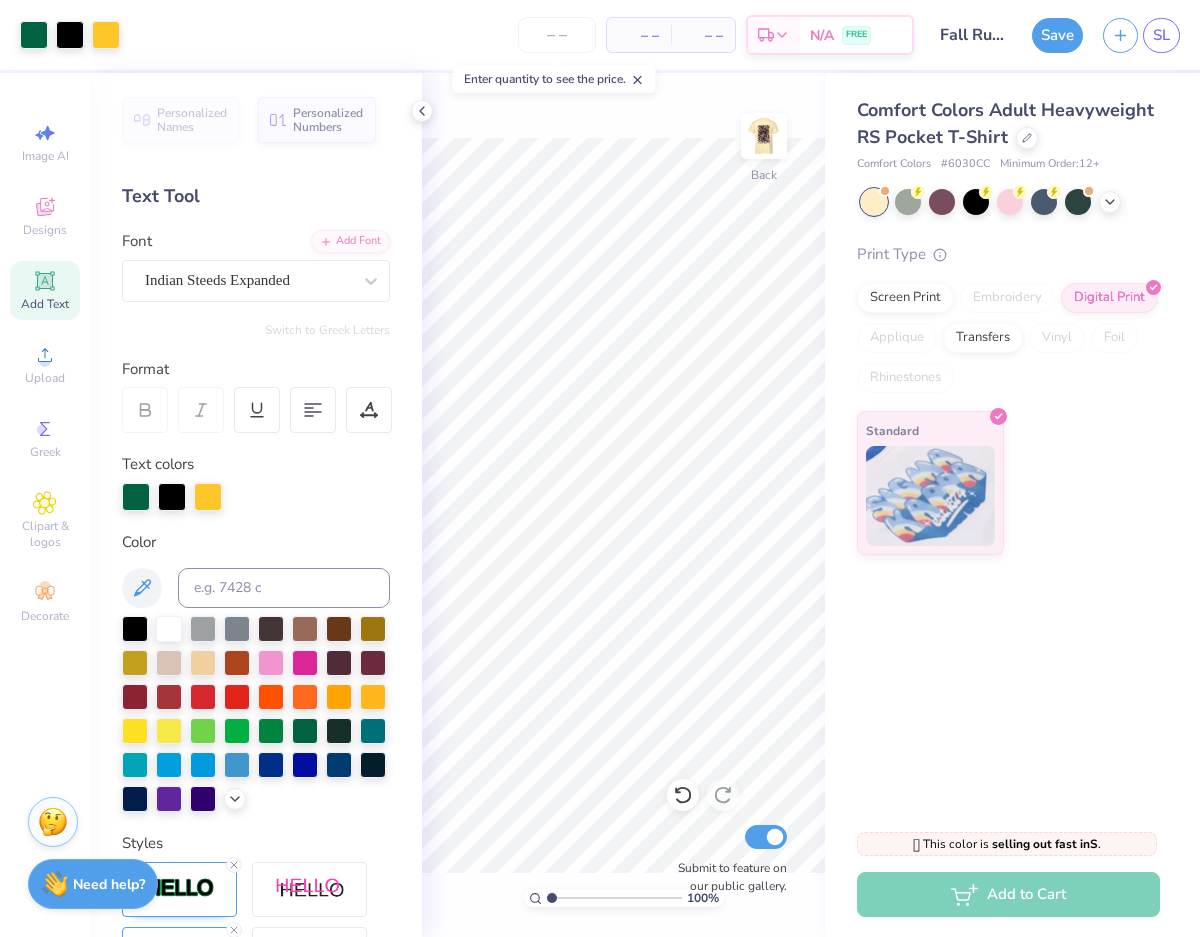 click at bounding box center [764, 136] 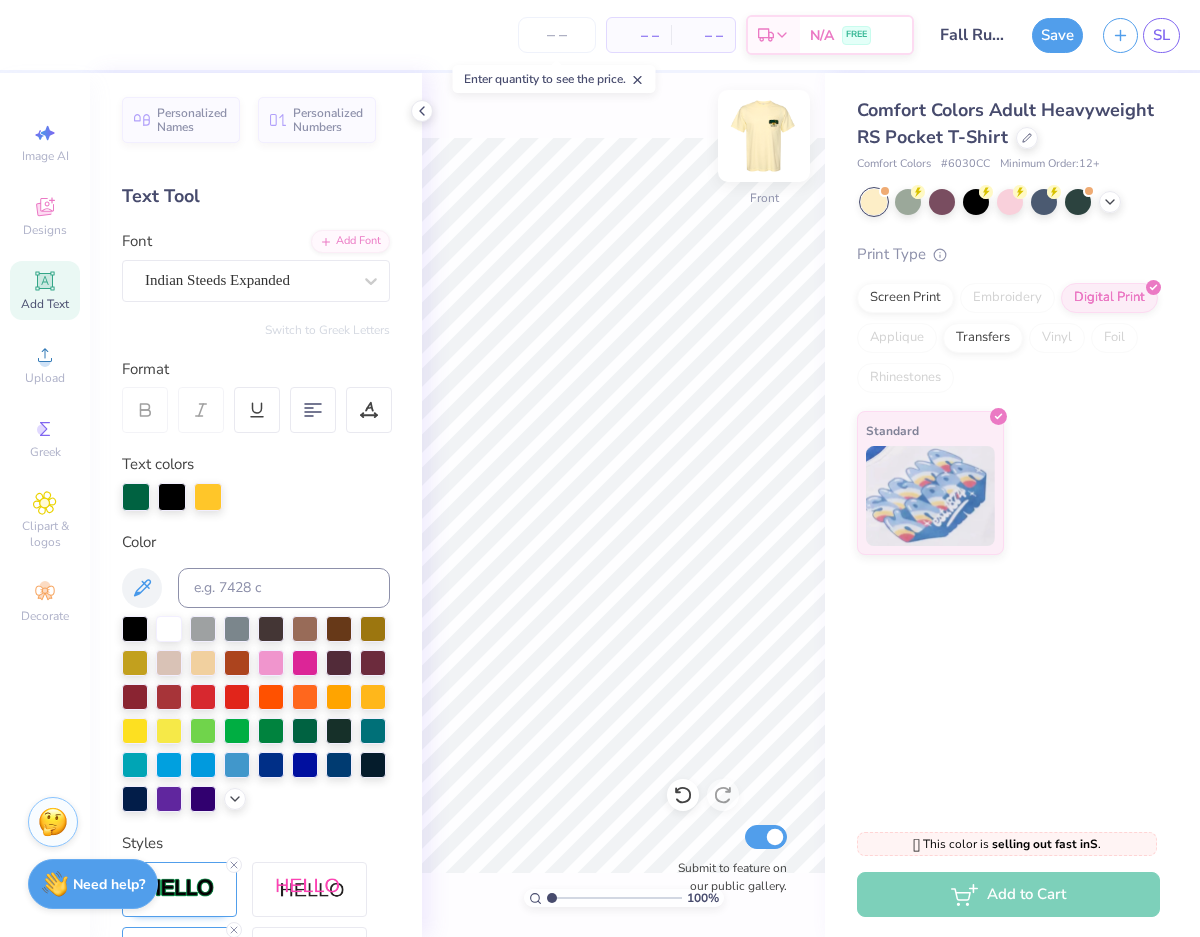 click at bounding box center (764, 136) 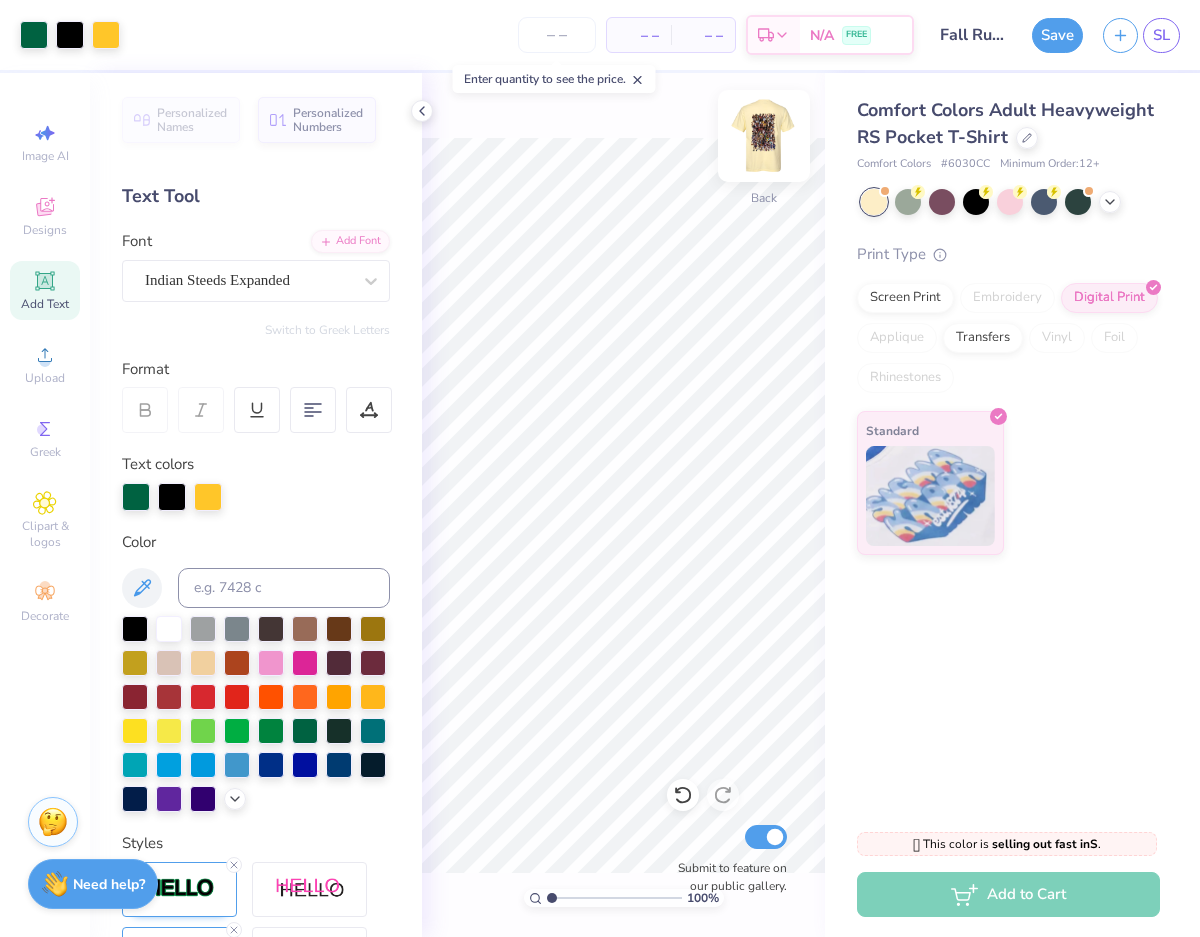 click at bounding box center [764, 136] 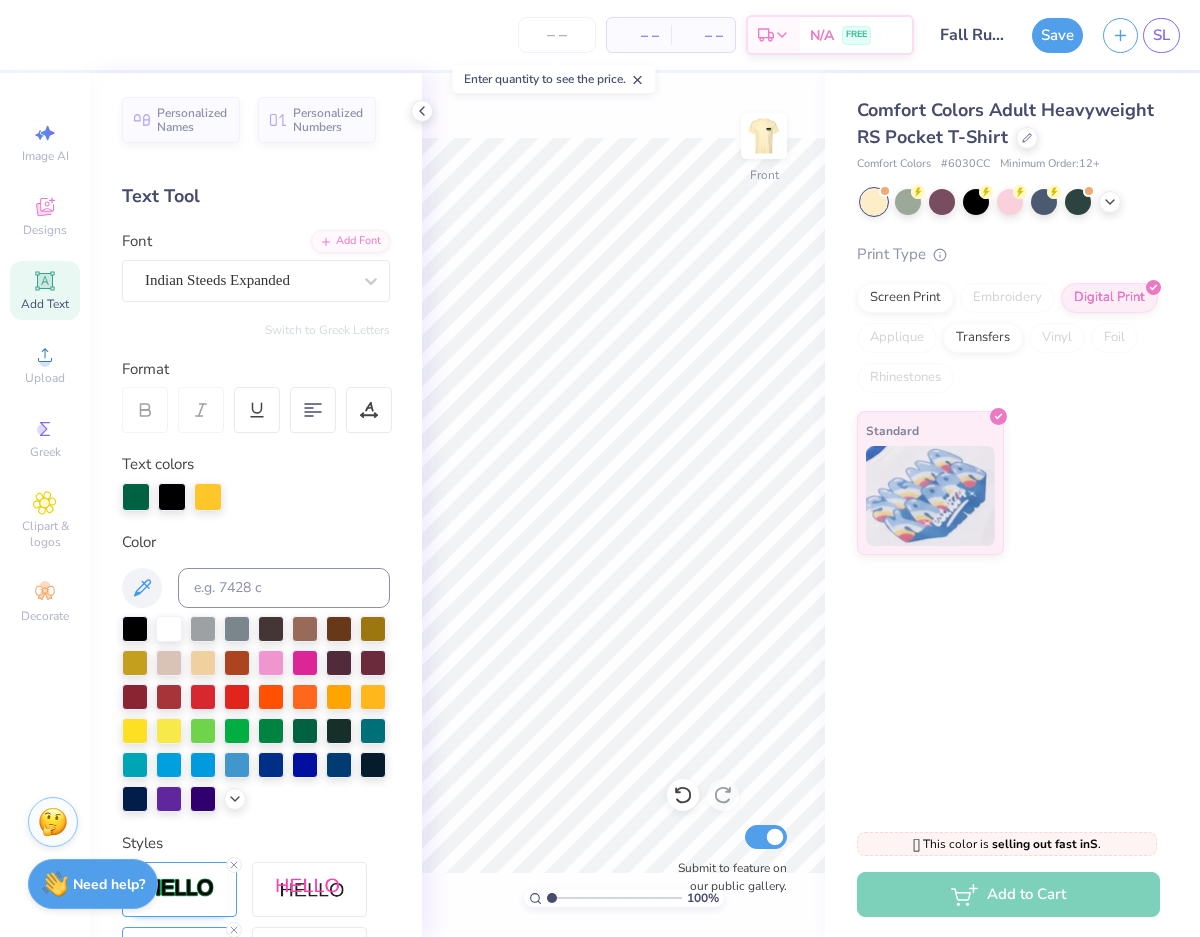 click on "Comfort Colors Adult Heavyweight RS Pocket T-Shirt Comfort Colors # 6030CC Minimum Order:  12 +   Print Type Screen Print Embroidery Digital Print Applique Transfers Vinyl Foil Rhinestones Standard" at bounding box center [1012, 442] 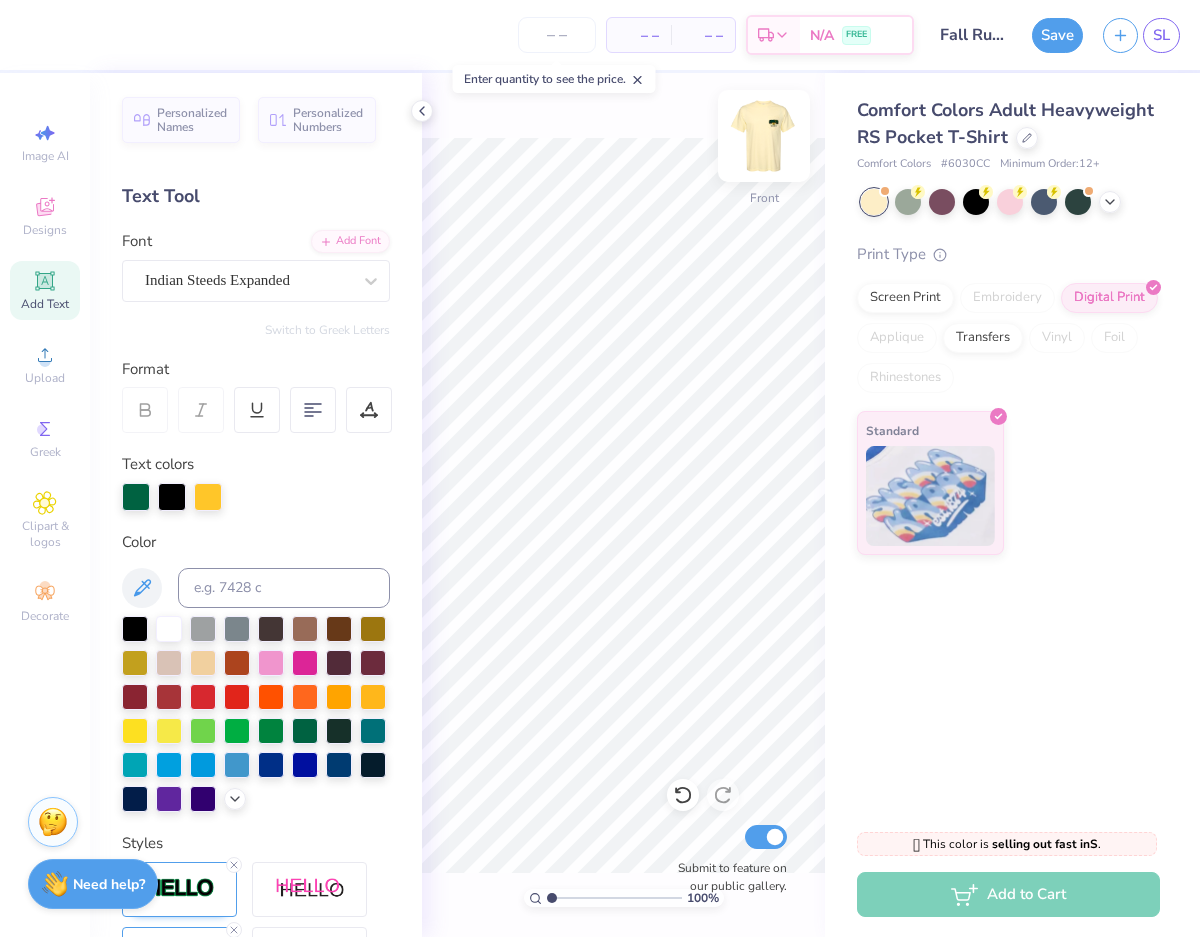 click at bounding box center (764, 136) 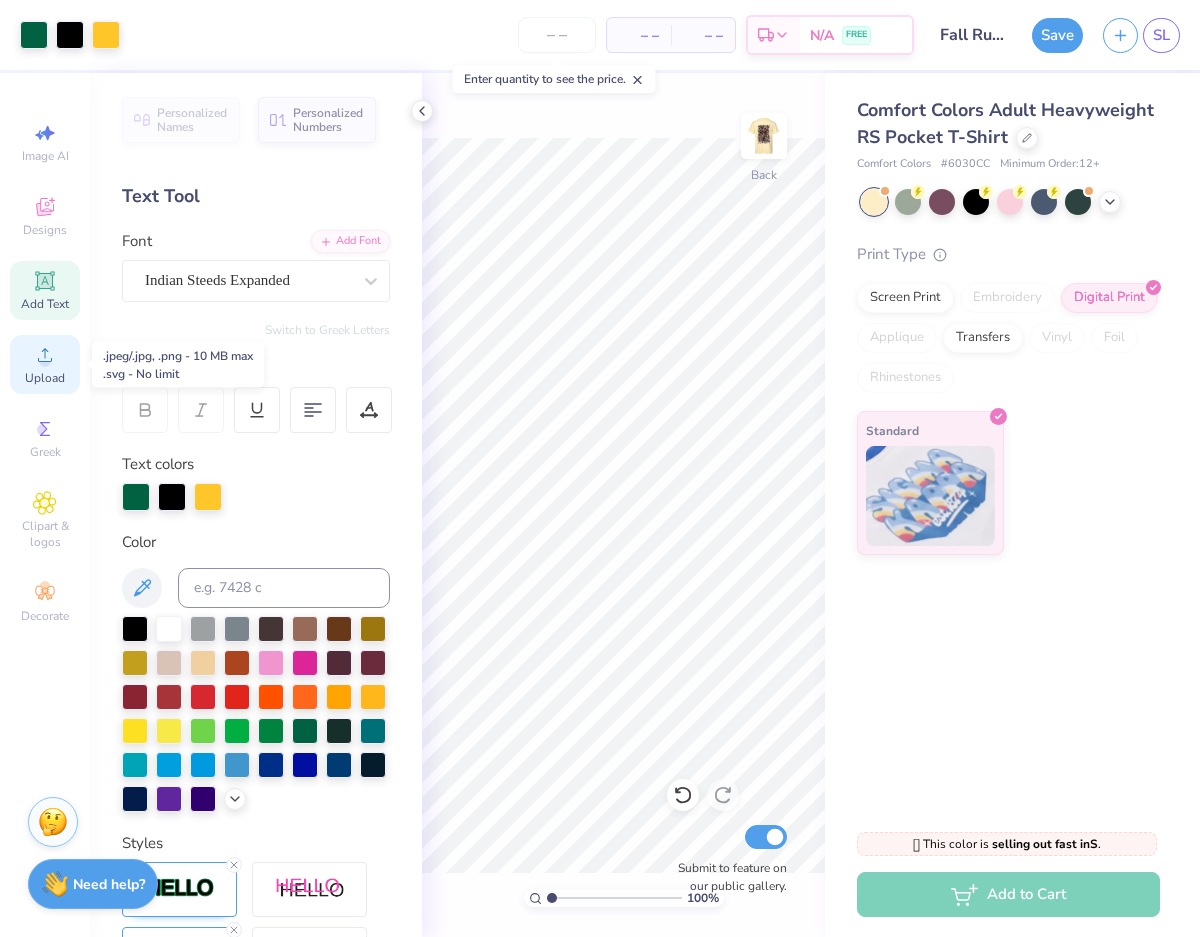 click on "Upload" at bounding box center (45, 364) 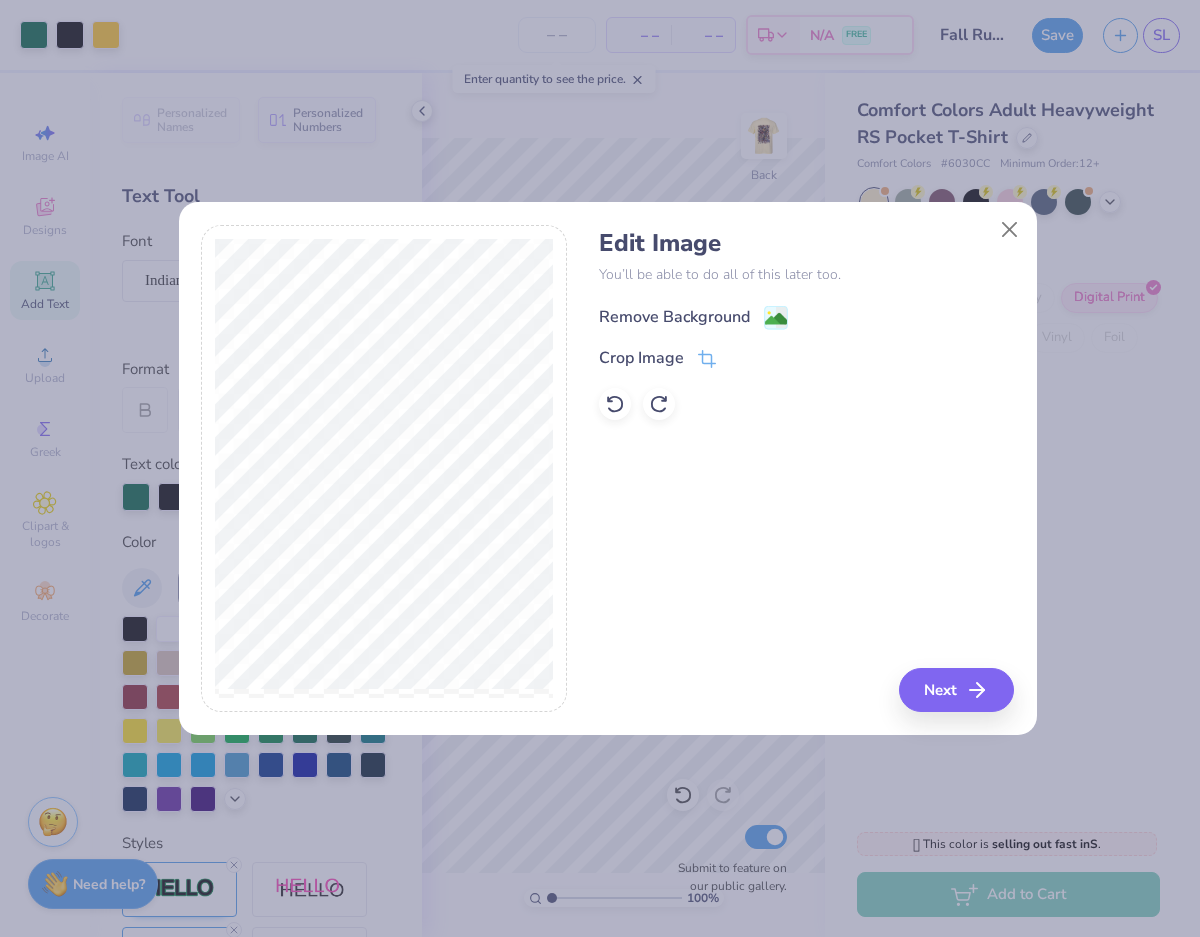 click on "Remove Background" at bounding box center [674, 317] 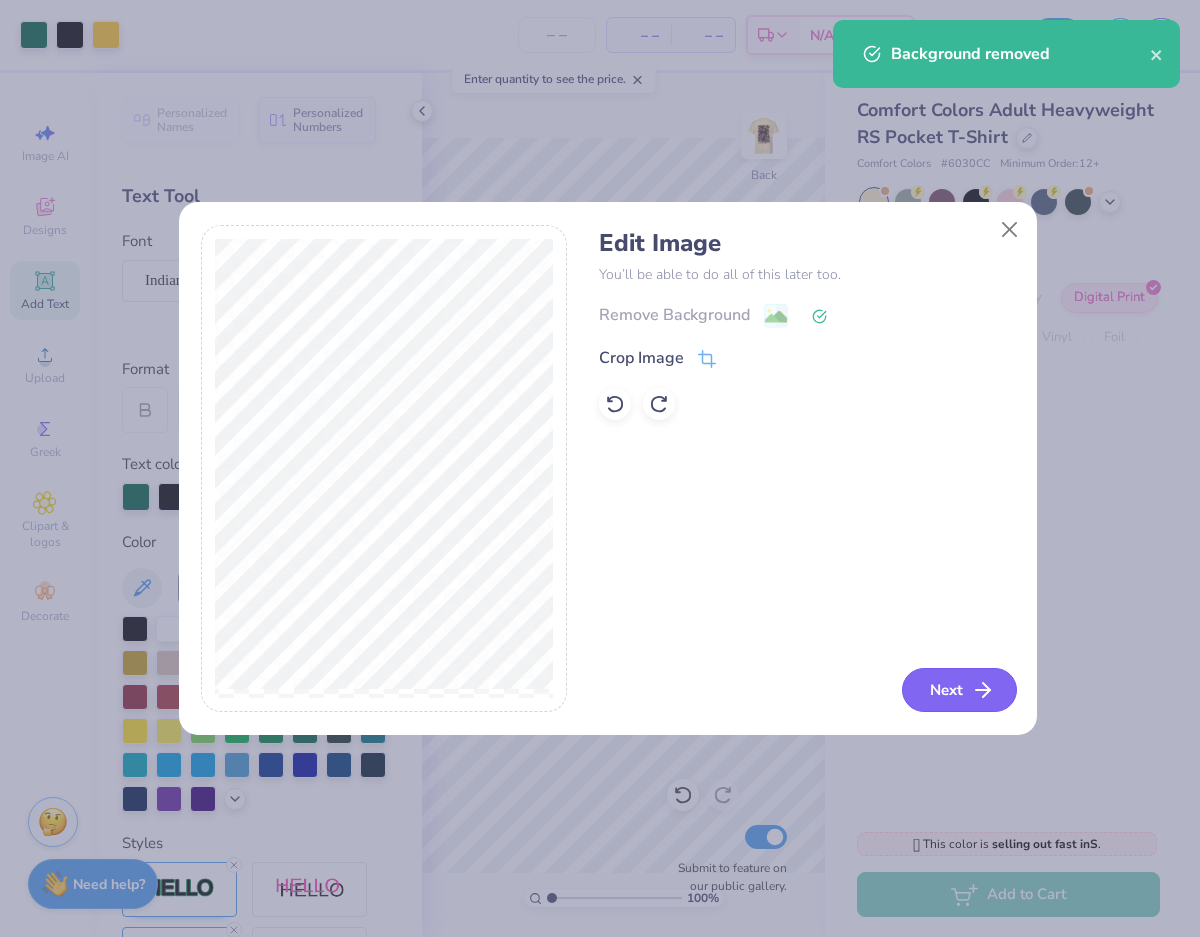 click on "Next" at bounding box center [959, 690] 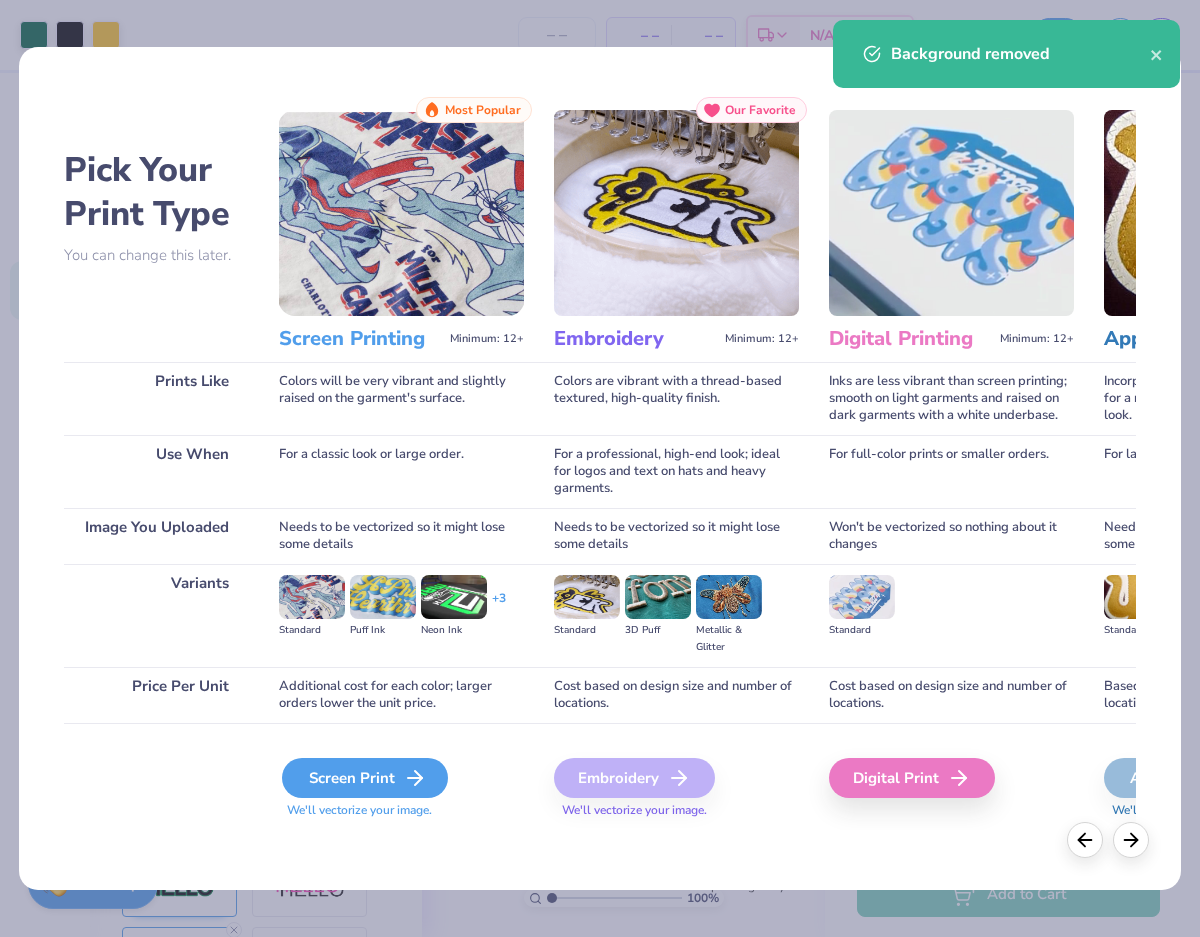 click on "Screen Print" at bounding box center (365, 778) 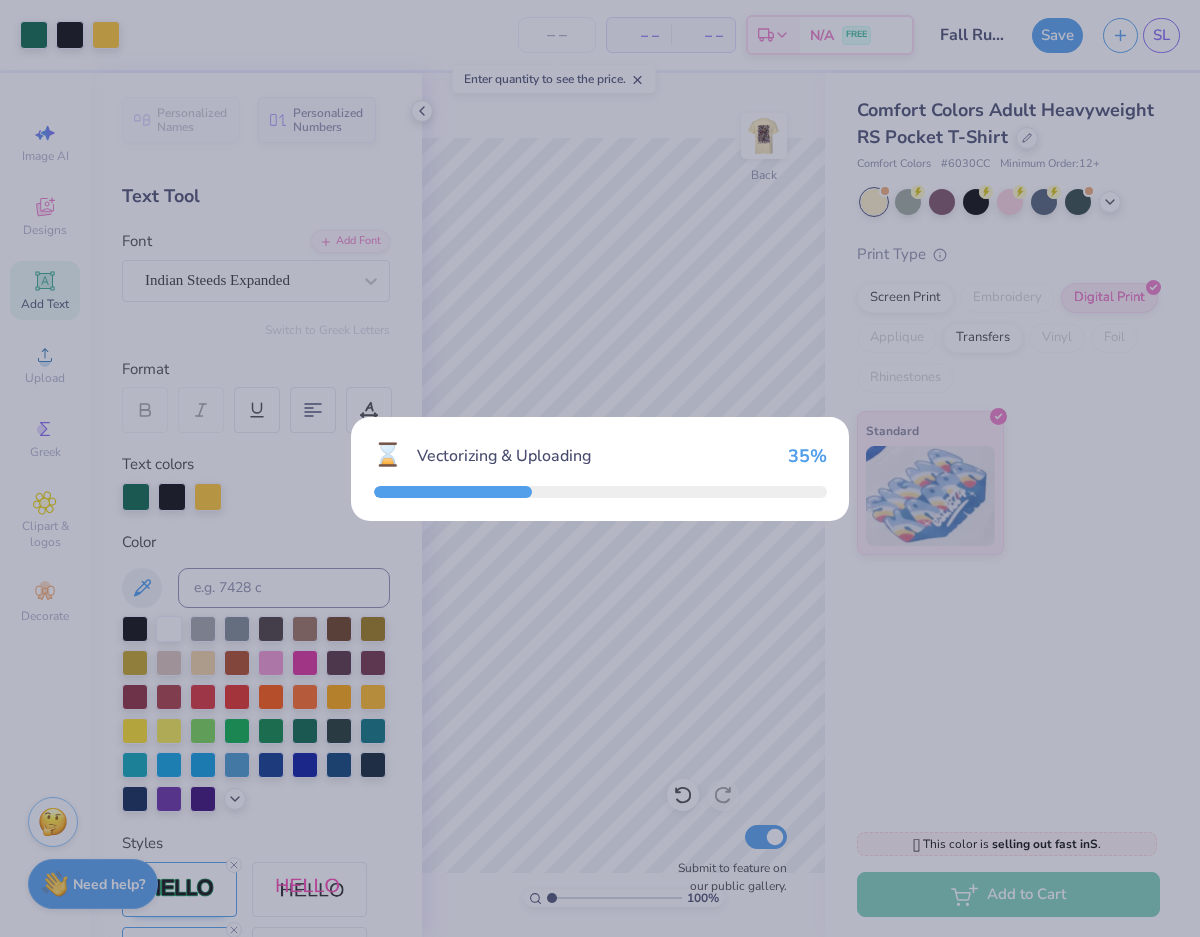 scroll, scrollTop: 0, scrollLeft: 0, axis: both 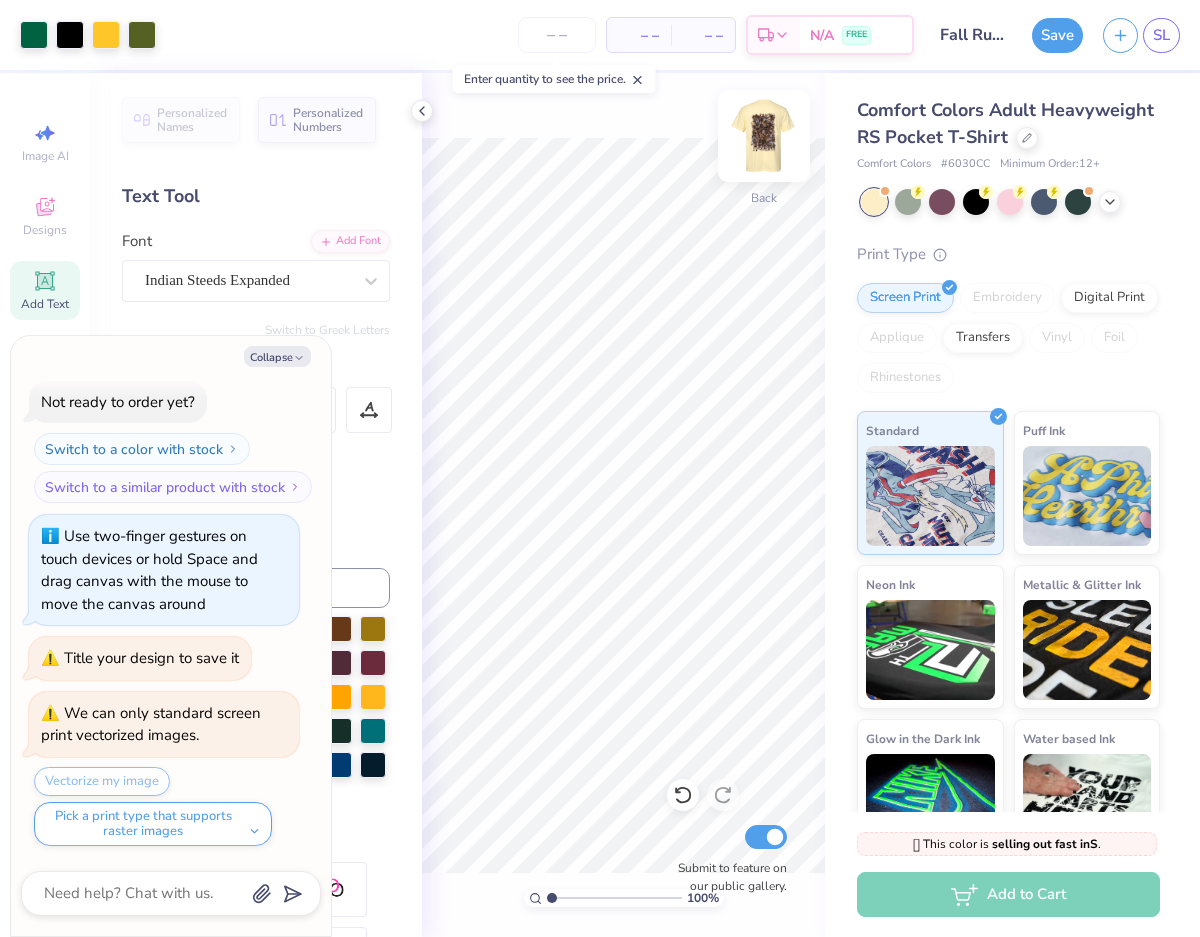 click at bounding box center (764, 136) 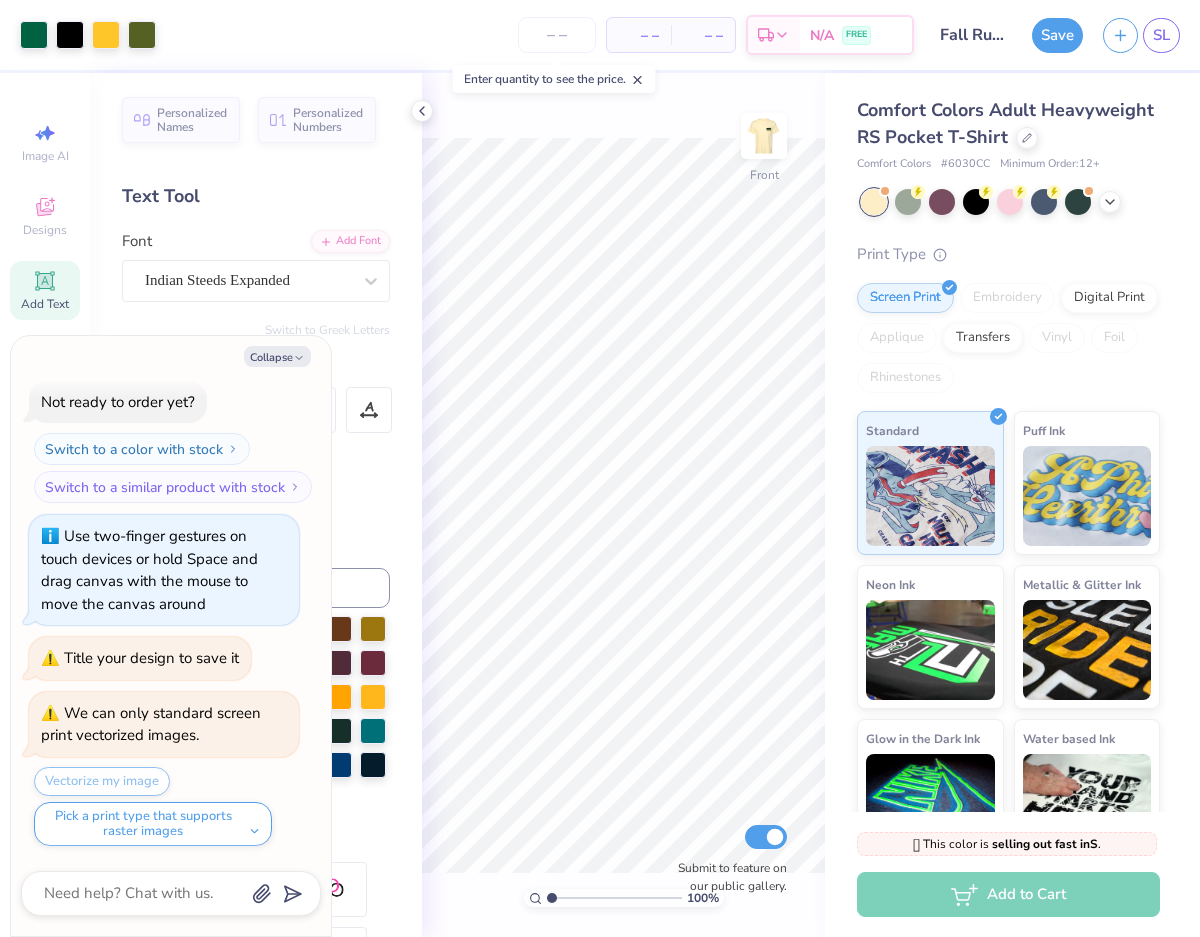 type on "x" 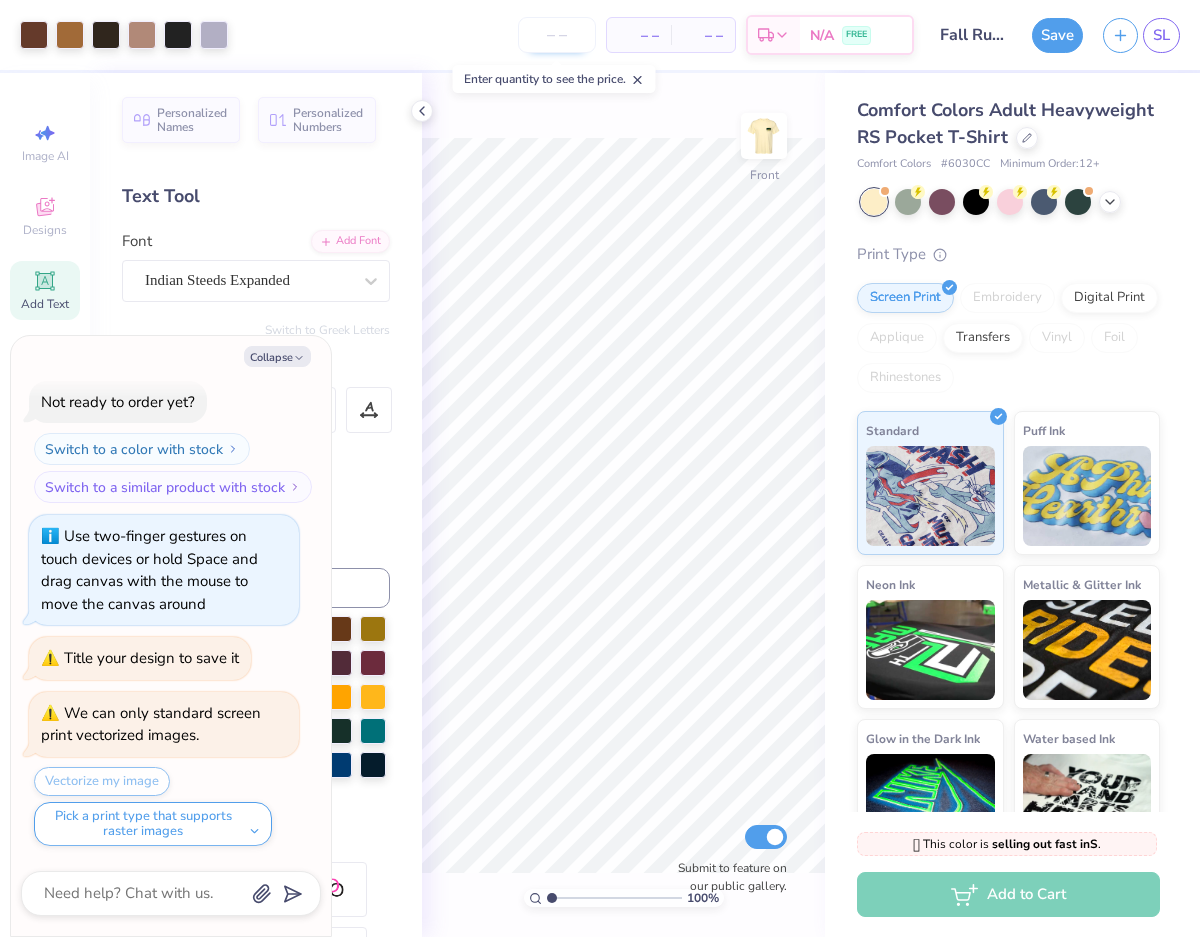 click at bounding box center (557, 35) 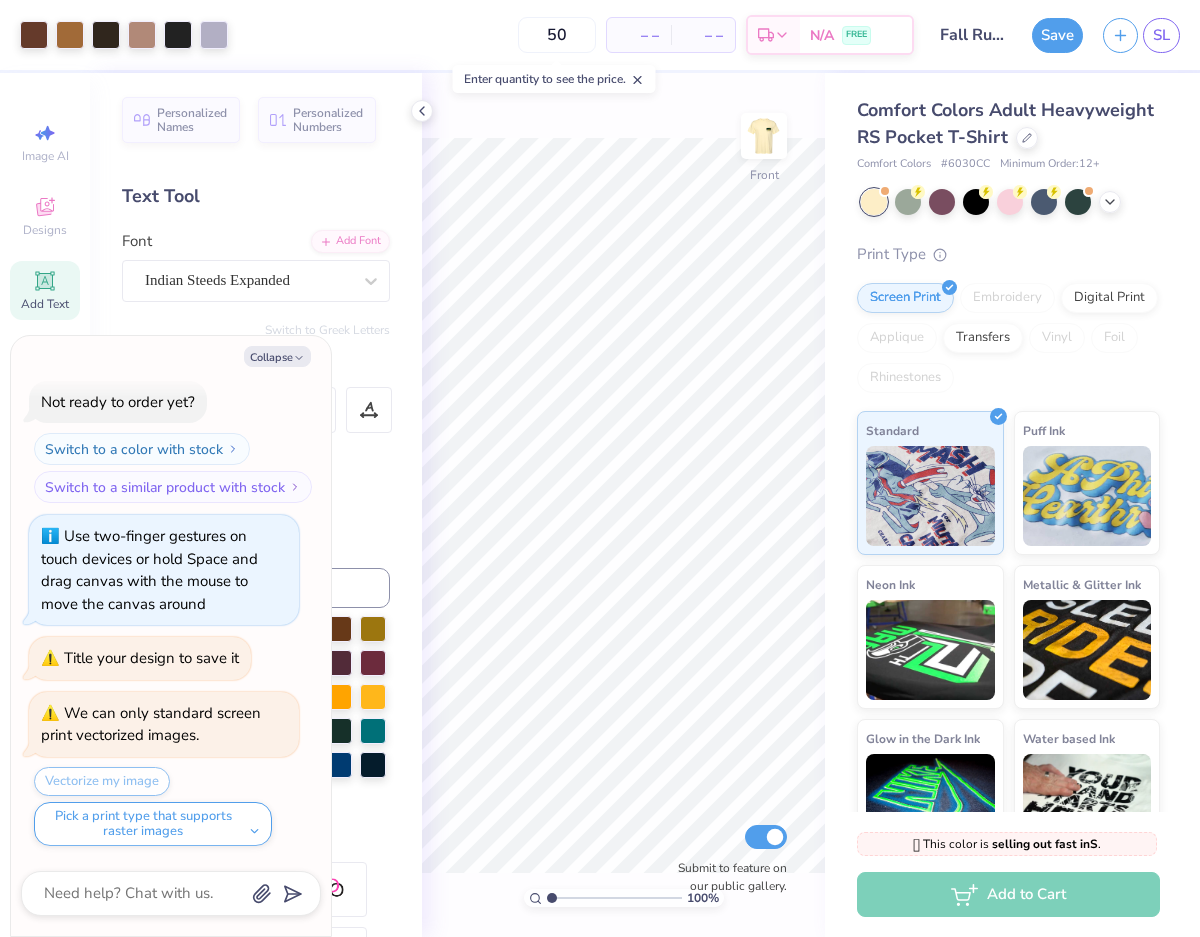 scroll, scrollTop: 279, scrollLeft: 0, axis: vertical 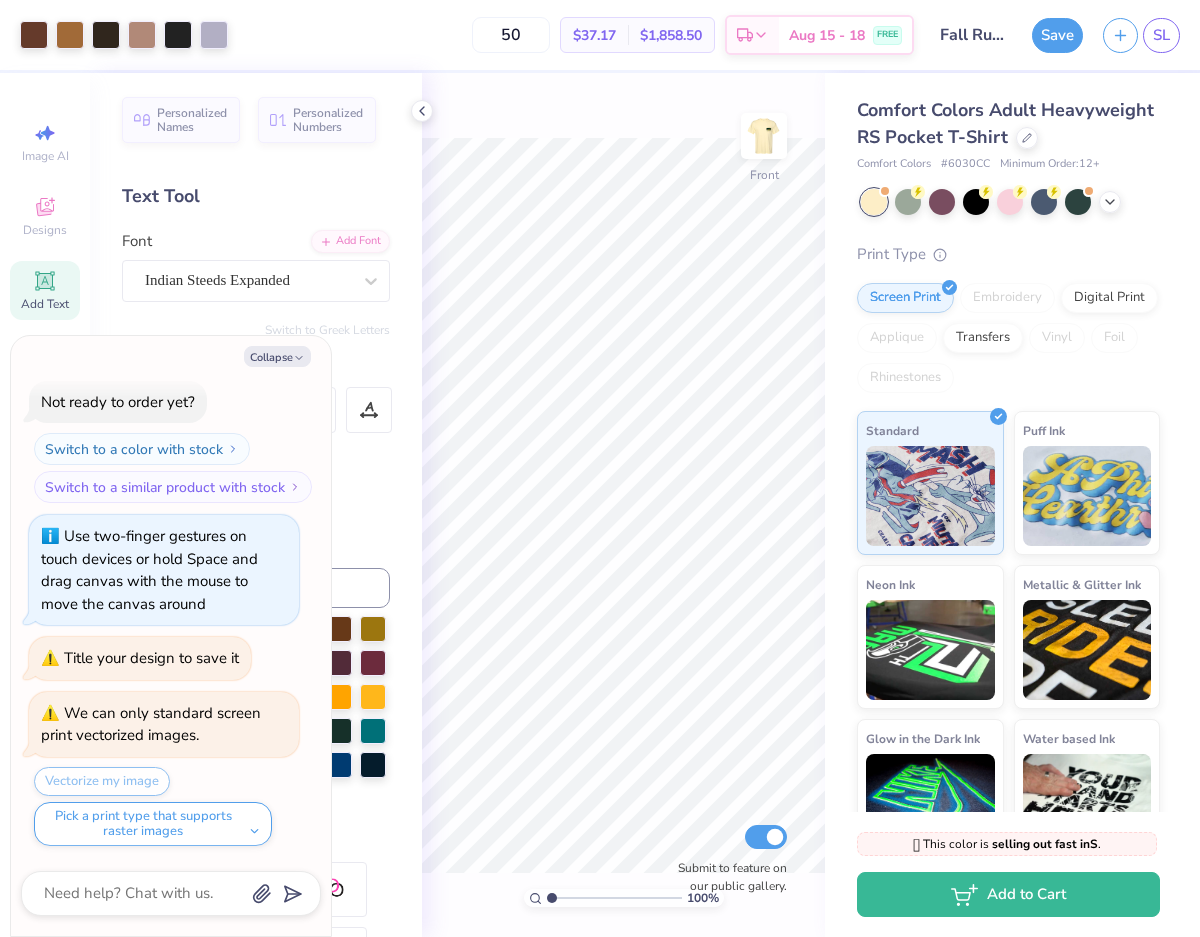 type on "5" 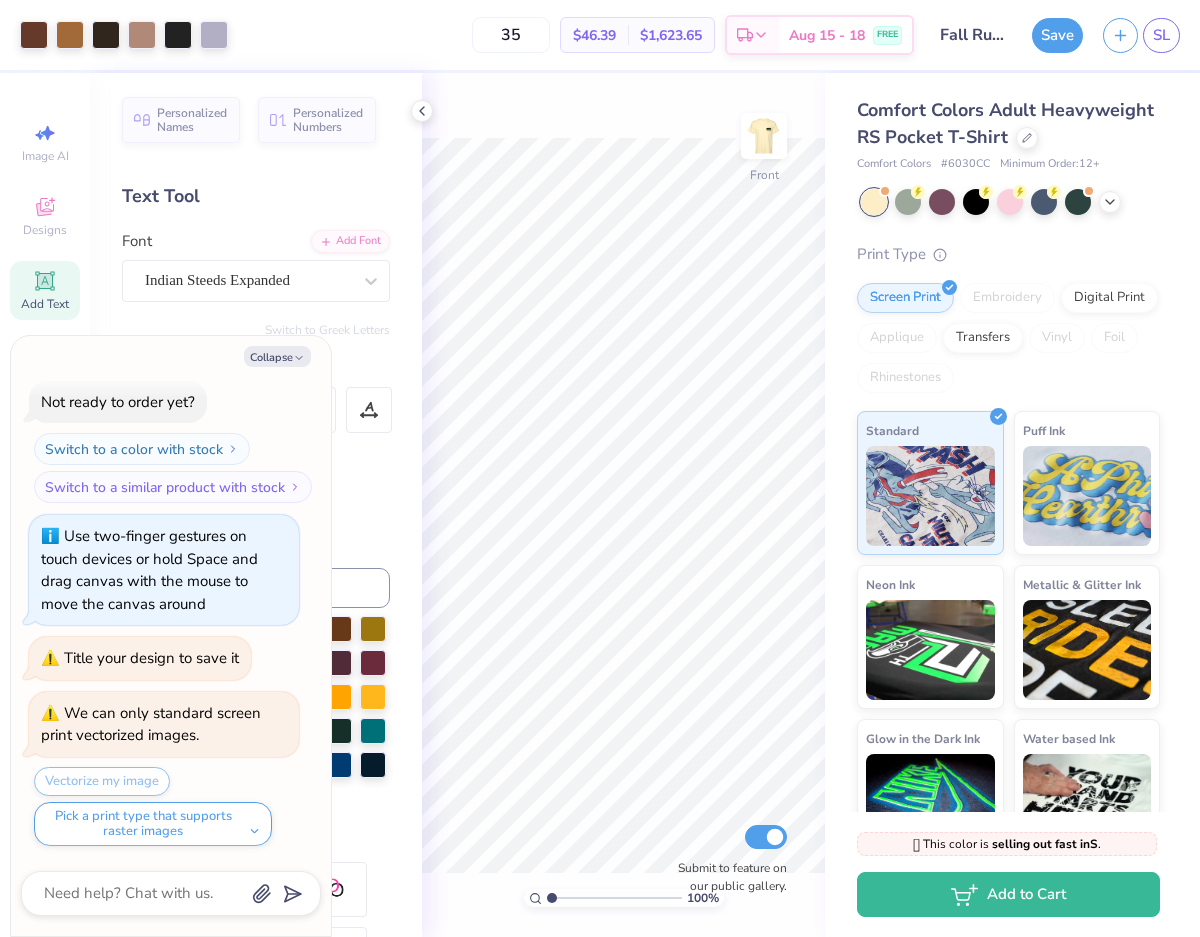 type on "3" 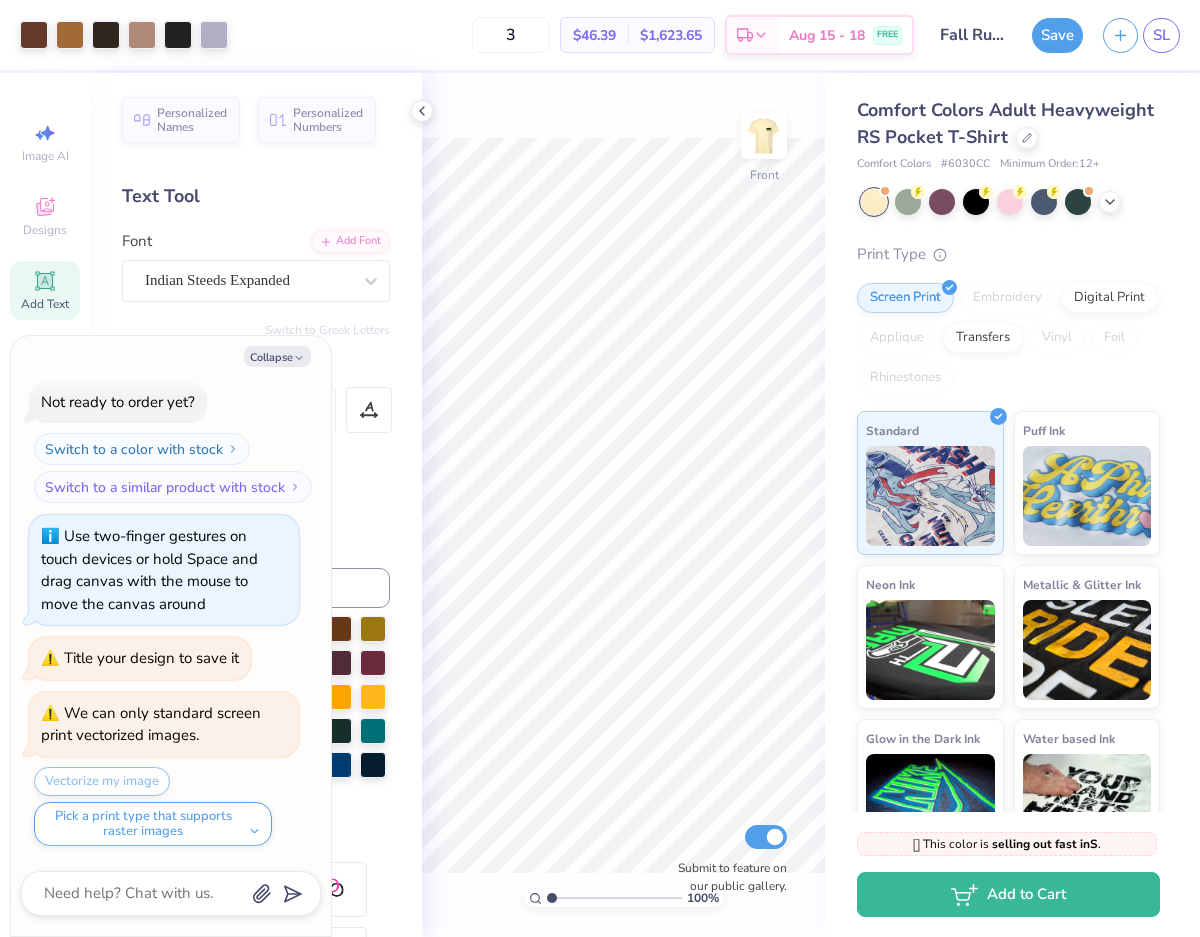 type 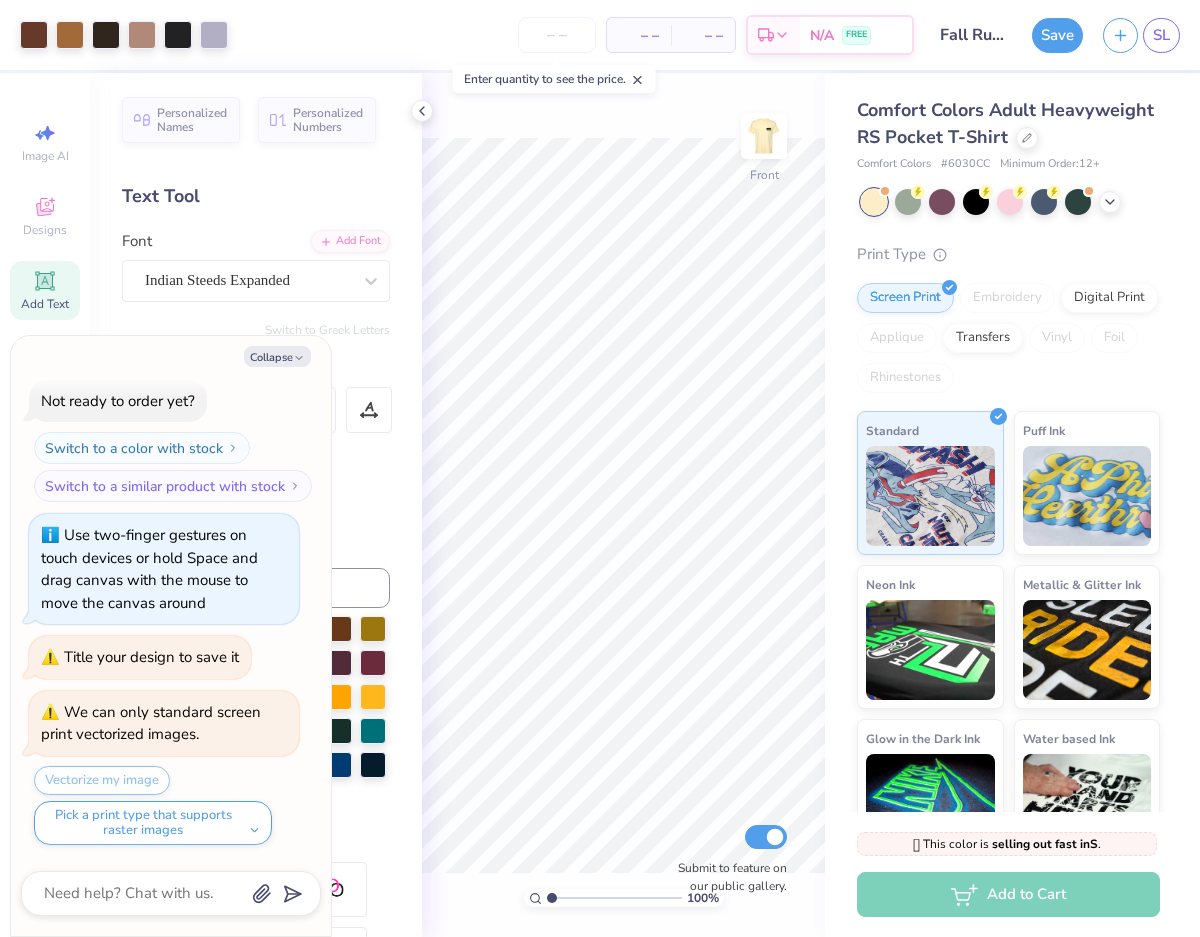 scroll, scrollTop: 247, scrollLeft: 0, axis: vertical 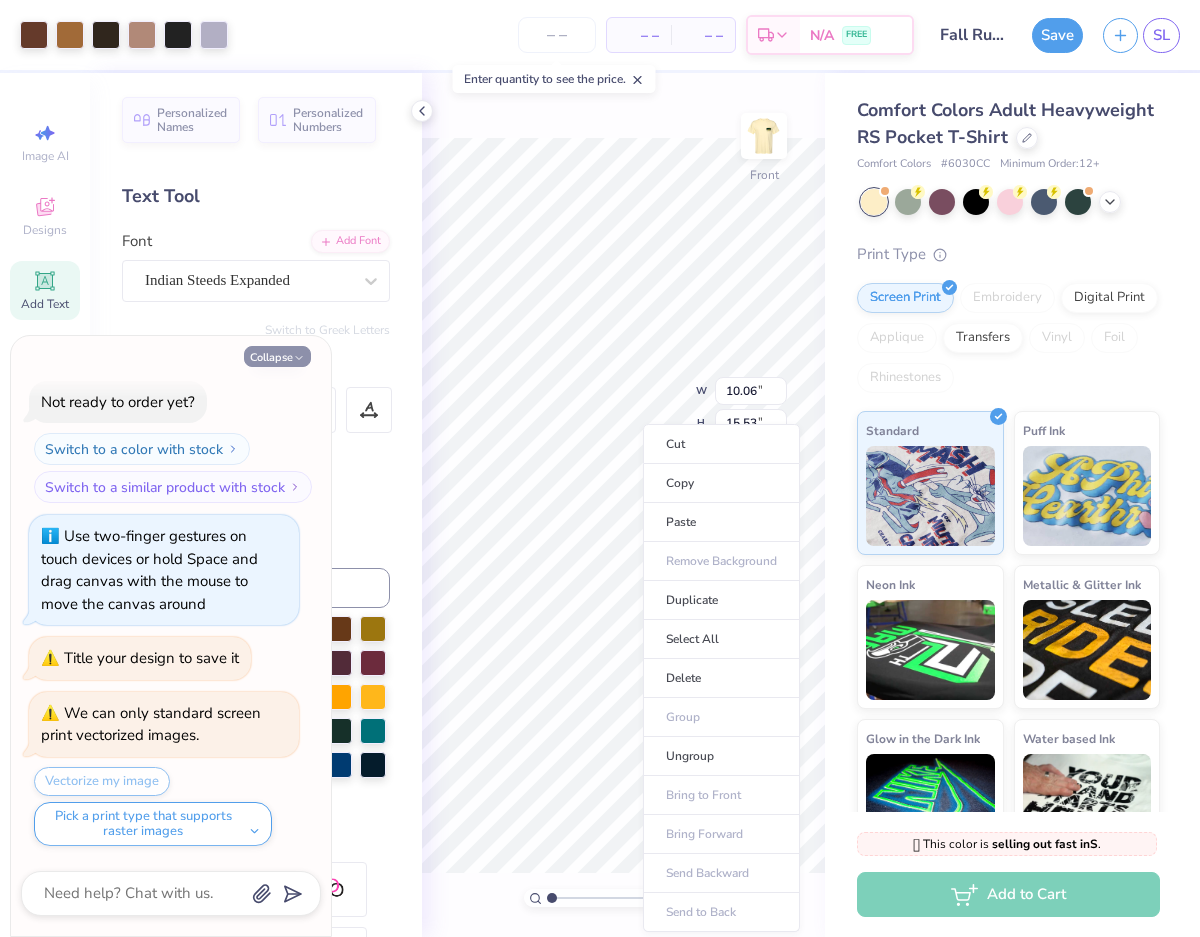 click on "Collapse" at bounding box center (277, 356) 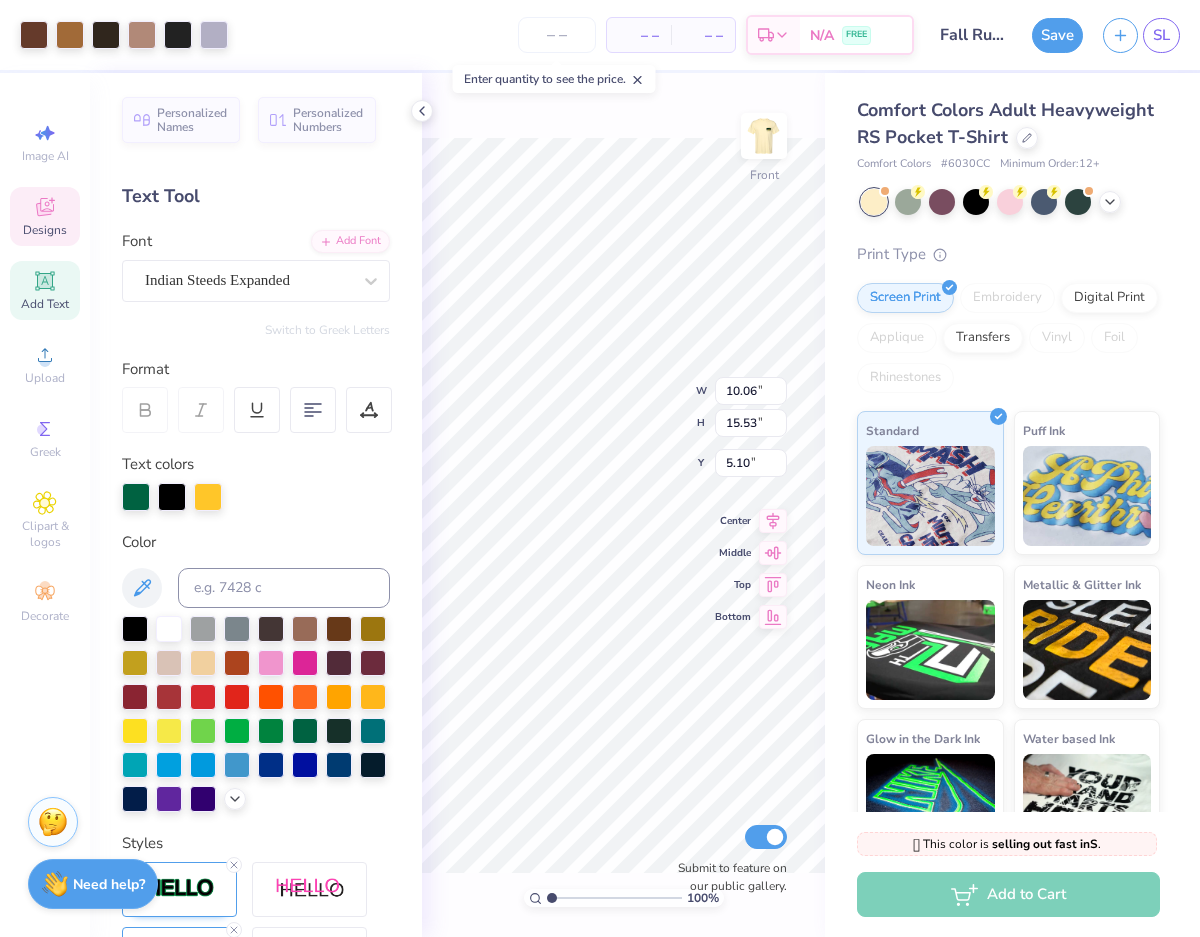 click 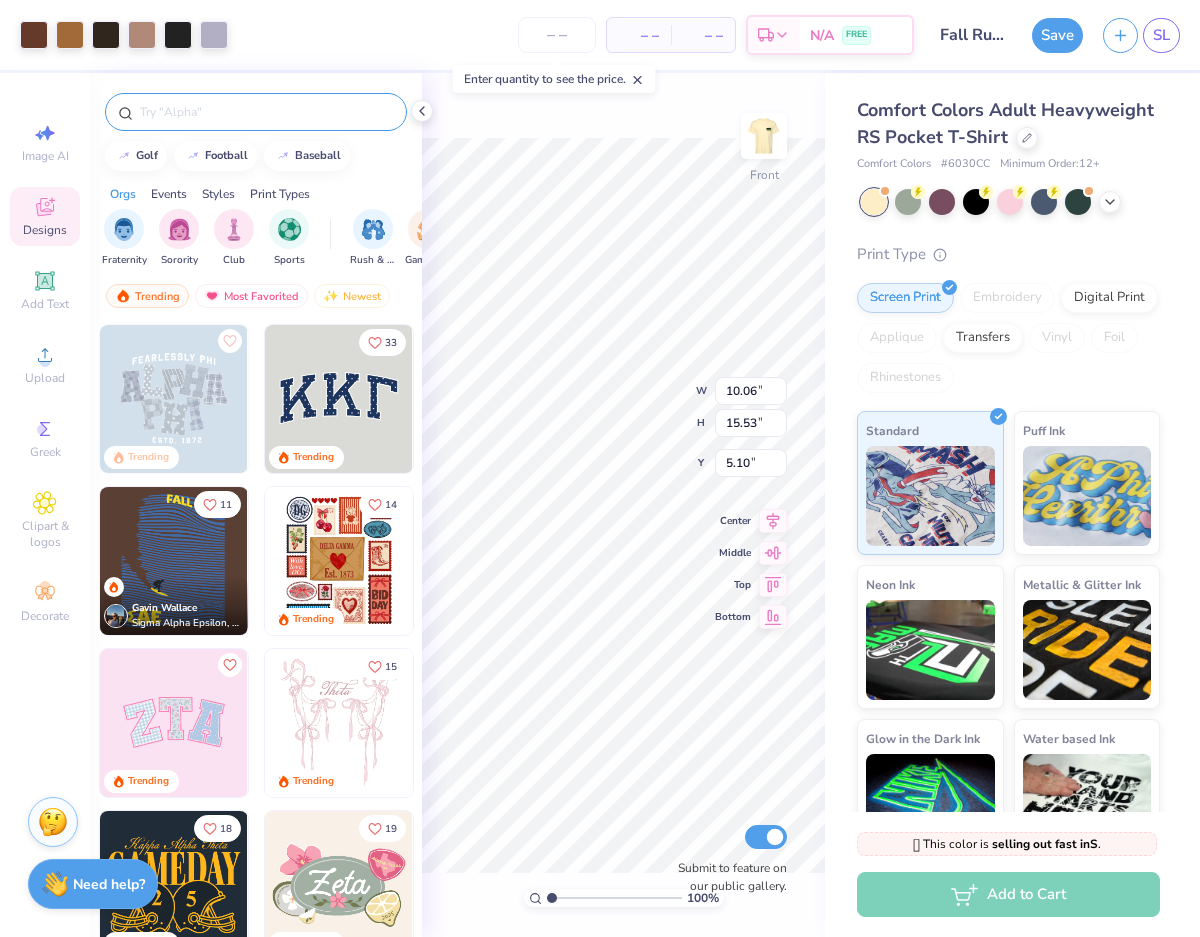 click at bounding box center (266, 112) 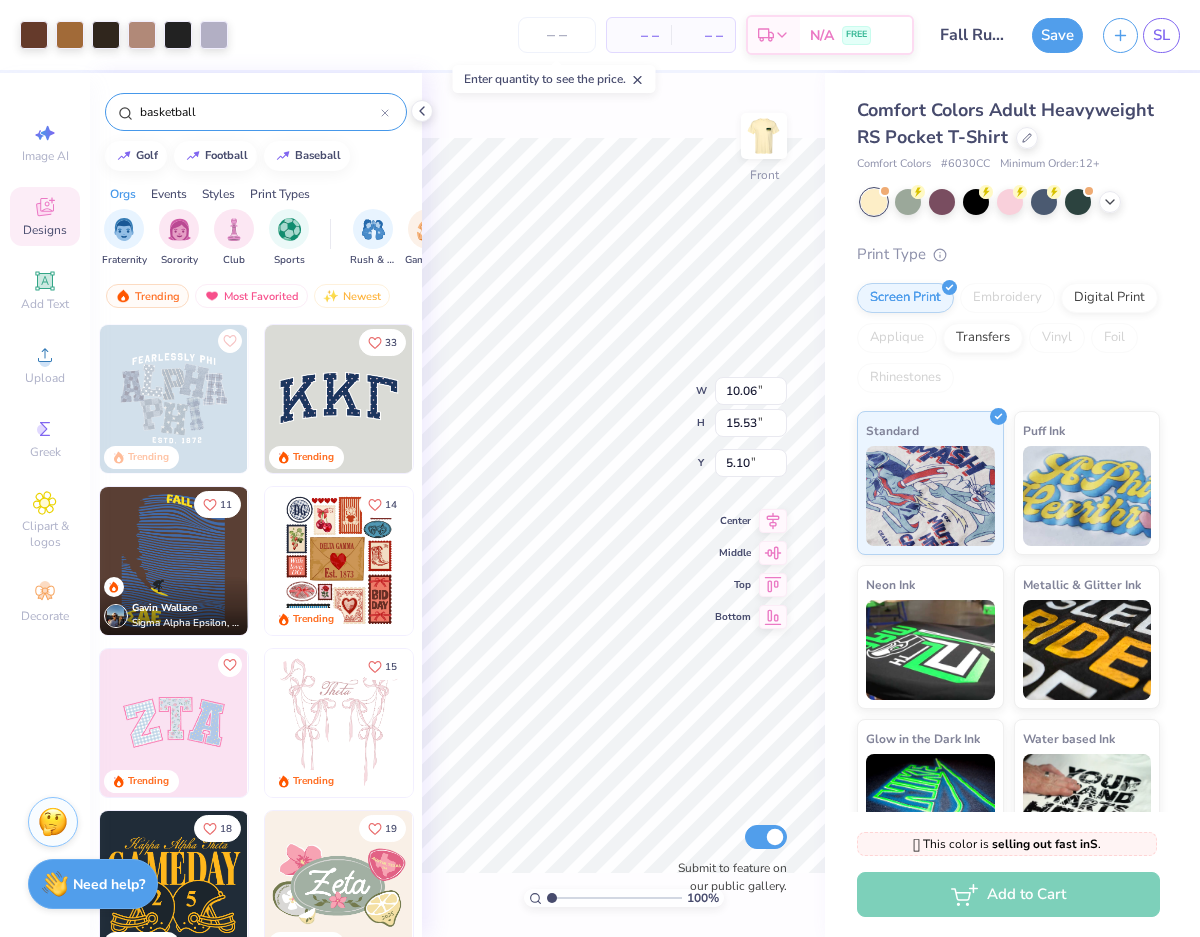 type on "basketball" 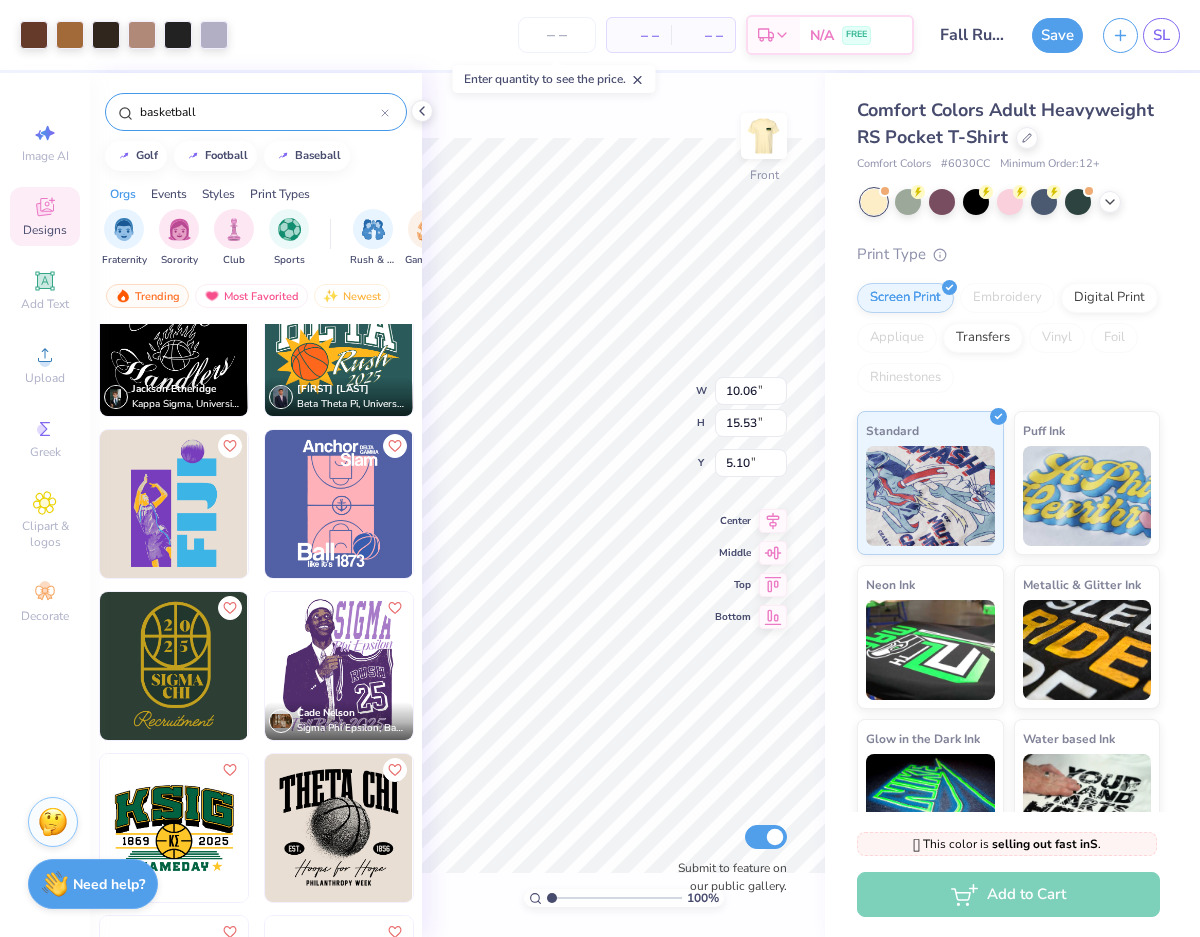scroll, scrollTop: 1030, scrollLeft: 0, axis: vertical 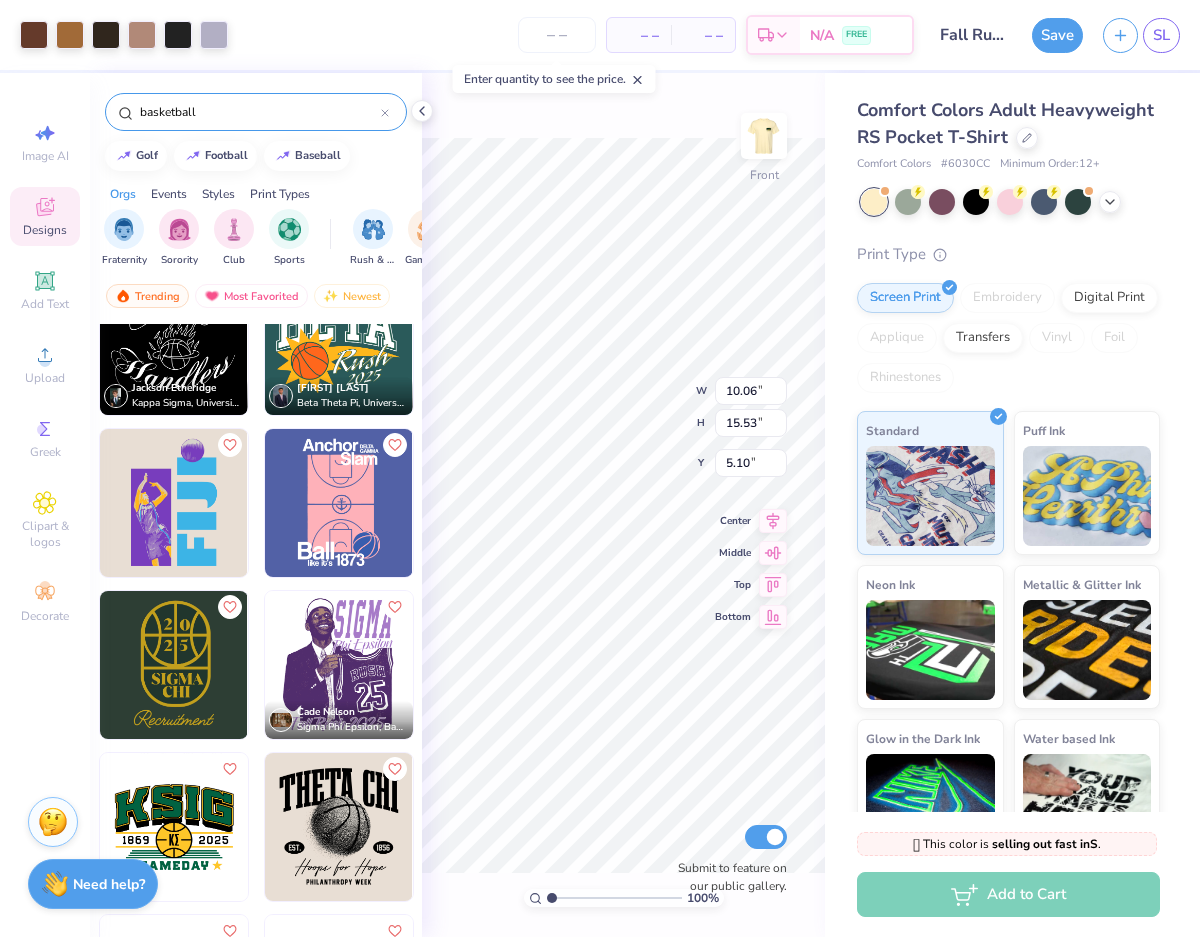 click at bounding box center [339, 665] 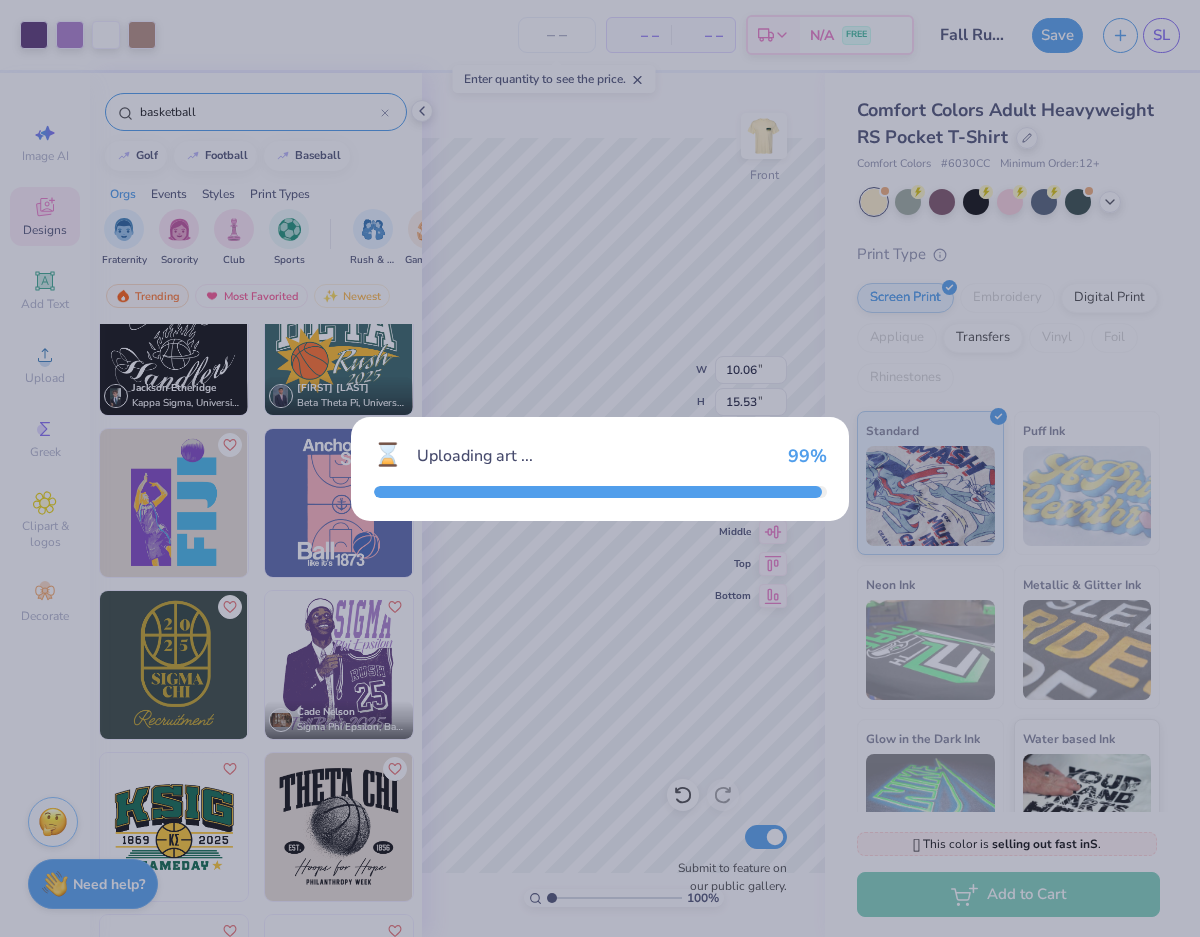 type on "12.50" 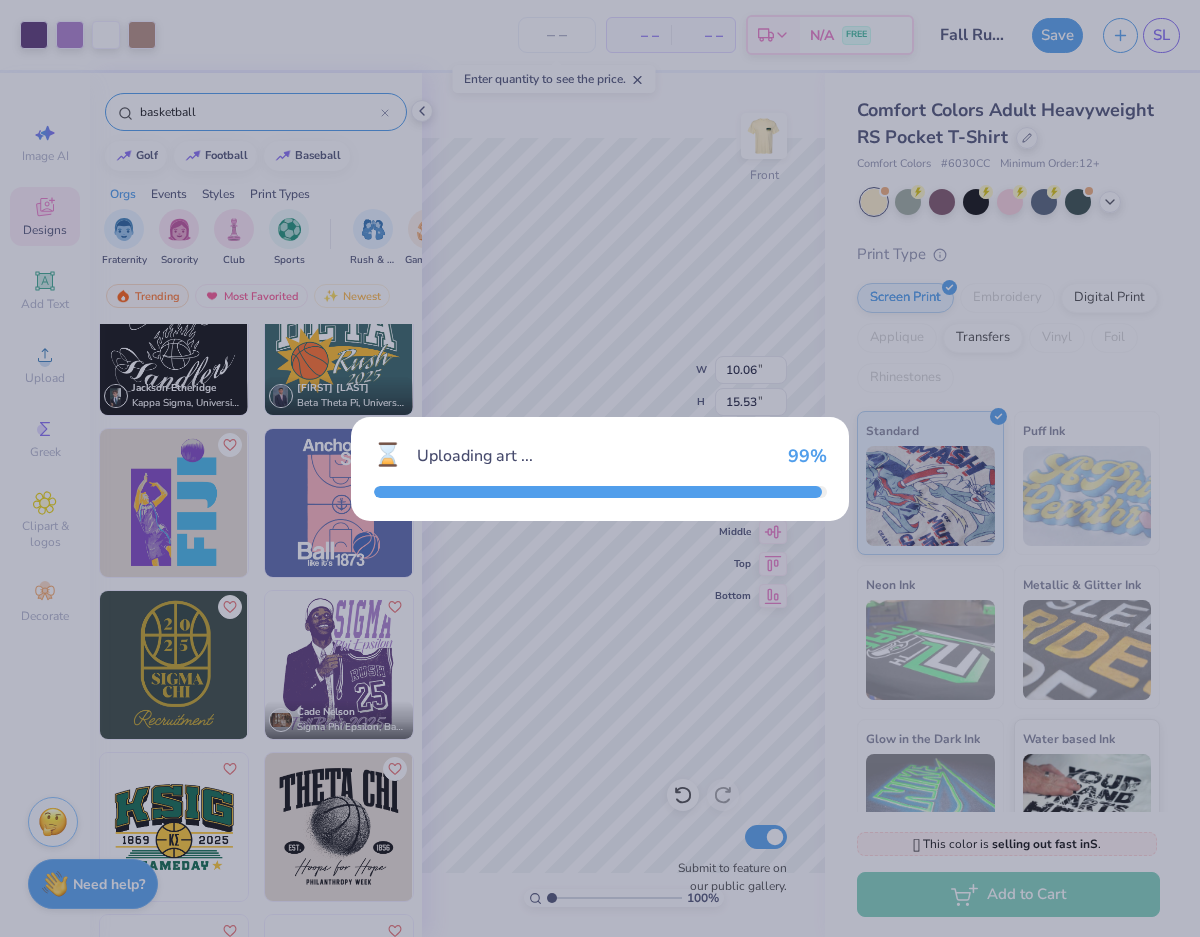 type on "15.06" 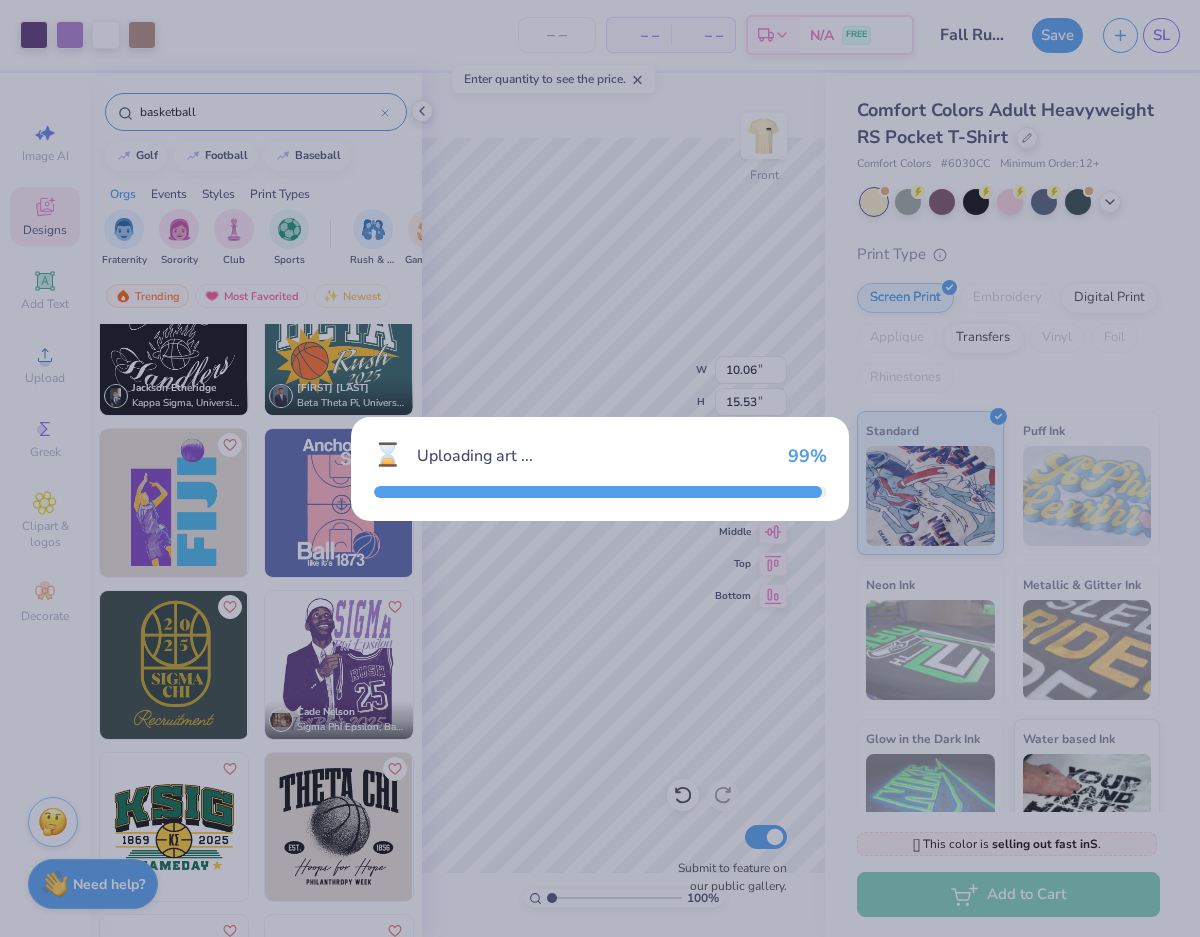 type on "3.00" 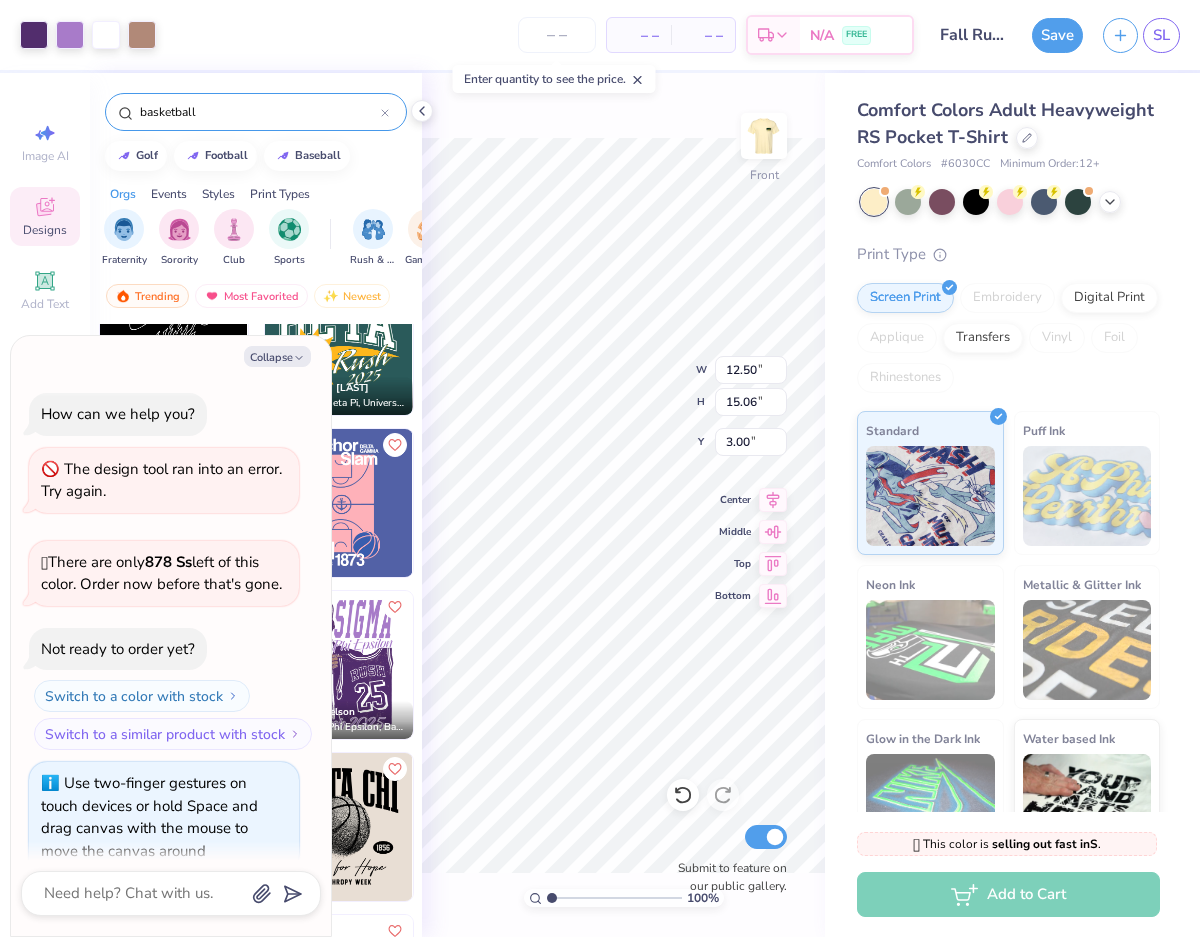 scroll, scrollTop: 446, scrollLeft: 0, axis: vertical 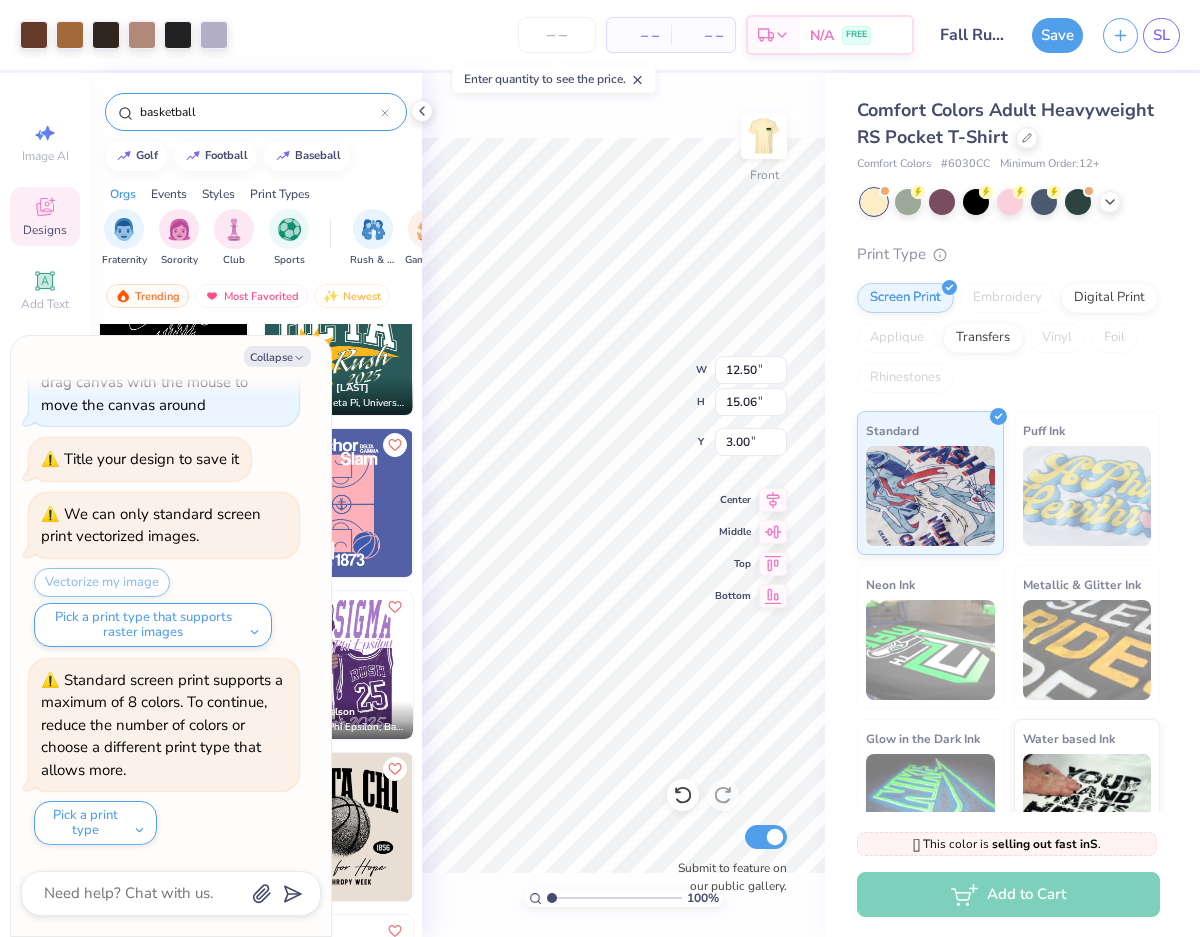 type on "x" 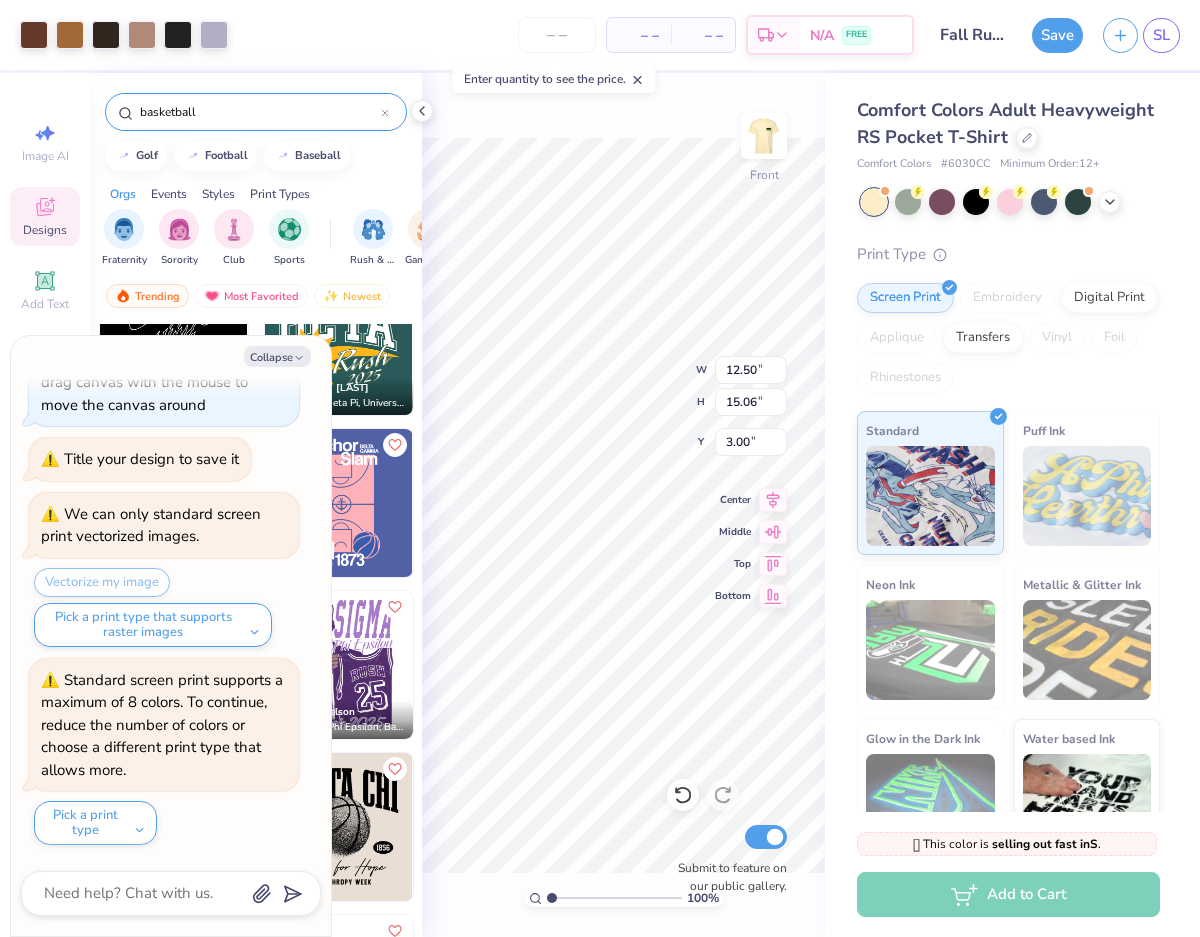 type on "10.06" 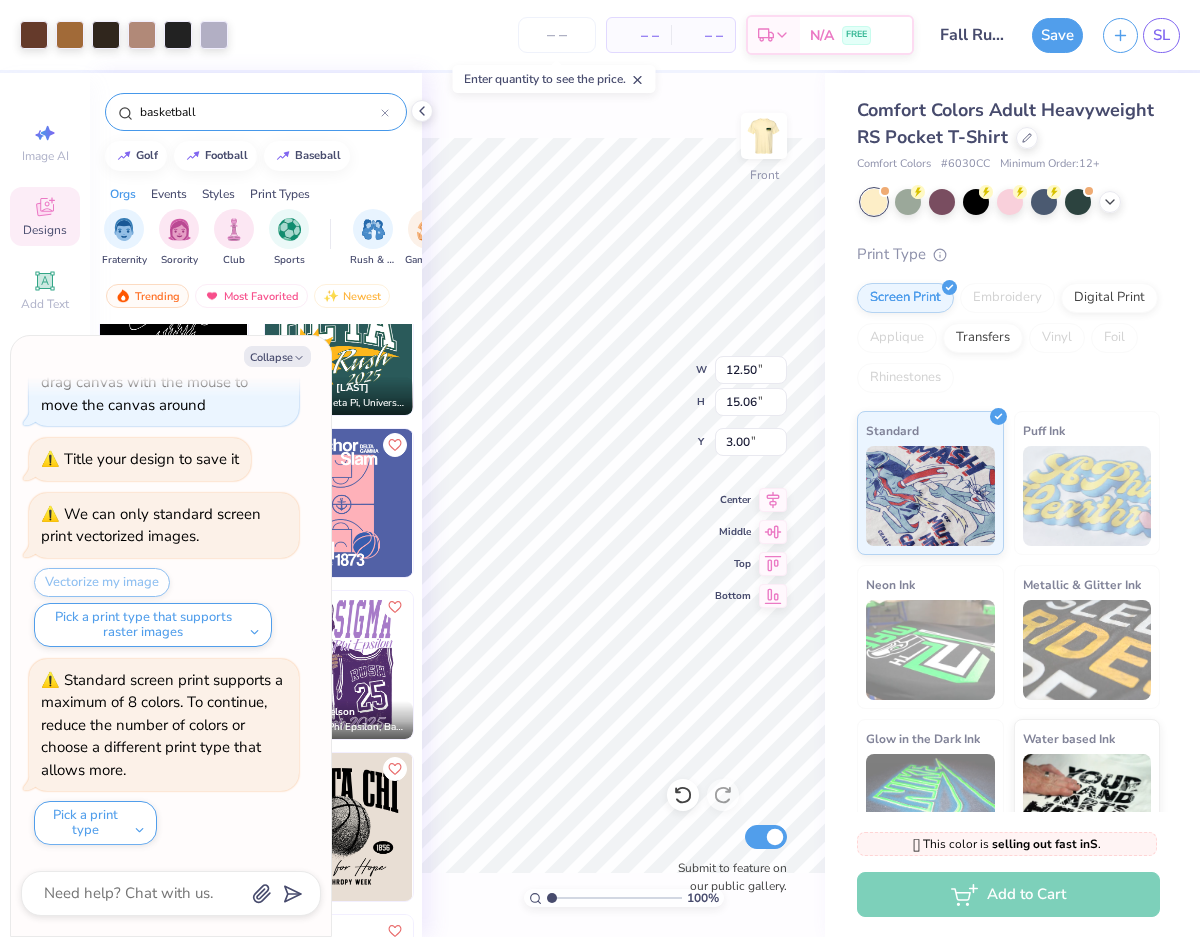 type on "15.53" 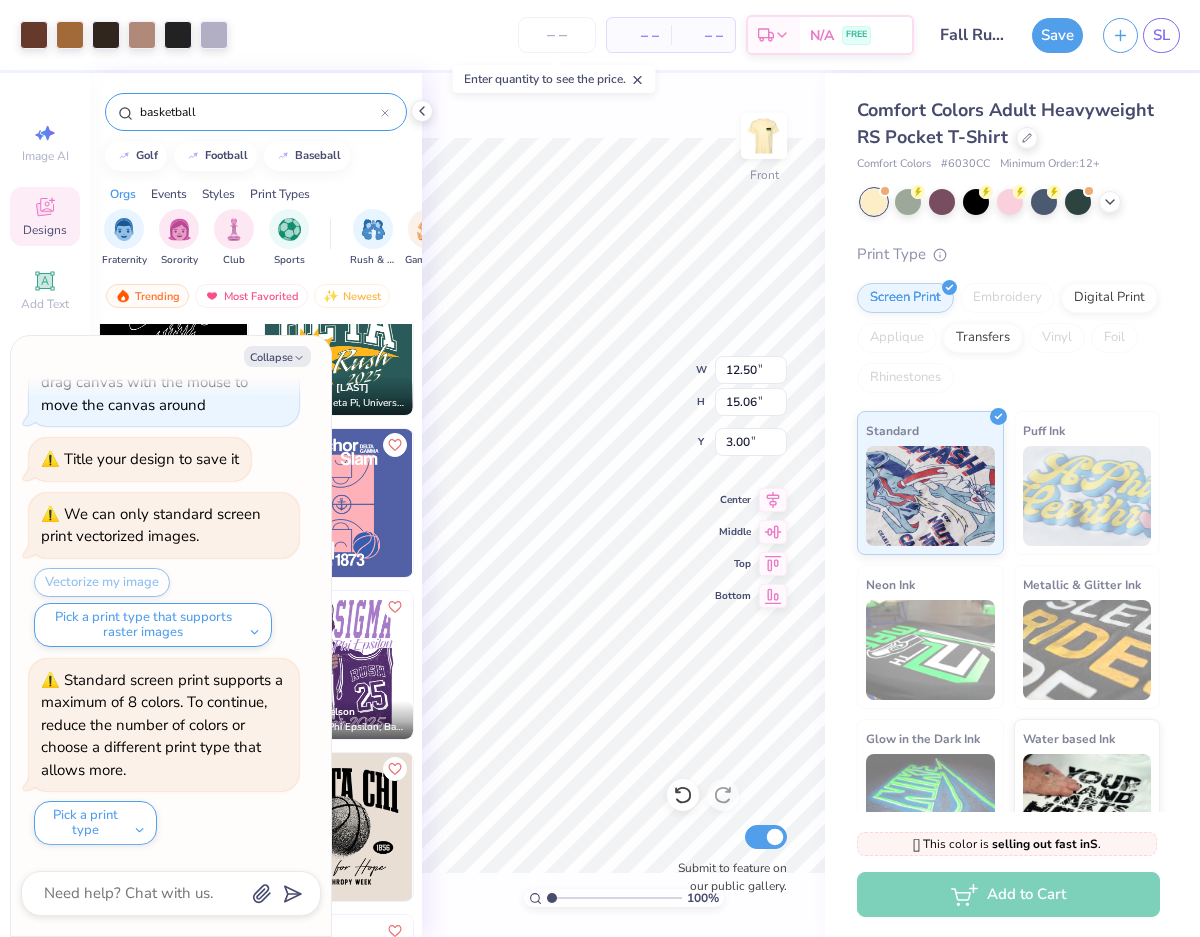 type on "5.10" 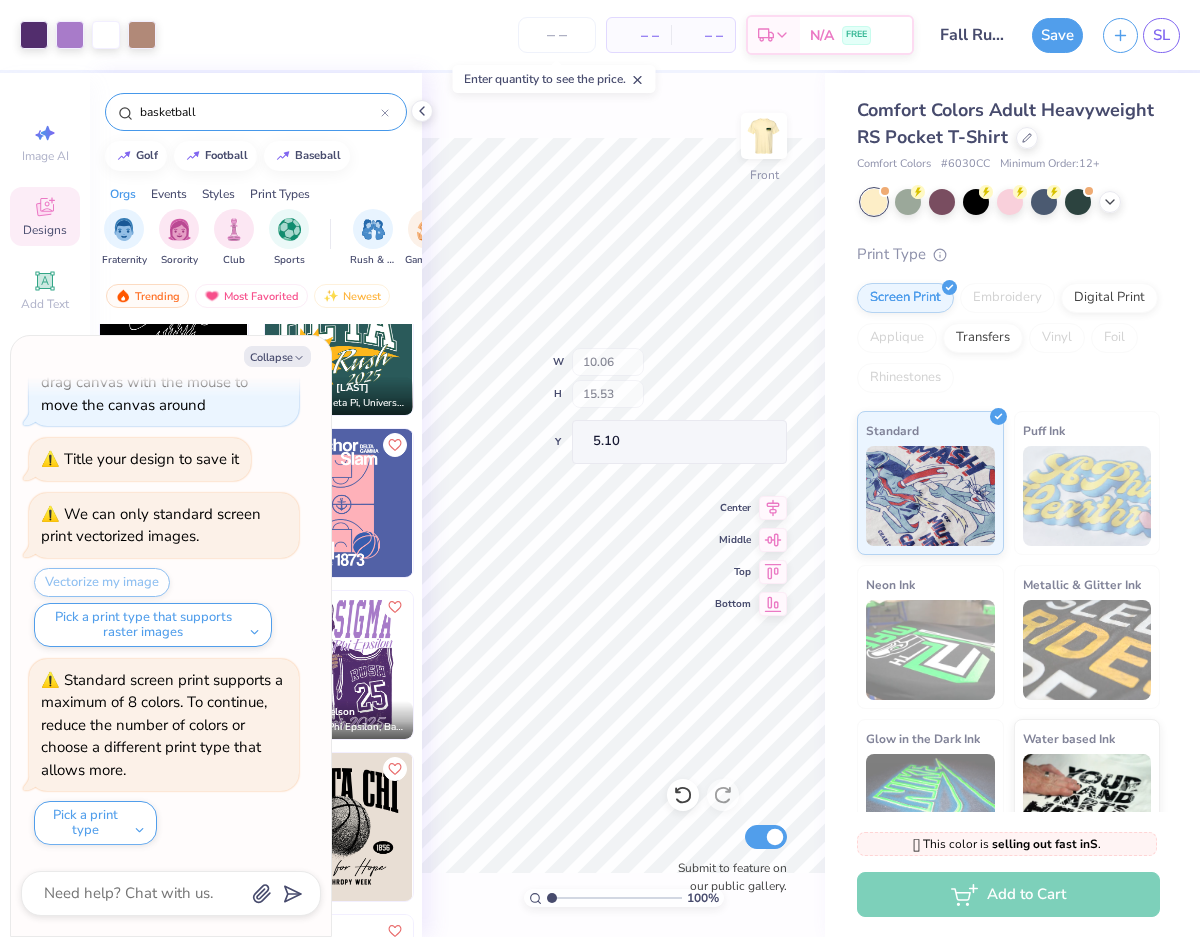type on "x" 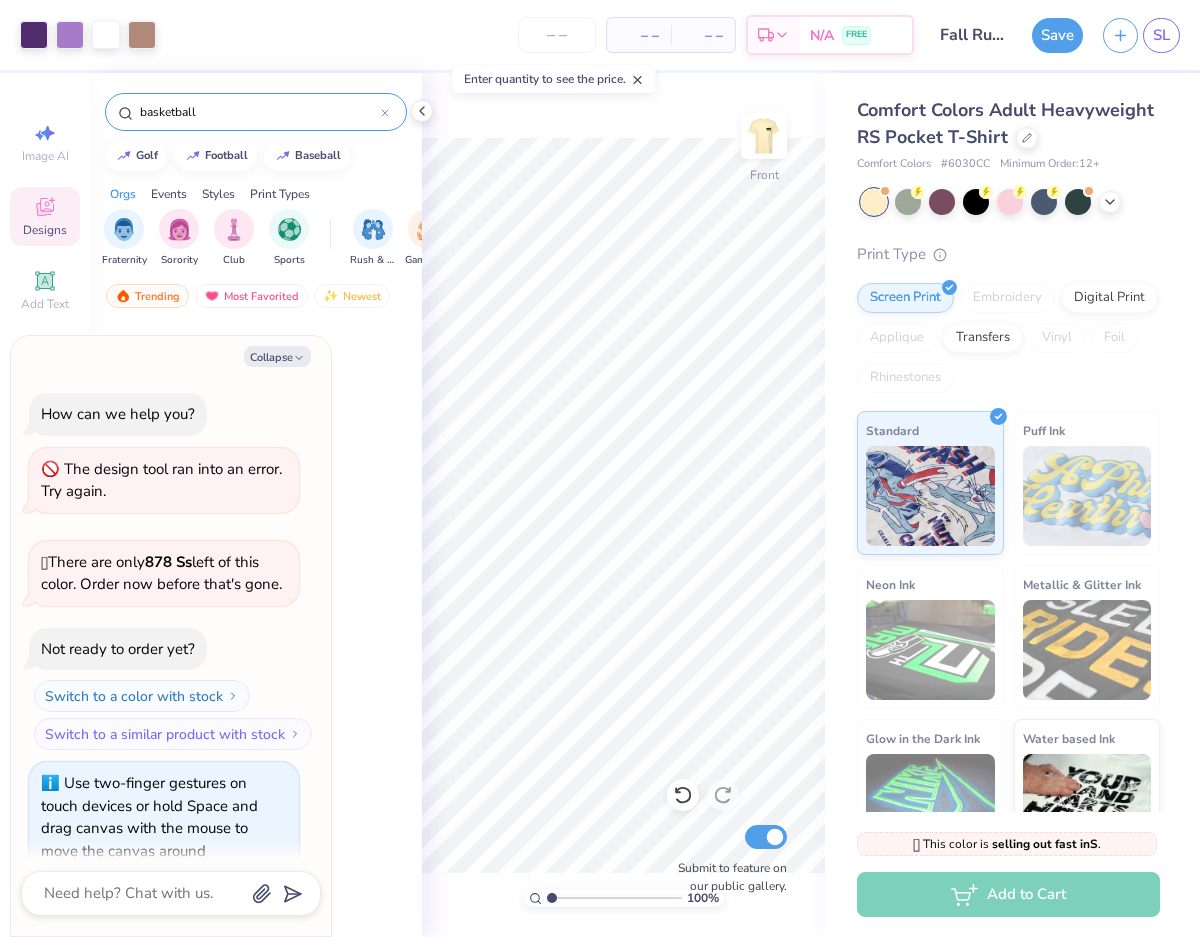 scroll, scrollTop: 0, scrollLeft: 0, axis: both 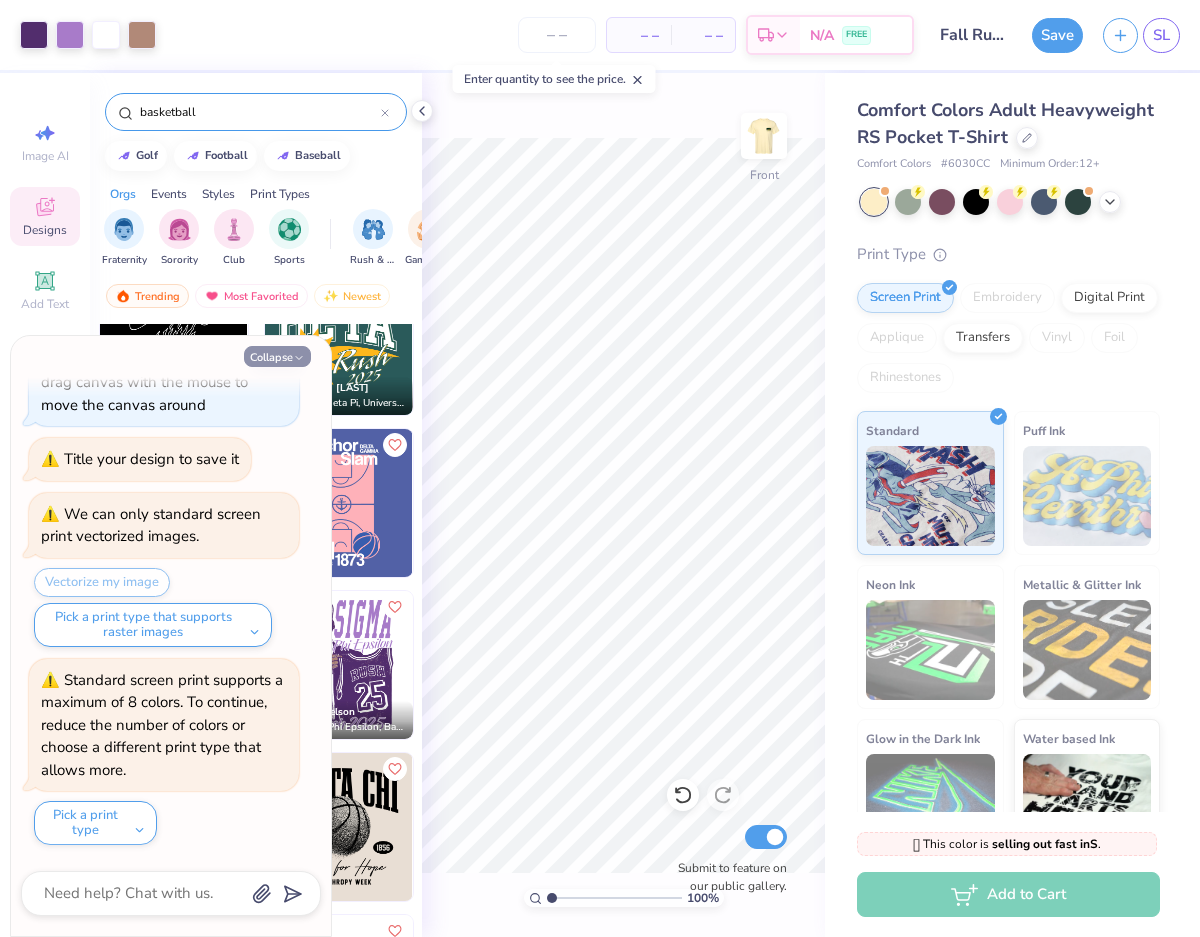 click on "Collapse" at bounding box center [277, 356] 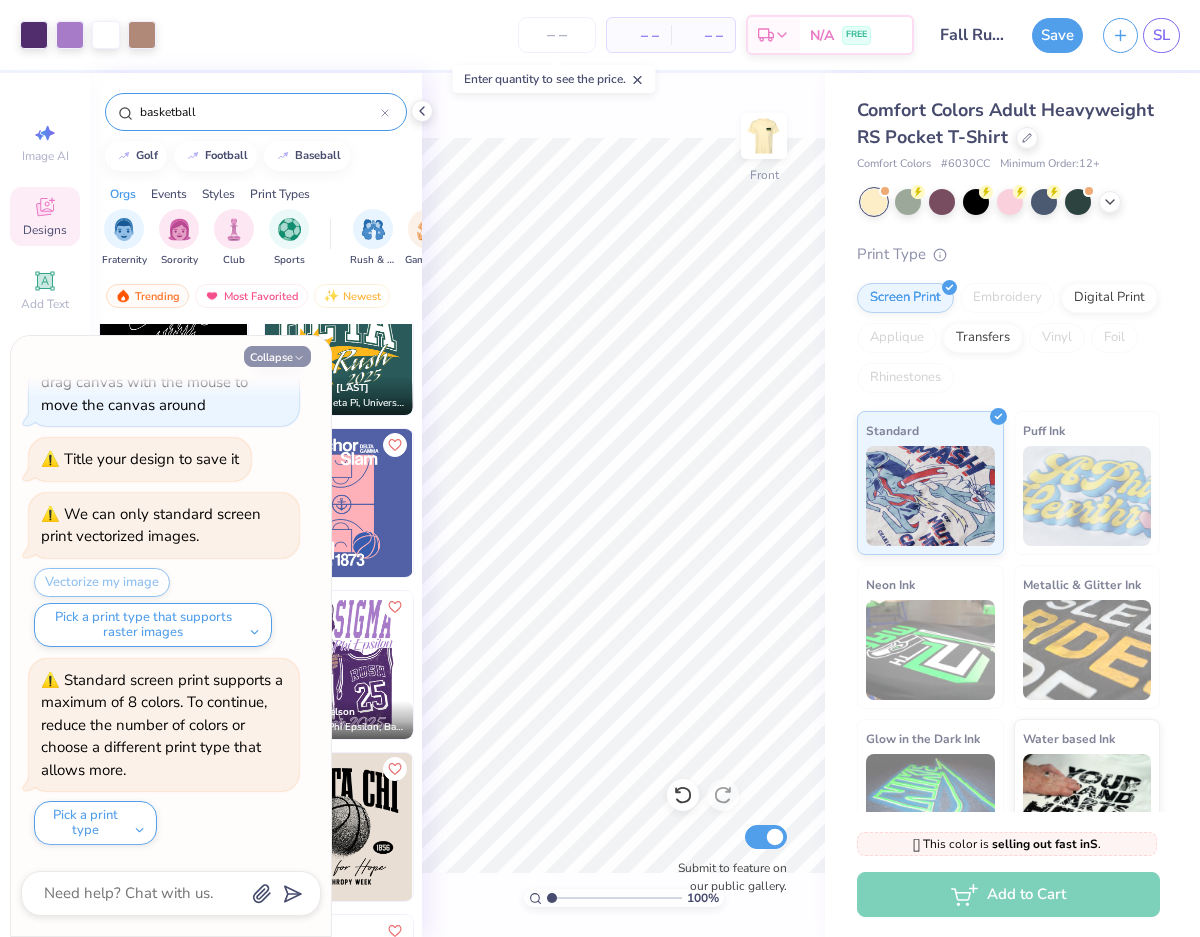 type on "x" 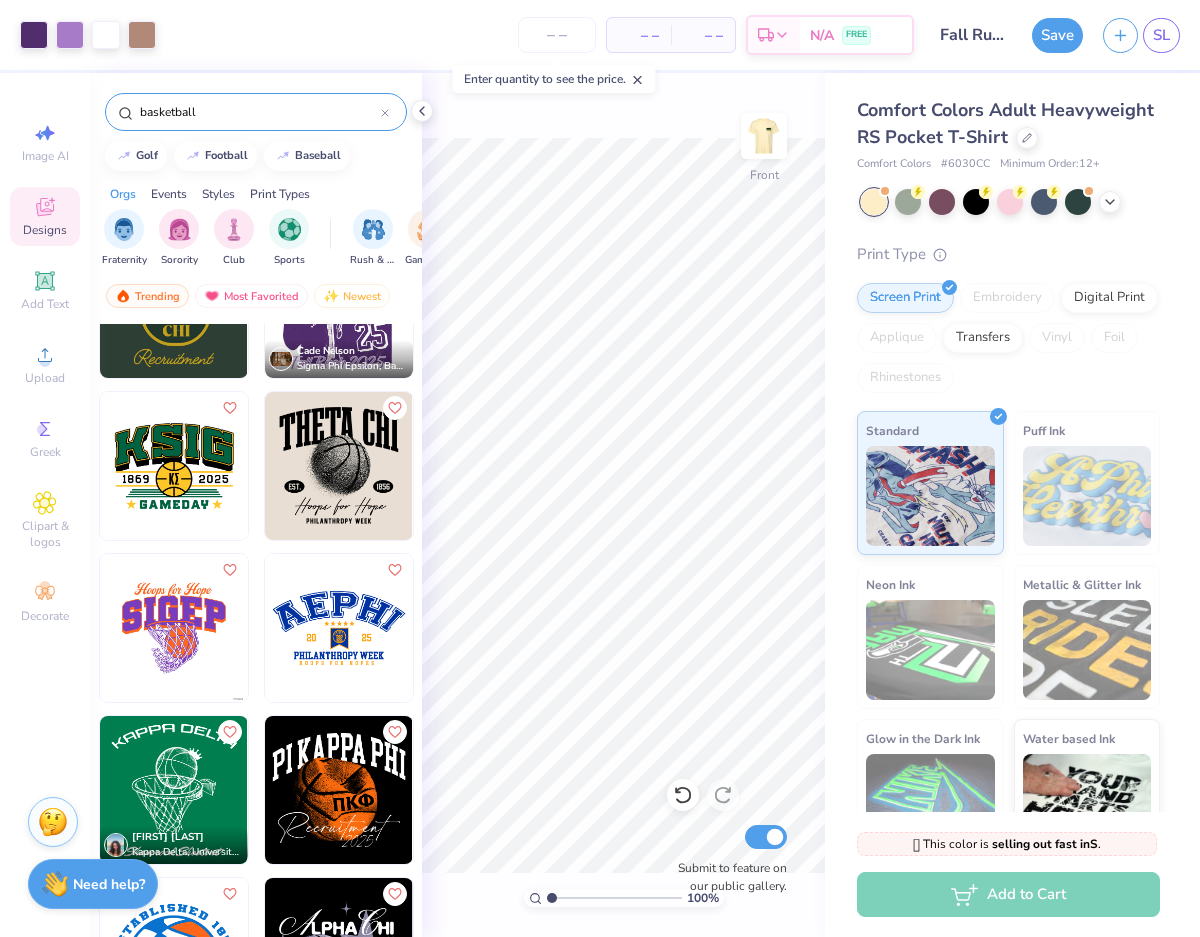 scroll, scrollTop: 1392, scrollLeft: 0, axis: vertical 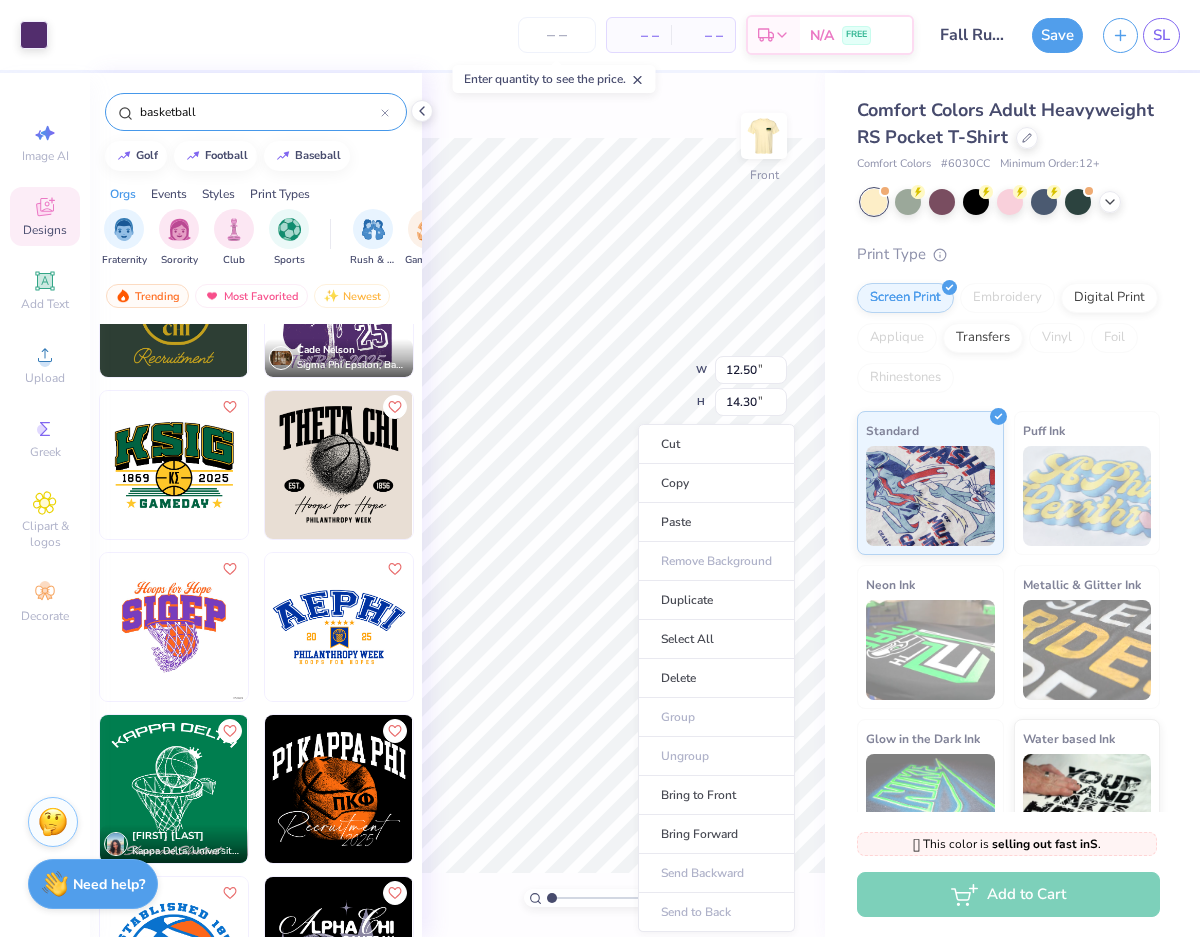 type on "14.30" 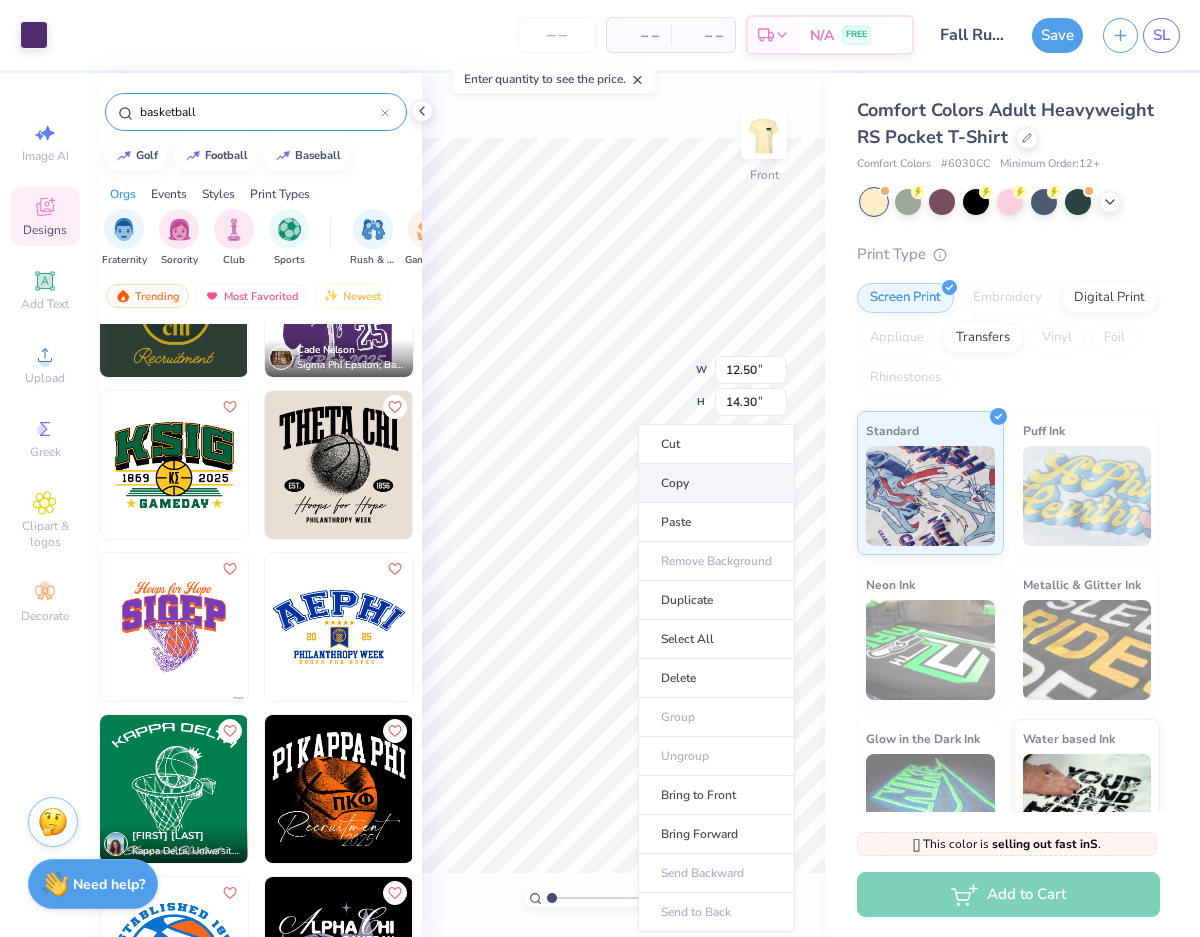 click on "Copy" at bounding box center [716, 483] 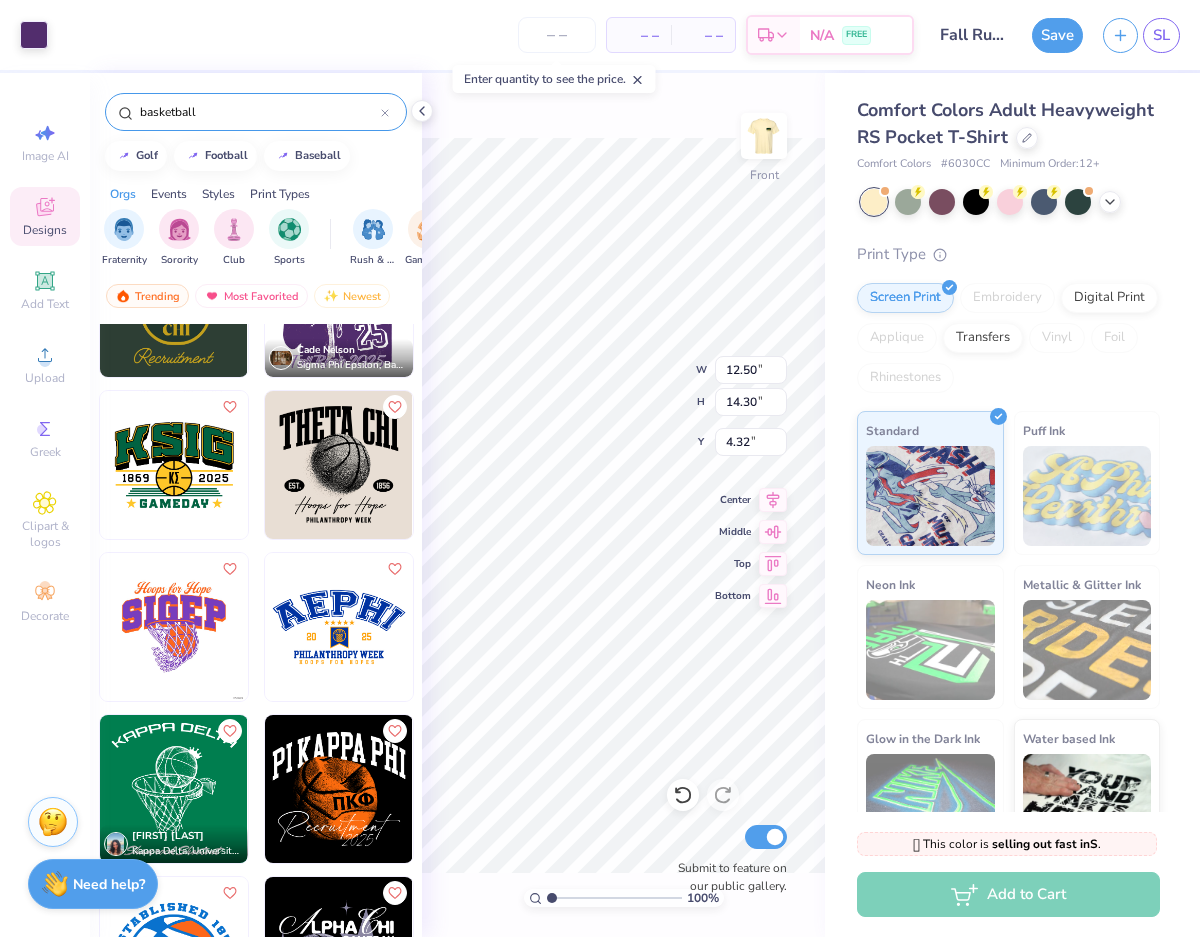 type on "6.94" 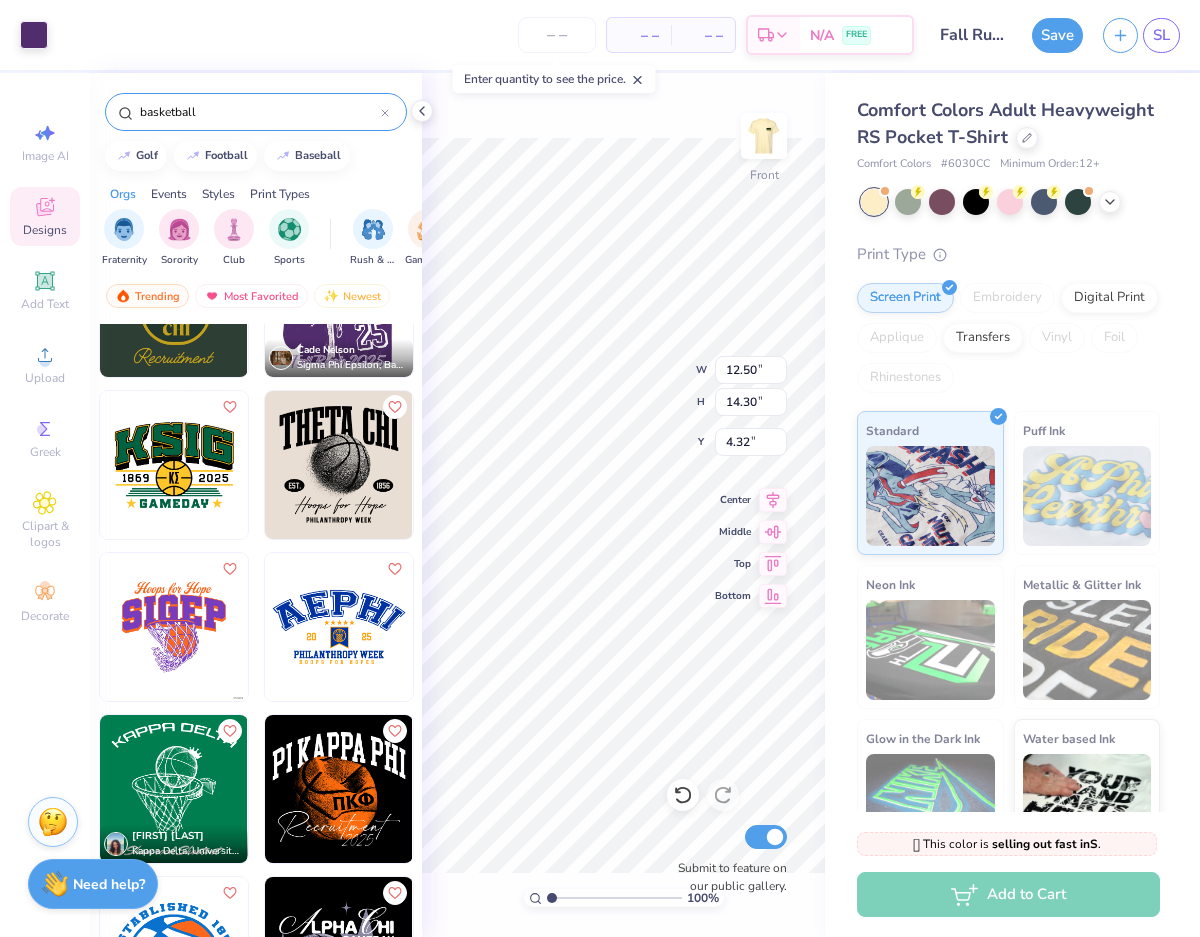 type on "1.75" 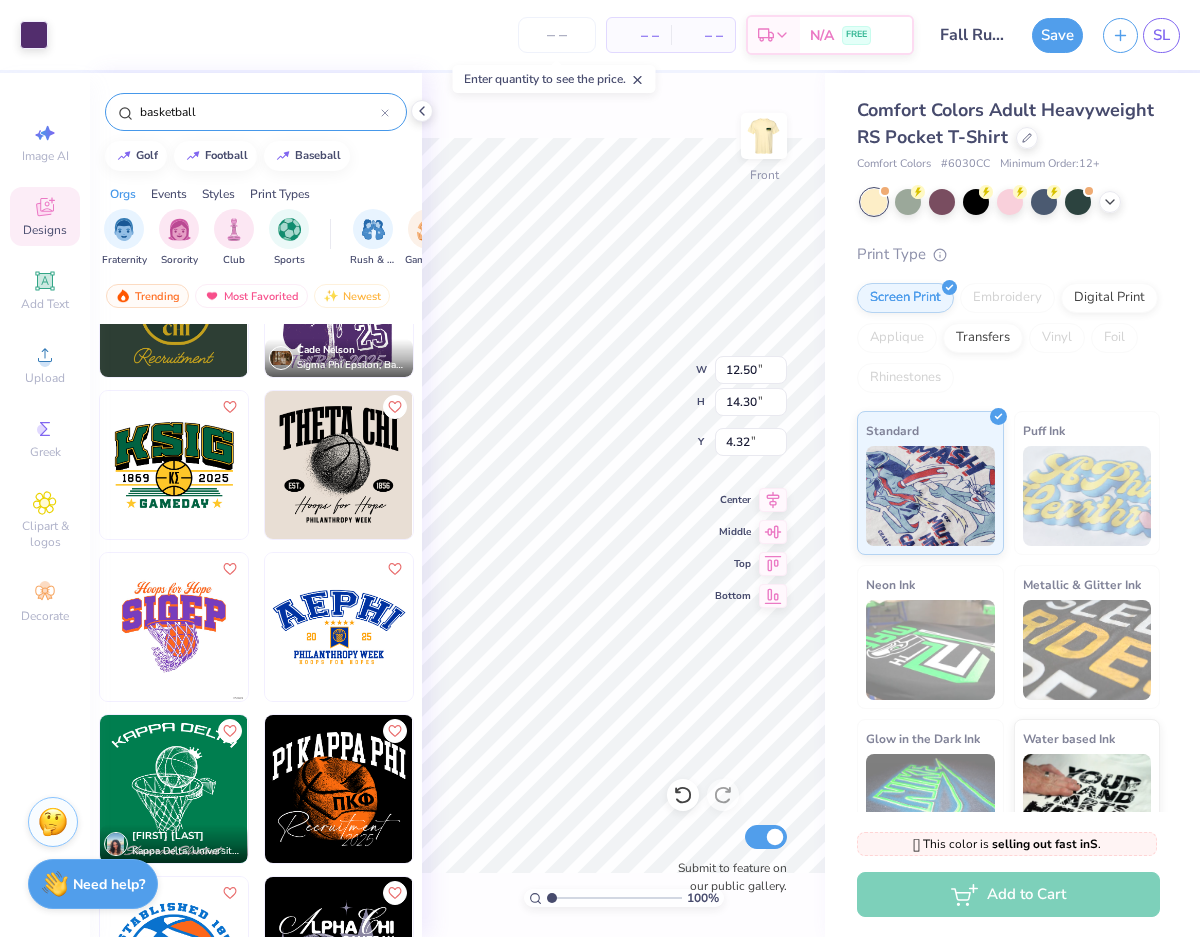 type on "8.83" 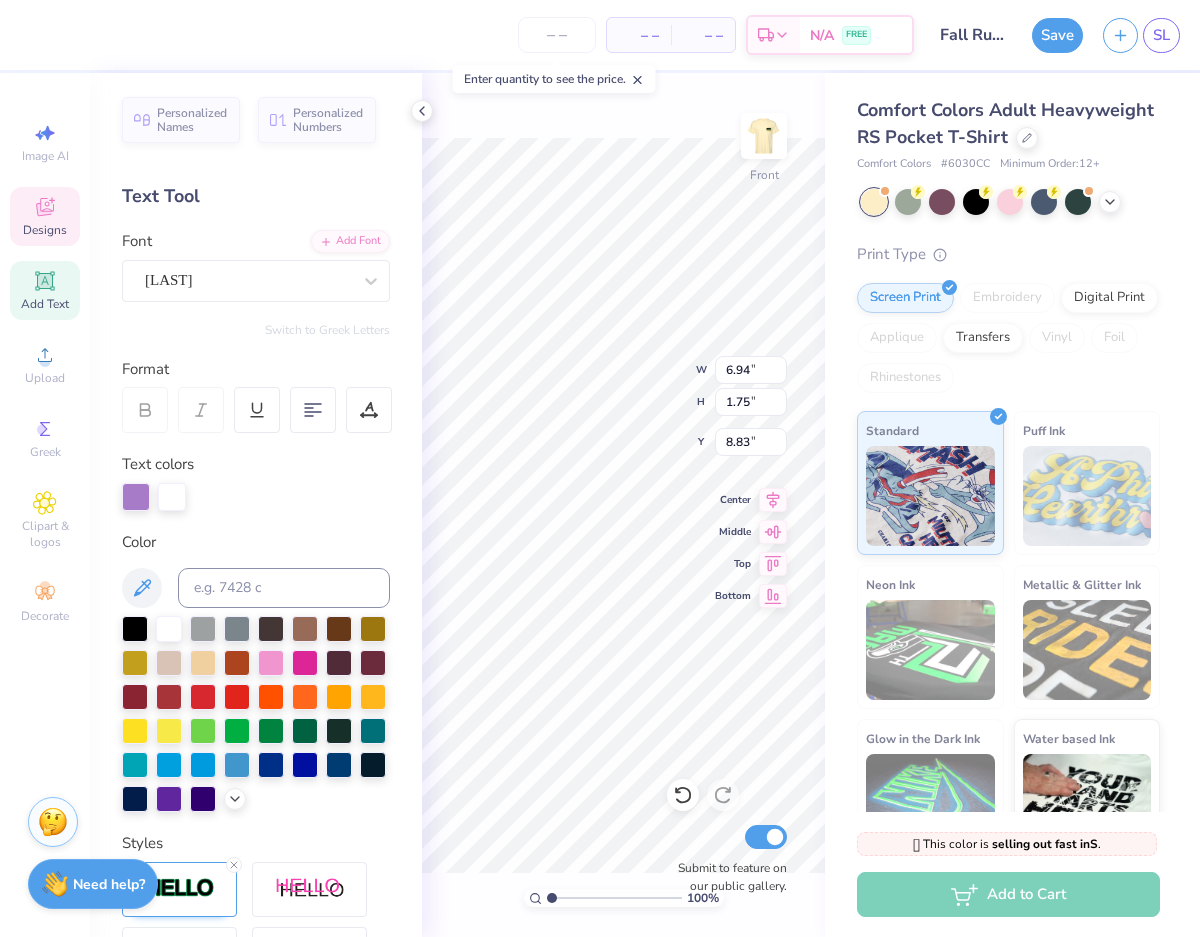 type on "6.58" 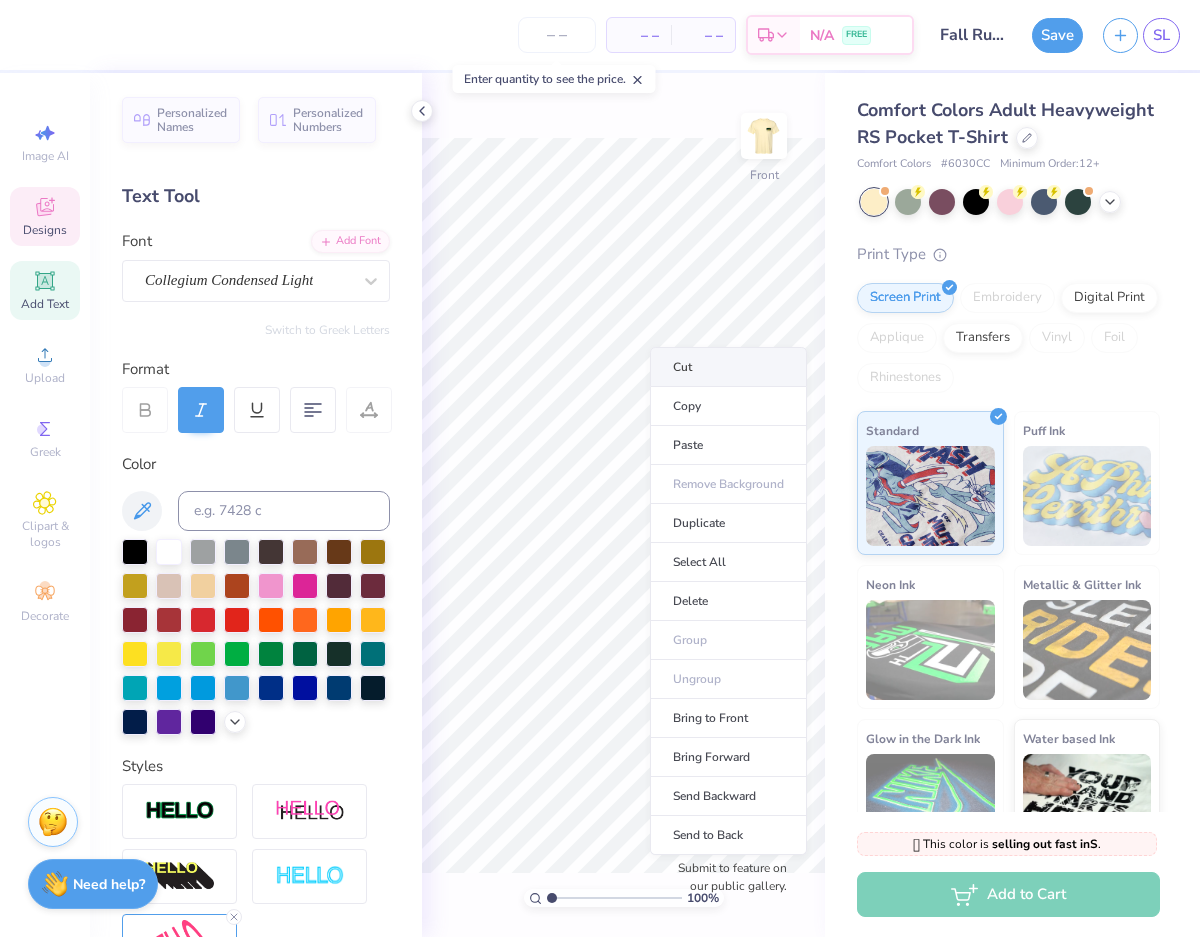 click on "Cut" at bounding box center [728, 367] 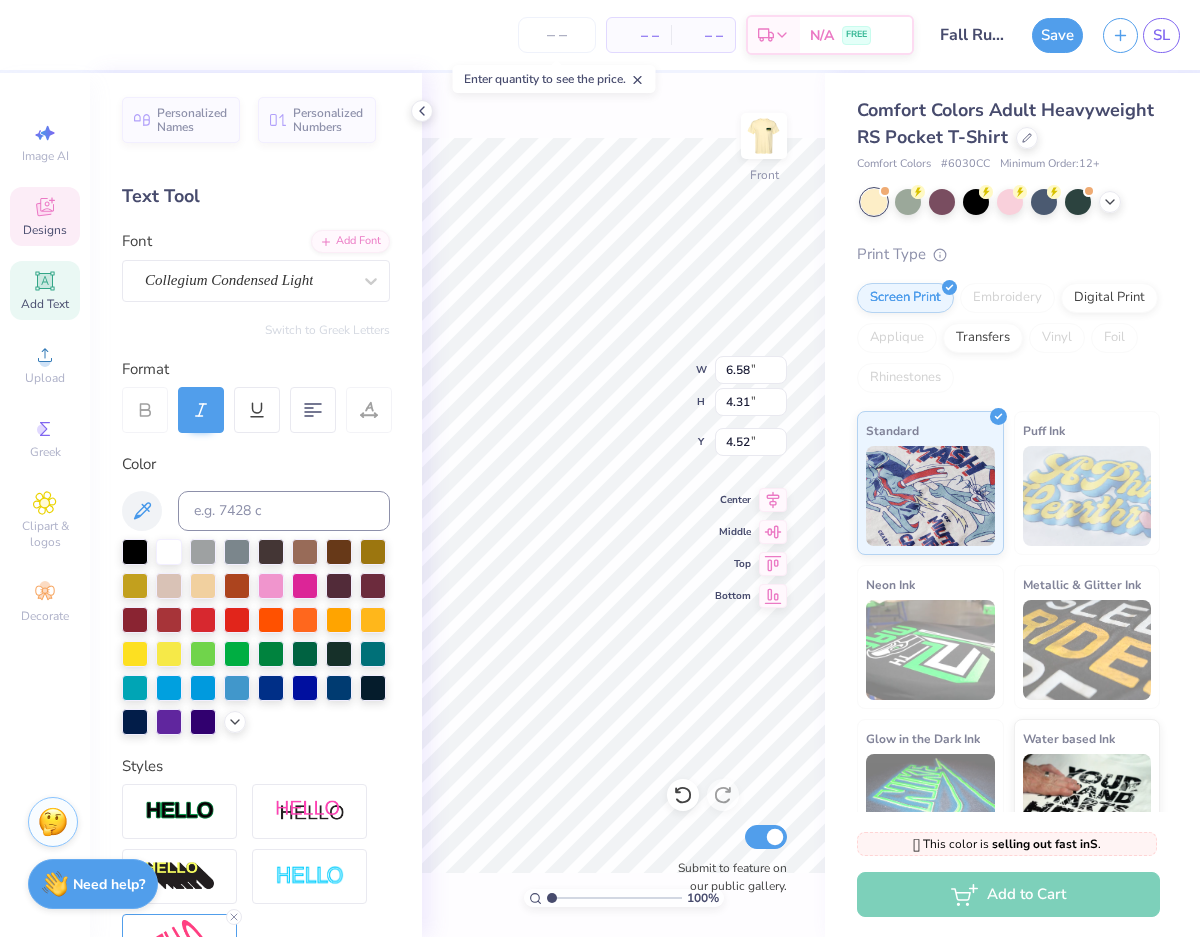 type on "6.94" 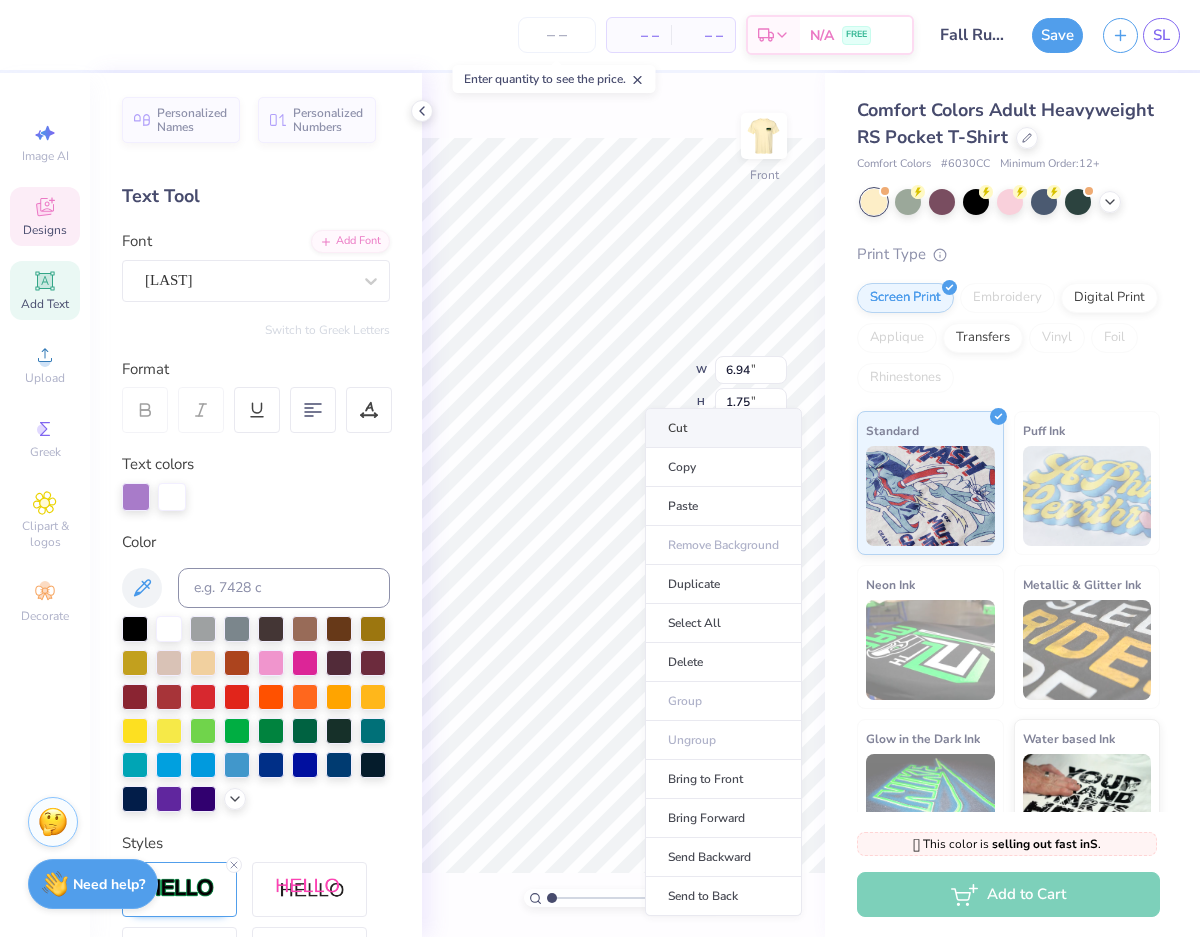 click on "Cut" at bounding box center [723, 428] 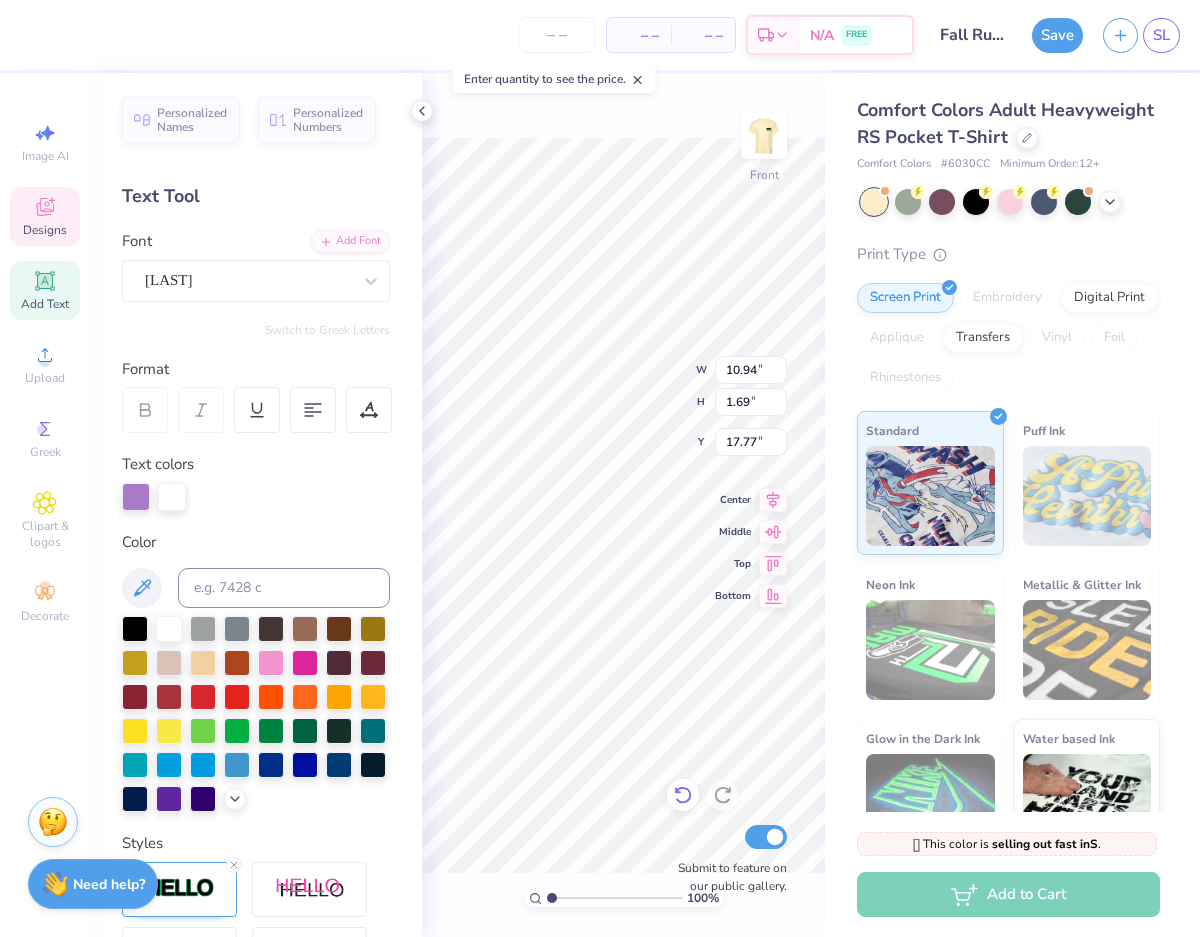 click 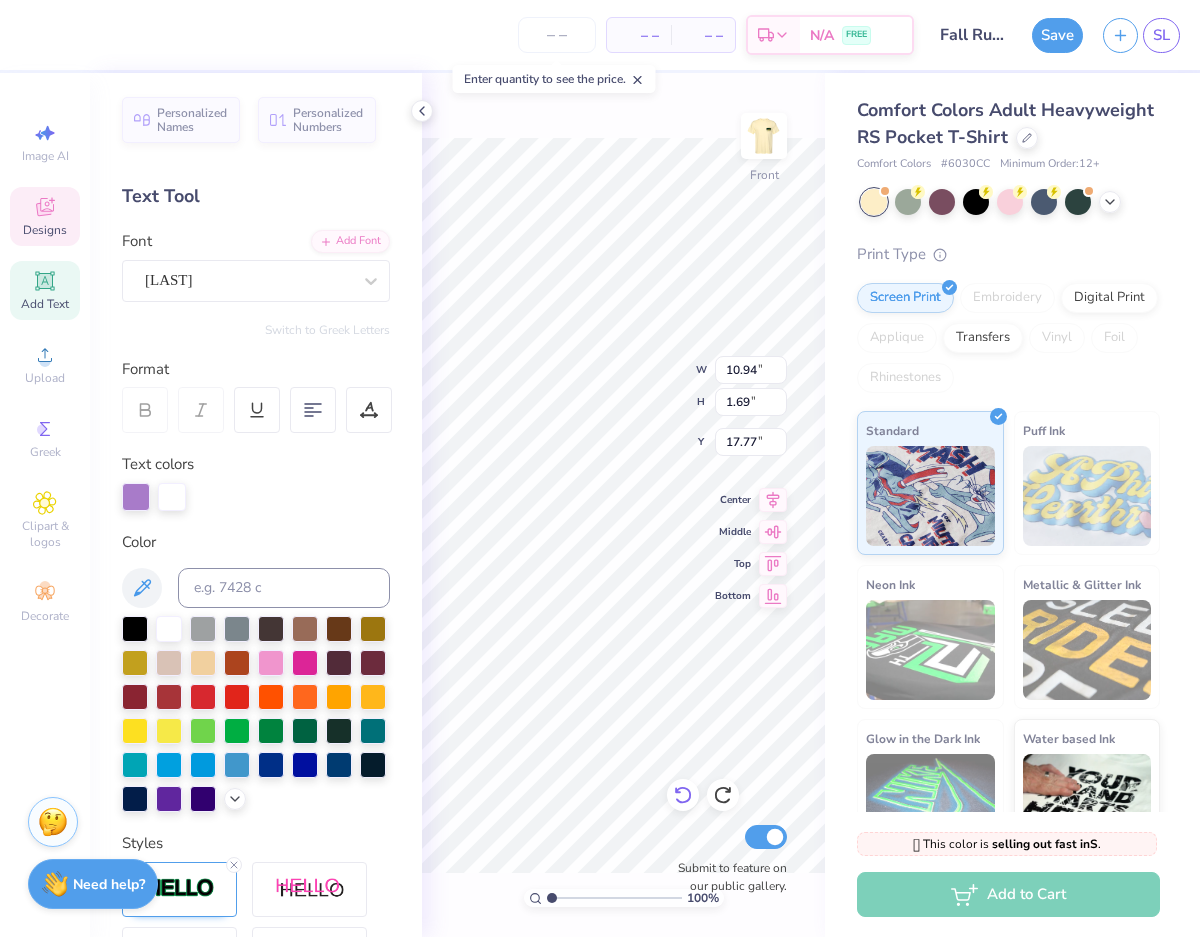 type on "17.69" 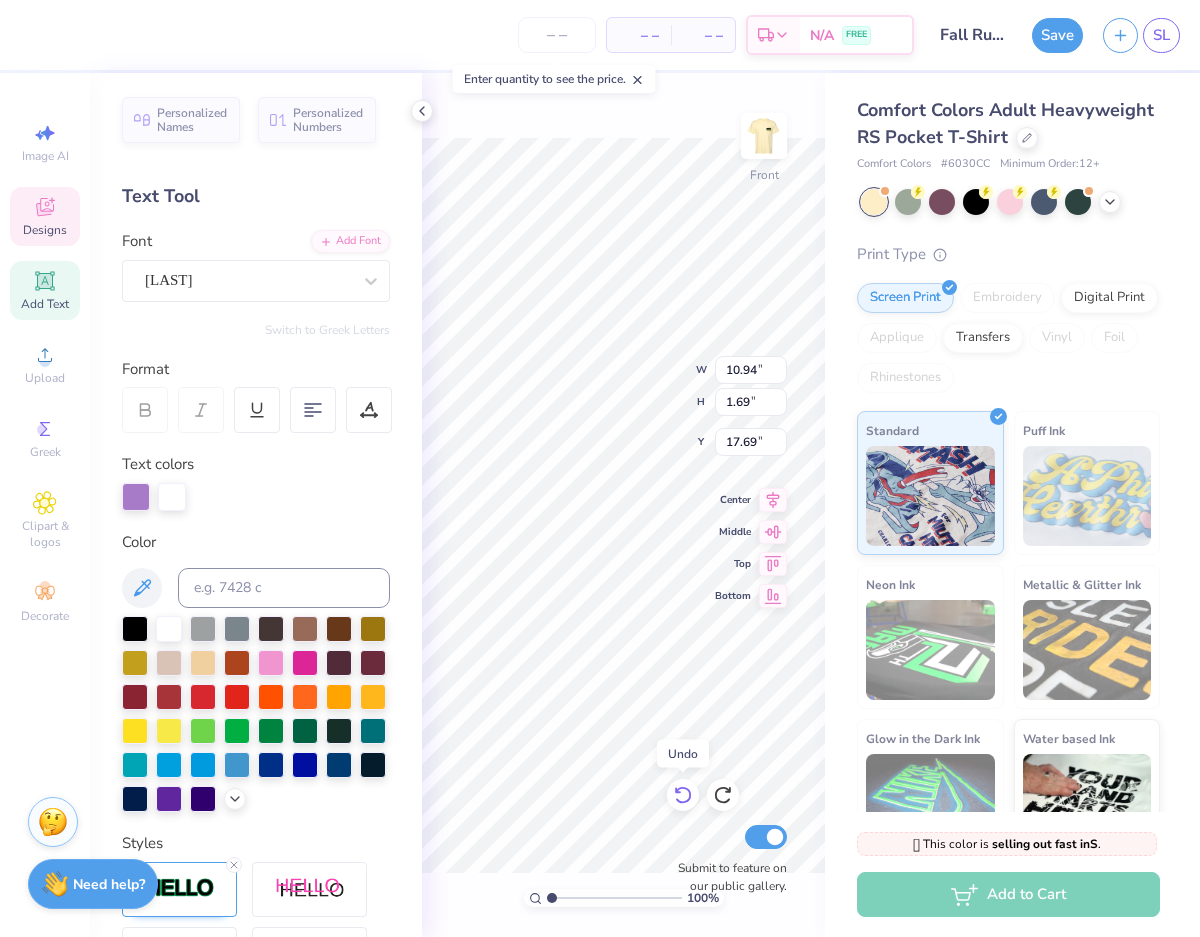 click 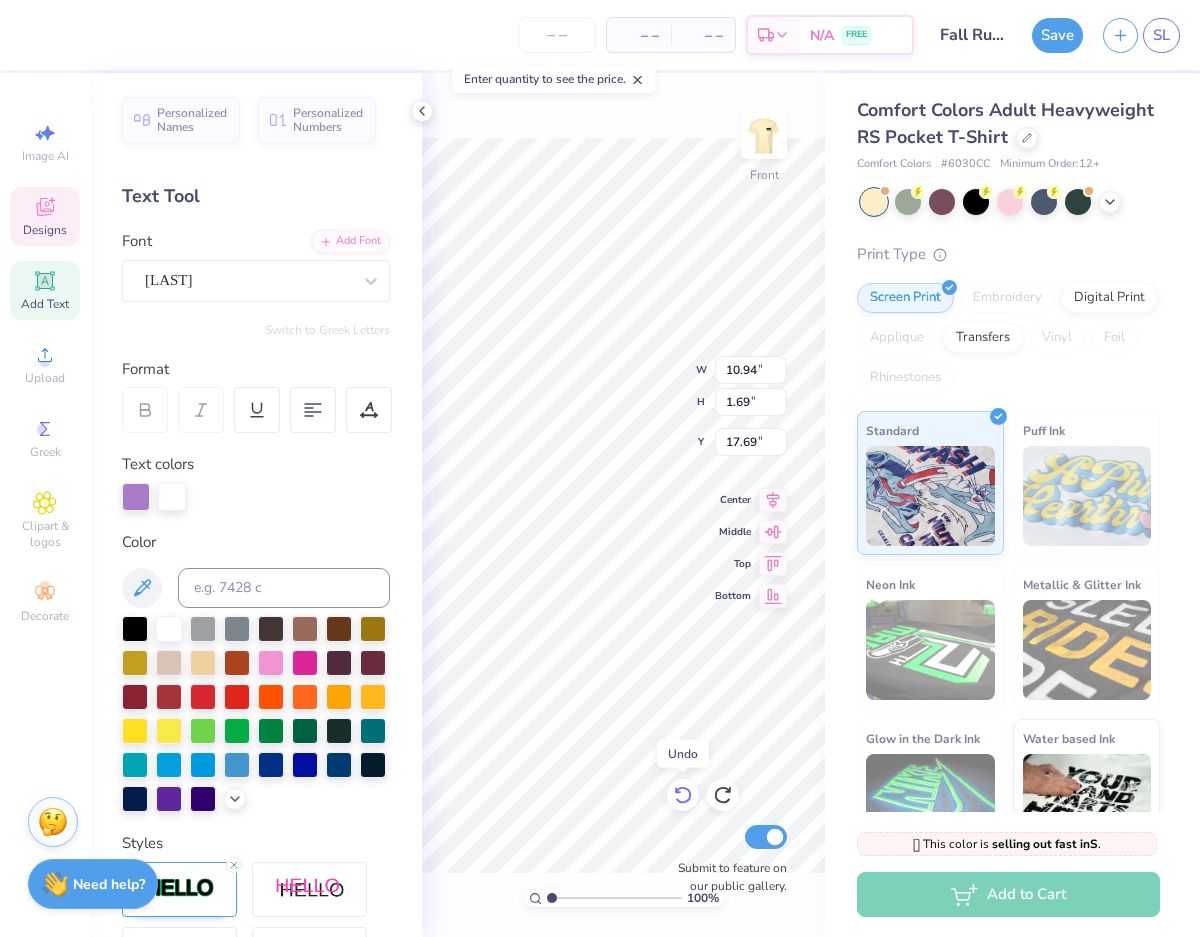 click at bounding box center (683, 795) 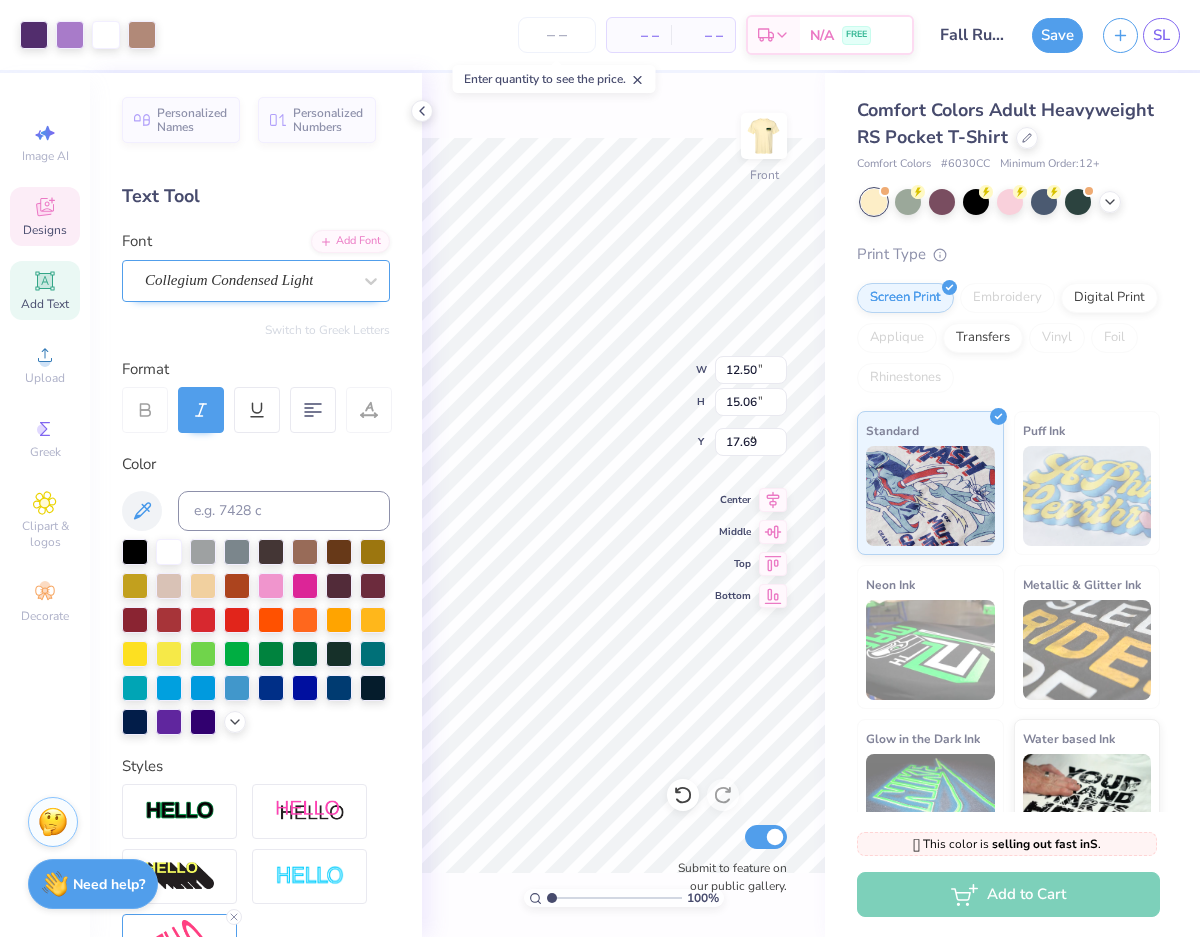 type on "12.50" 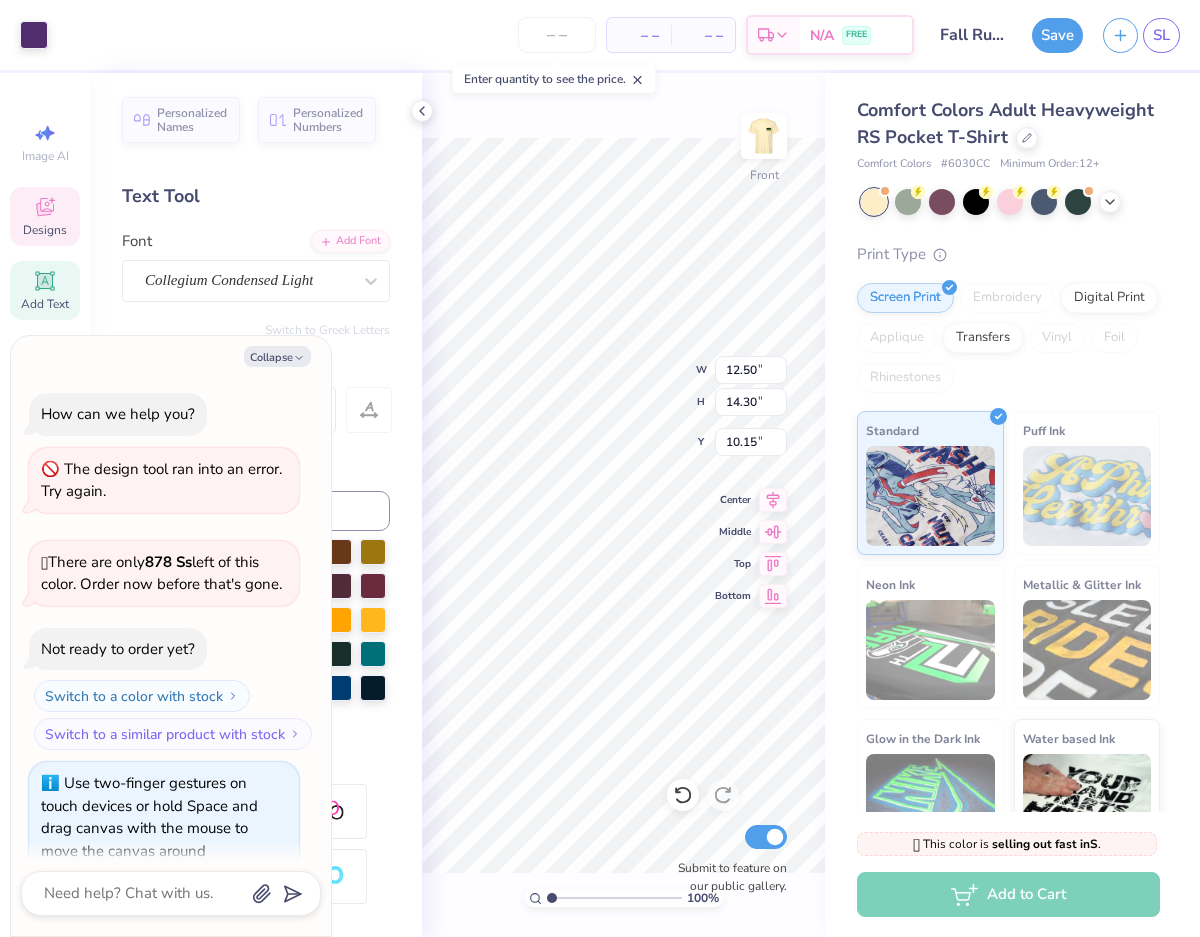 scroll, scrollTop: 0, scrollLeft: 0, axis: both 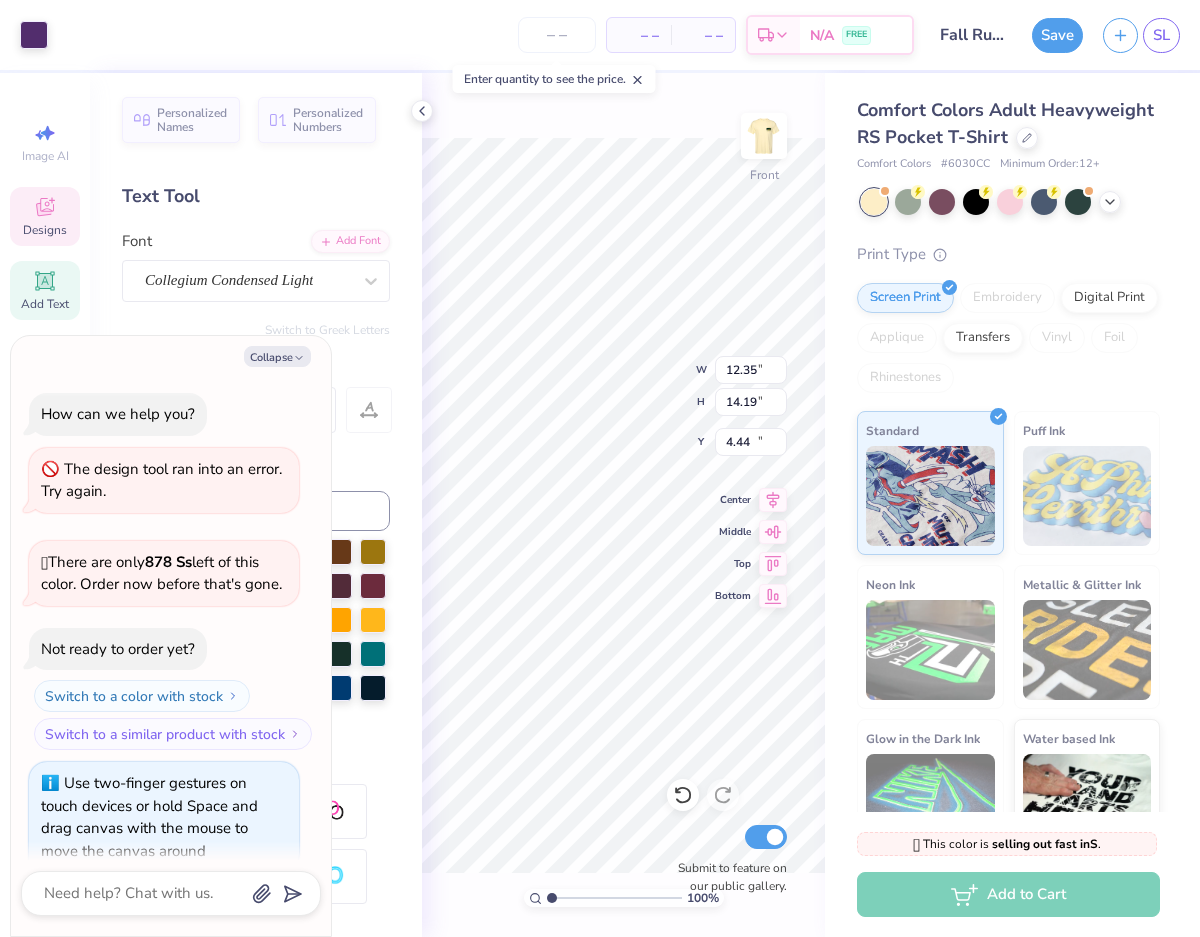 type on "x" 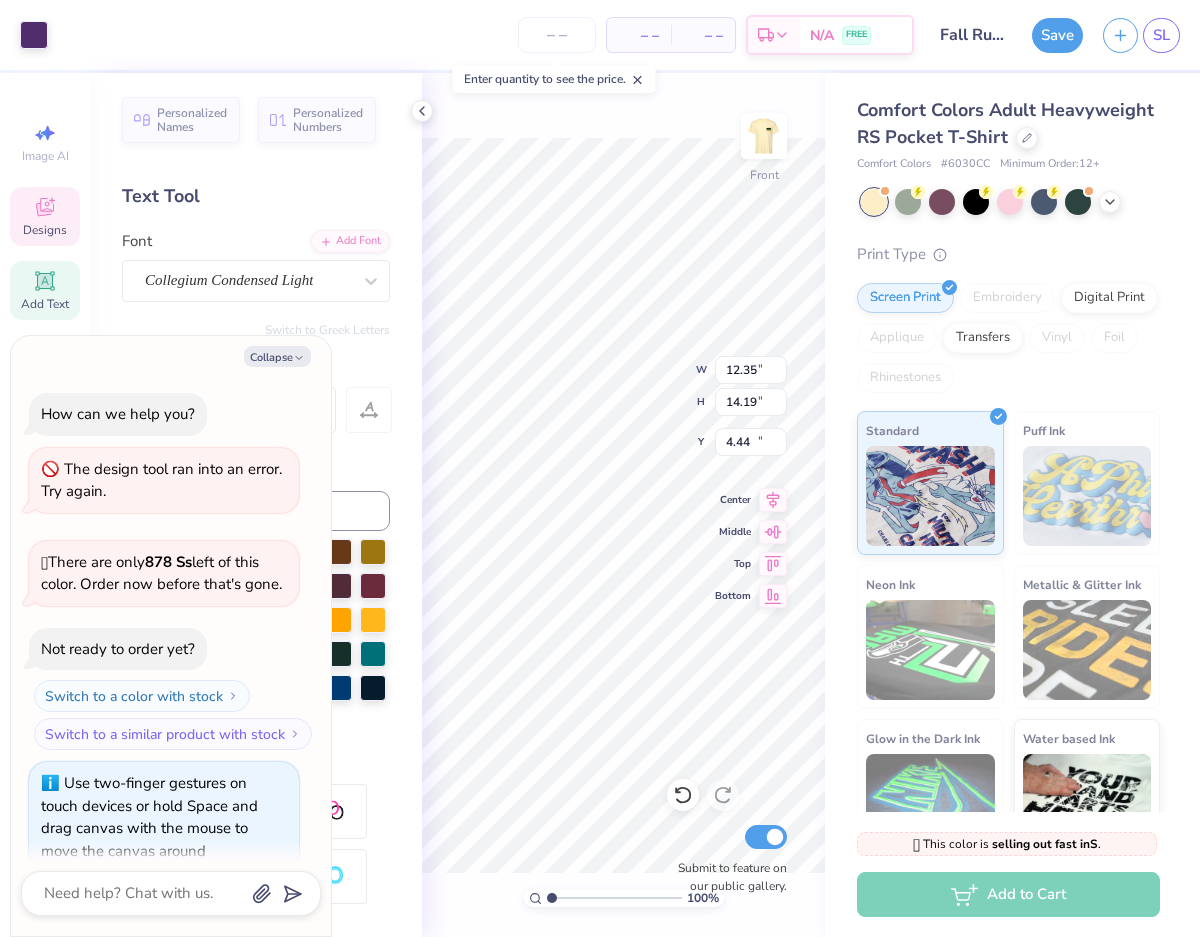 type on "10.06" 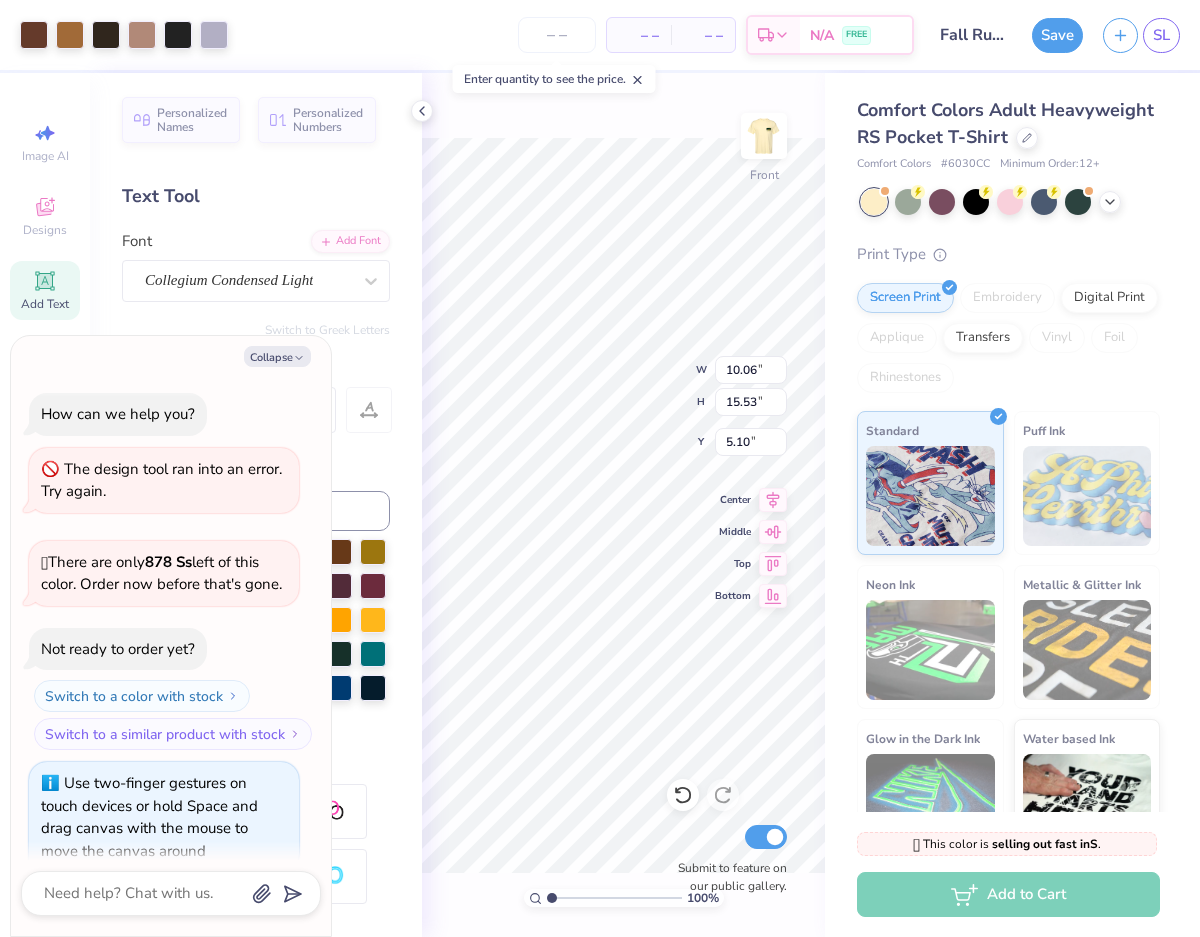 scroll, scrollTop: 0, scrollLeft: 0, axis: both 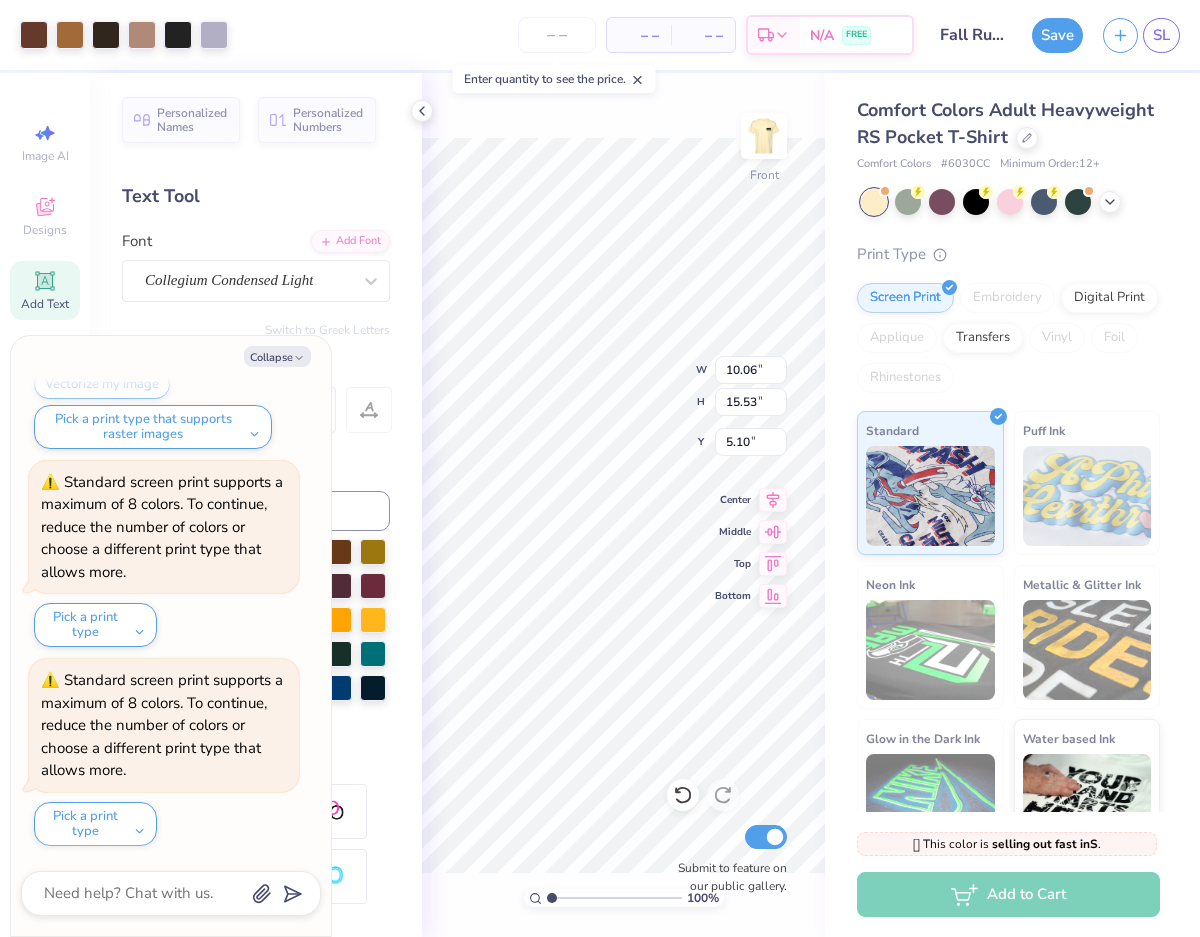 type on "12.50" 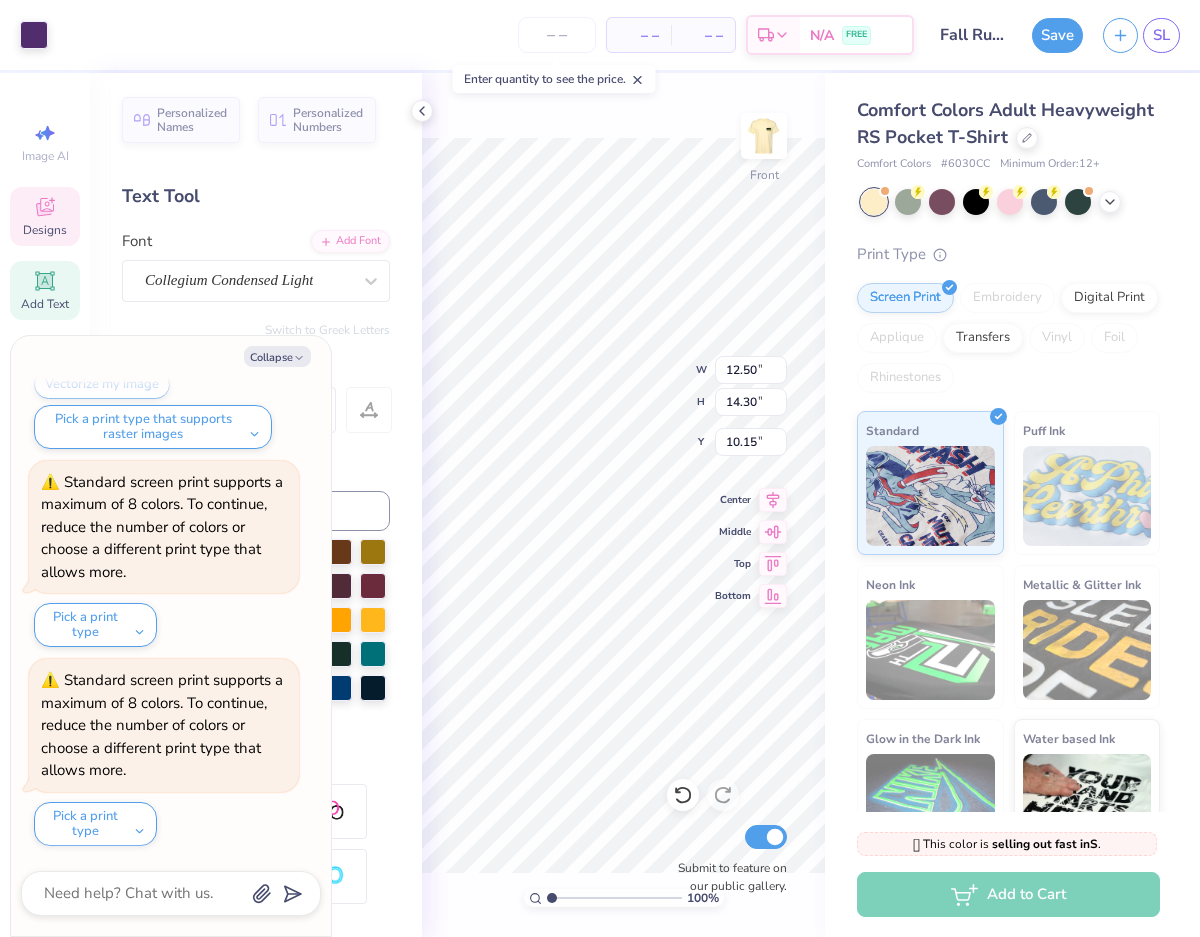 type on "x" 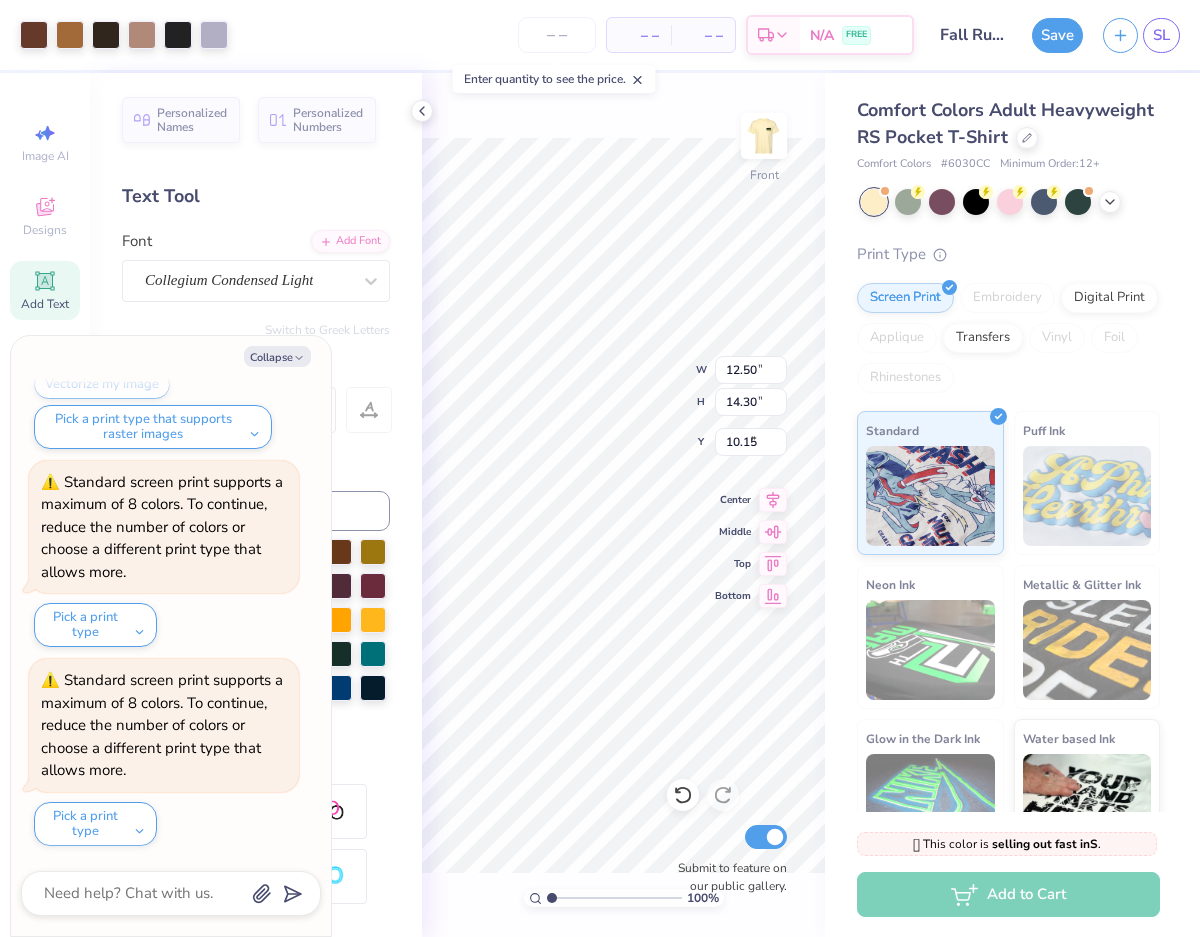 type on "10.06" 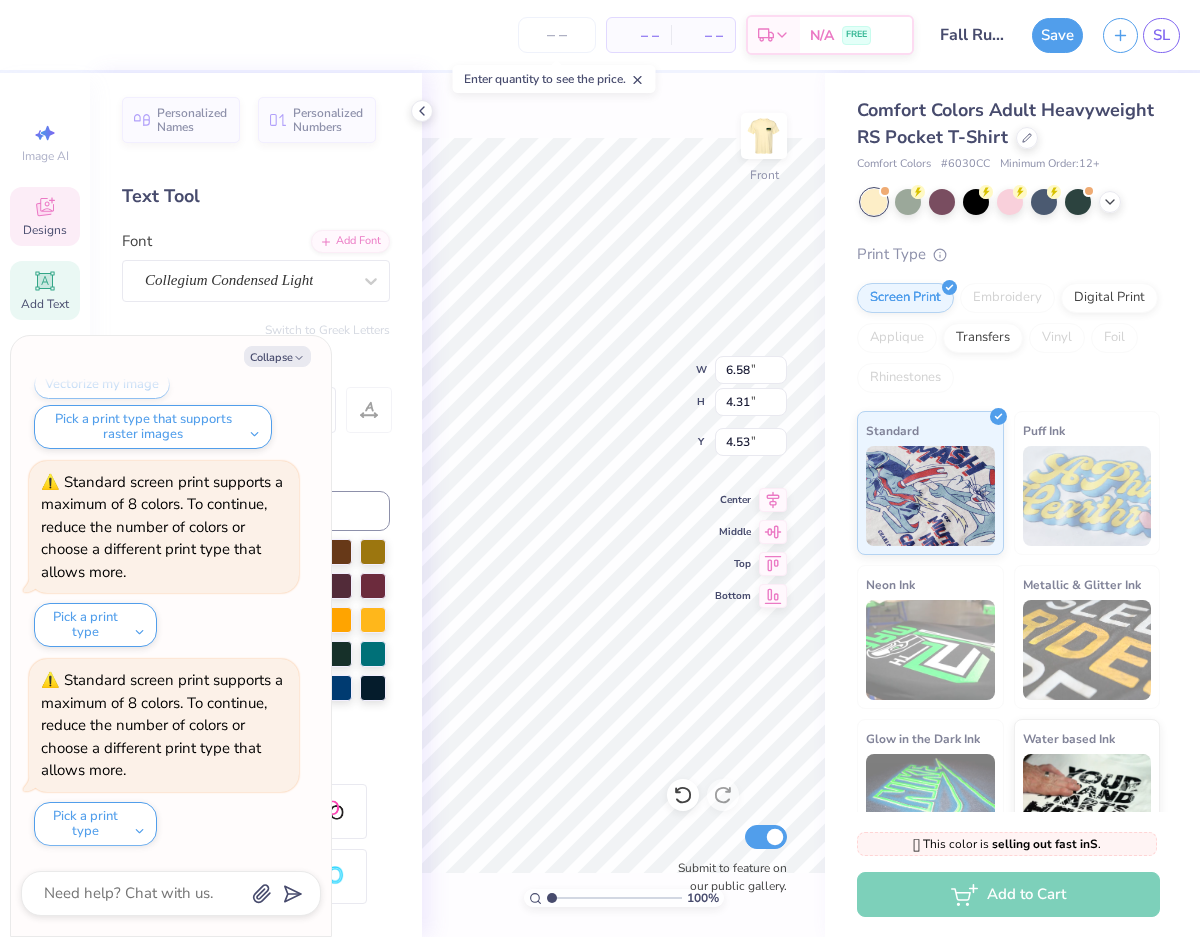 scroll, scrollTop: 16, scrollLeft: 2, axis: both 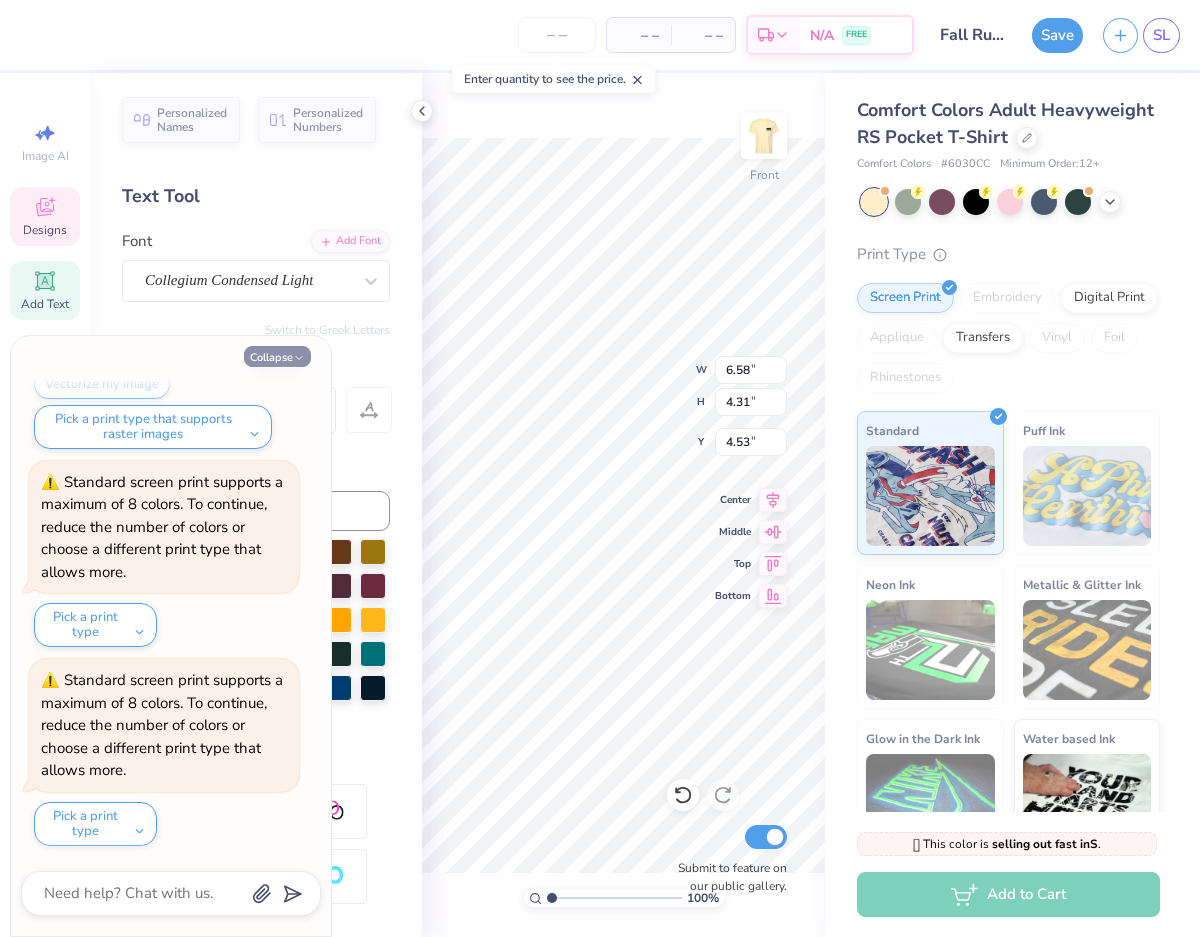 click on "Collapse" at bounding box center [277, 356] 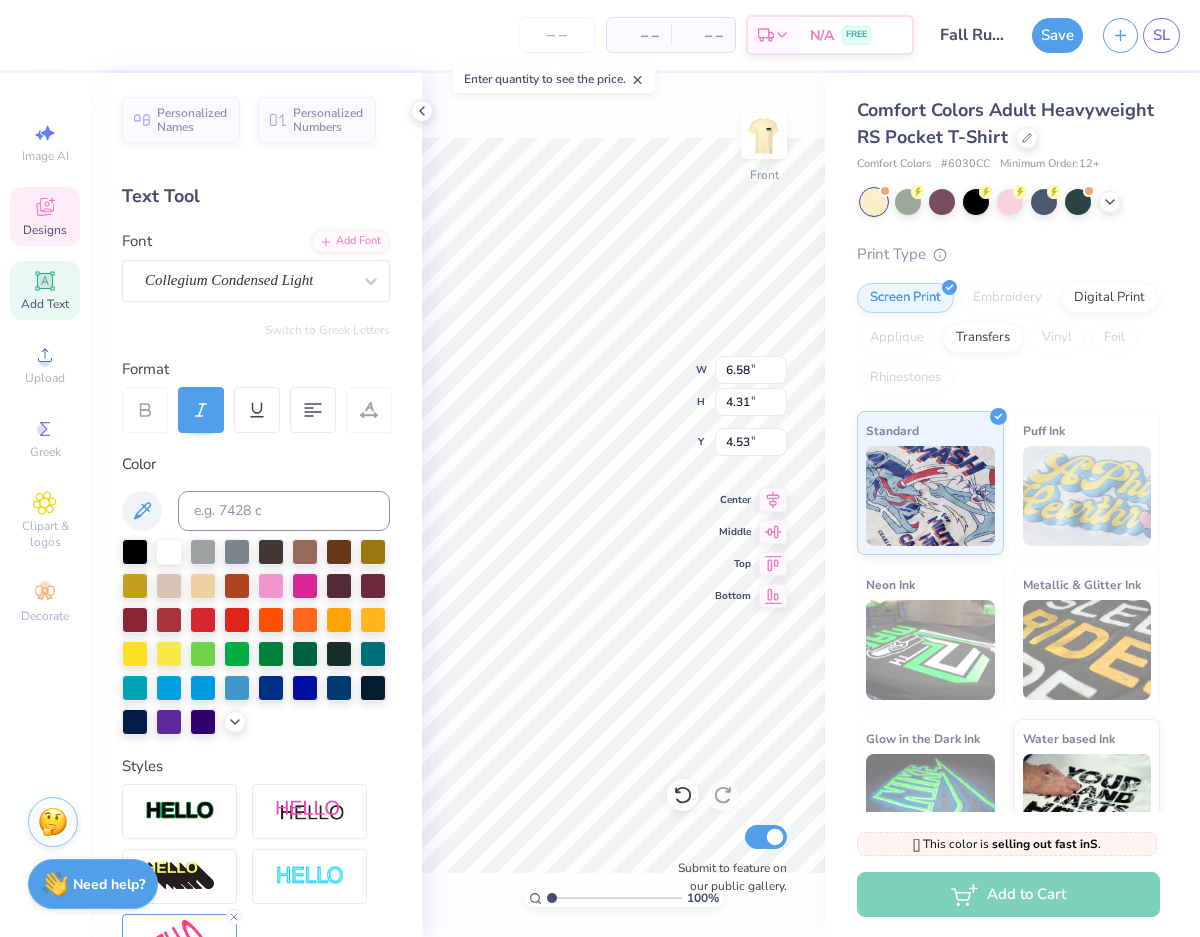 click 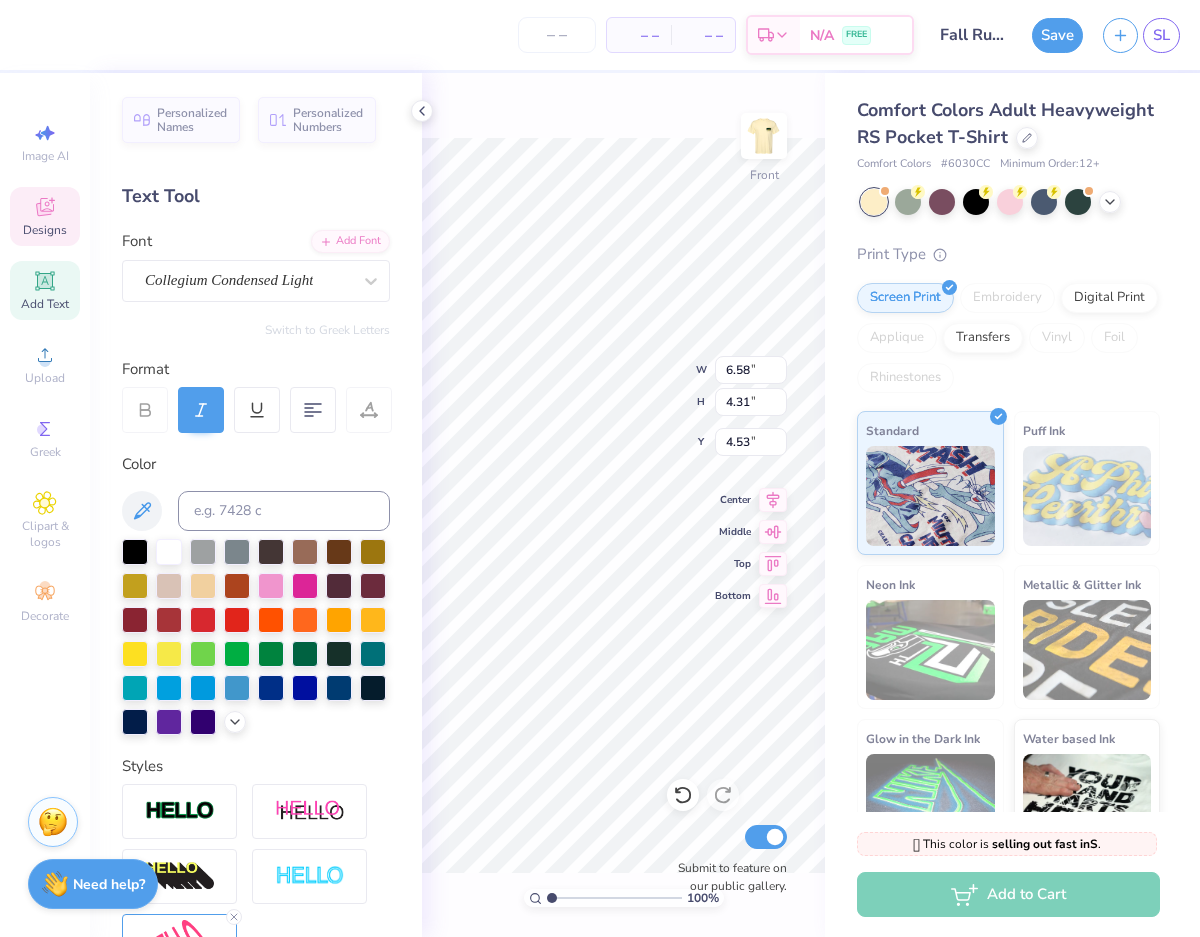 scroll, scrollTop: 16, scrollLeft: 2, axis: both 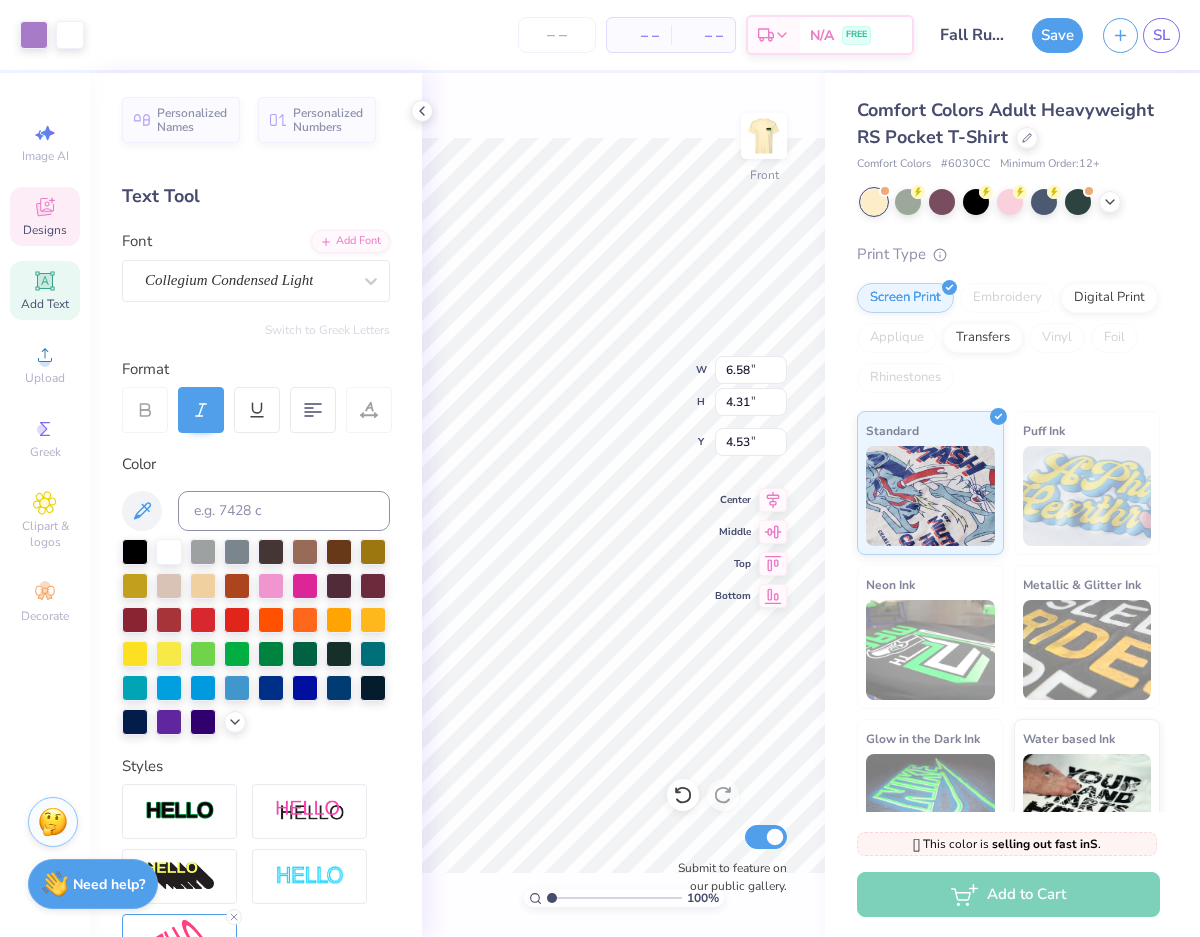 type on "6.94" 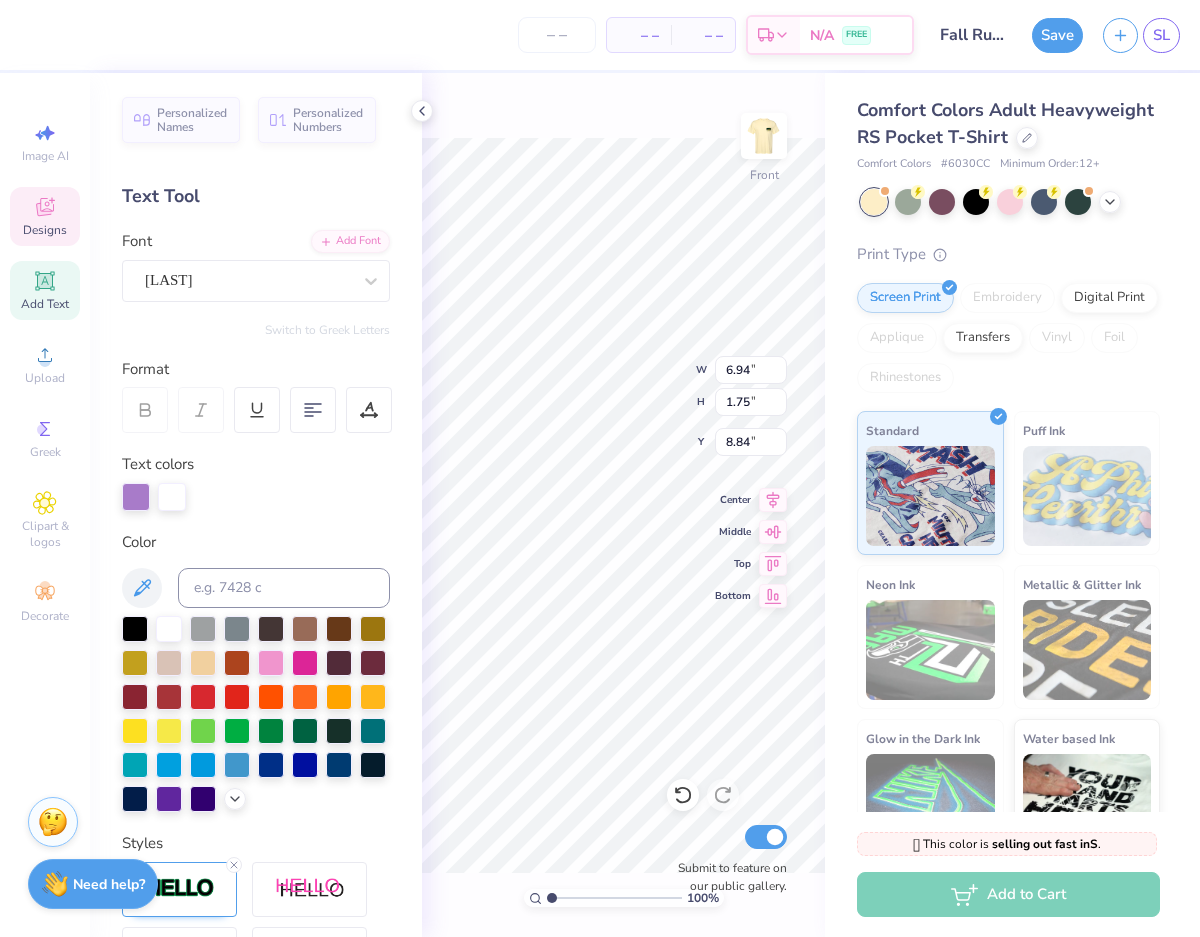scroll, scrollTop: 16, scrollLeft: 4, axis: both 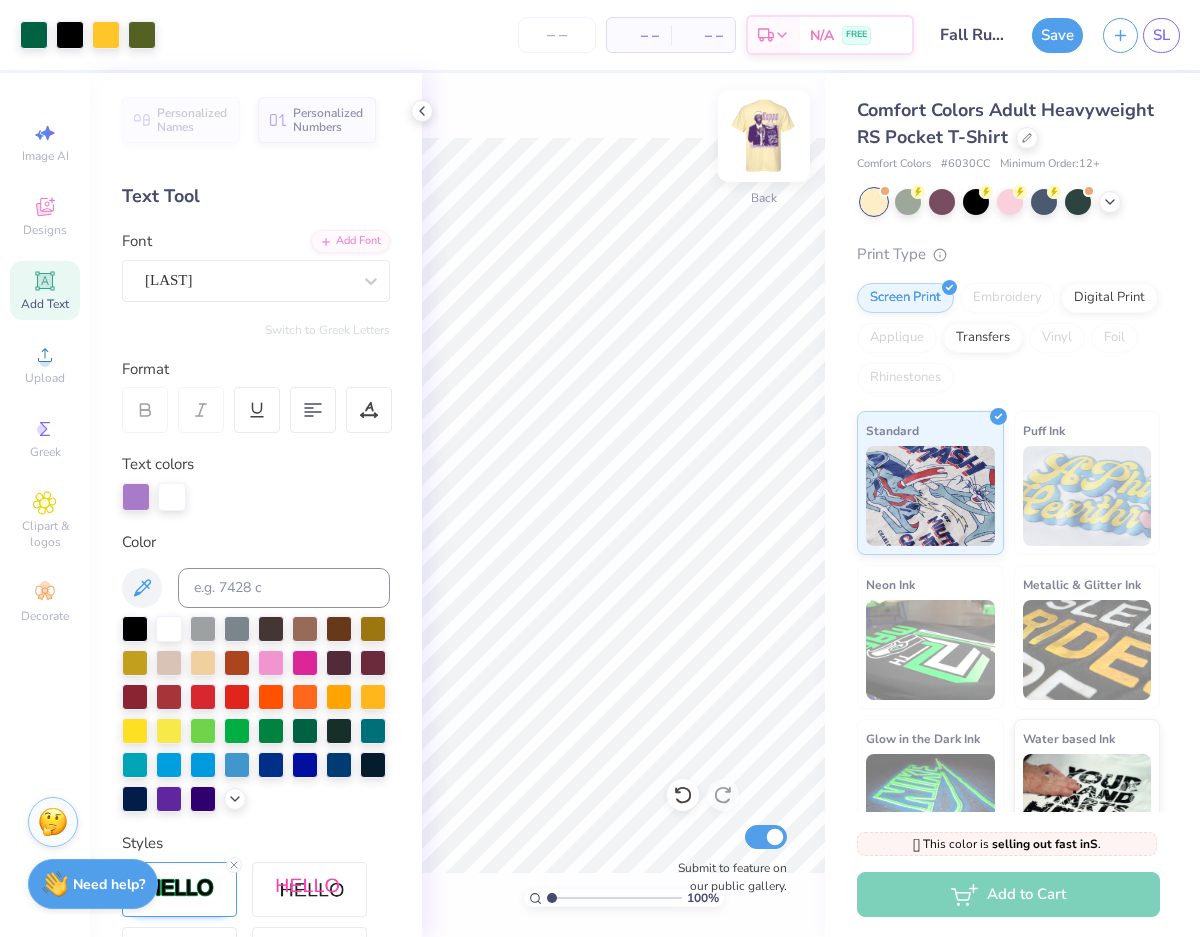 click at bounding box center [764, 136] 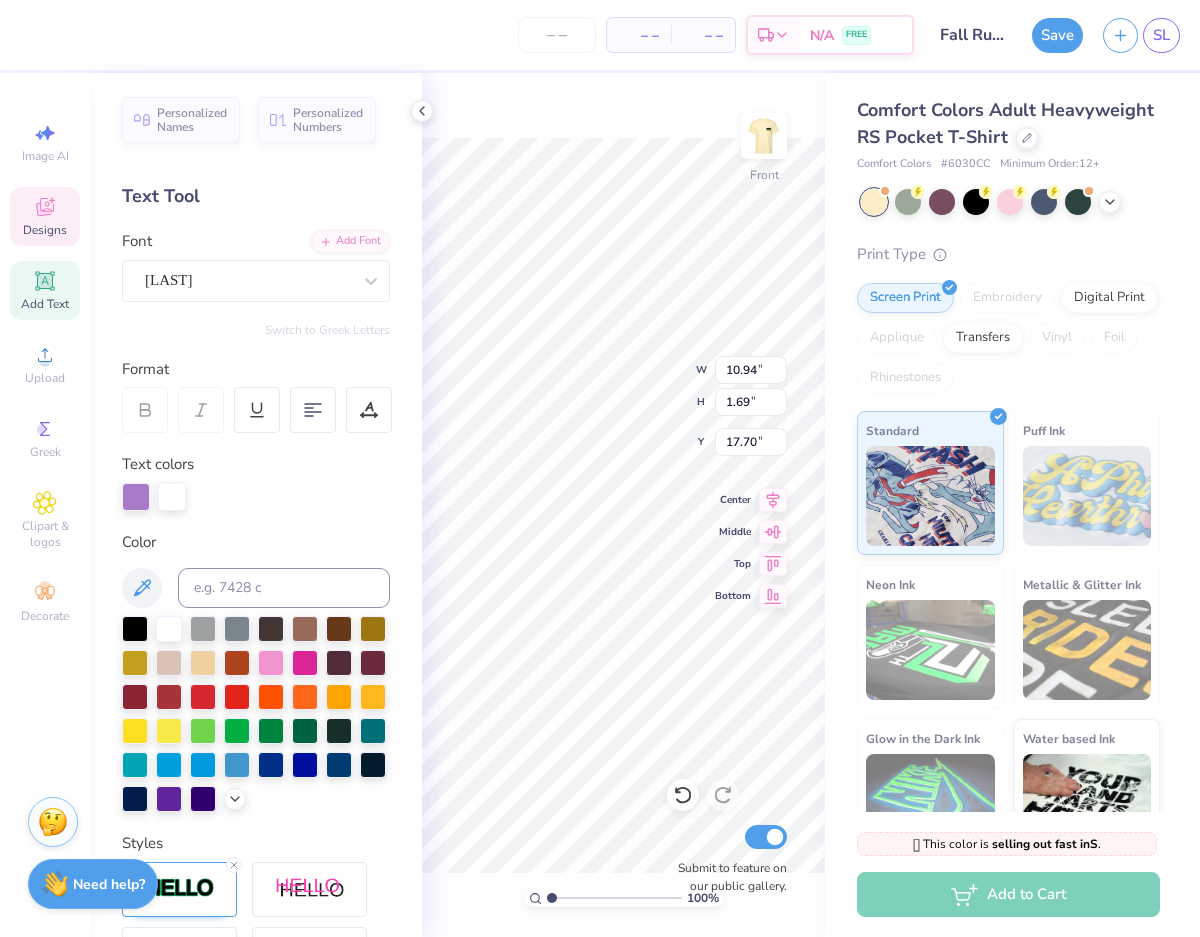 type on "F" 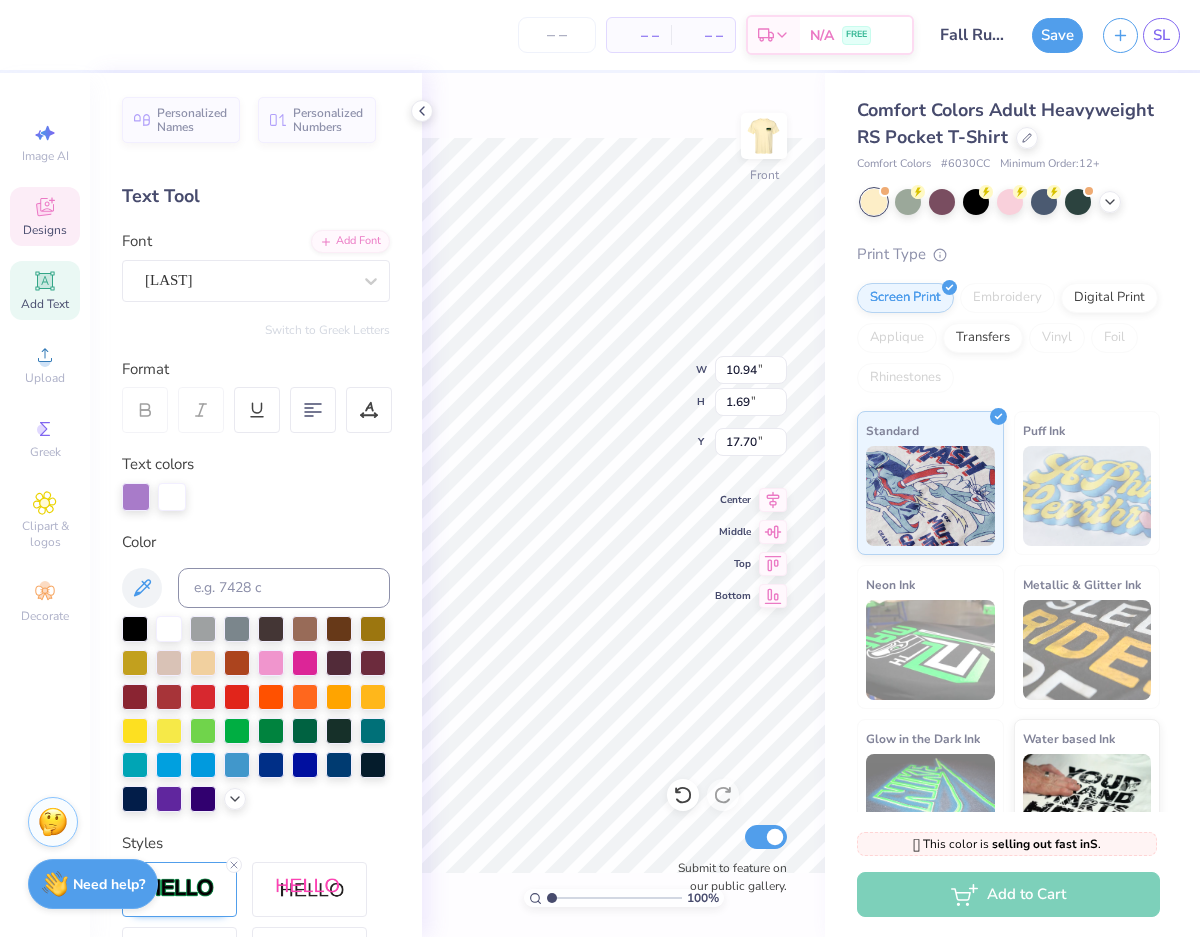 scroll, scrollTop: 16, scrollLeft: 3, axis: both 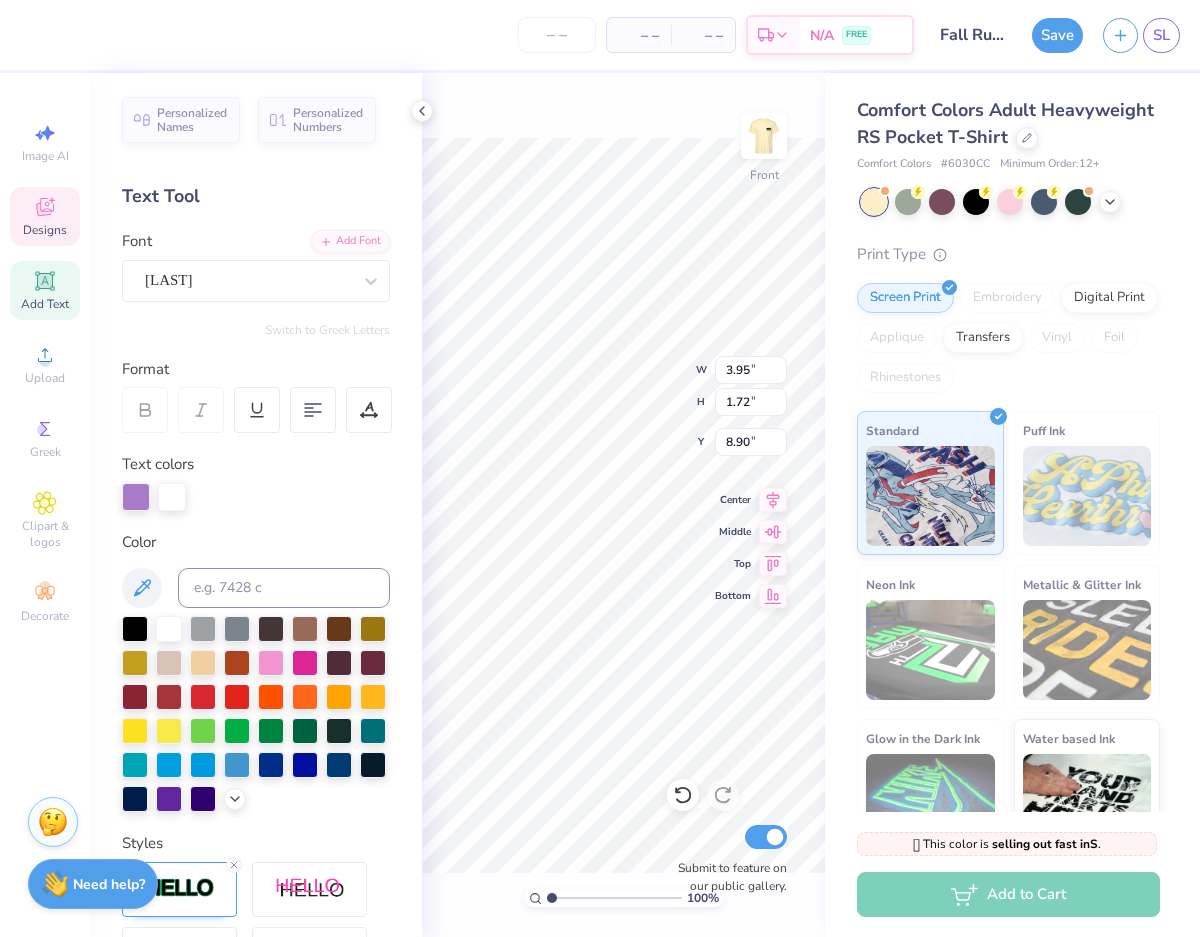 type on "5.27" 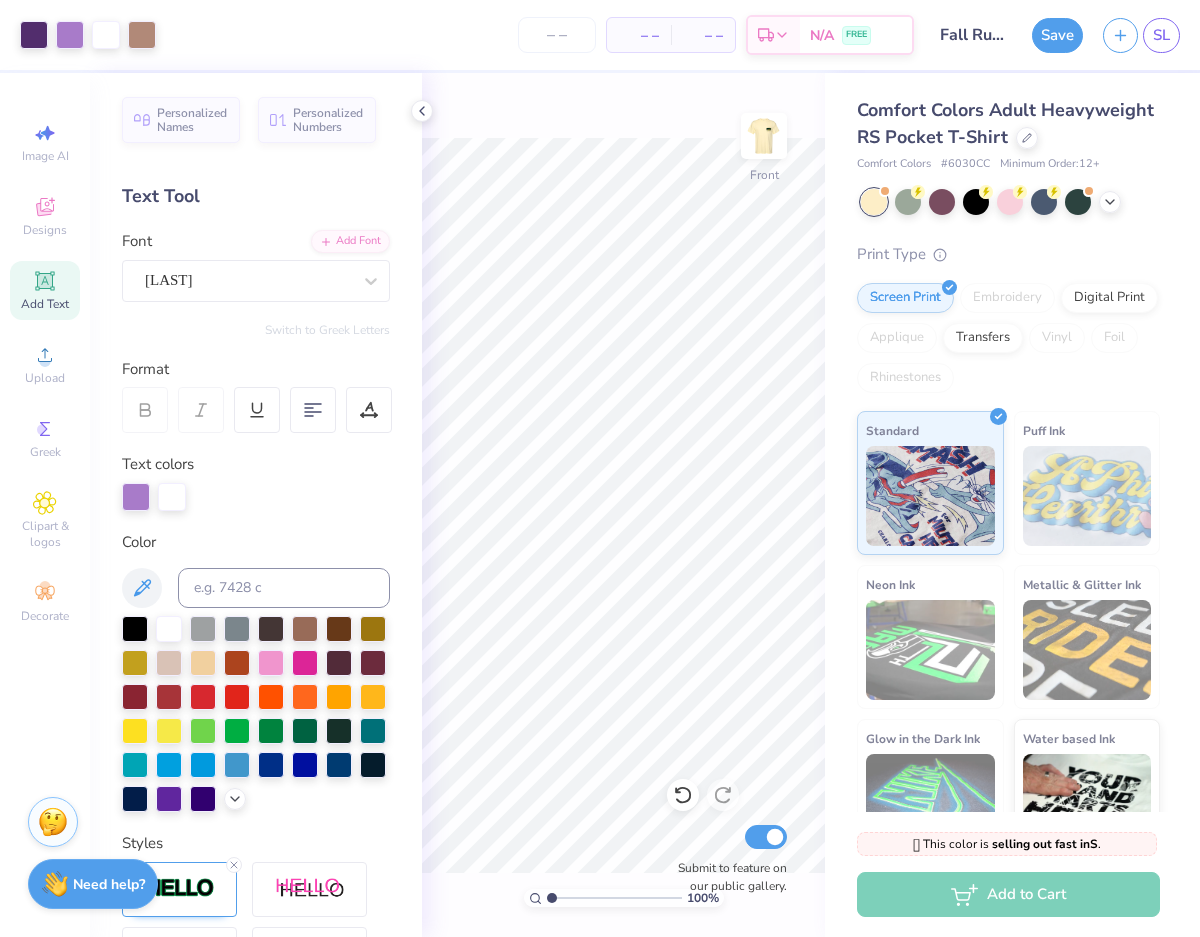 scroll, scrollTop: 0, scrollLeft: 0, axis: both 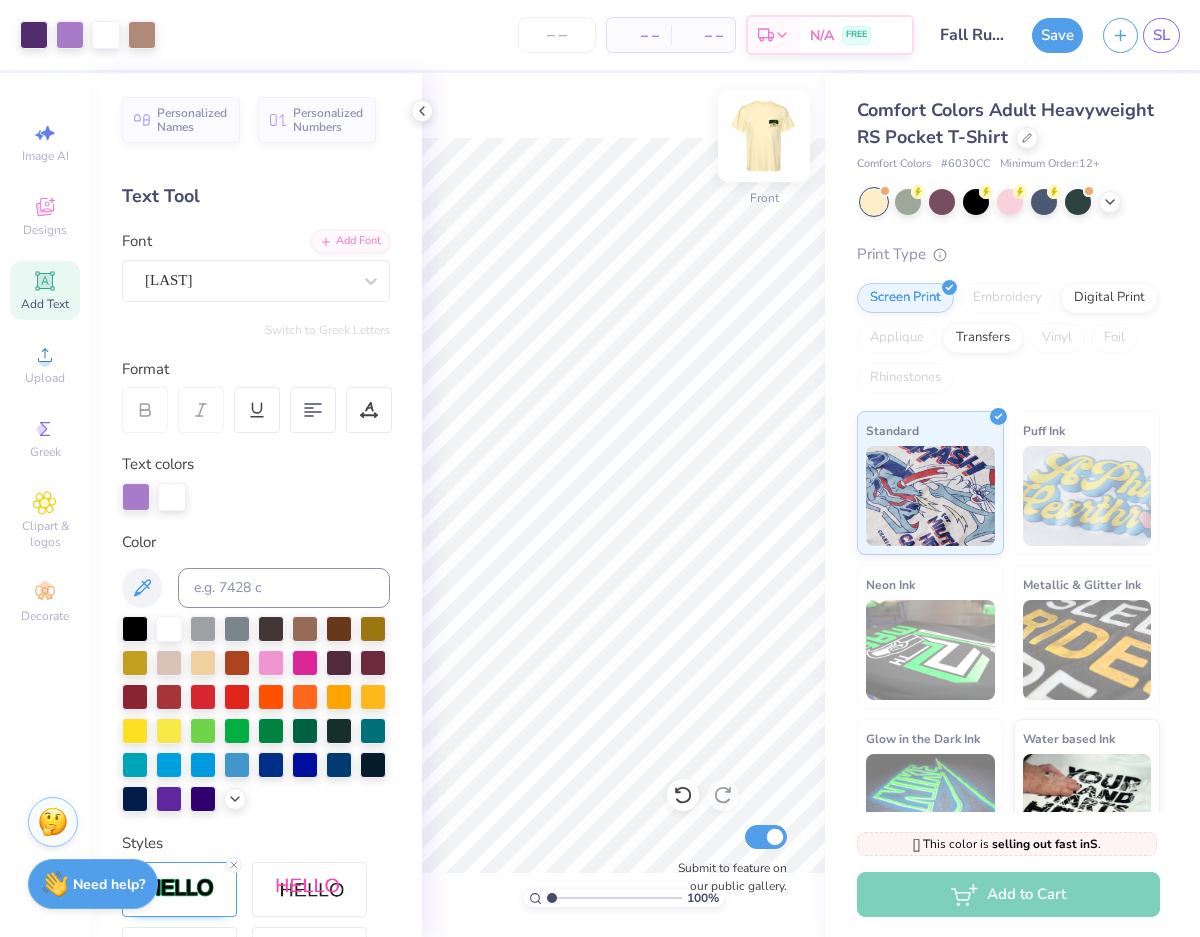 click at bounding box center (764, 136) 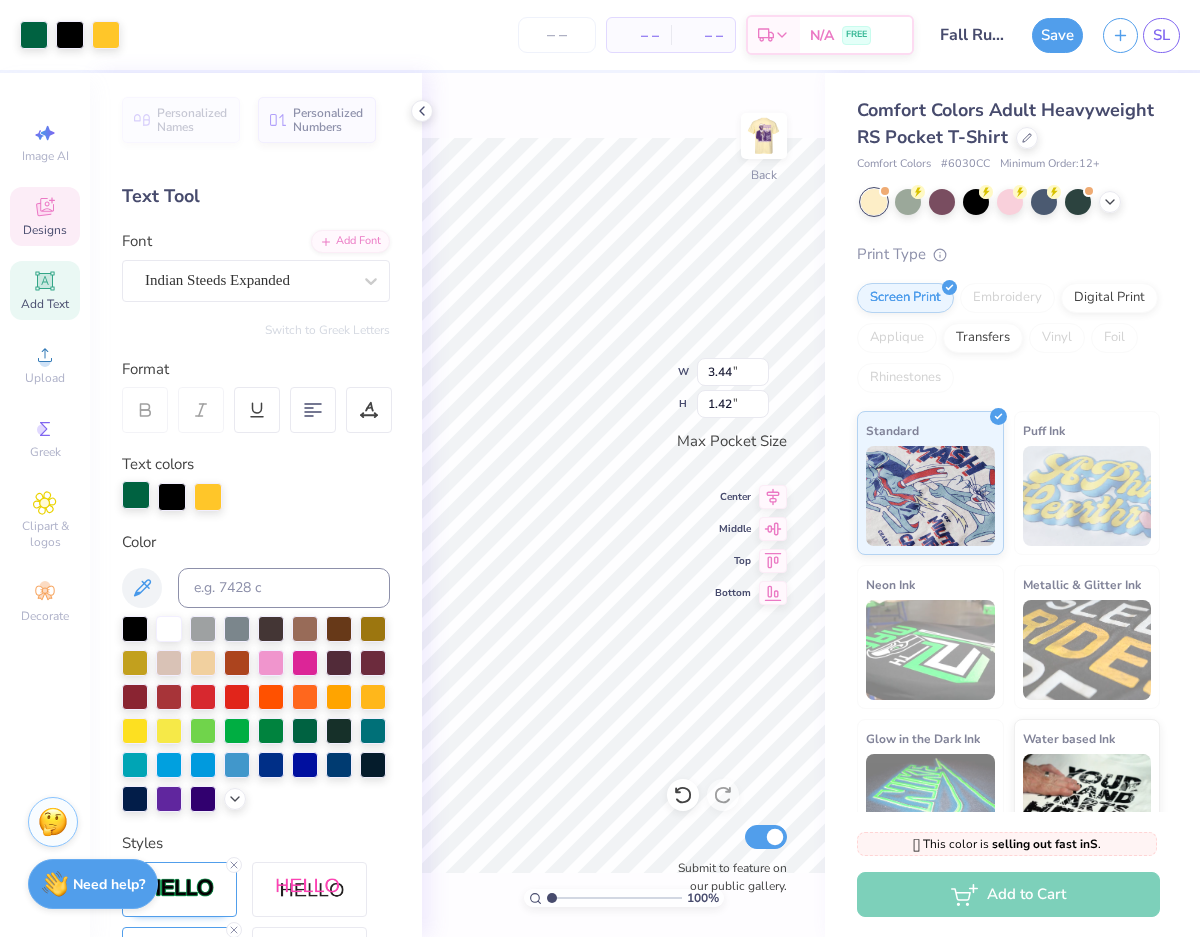 click at bounding box center (136, 495) 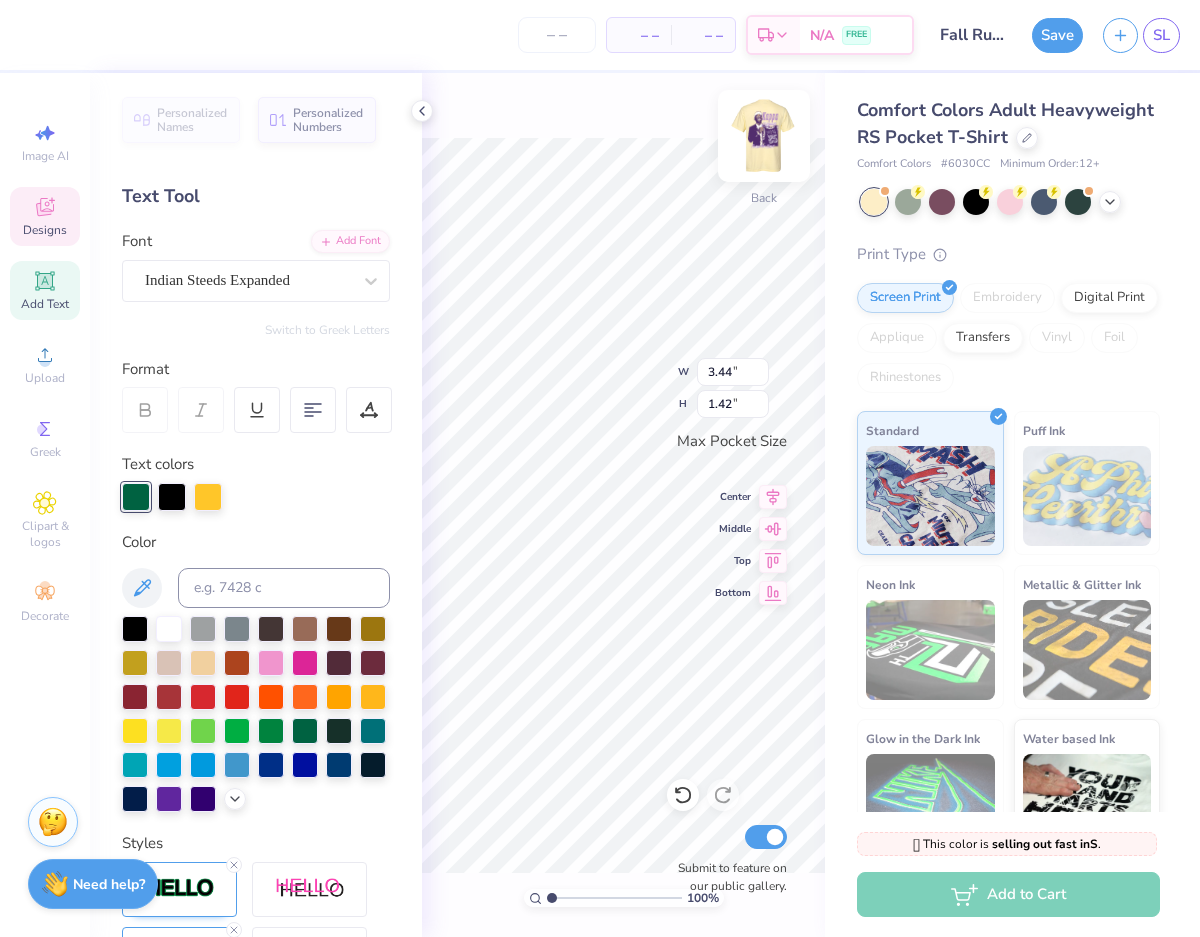 click at bounding box center (764, 136) 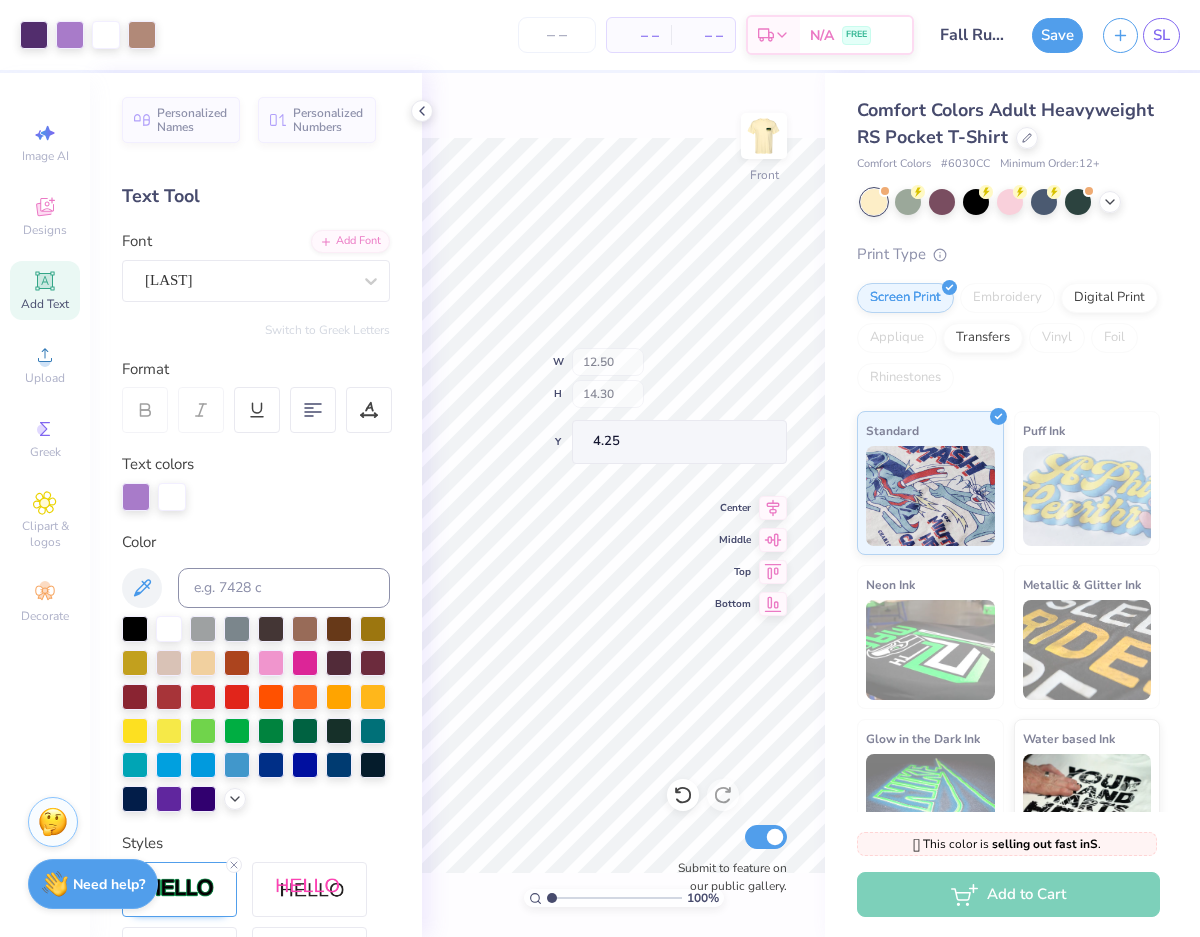 type on "12.50" 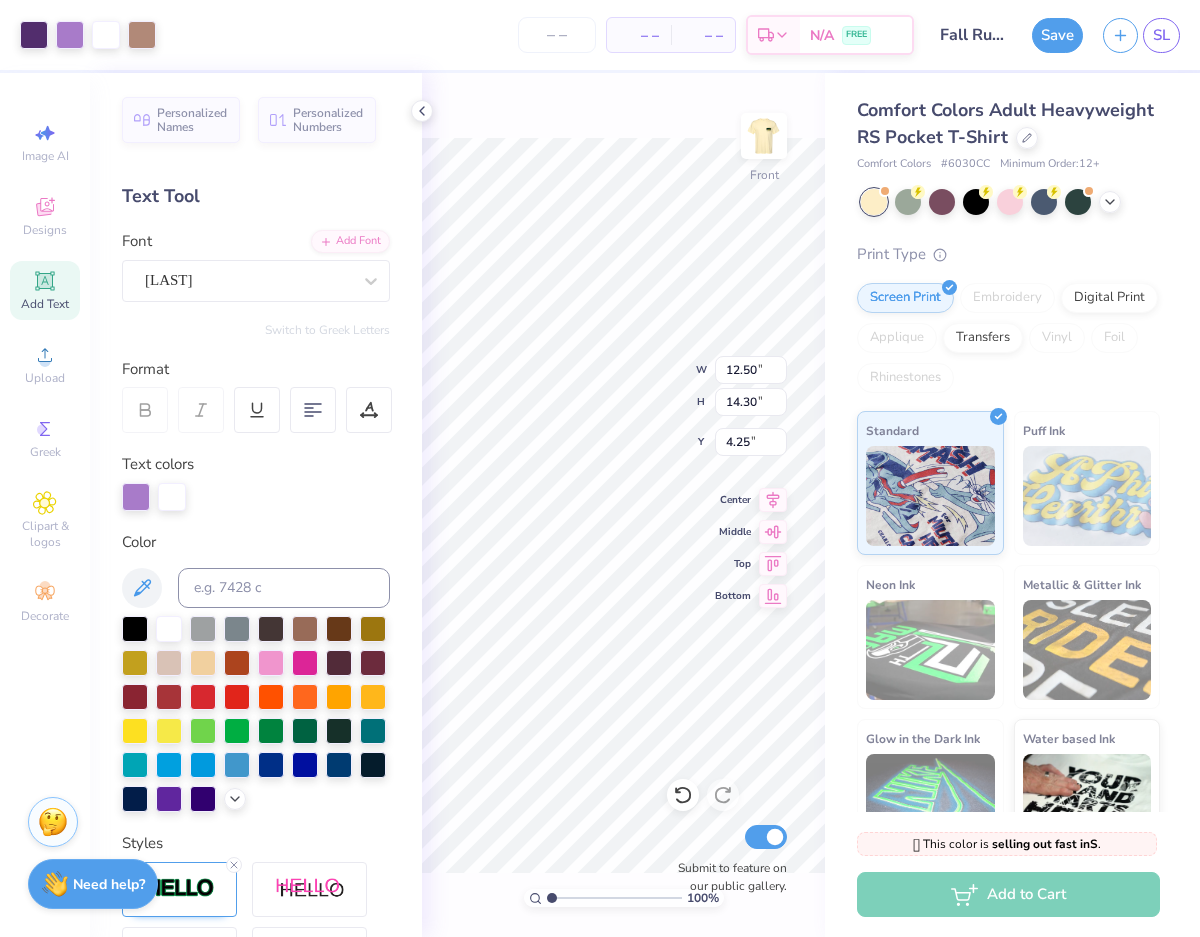 type on "14.35" 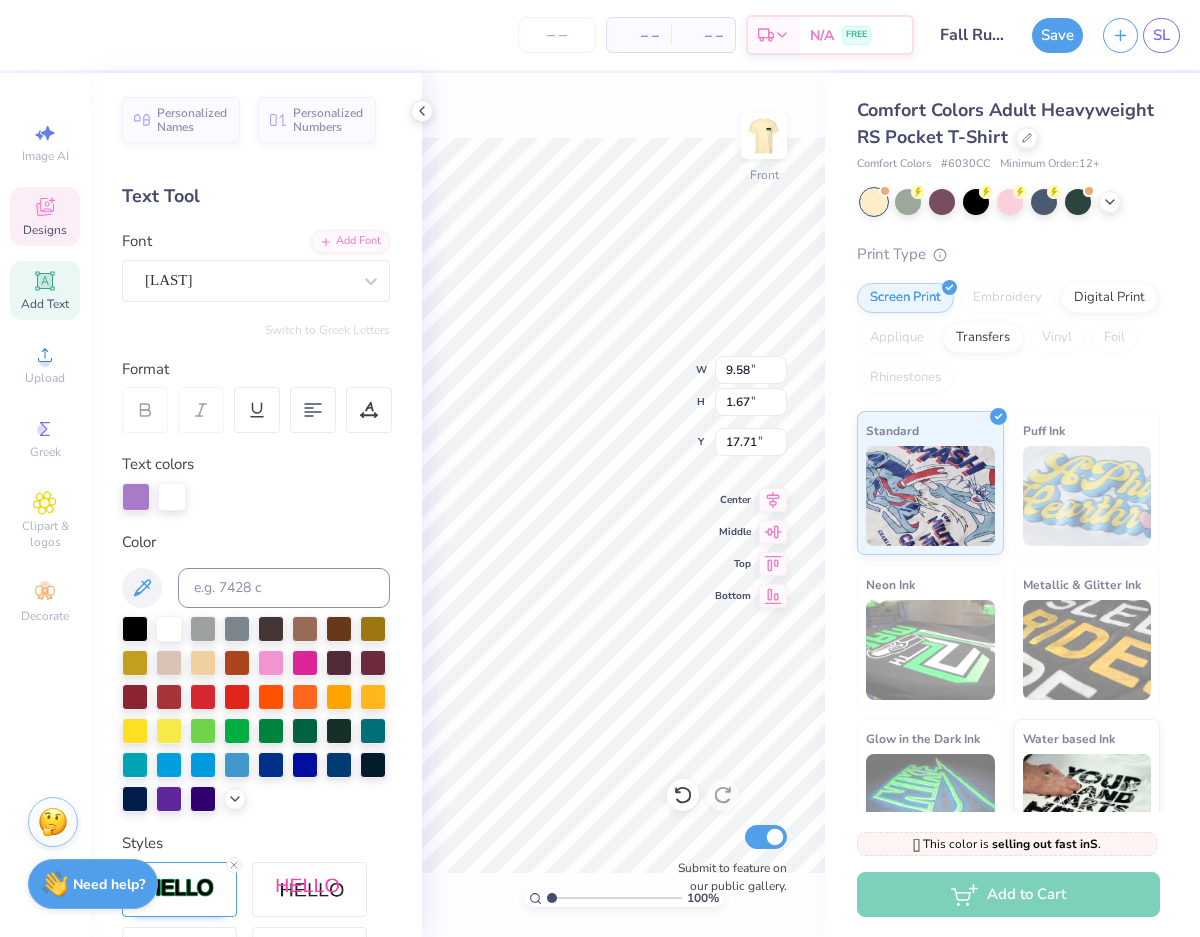scroll, scrollTop: 0, scrollLeft: 0, axis: both 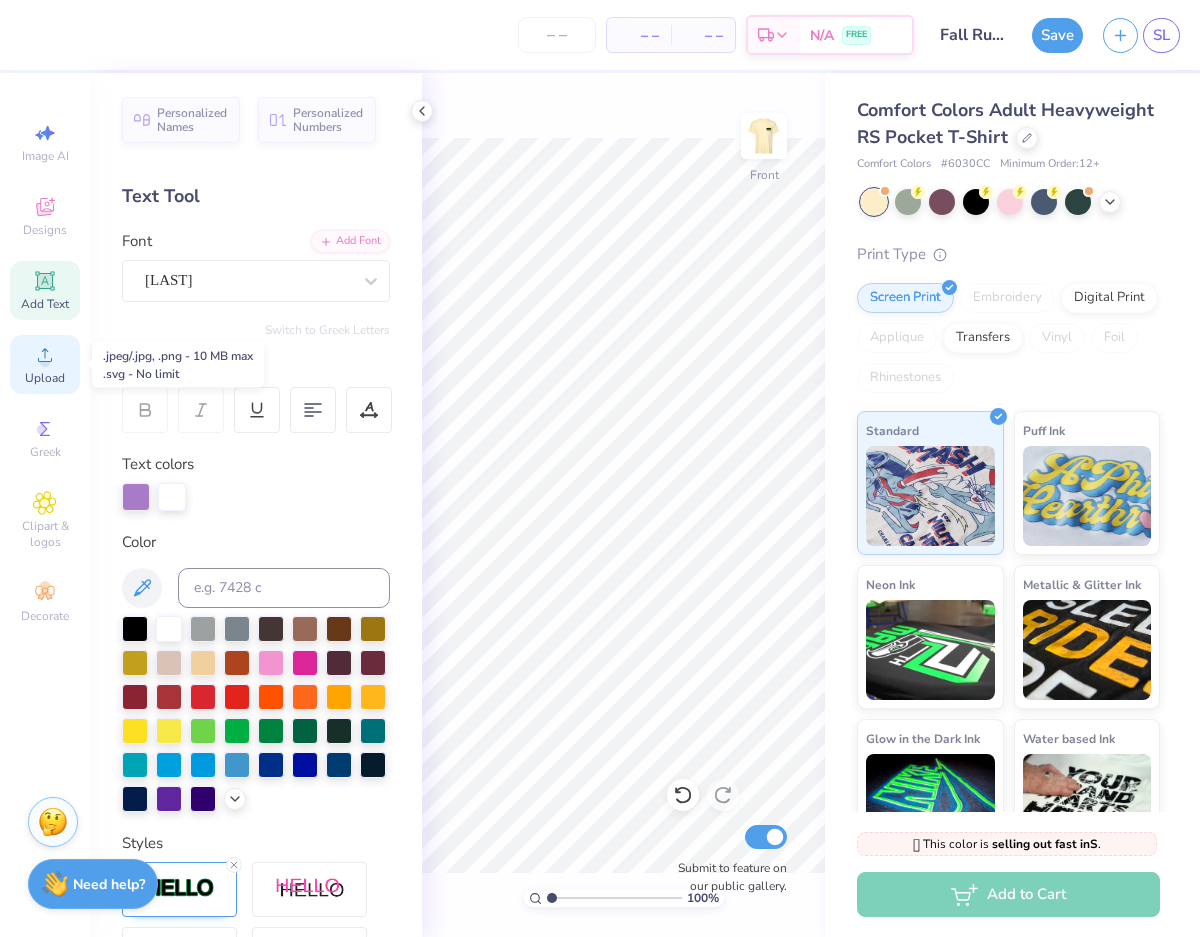 click on "Upload" at bounding box center (45, 378) 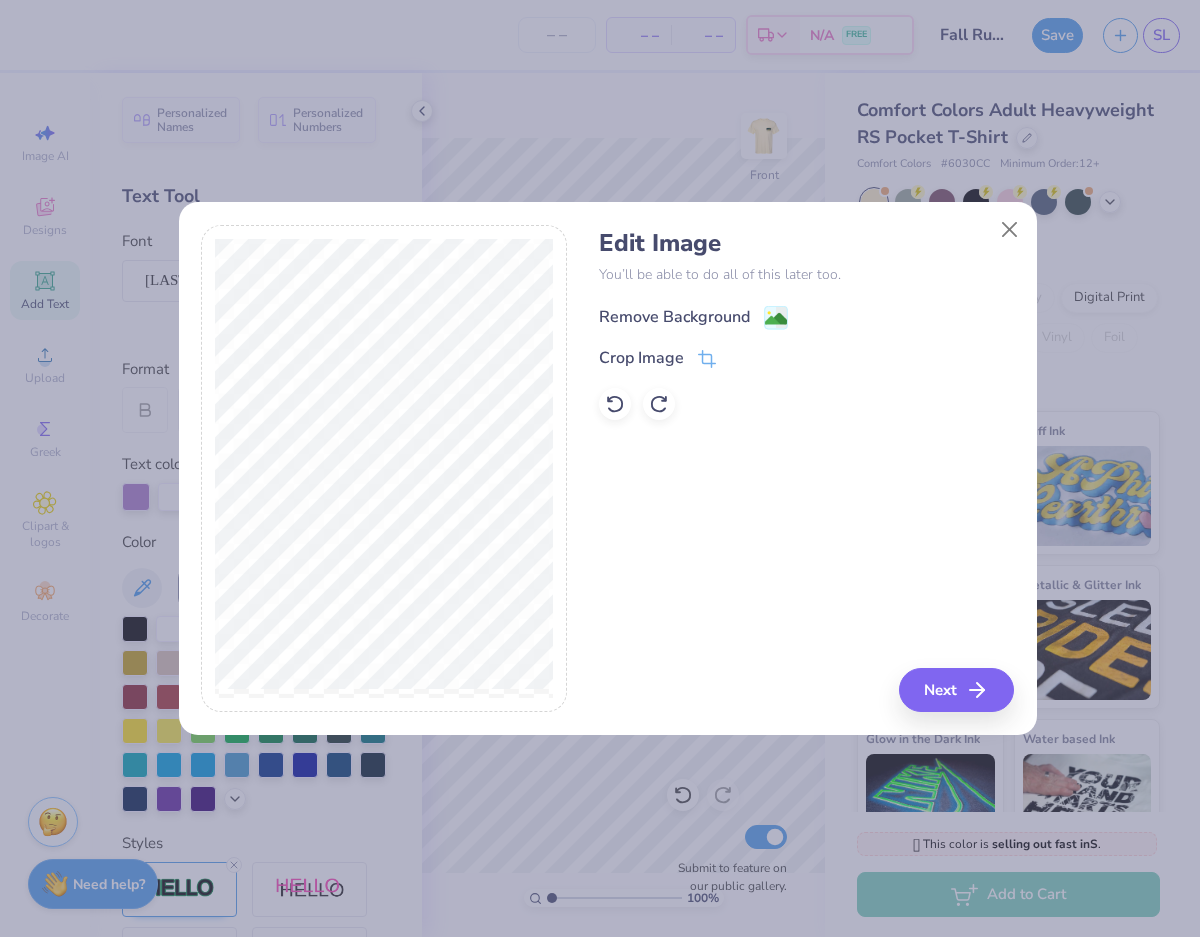 click on "Remove Background" at bounding box center [674, 317] 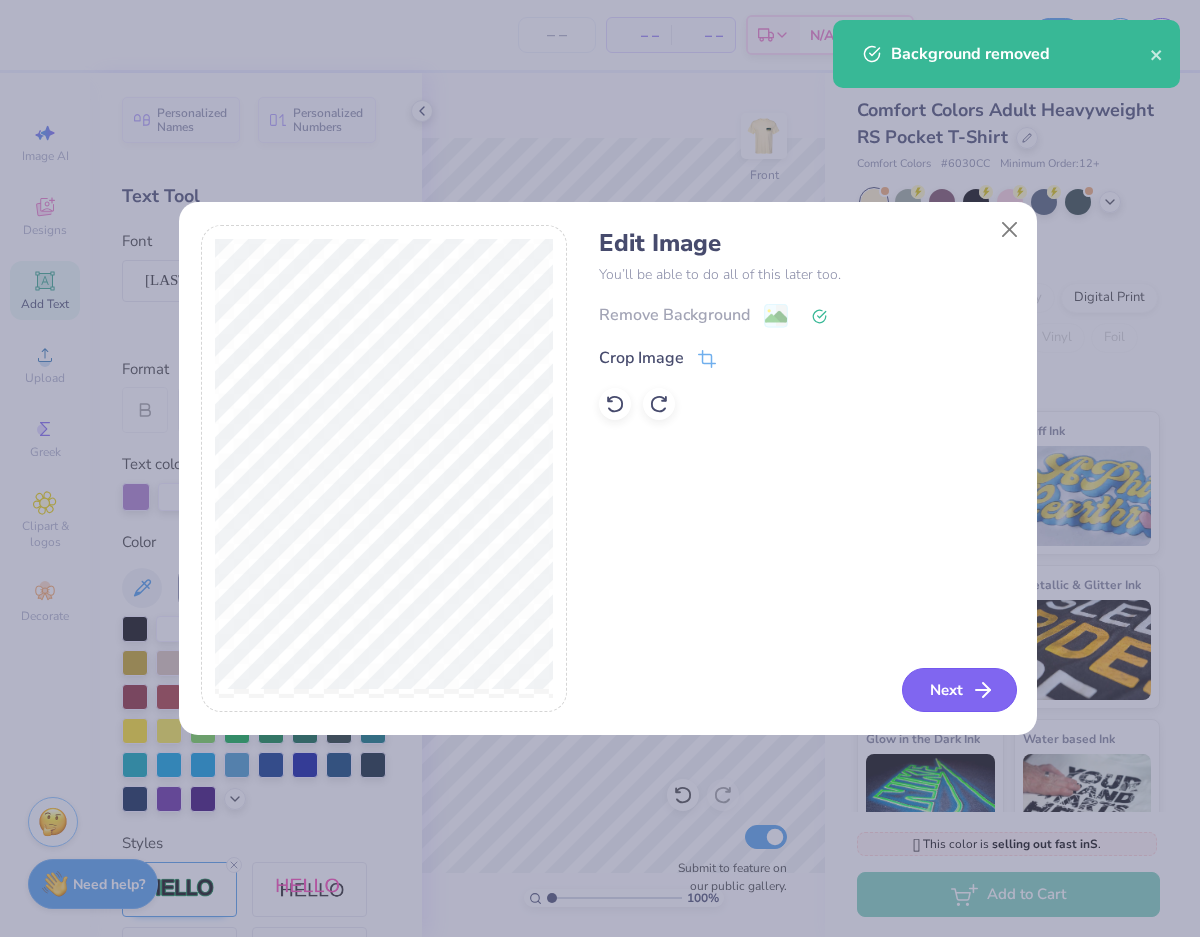 click on "Next" at bounding box center (959, 690) 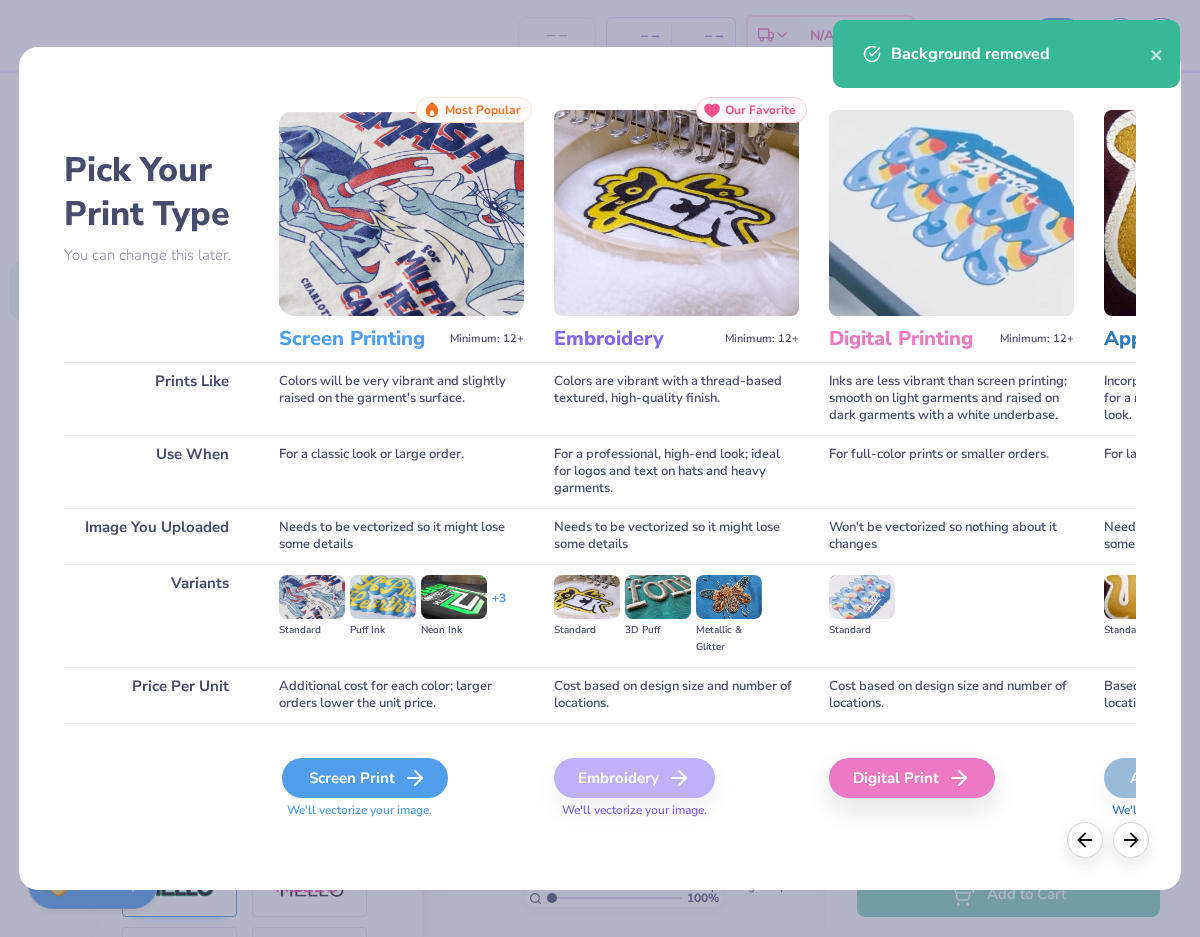click on "Screen Print" at bounding box center [365, 778] 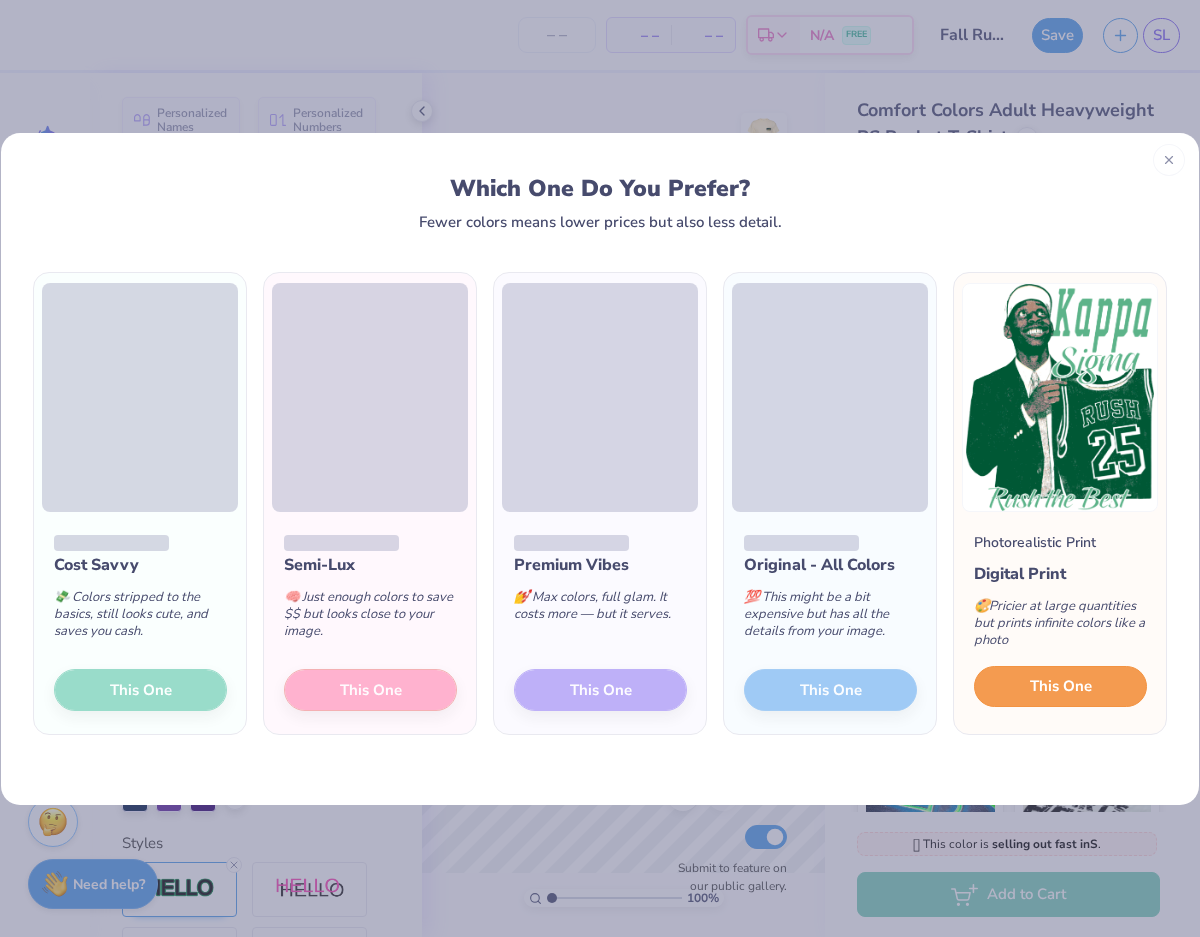click on "This One" at bounding box center (1060, 687) 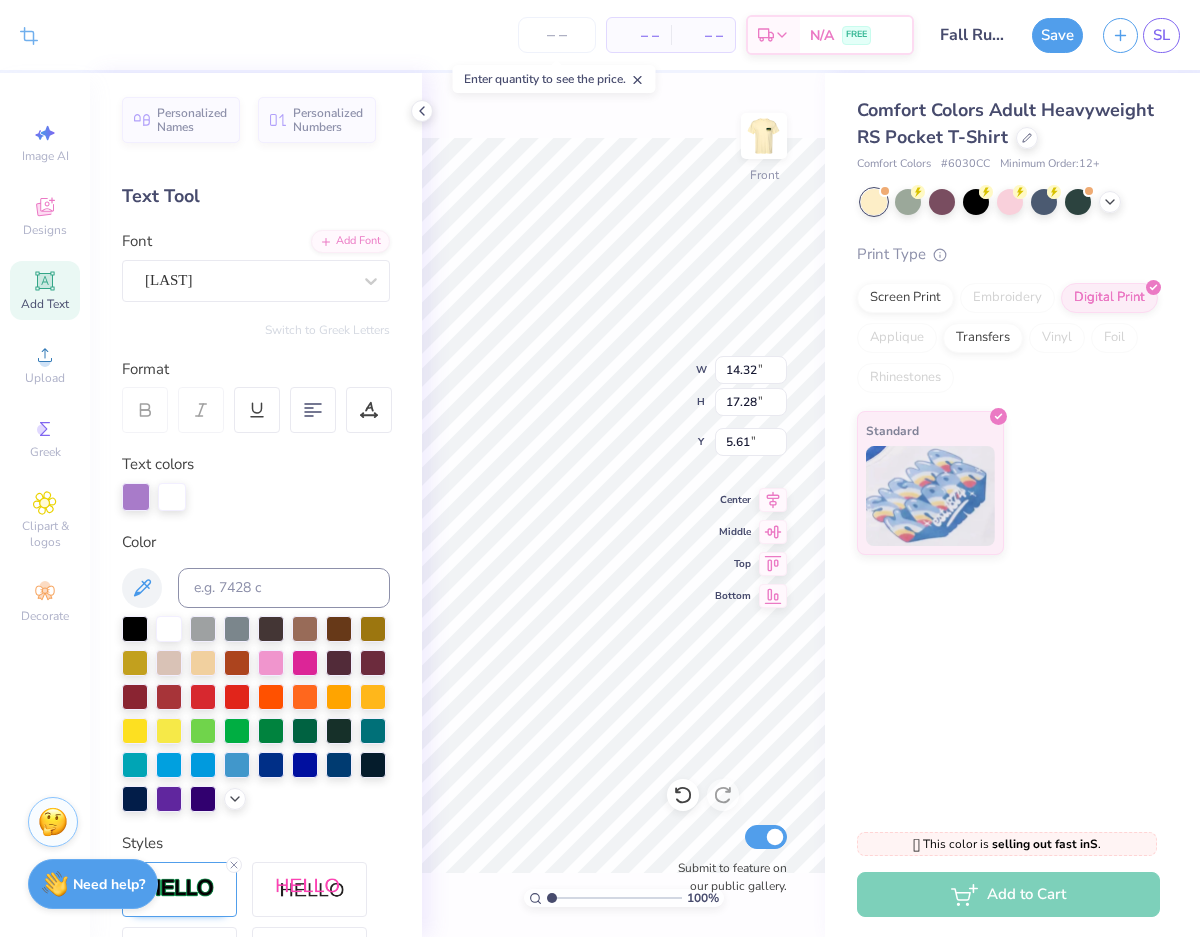 click on "Comfort Colors Adult Heavyweight RS Pocket T-Shirt Comfort Colors # 6030CC Minimum Order:  12 +   Print Type Screen Print Embroidery Digital Print Applique Transfers Vinyl Foil Rhinestones Standard" at bounding box center (1012, 442) 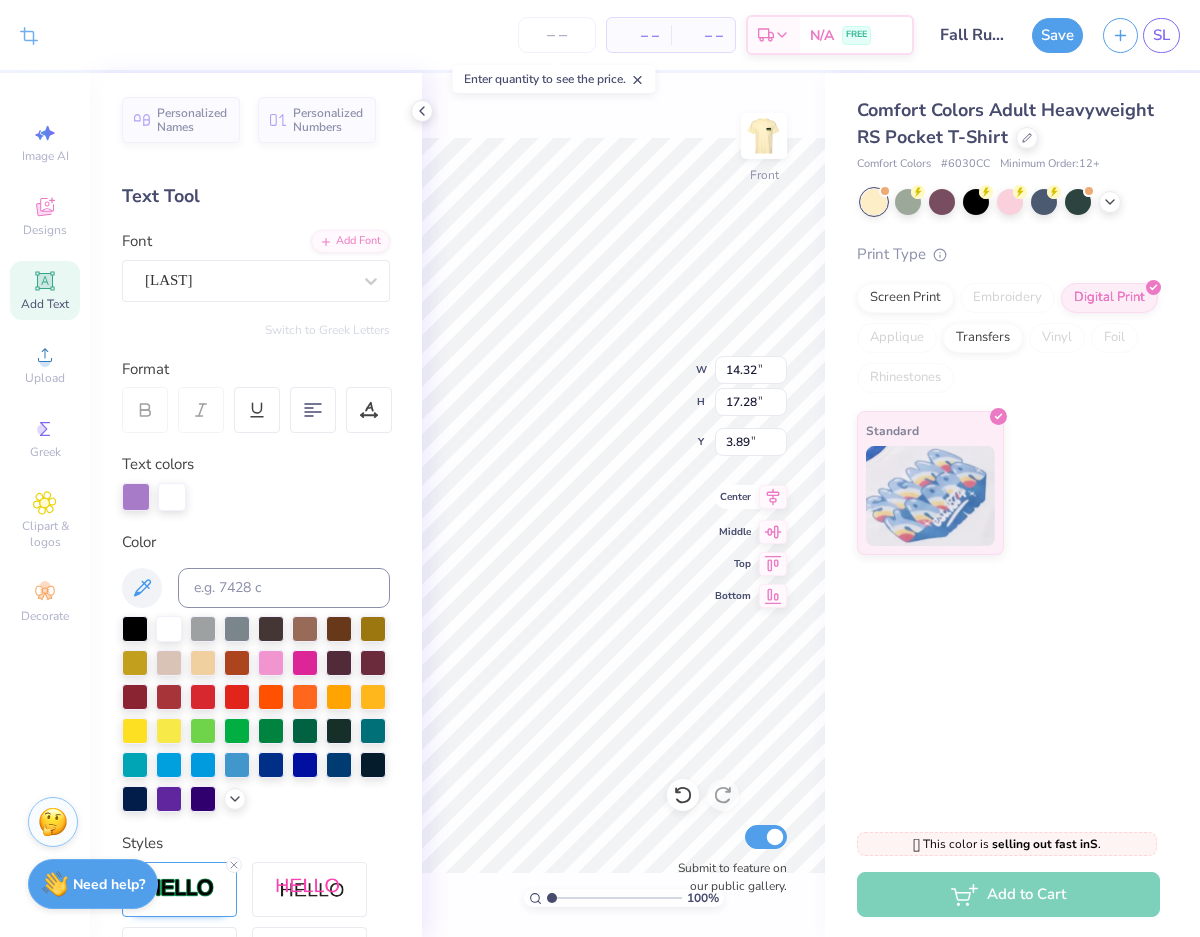 click 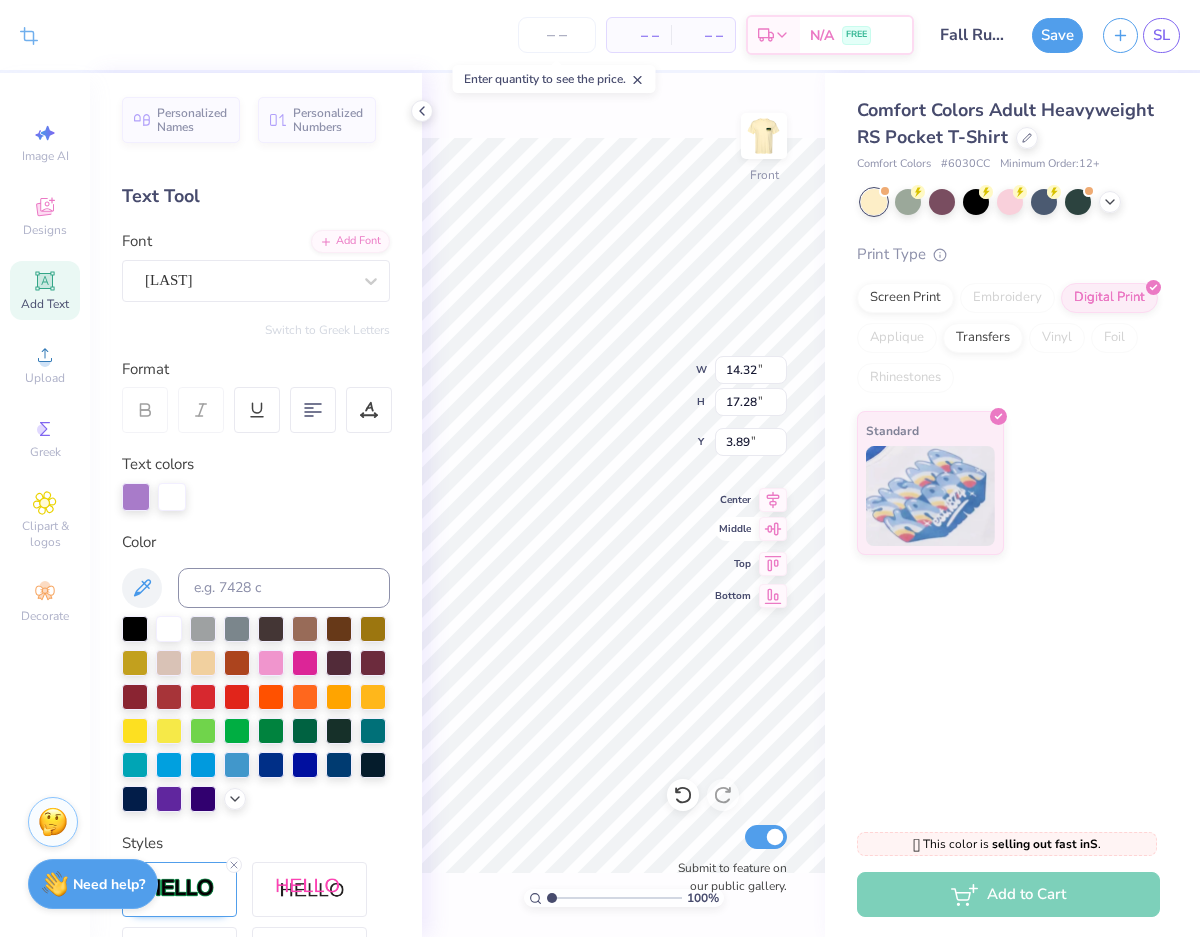 click 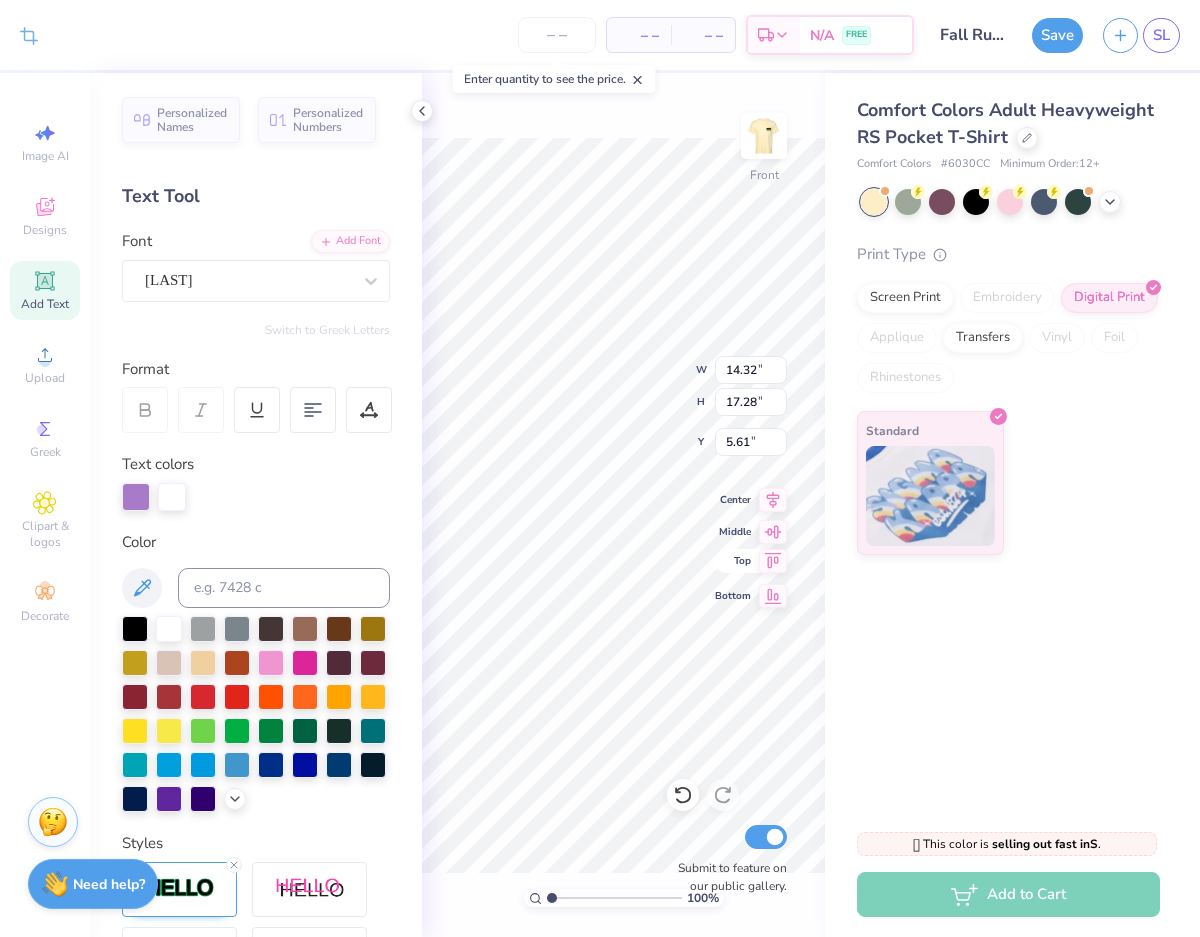 click 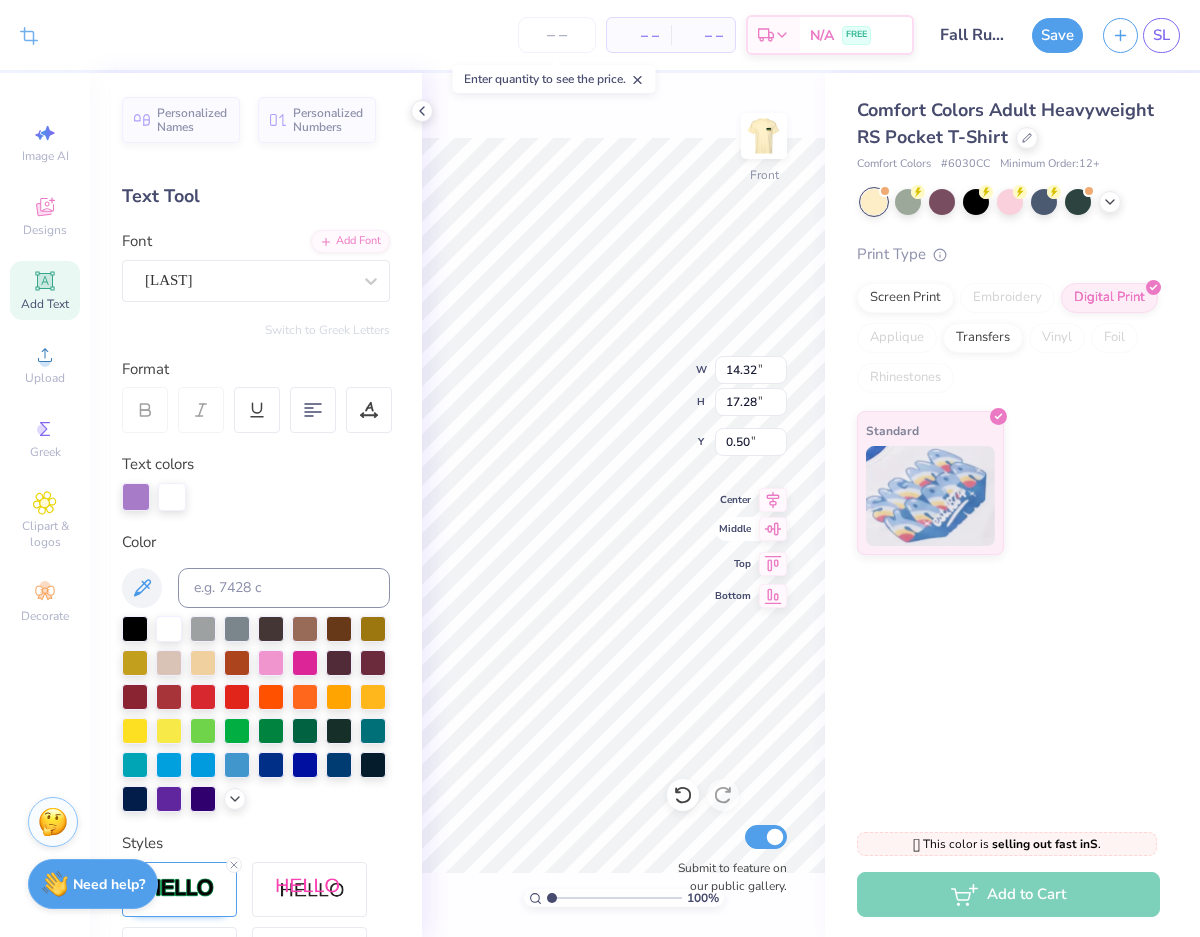 click 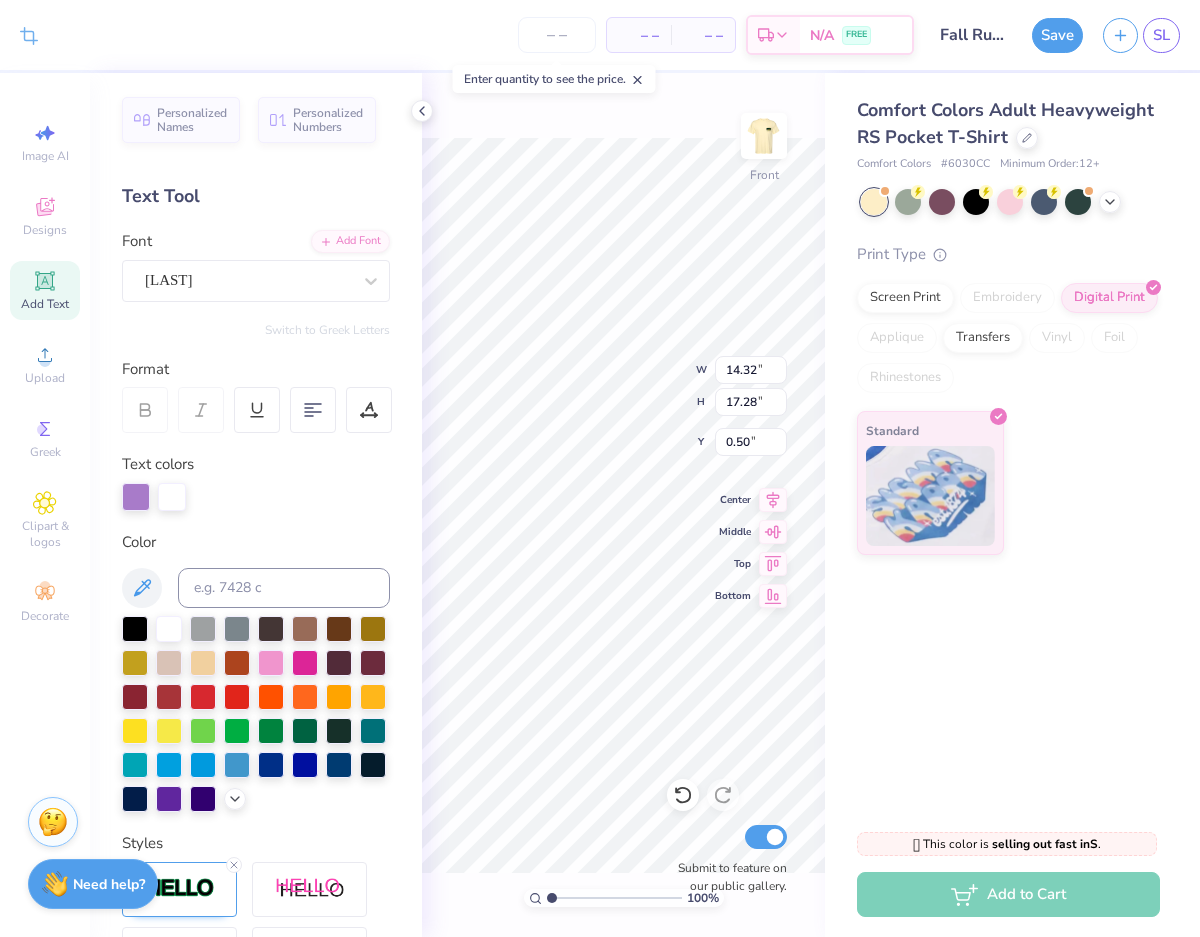 type on "5.61" 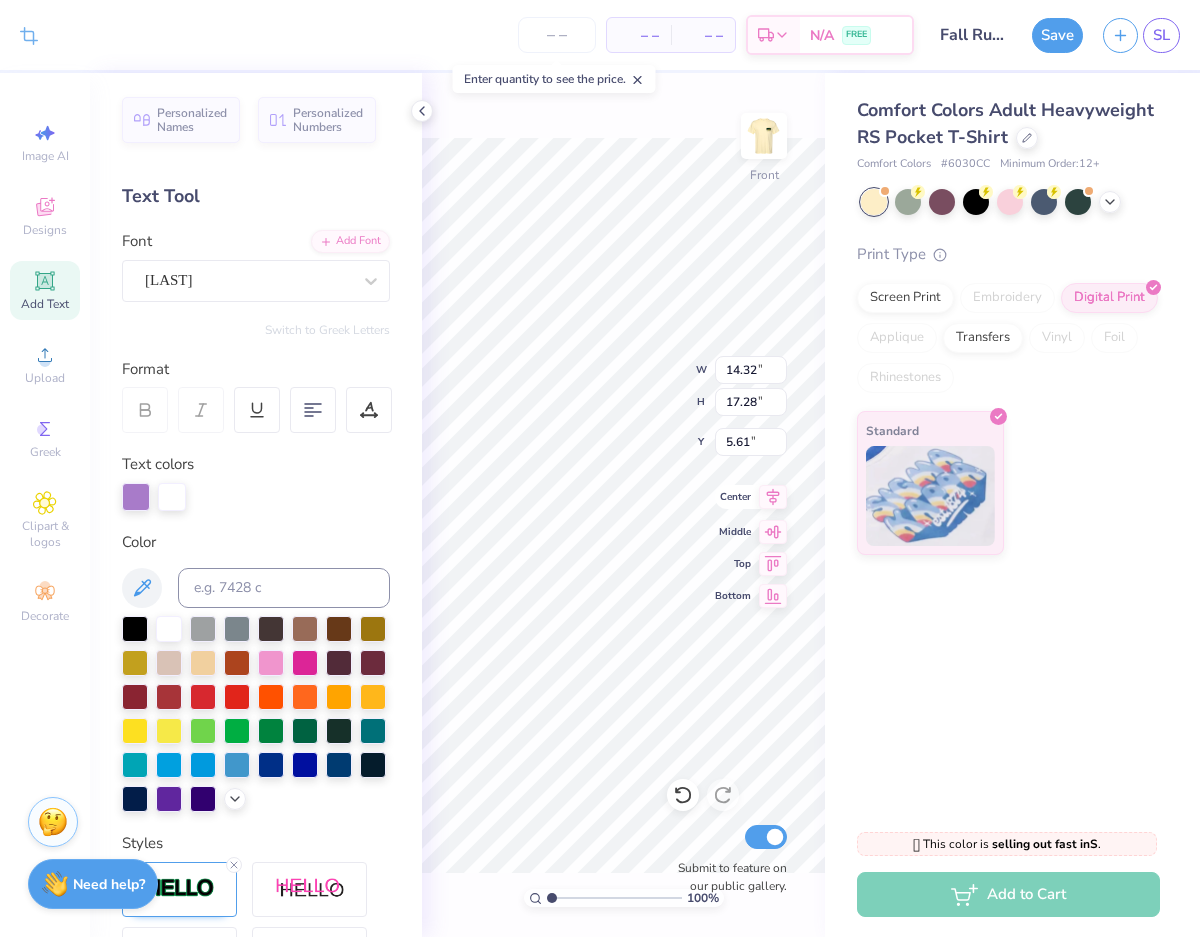click 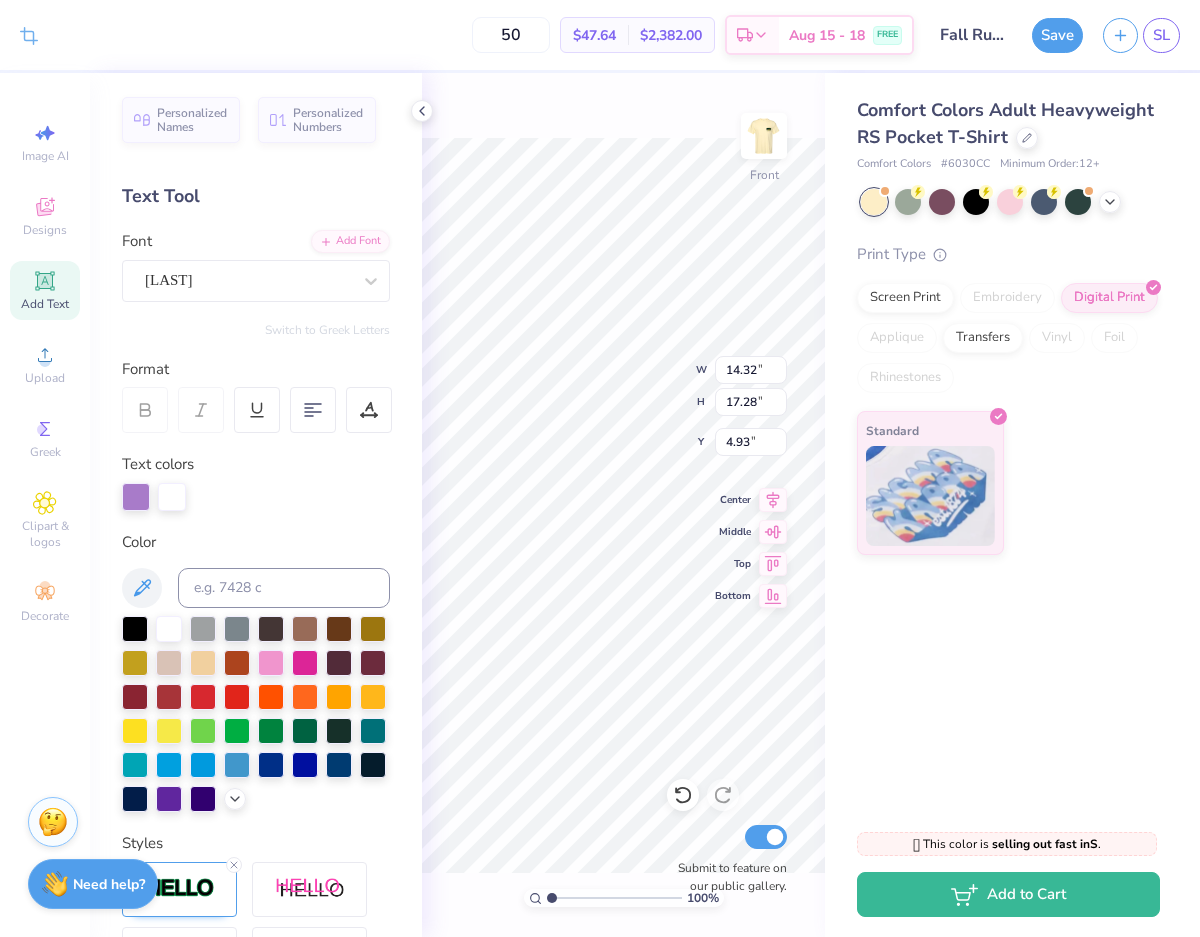 scroll, scrollTop: 0, scrollLeft: 0, axis: both 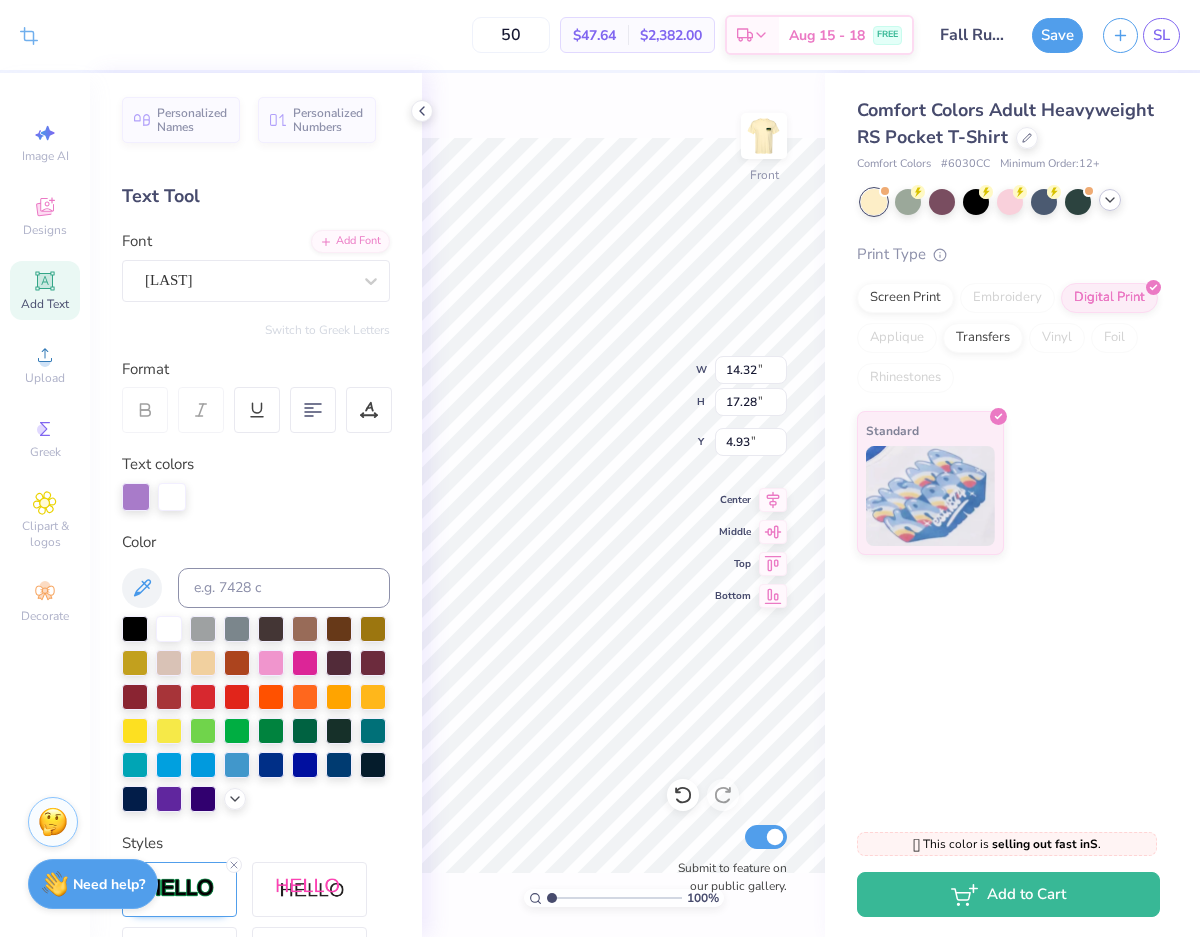 type on "50" 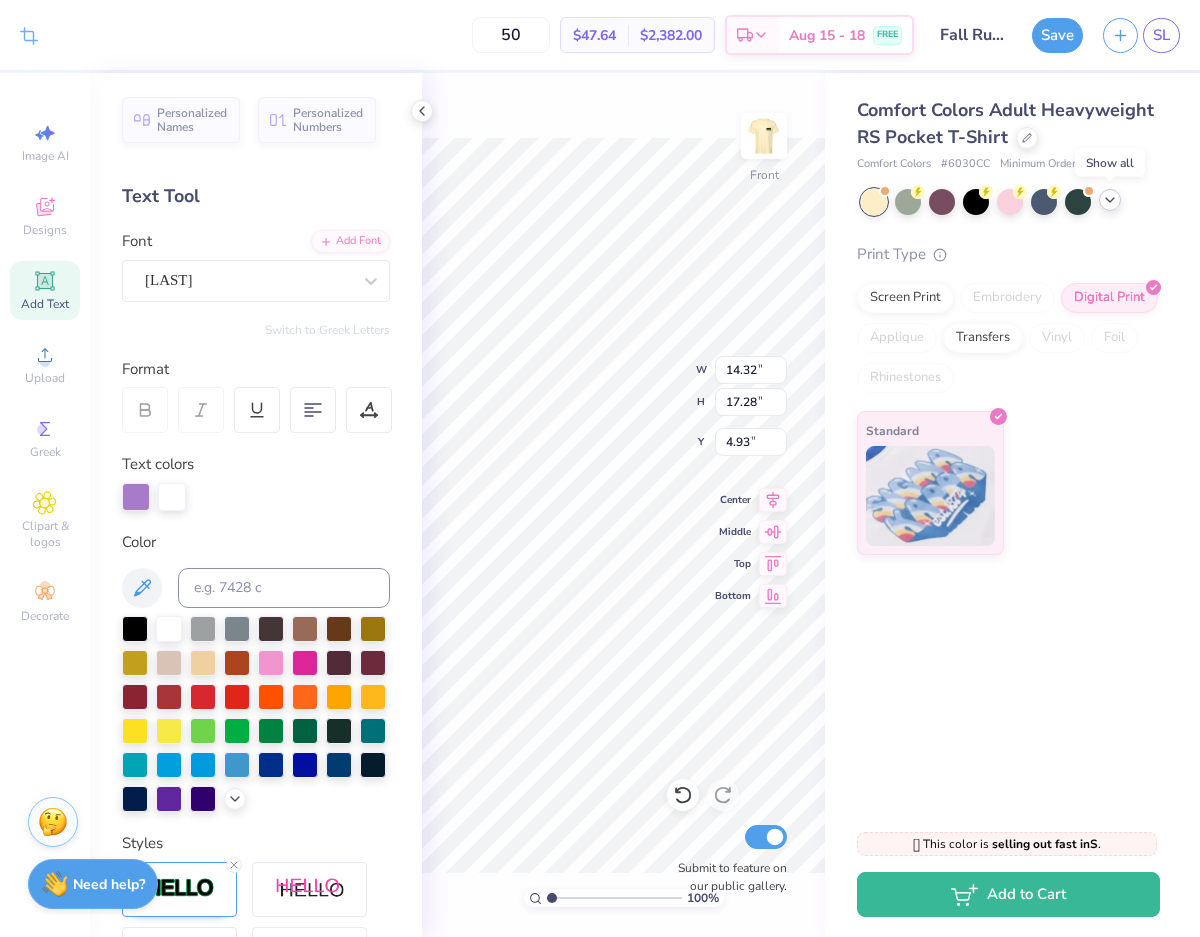 click 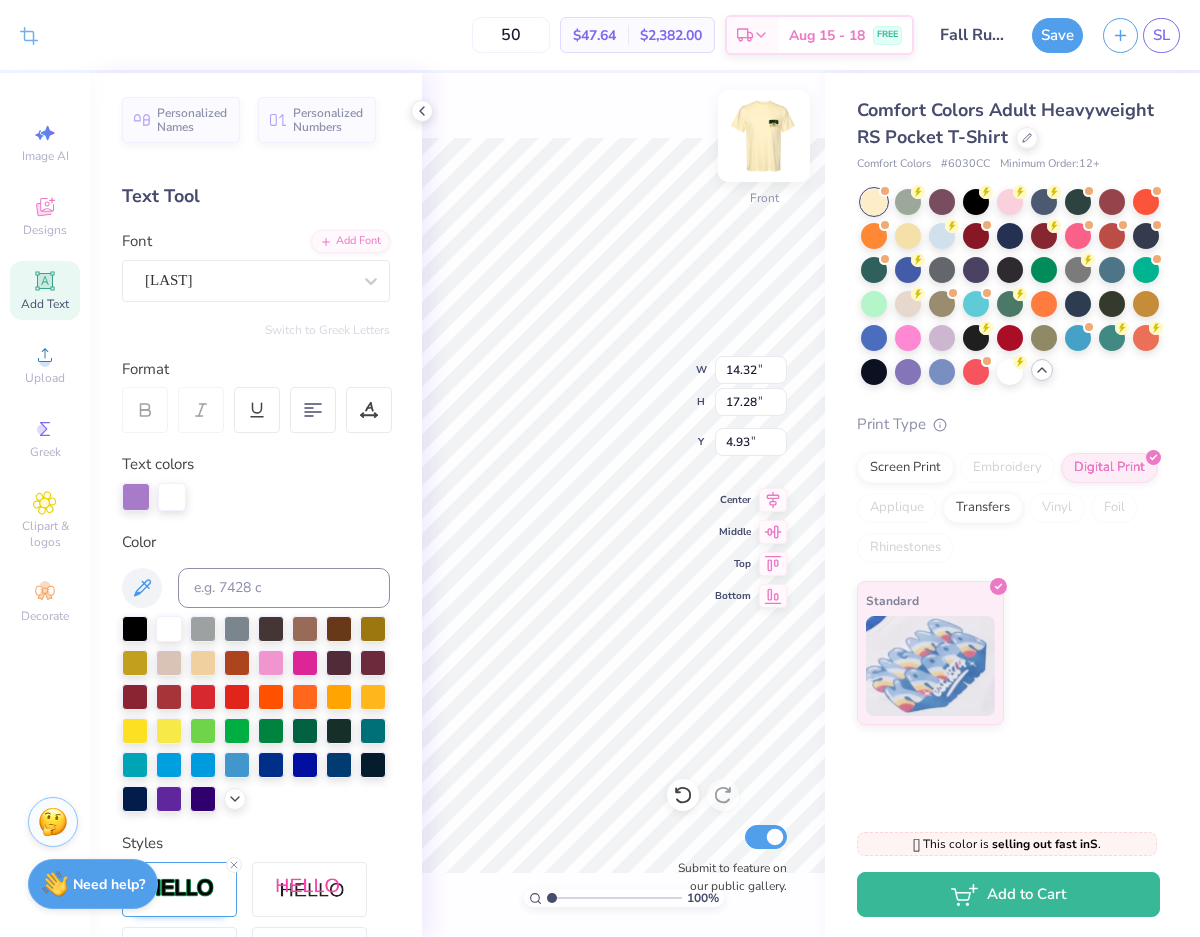 click at bounding box center [764, 136] 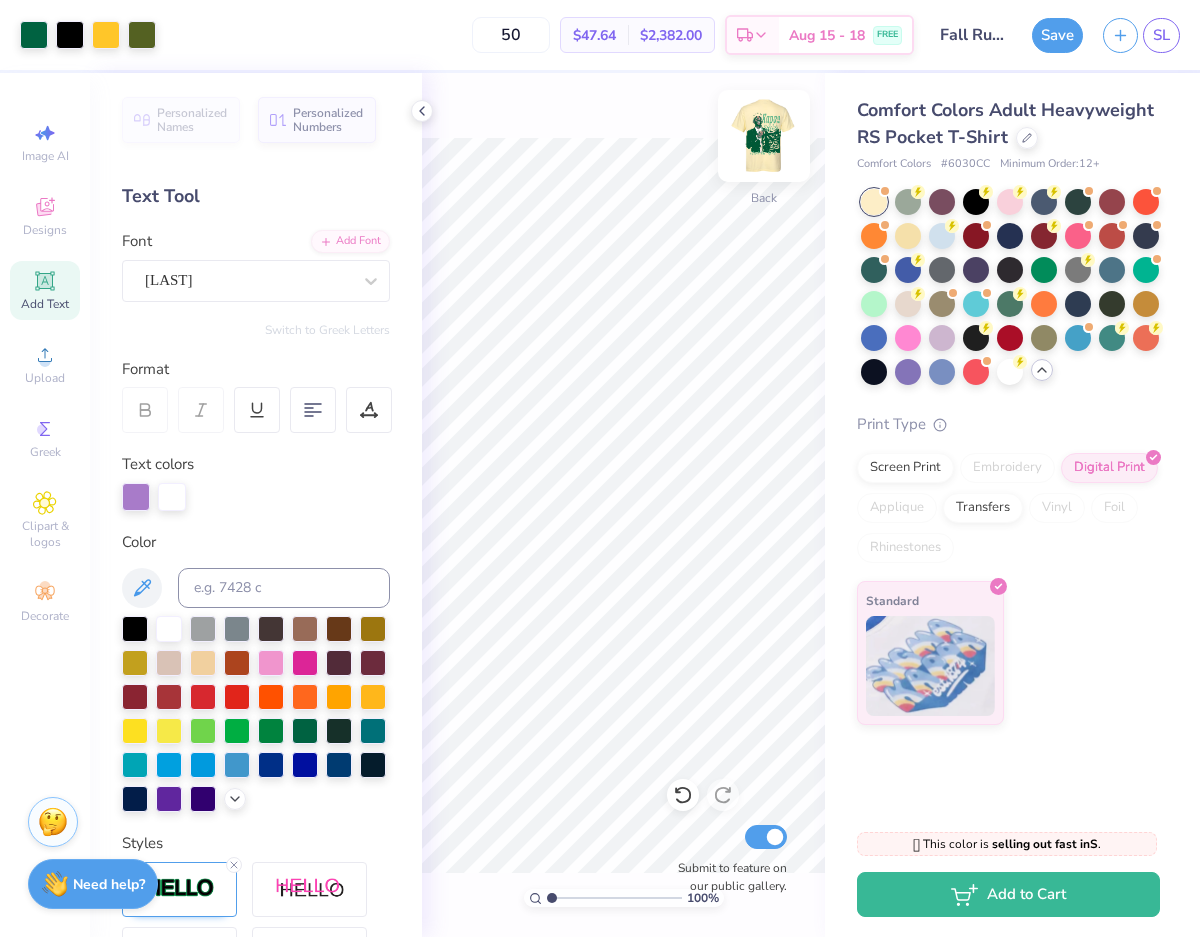 click at bounding box center [764, 136] 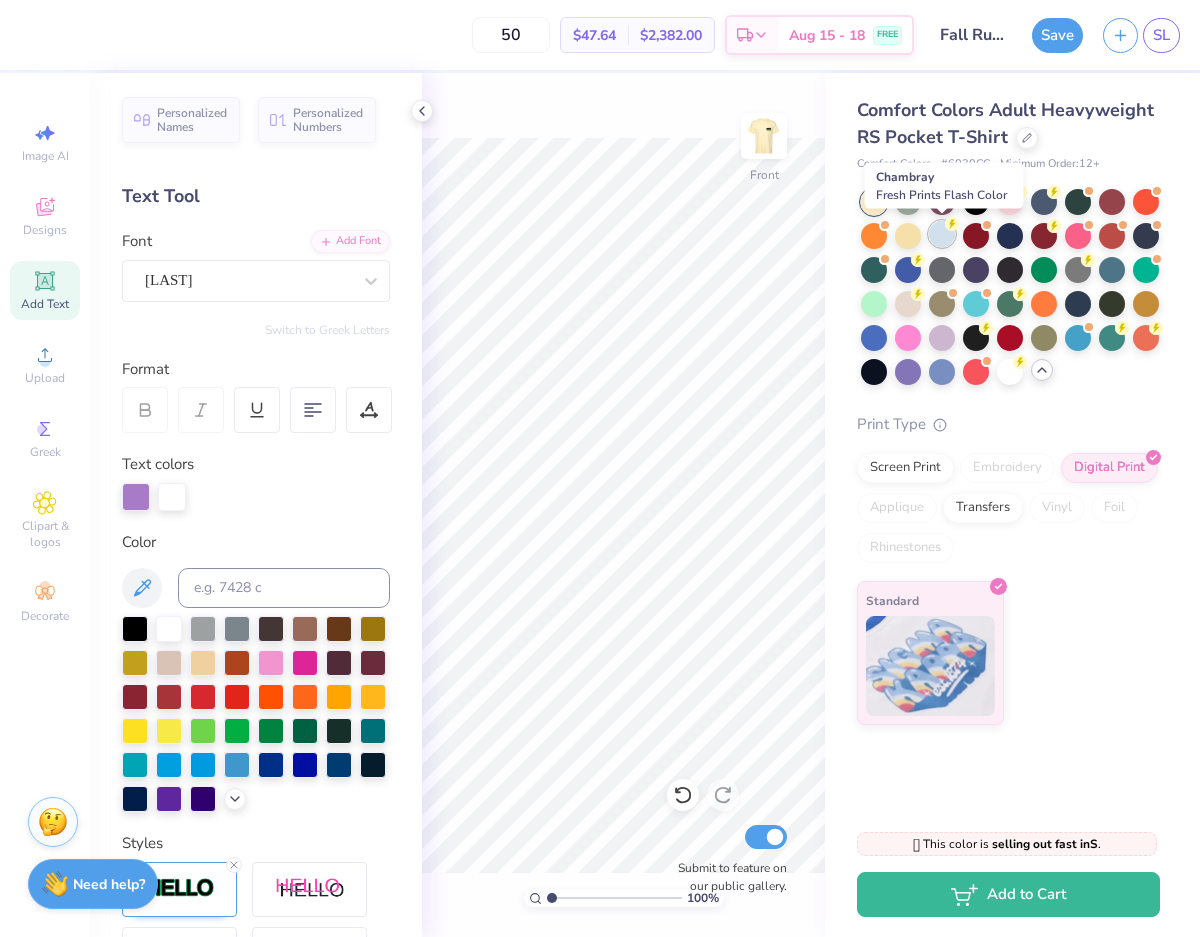 click at bounding box center (942, 234) 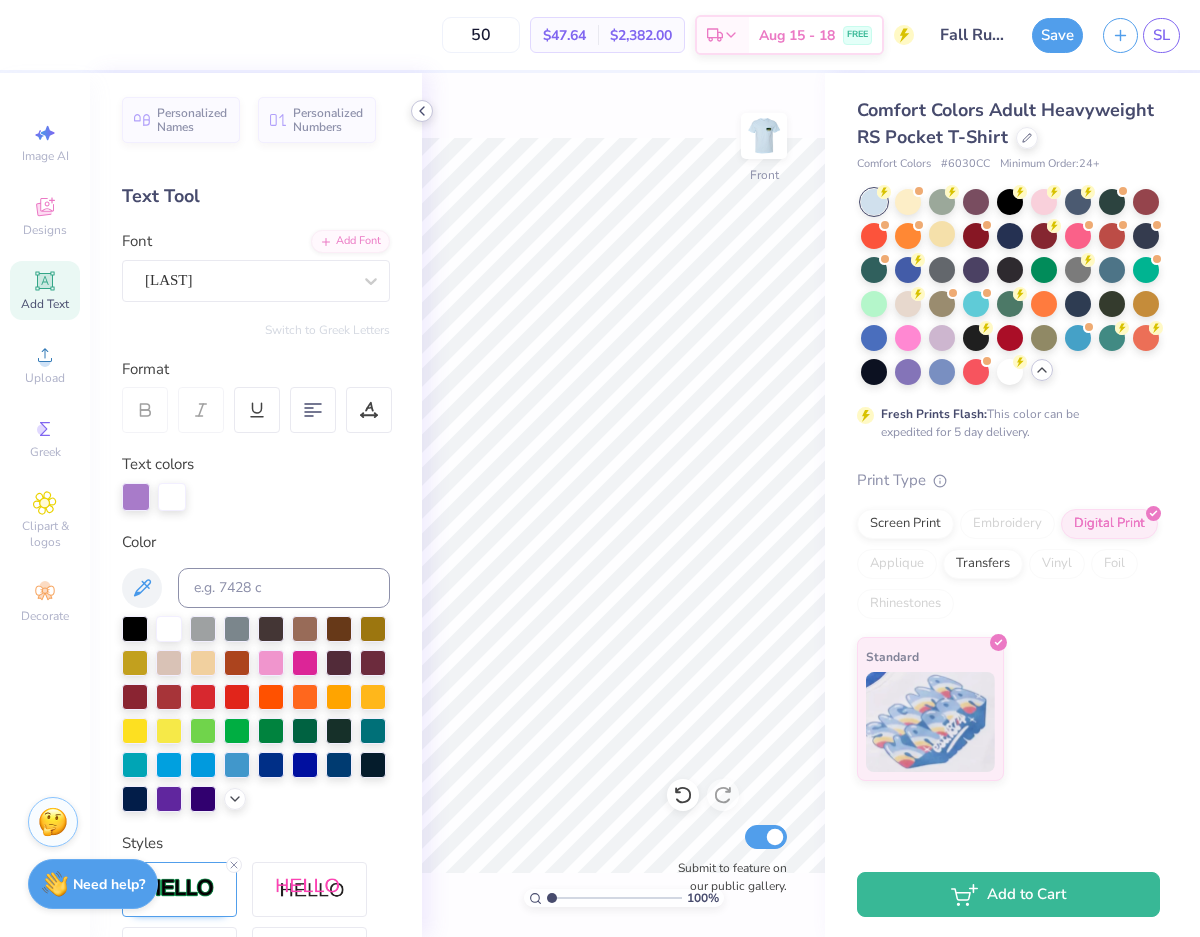 click 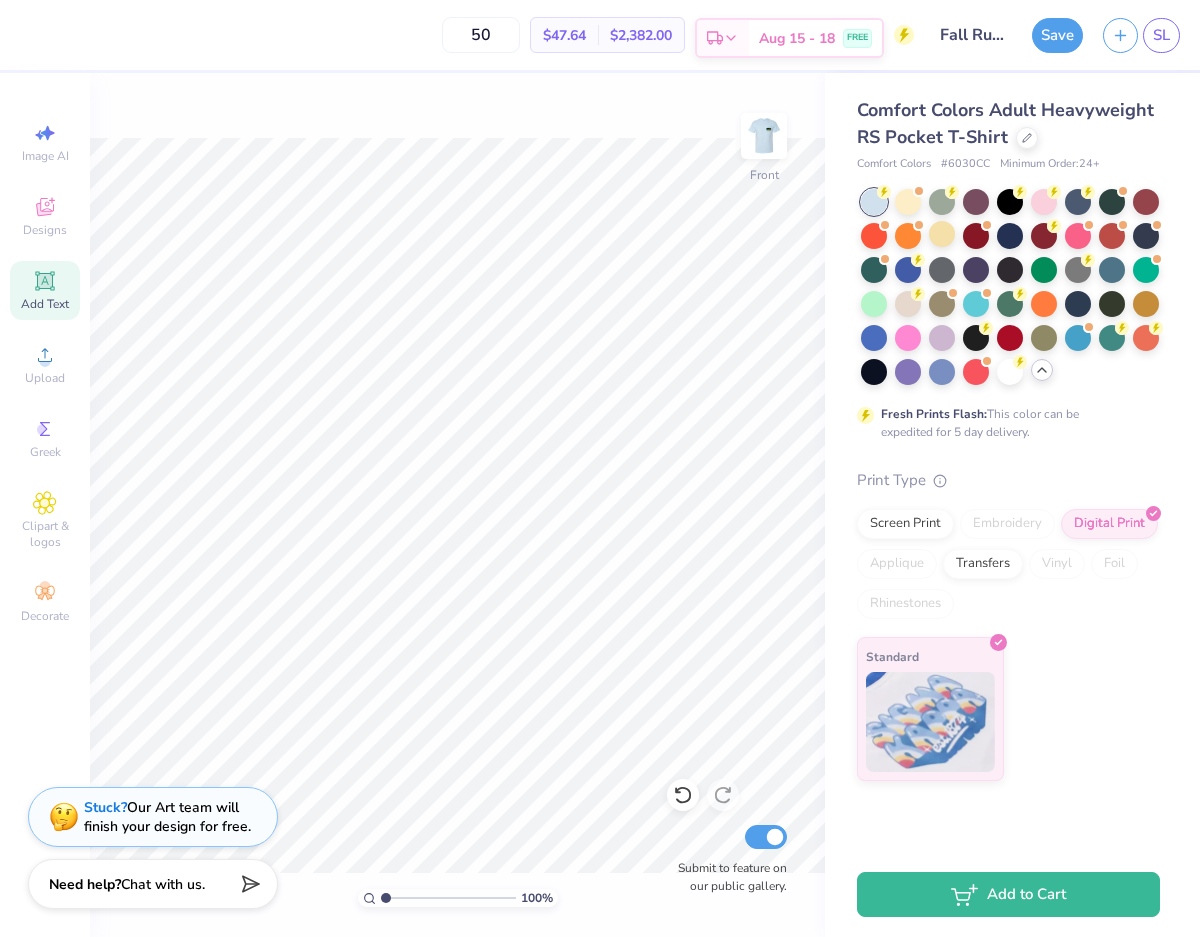 click 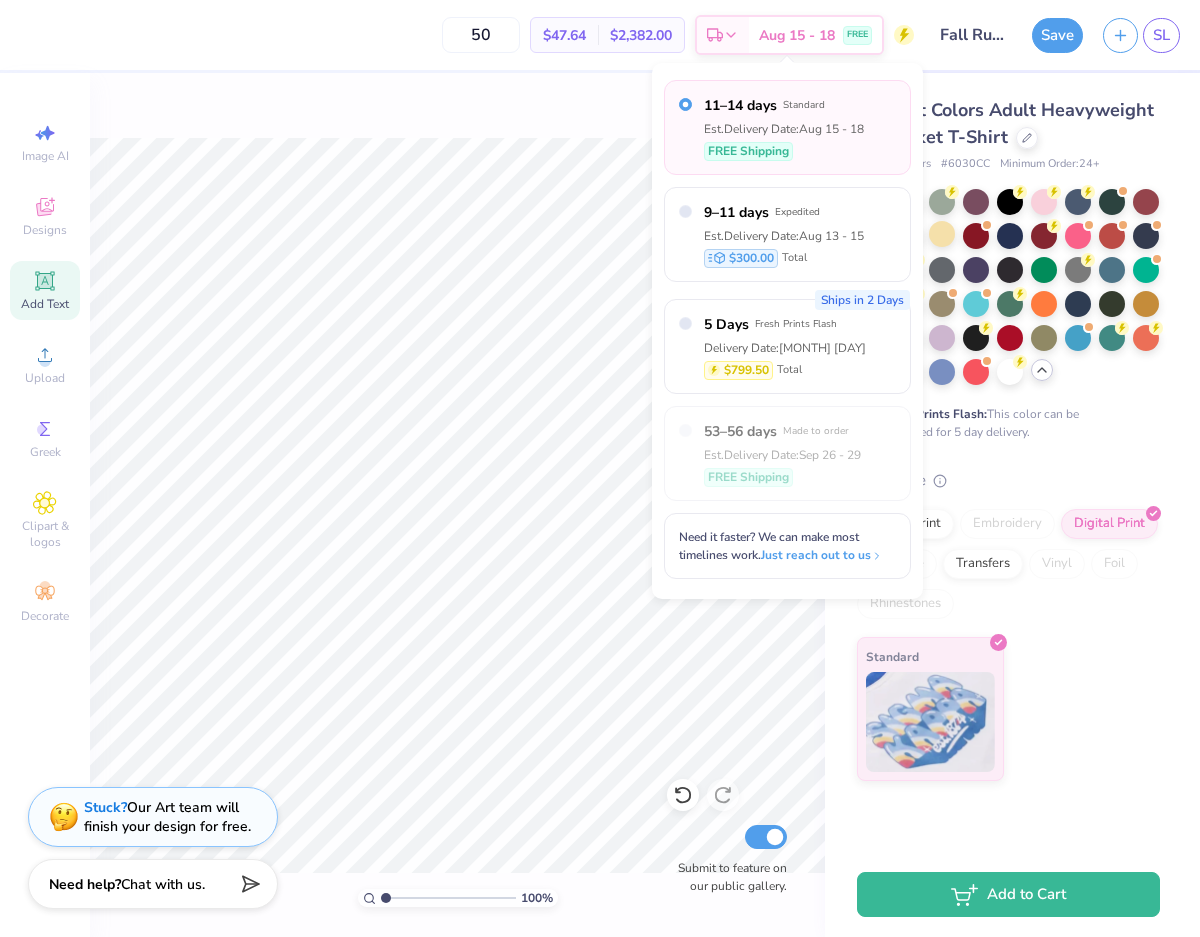 click on "53–56 days Made to order   Est.  Delivery Date:  Sep 26 - 29 FREE Shipping" at bounding box center (782, 453) 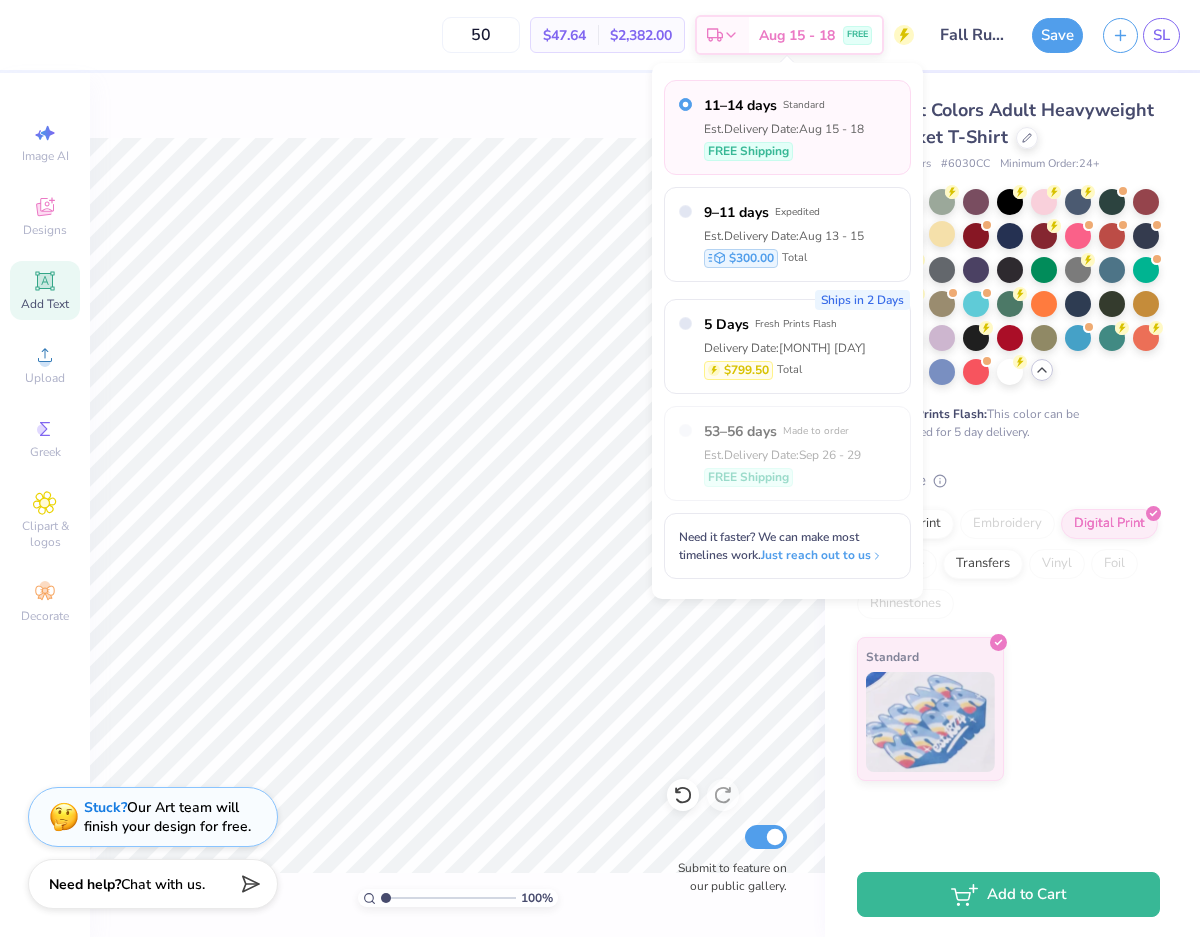 click on "100  % Front Submit to feature on our public gallery." at bounding box center (457, 505) 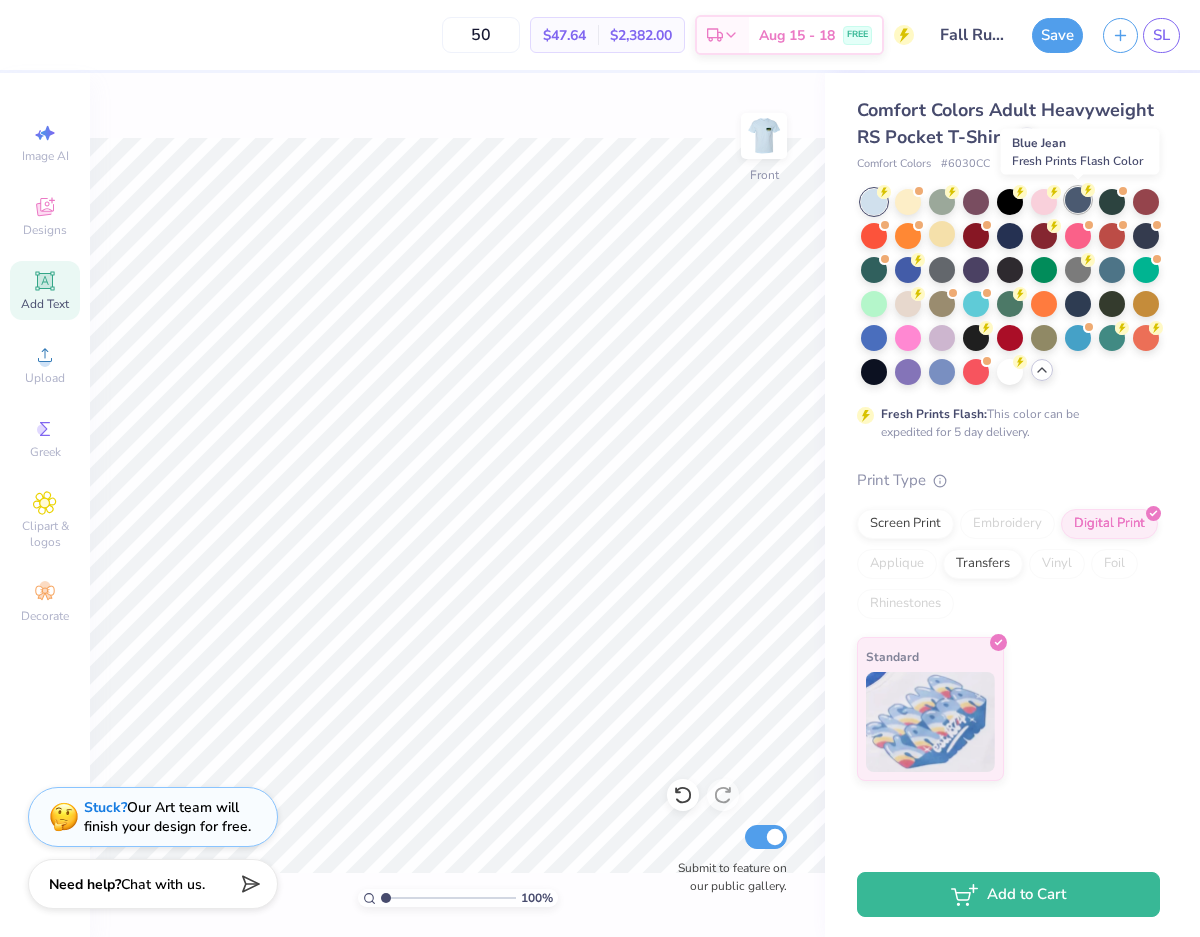 click at bounding box center (1078, 200) 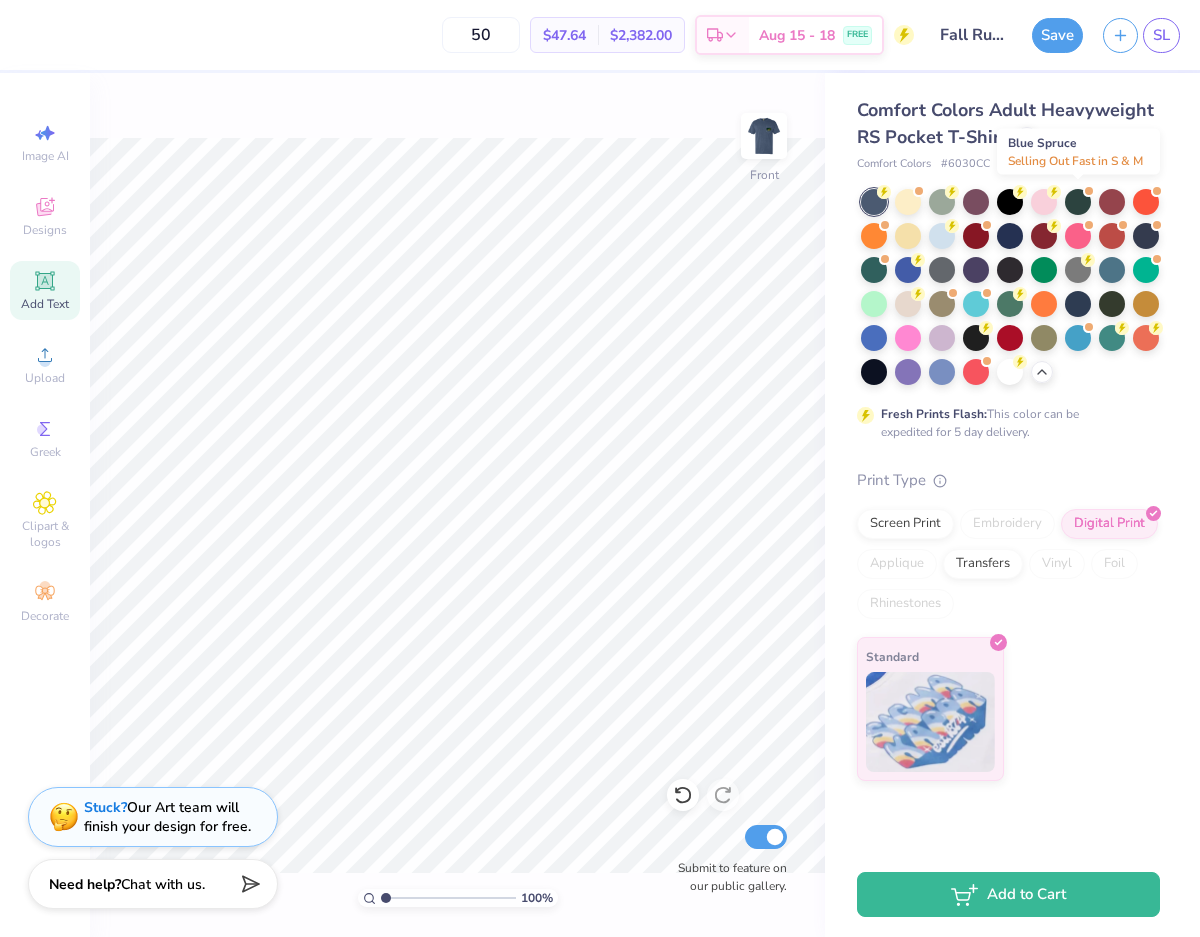 scroll, scrollTop: 0, scrollLeft: 0, axis: both 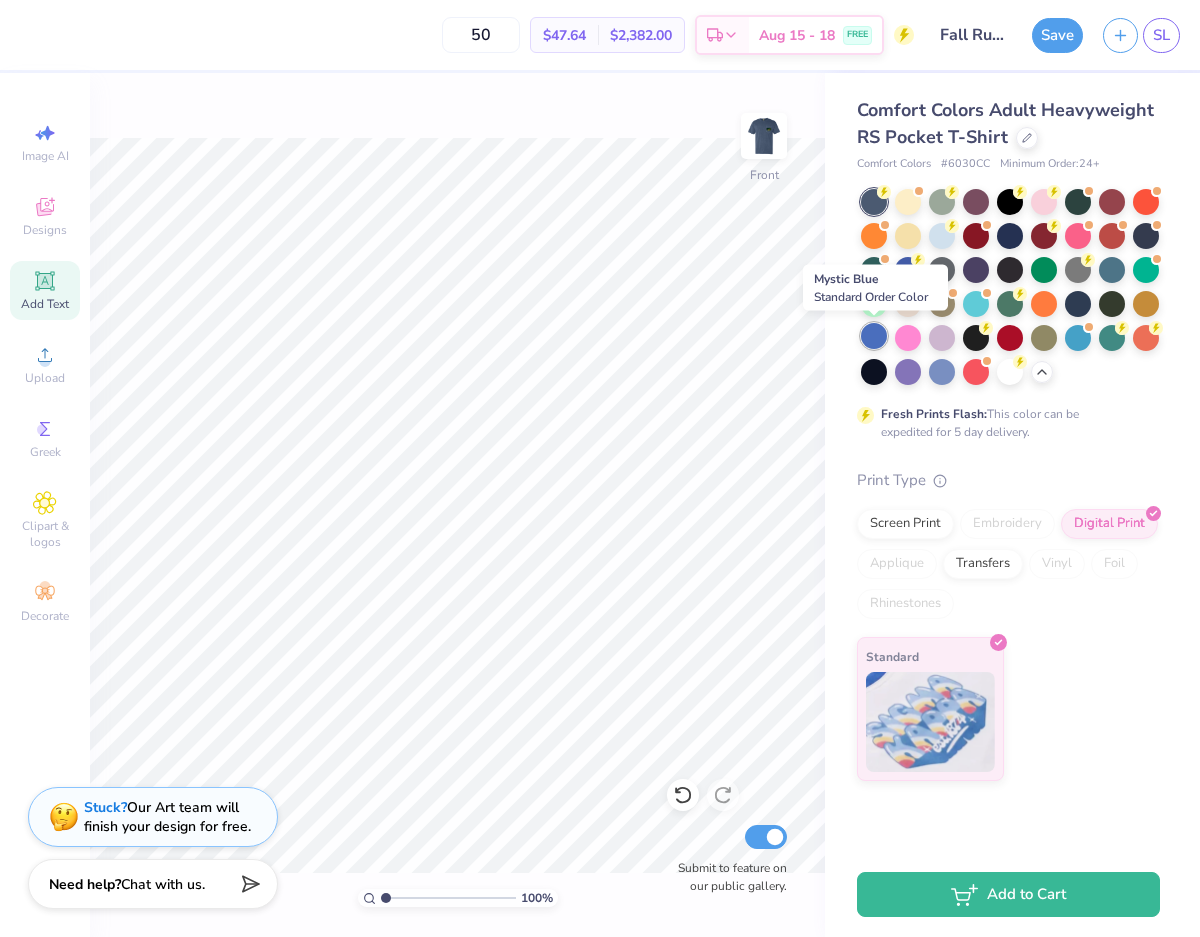 click at bounding box center (874, 336) 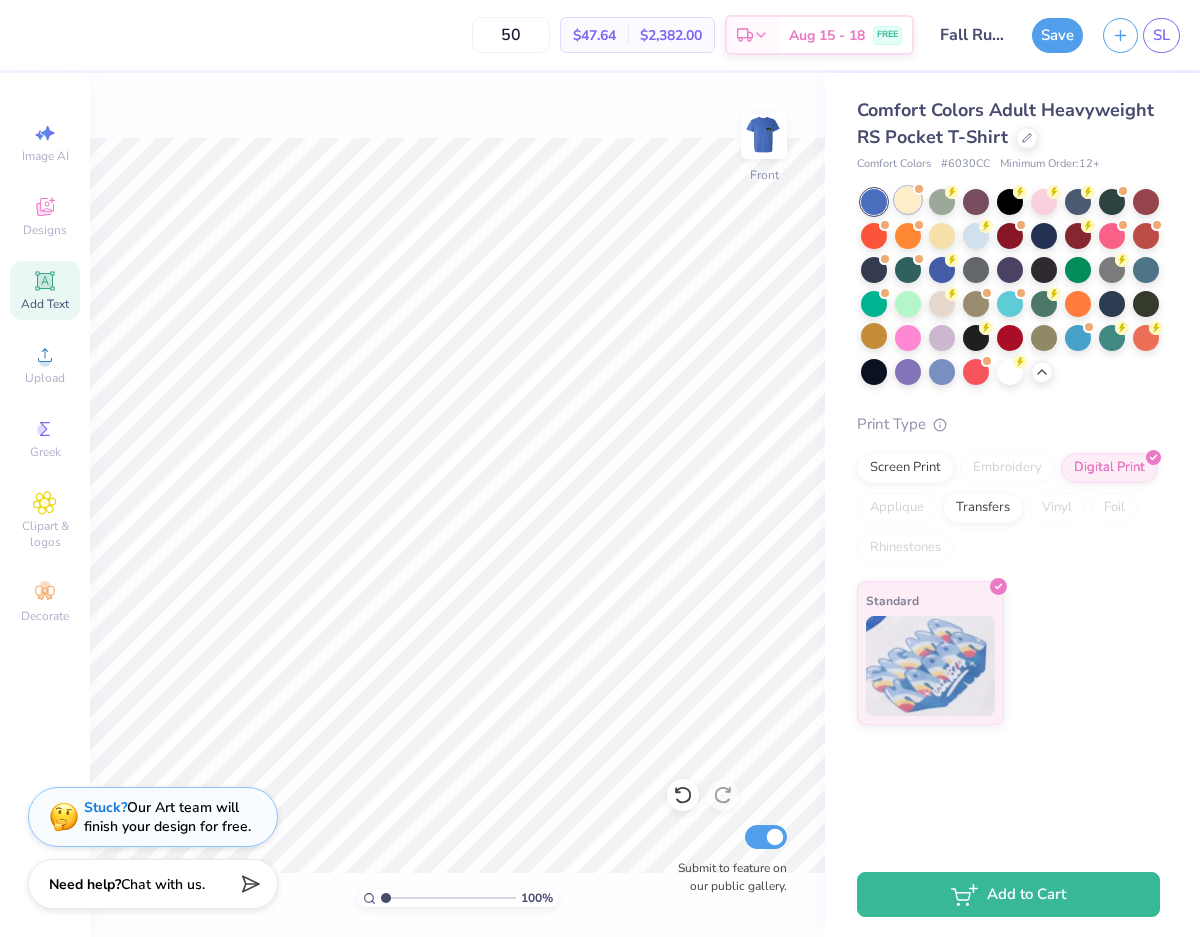 click at bounding box center (908, 200) 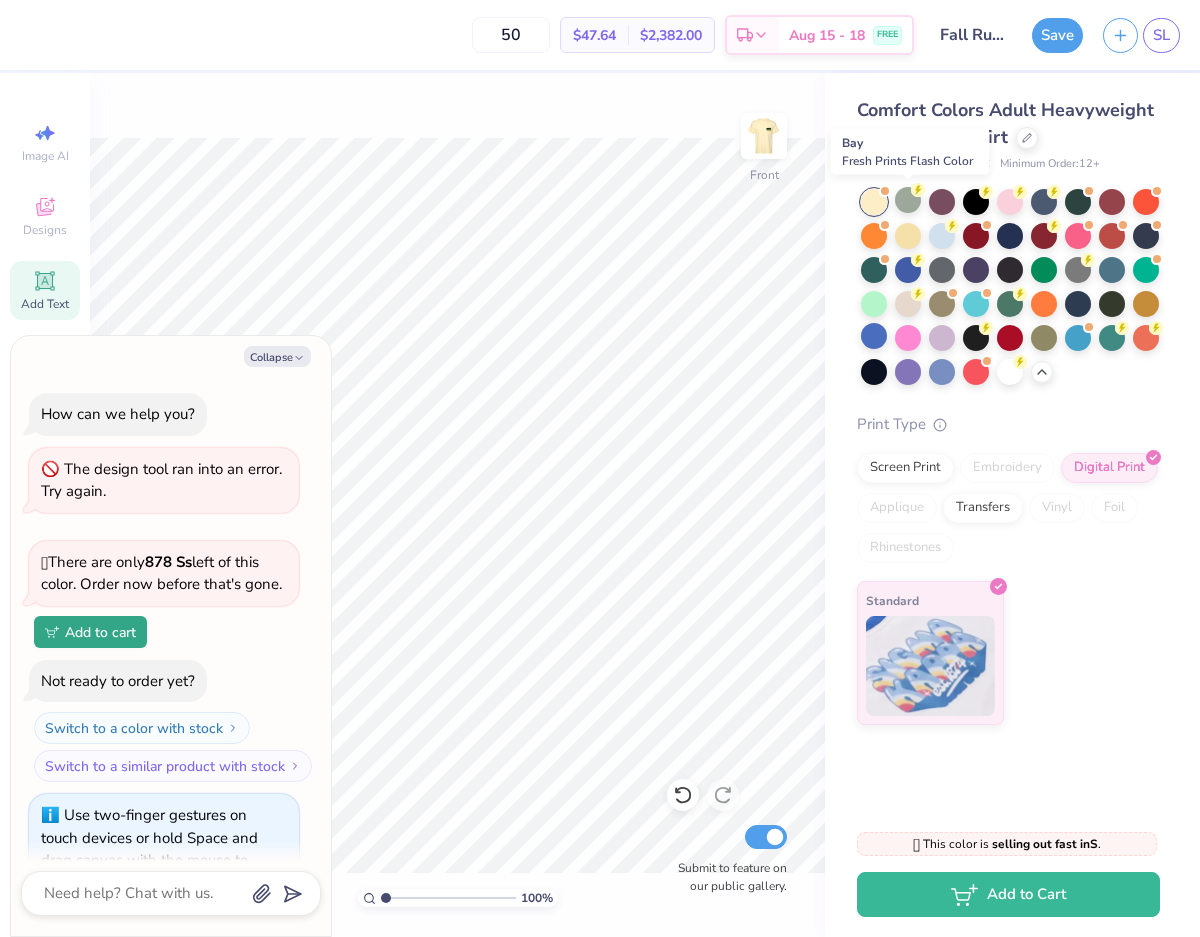 scroll, scrollTop: 946, scrollLeft: 0, axis: vertical 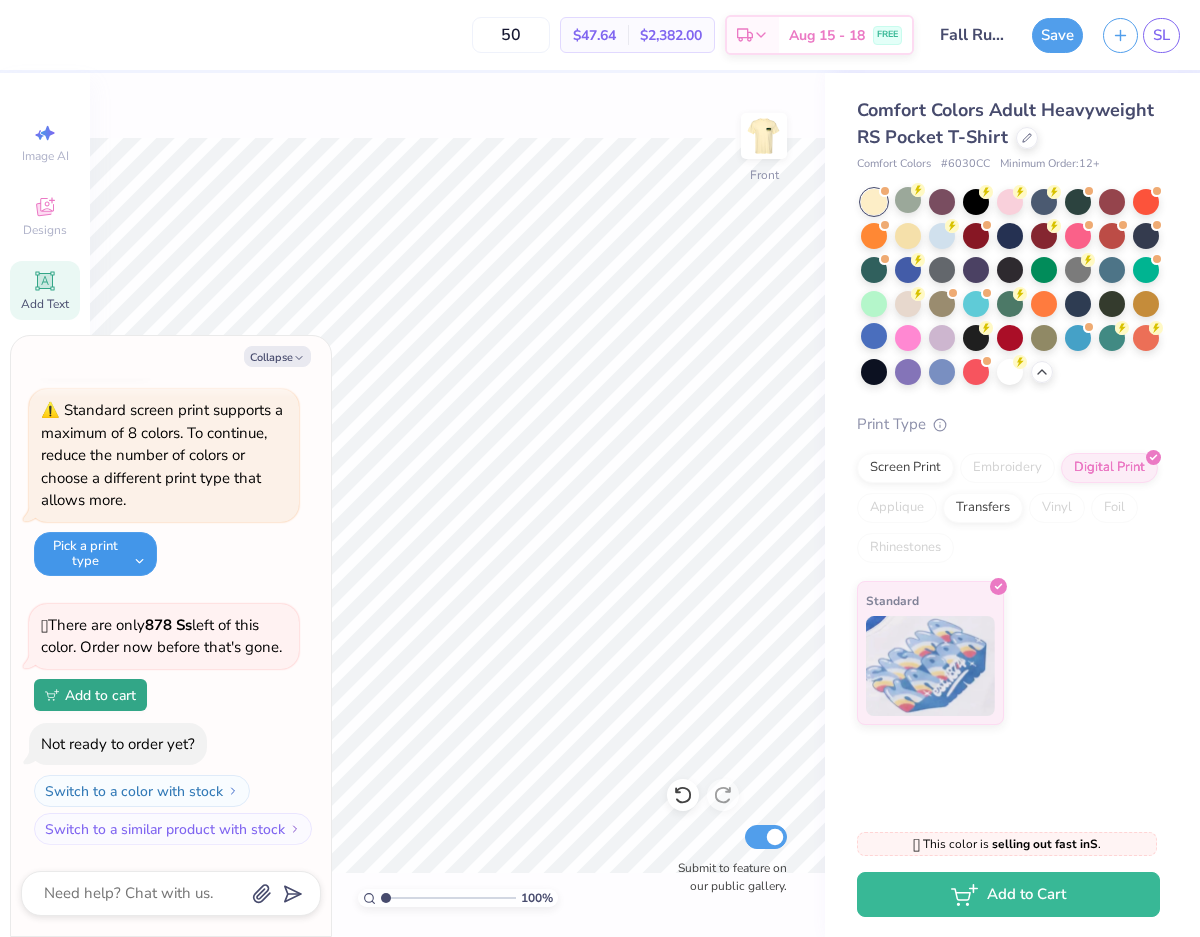 click on "Pick a print type" at bounding box center (95, 554) 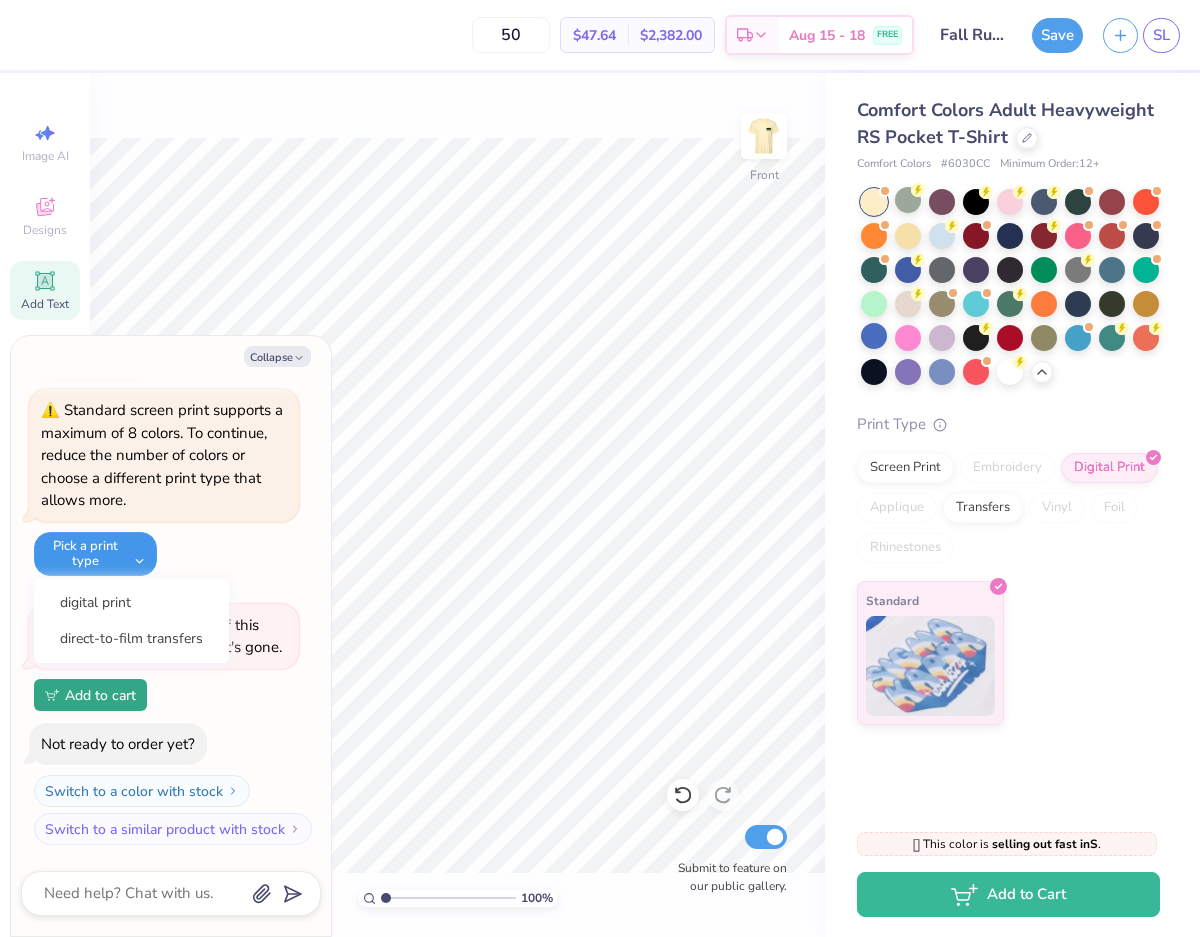 click on "Pick a print type" at bounding box center (95, 554) 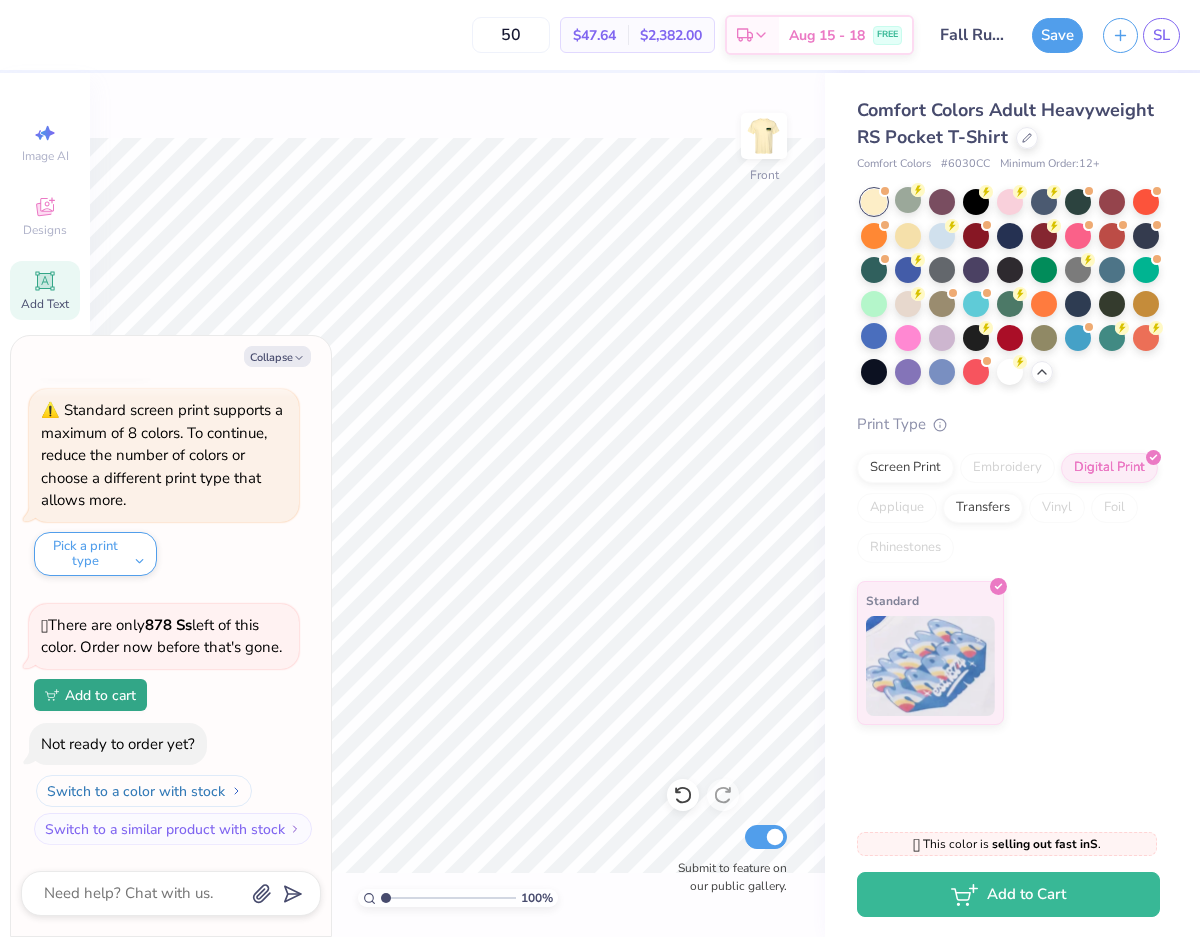 click on "Switch to a color with stock" at bounding box center [144, 791] 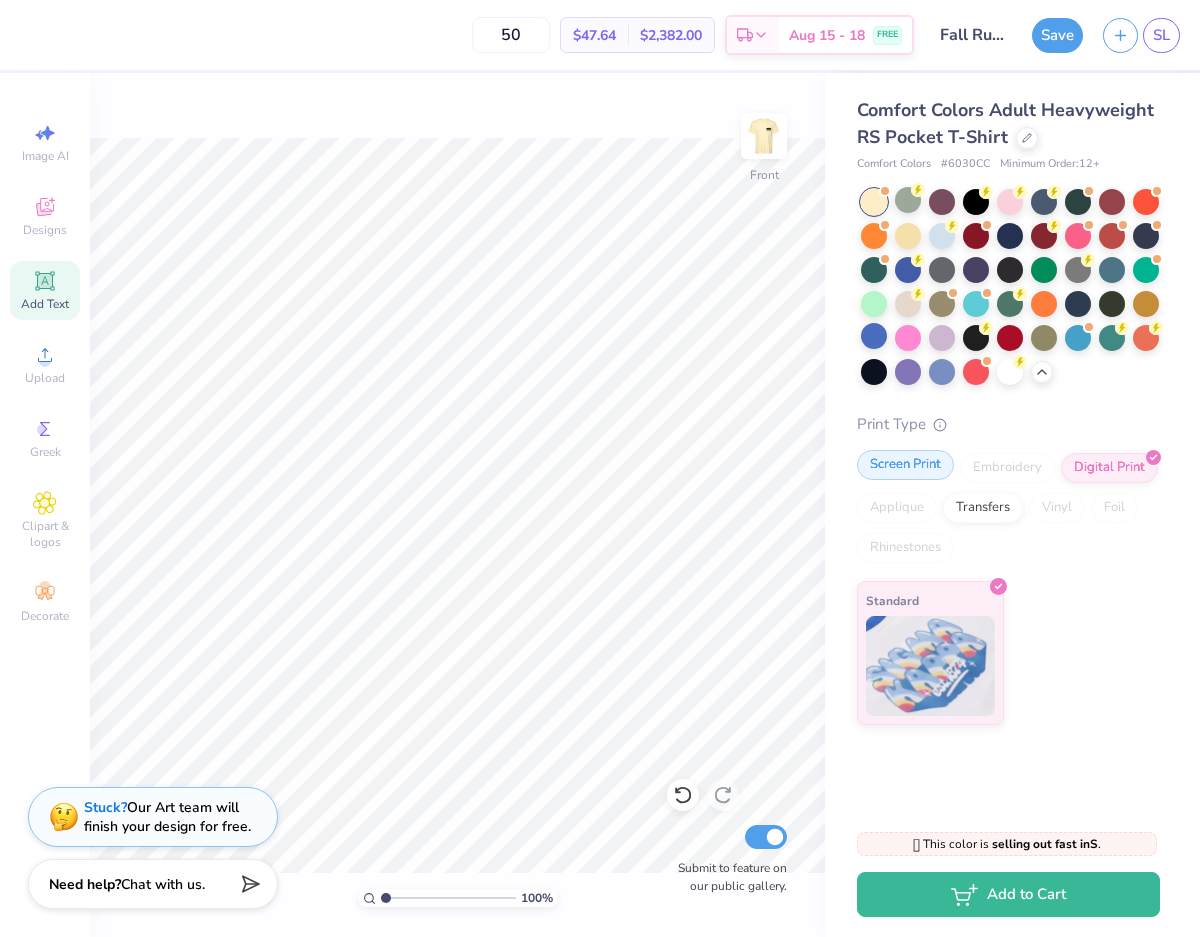 click on "Screen Print" at bounding box center (905, 465) 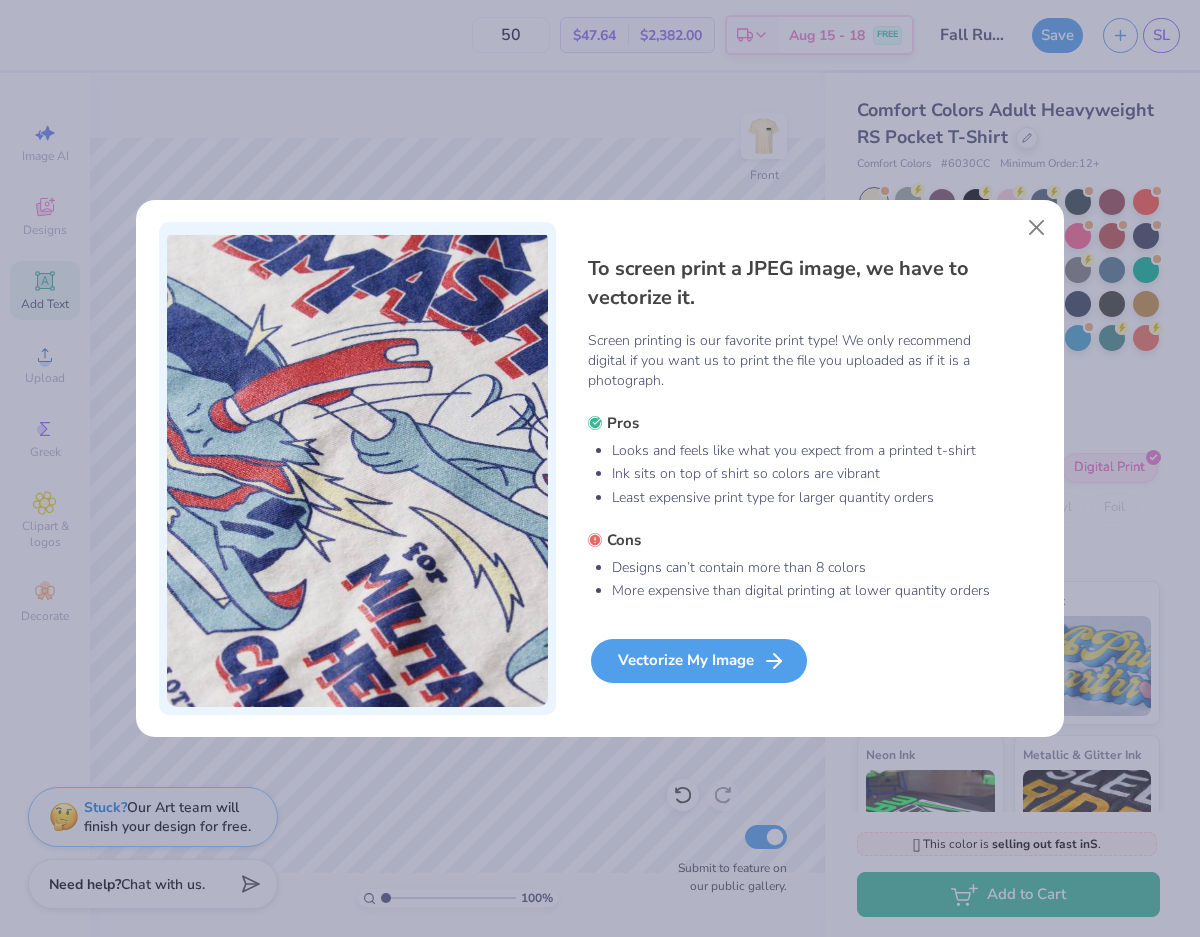 click on "Vectorize My Image" at bounding box center (699, 661) 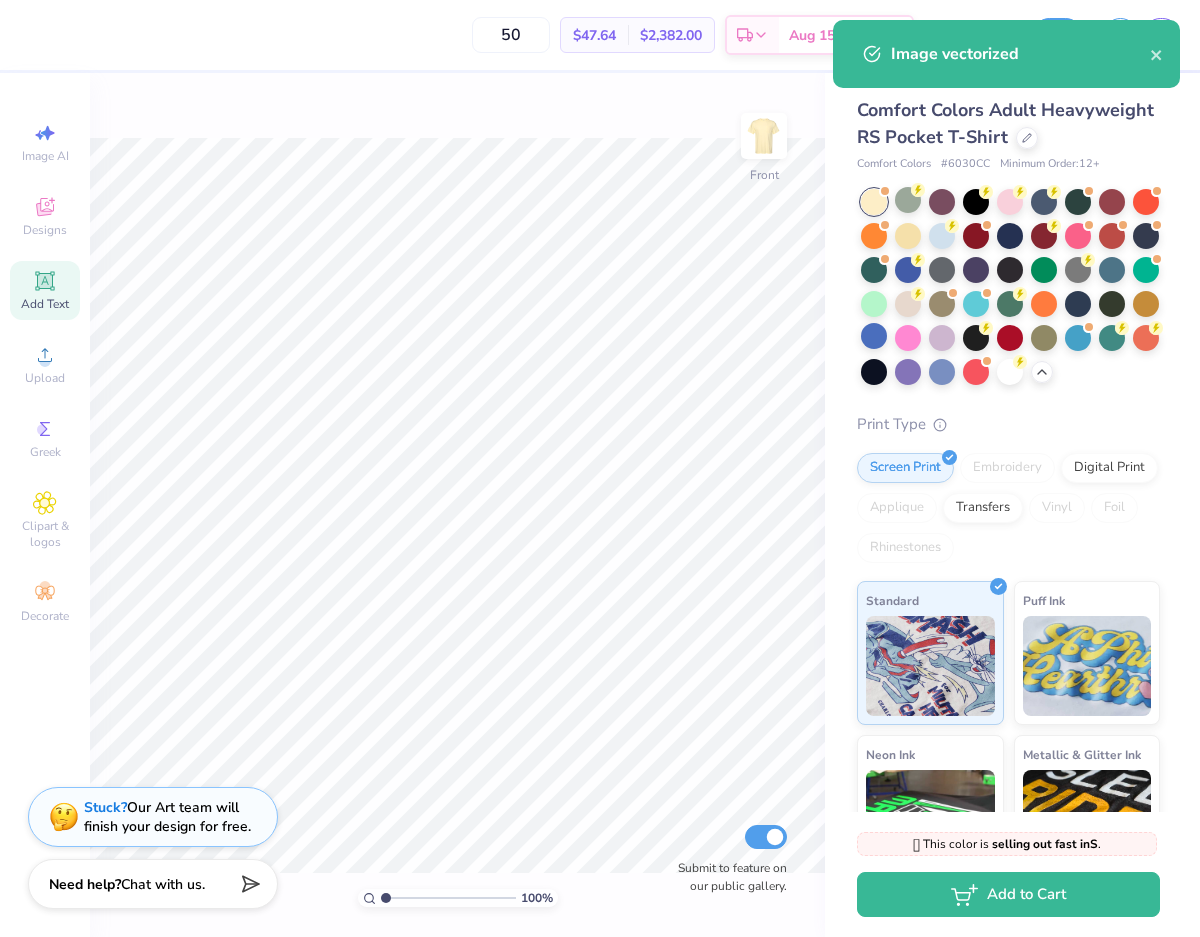 type on "x" 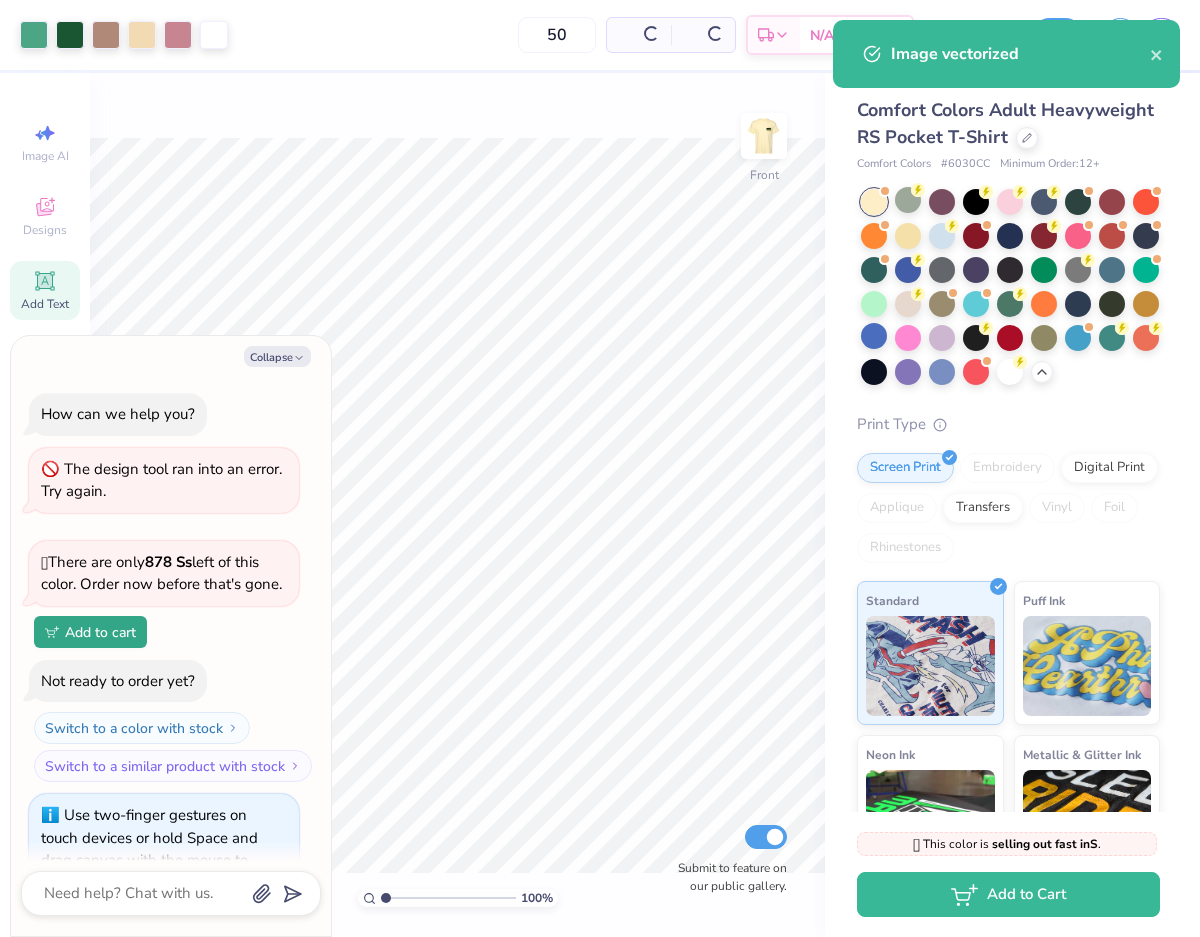 scroll, scrollTop: 1112, scrollLeft: 0, axis: vertical 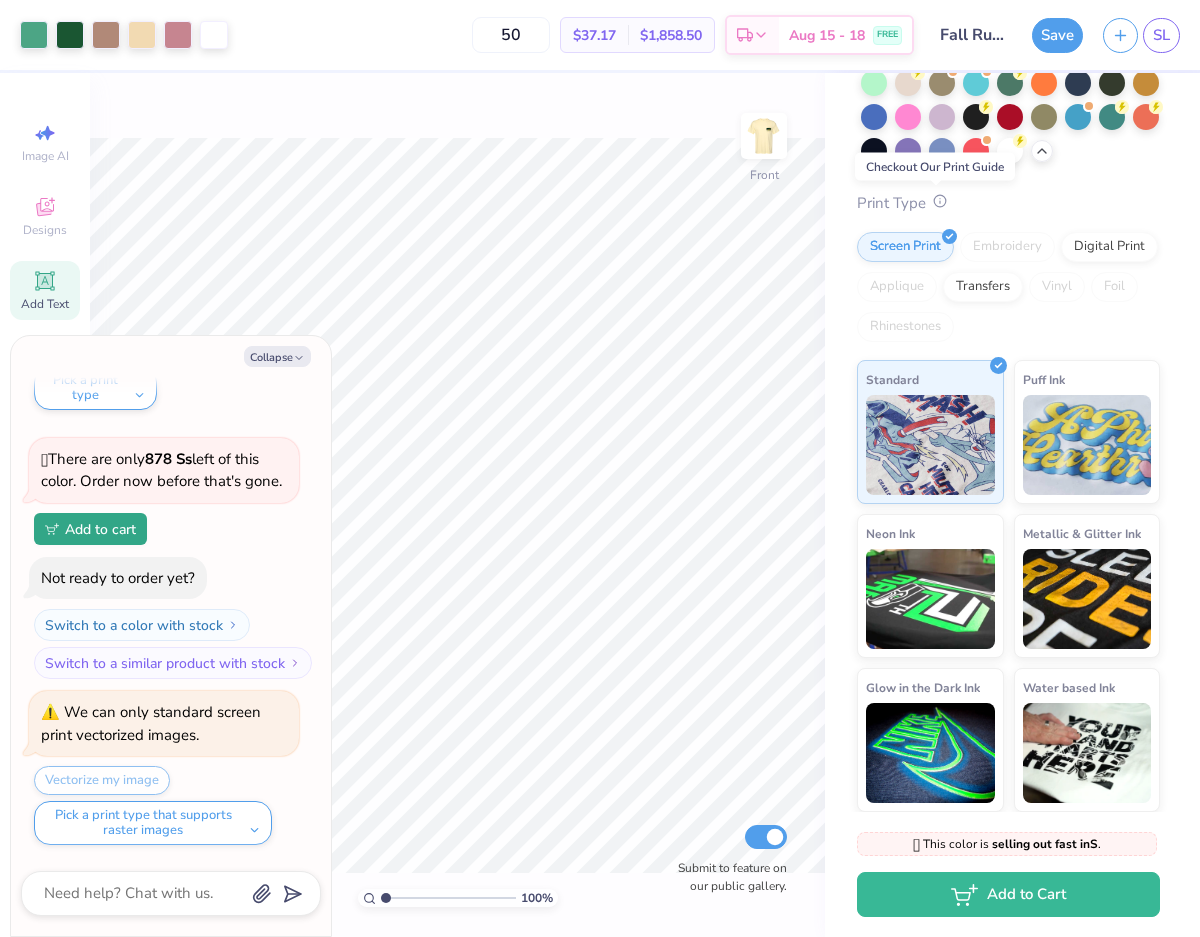 click 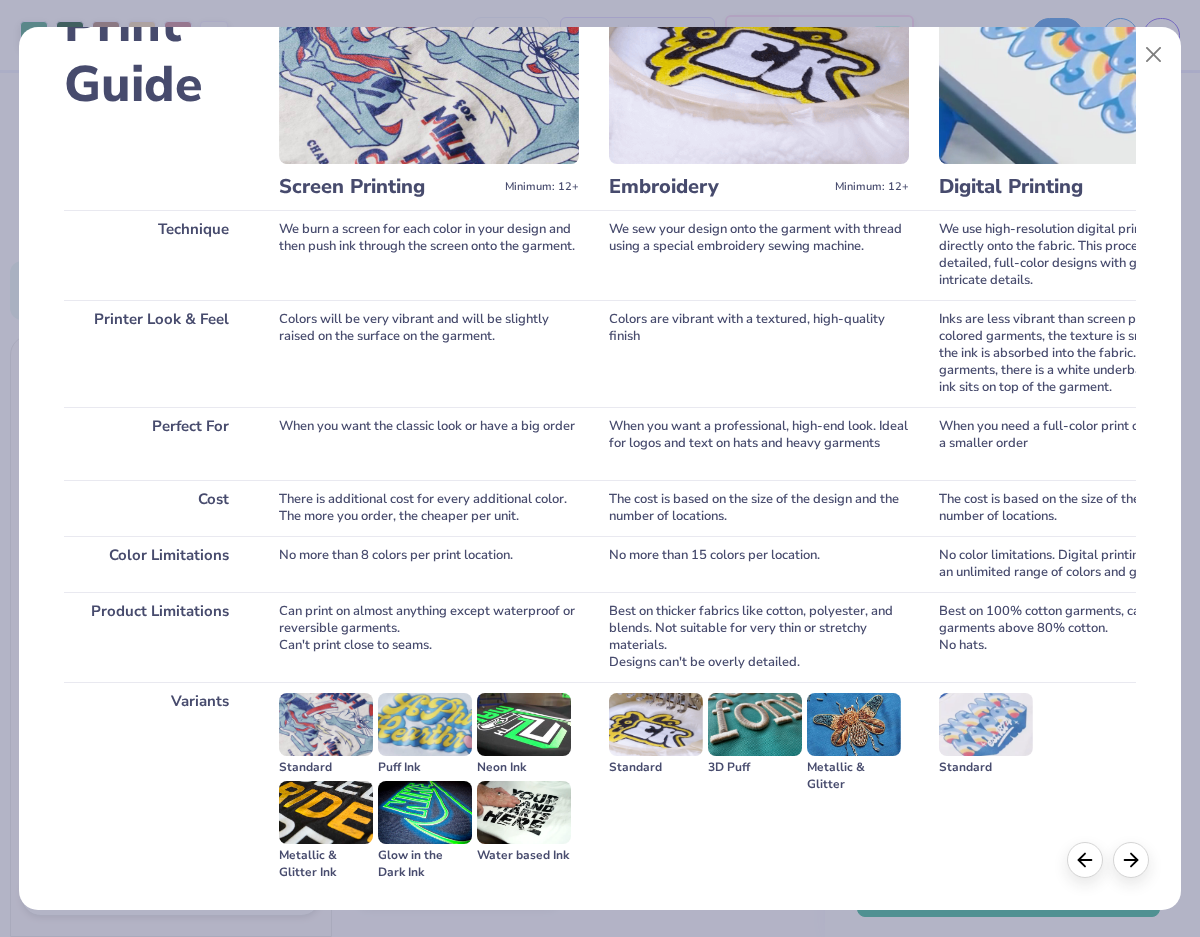 scroll, scrollTop: 132, scrollLeft: 0, axis: vertical 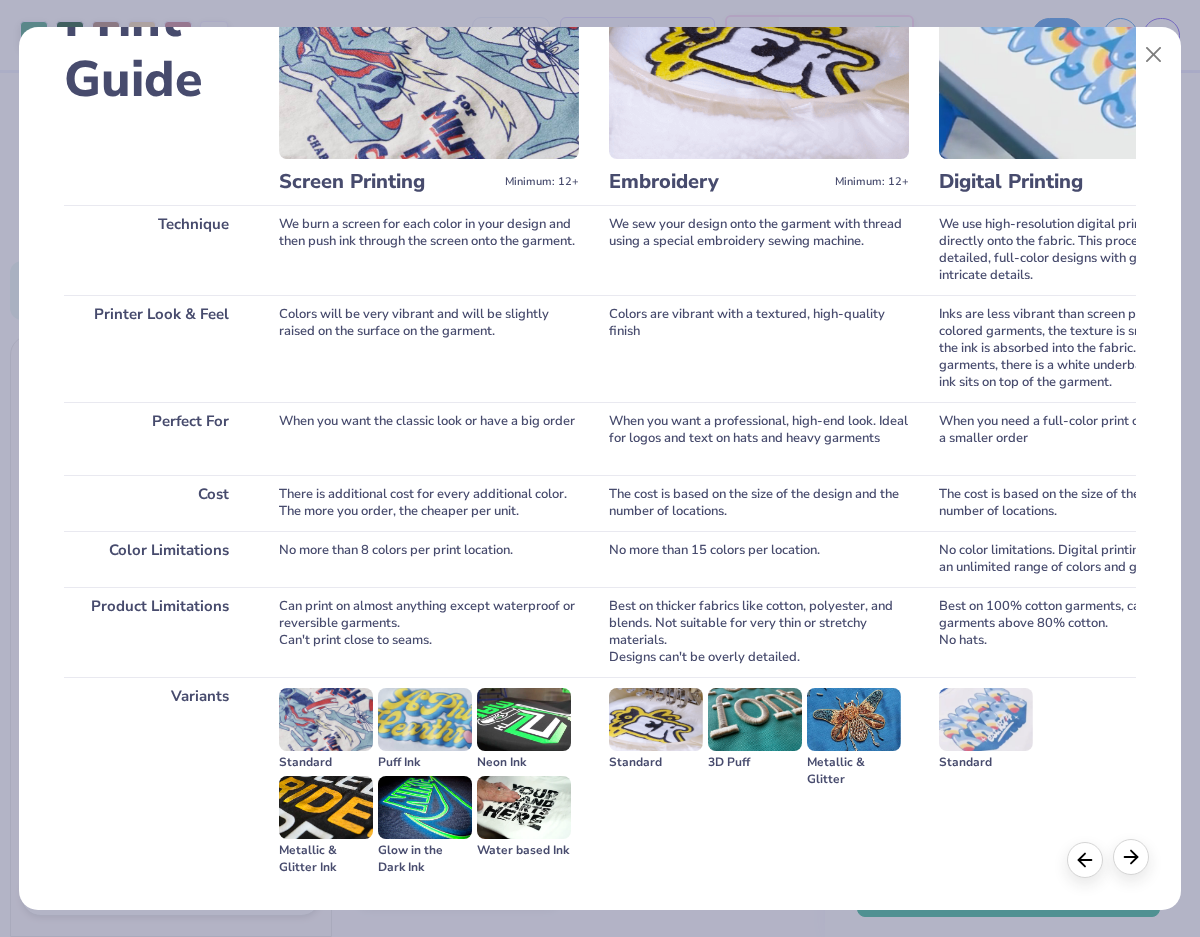 click at bounding box center (1131, 857) 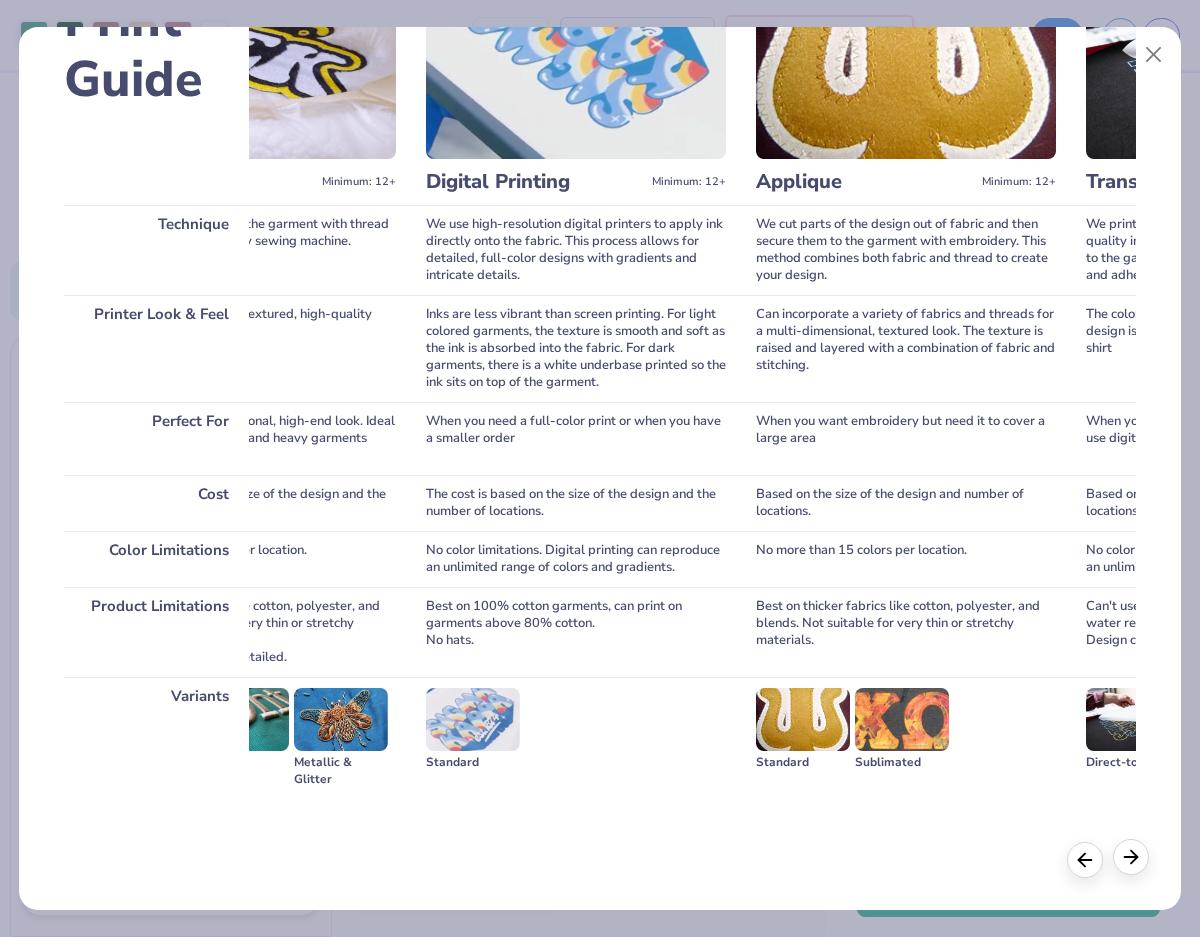 scroll, scrollTop: 0, scrollLeft: 536, axis: horizontal 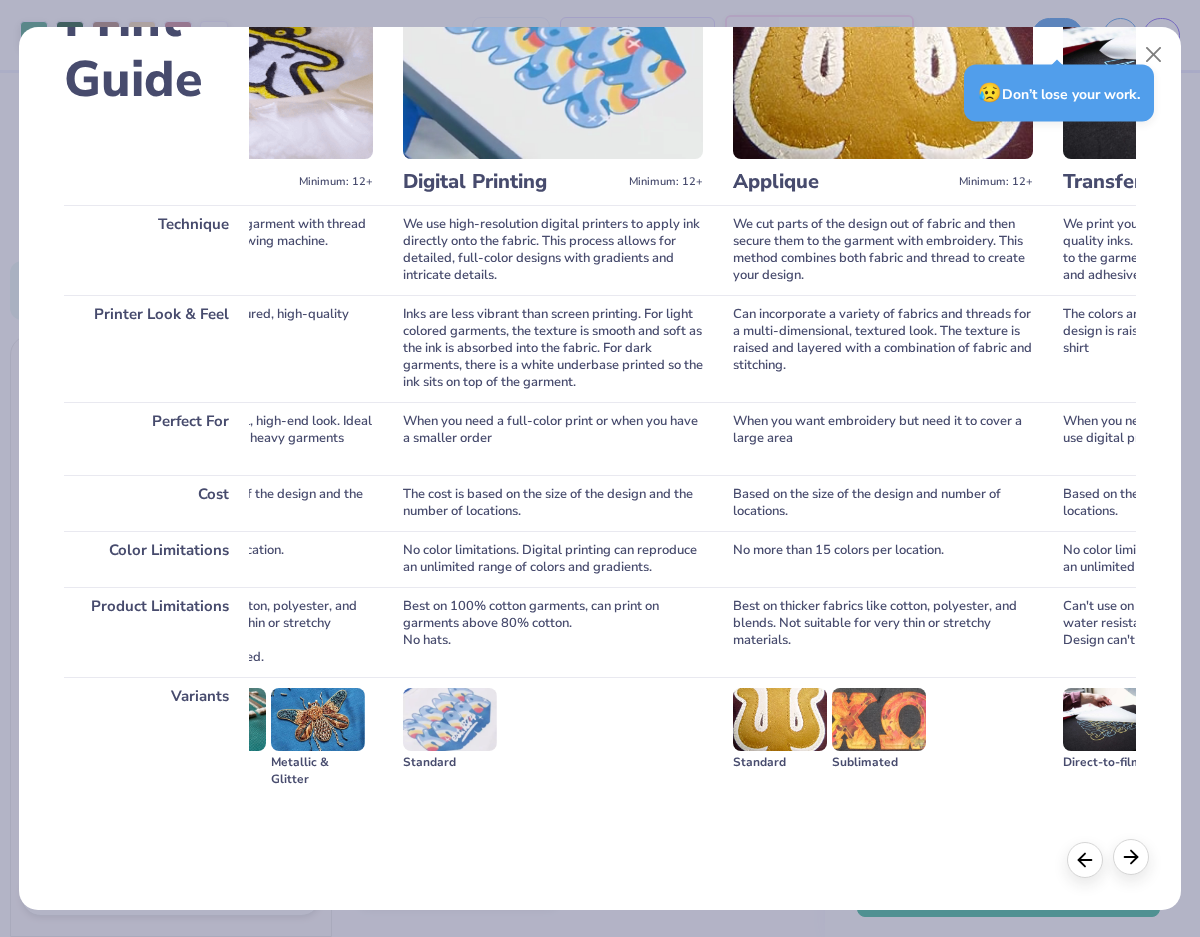 click 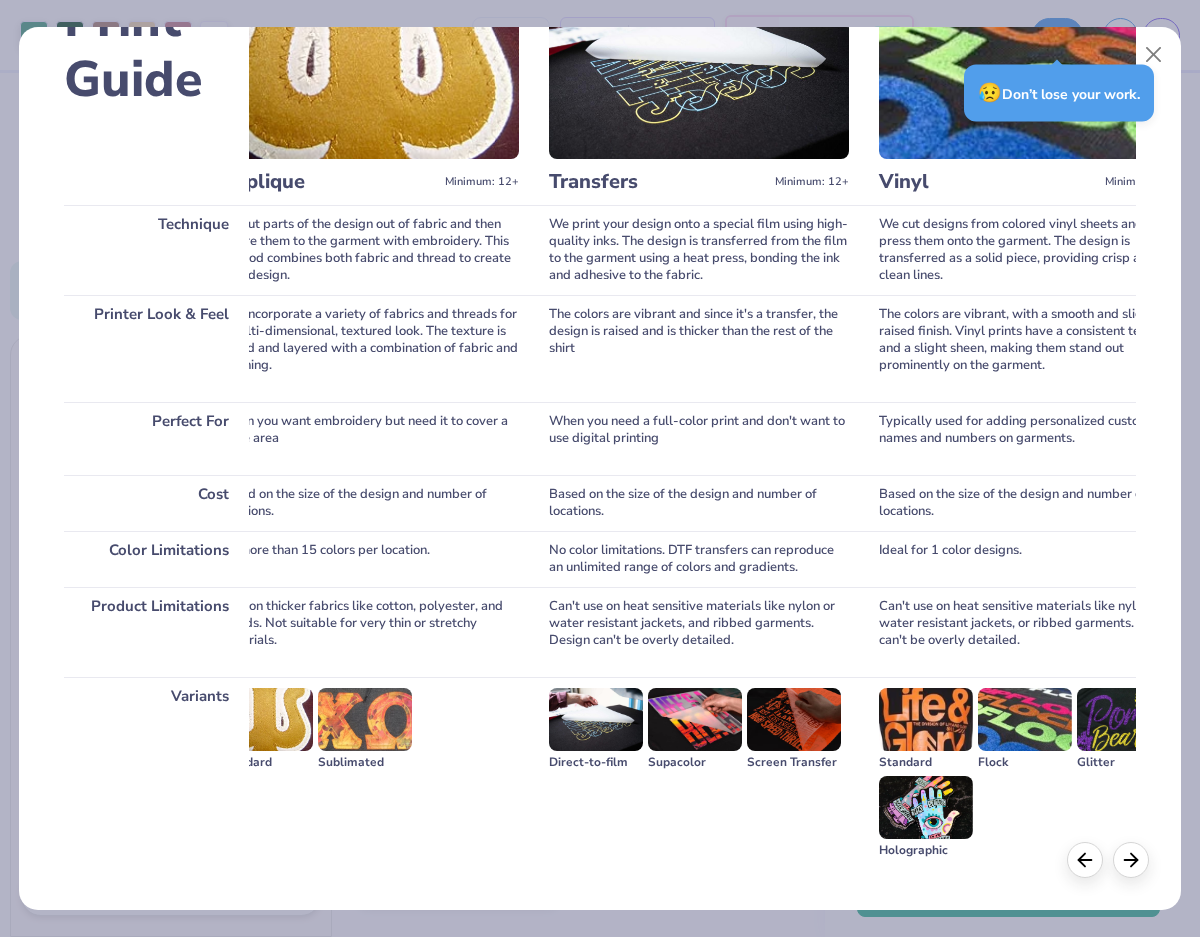 scroll, scrollTop: 0, scrollLeft: 1072, axis: horizontal 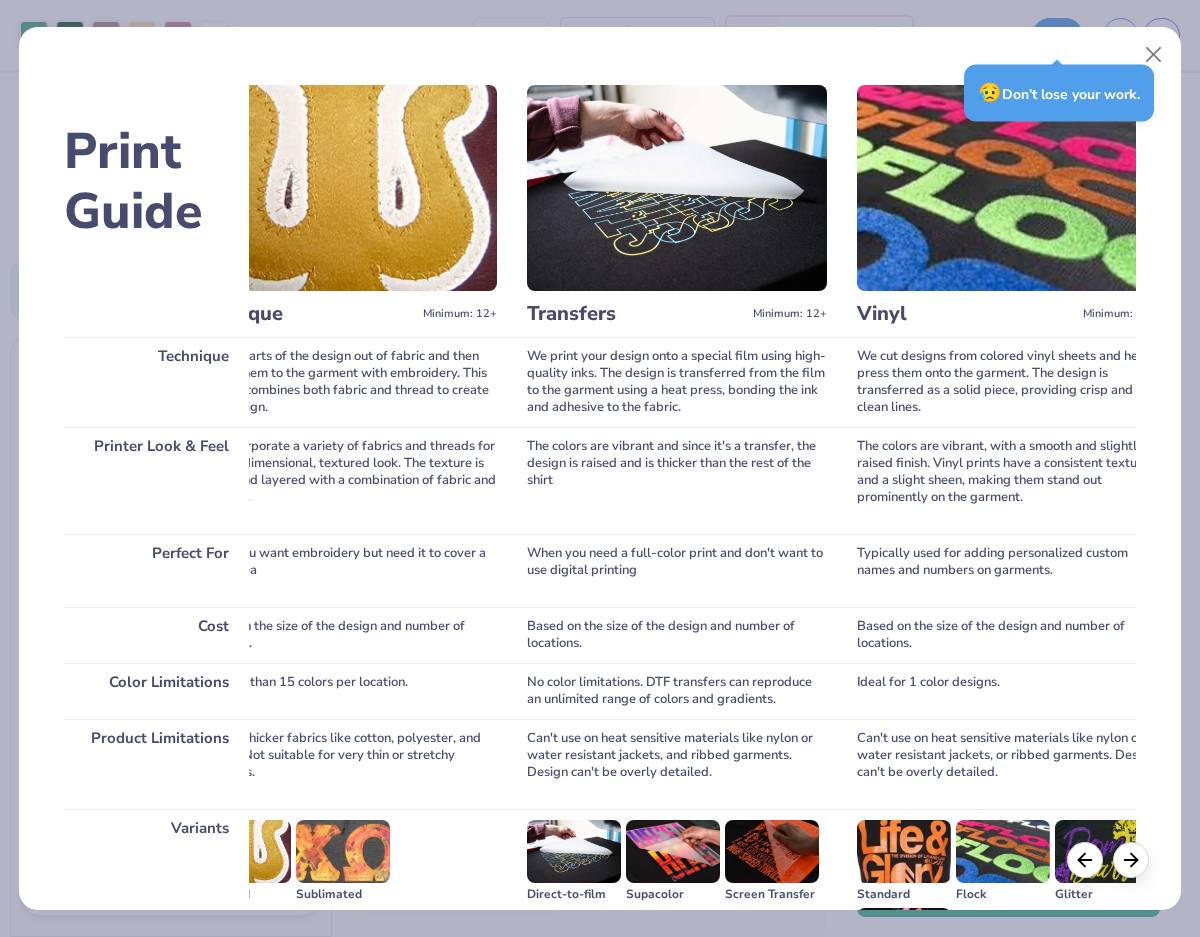 click at bounding box center [677, 188] 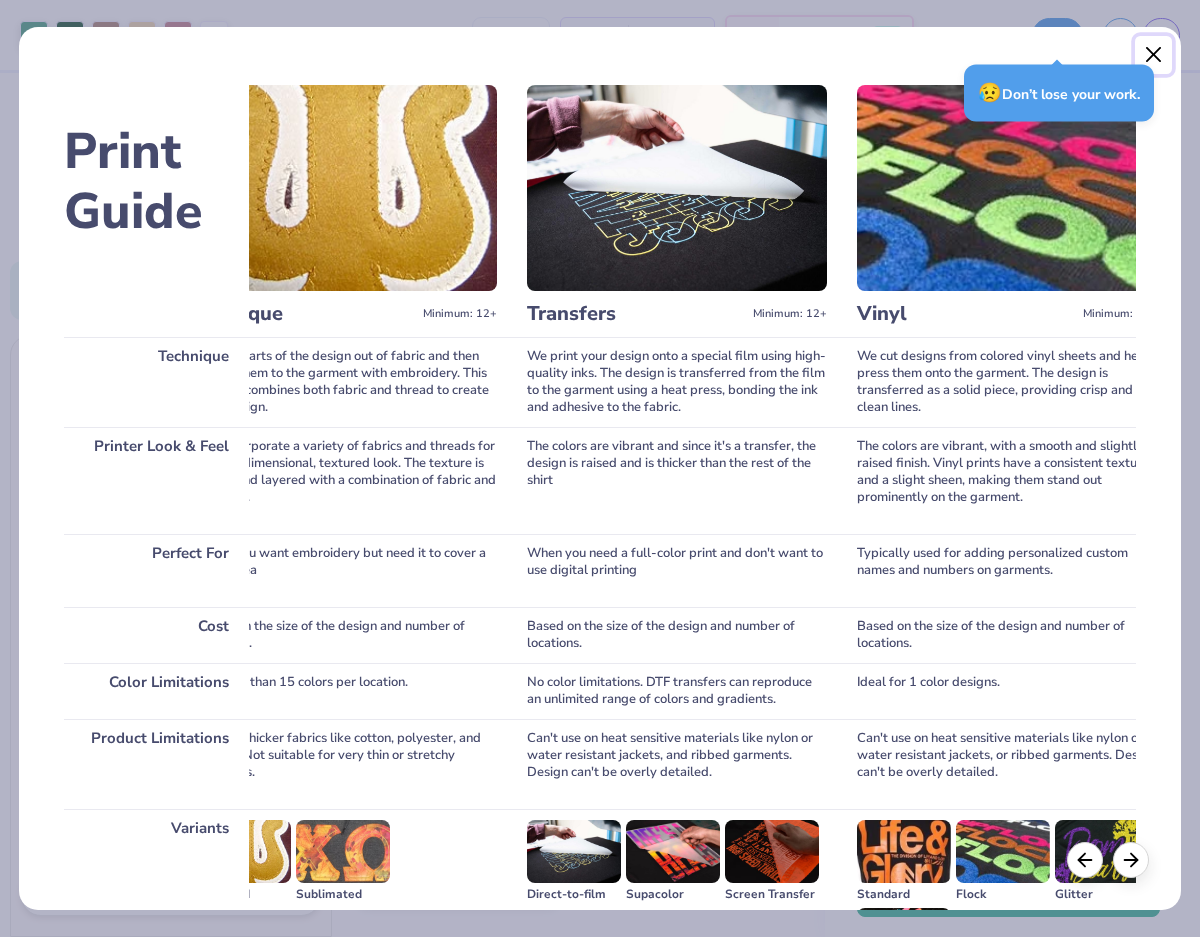 click at bounding box center (1154, 55) 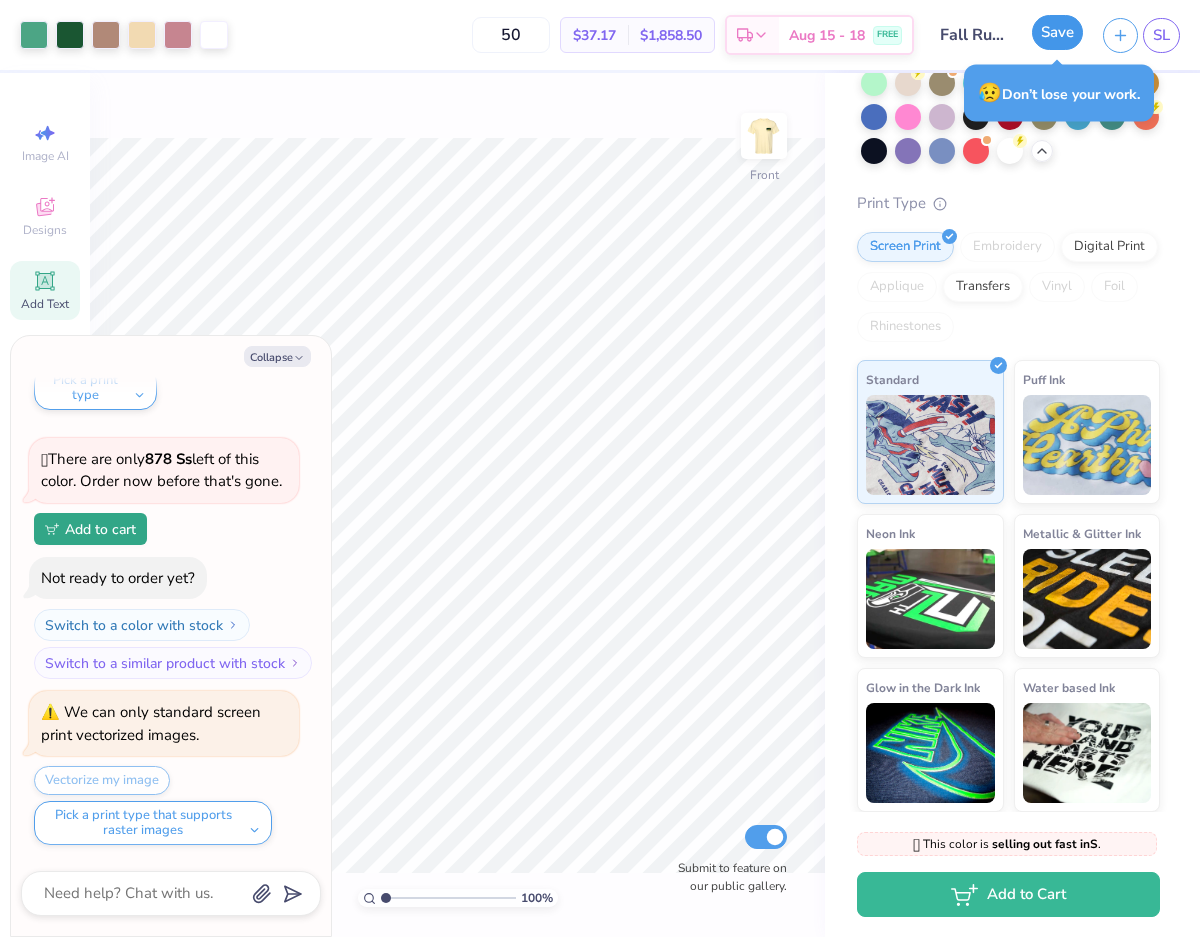 click on "Save" at bounding box center [1057, 32] 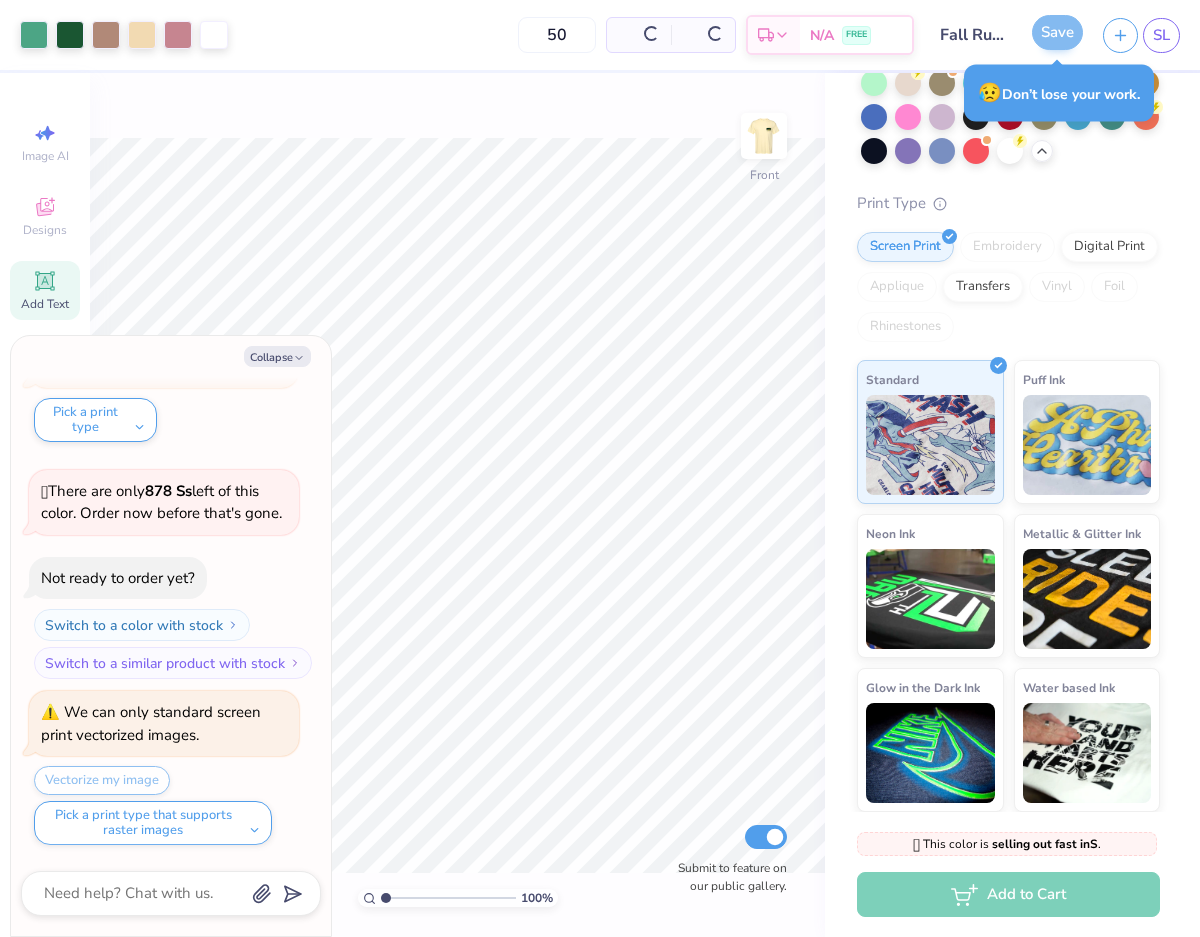 scroll, scrollTop: 1048, scrollLeft: 0, axis: vertical 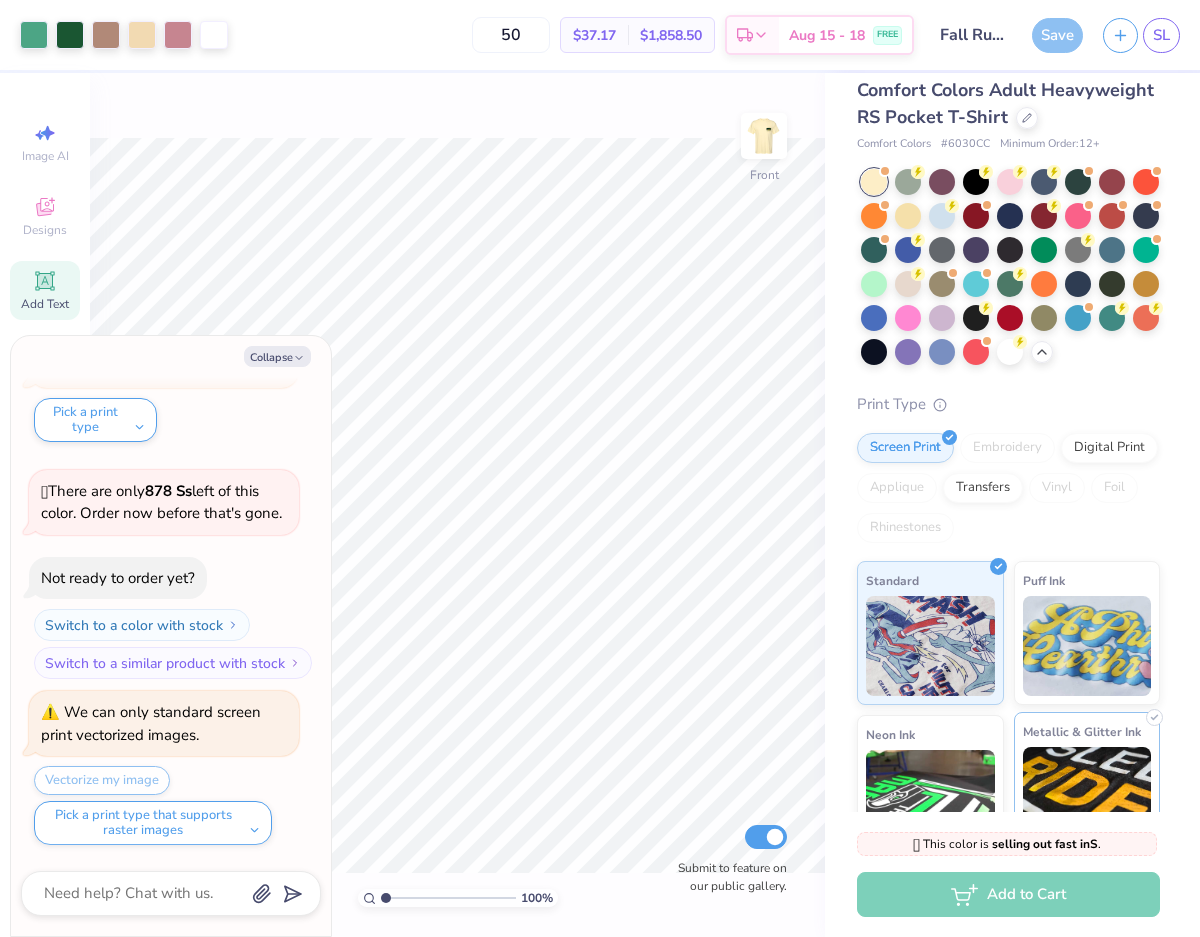 click on "Transfers" at bounding box center (983, 488) 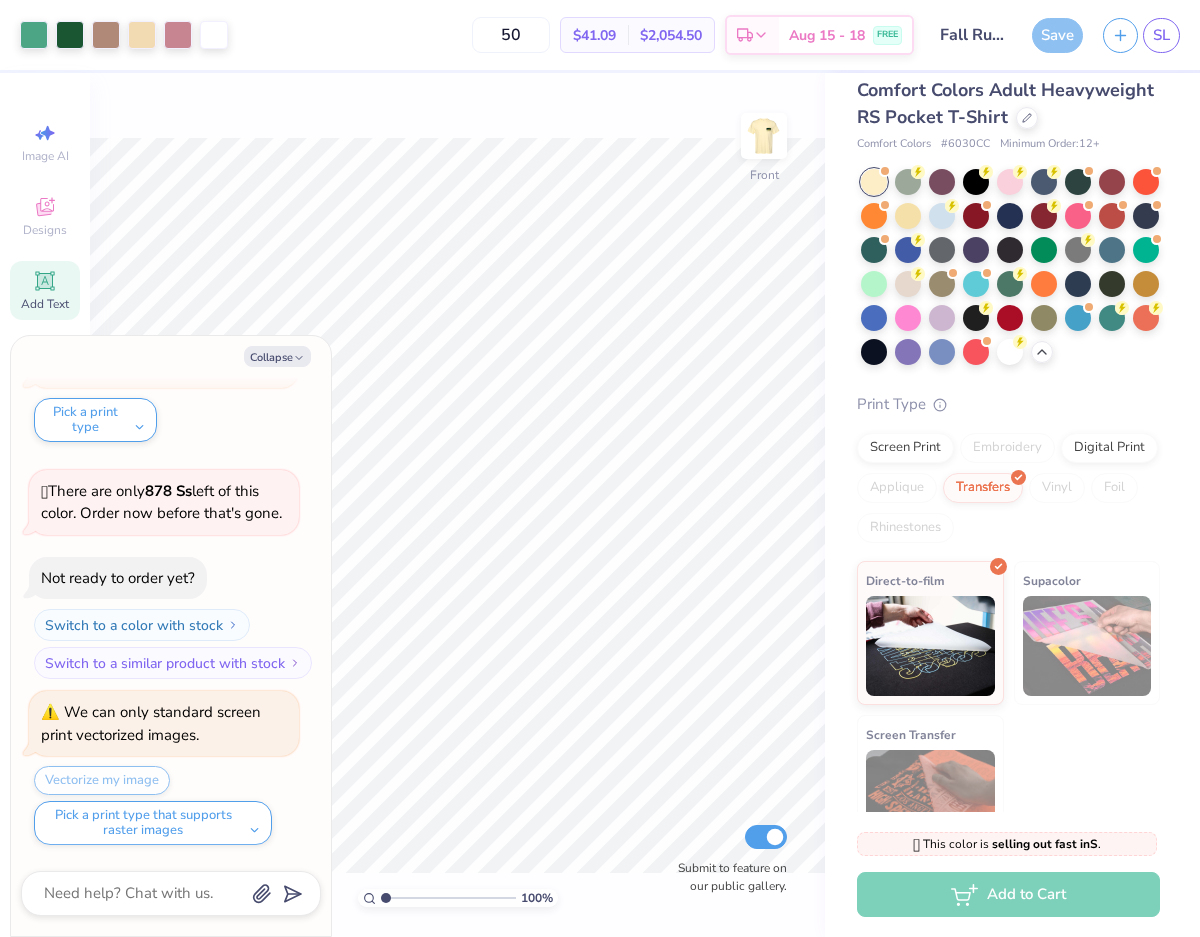 scroll, scrollTop: 53, scrollLeft: 0, axis: vertical 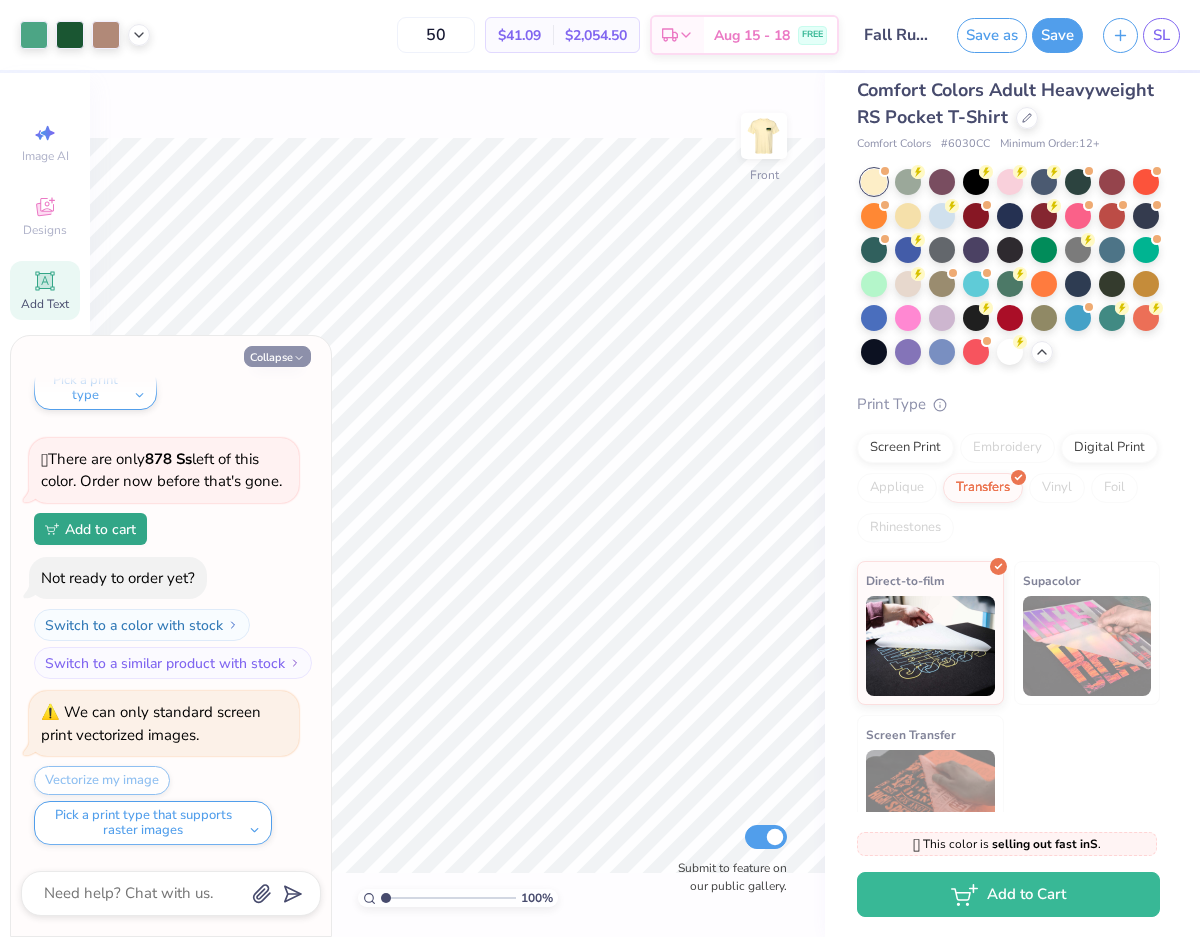 click on "Collapse" at bounding box center [277, 356] 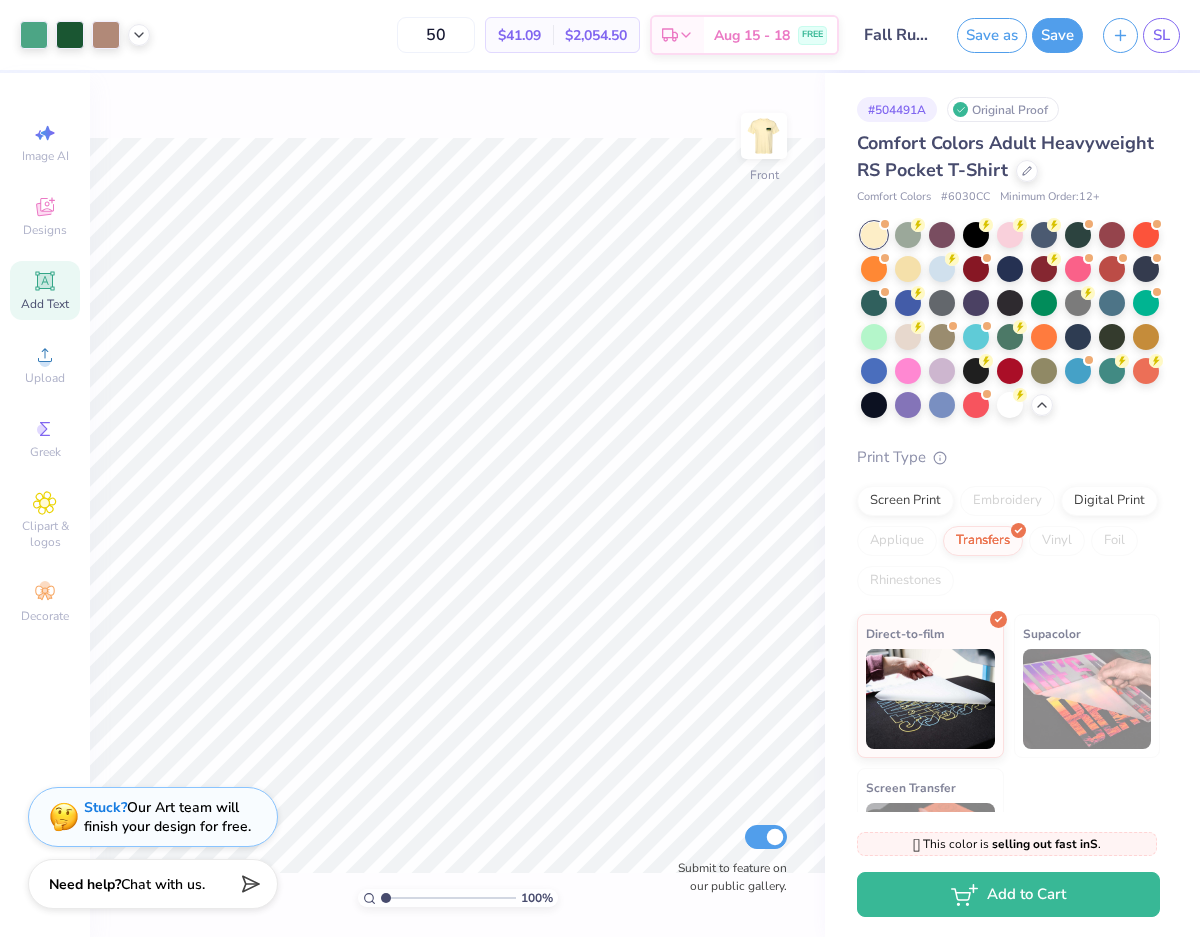 scroll, scrollTop: 0, scrollLeft: 0, axis: both 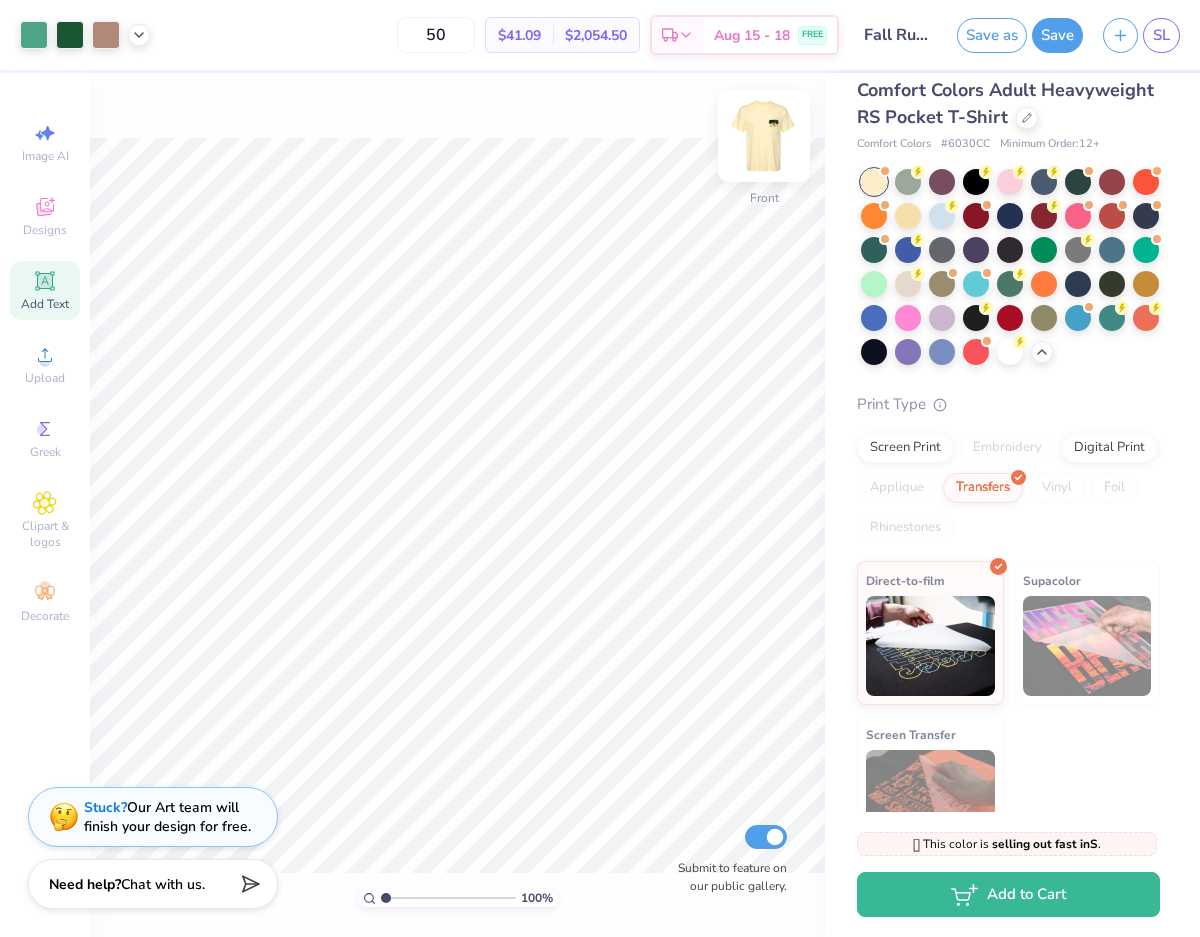 click at bounding box center (764, 136) 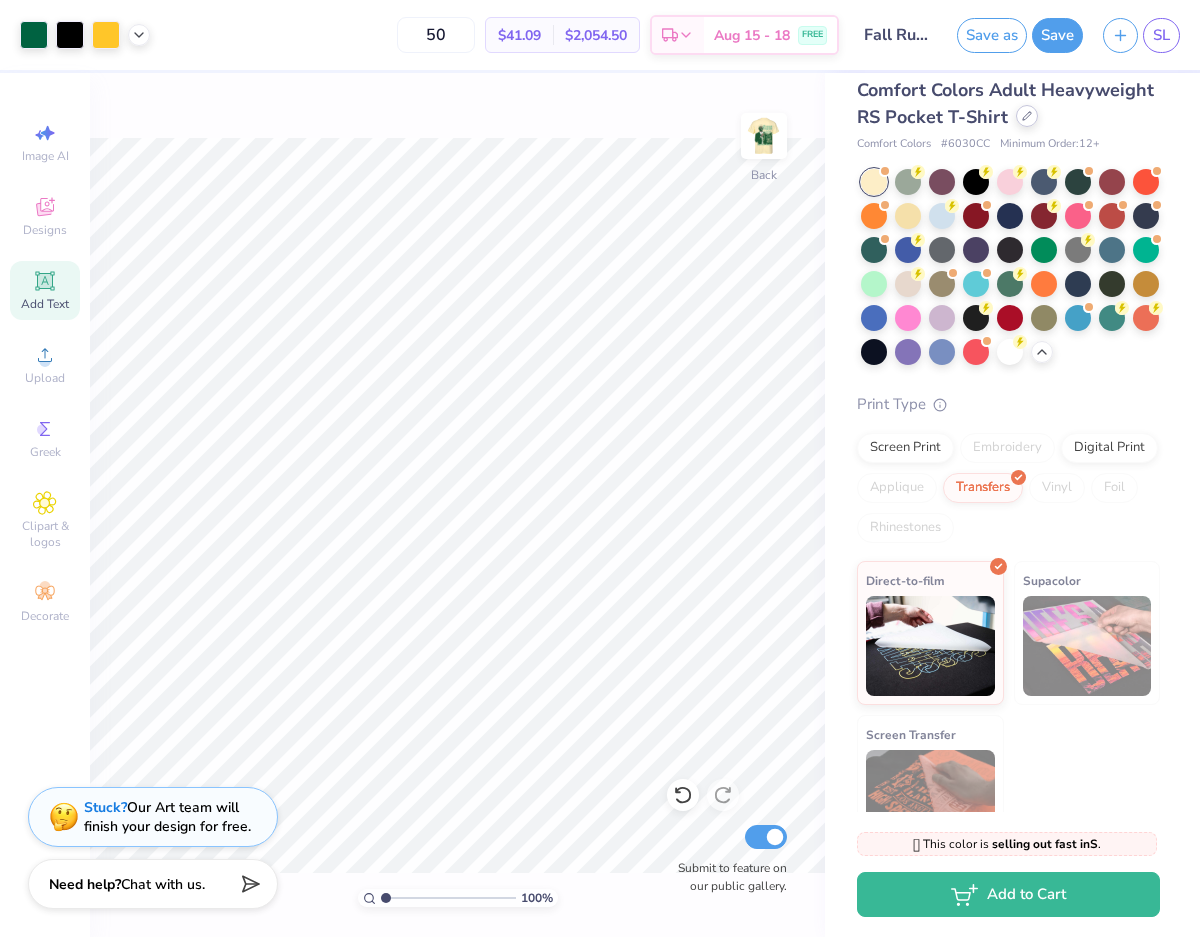 click 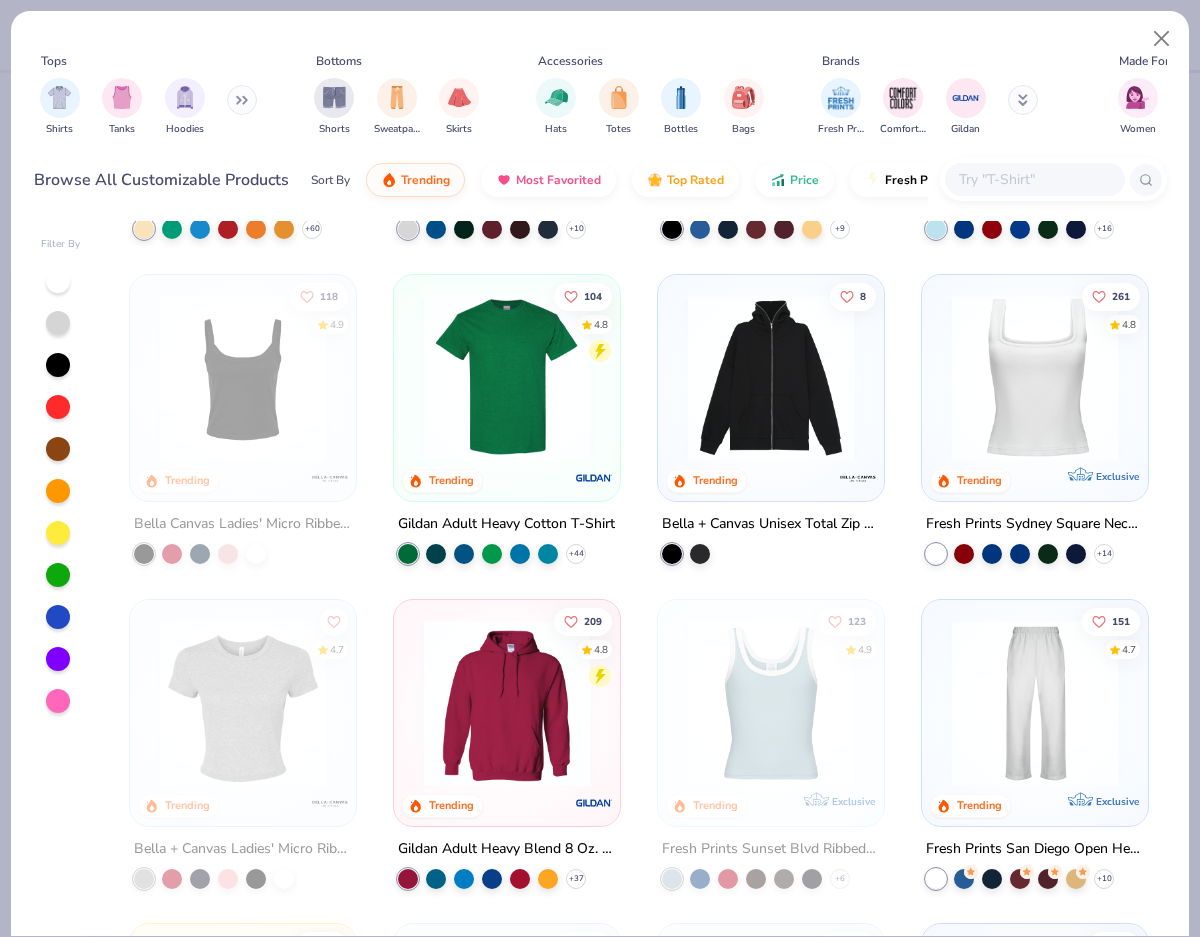 scroll, scrollTop: 269, scrollLeft: 0, axis: vertical 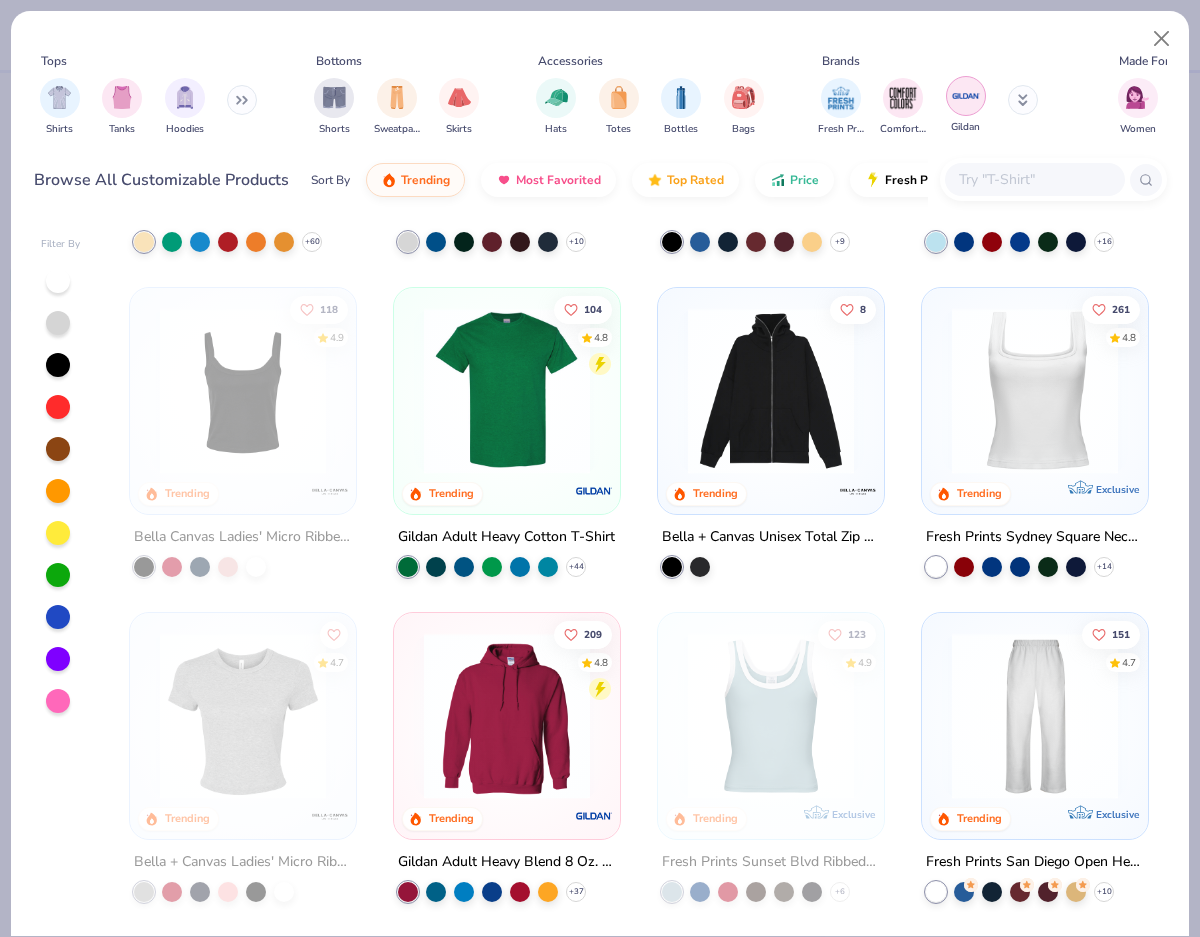 click at bounding box center (966, 96) 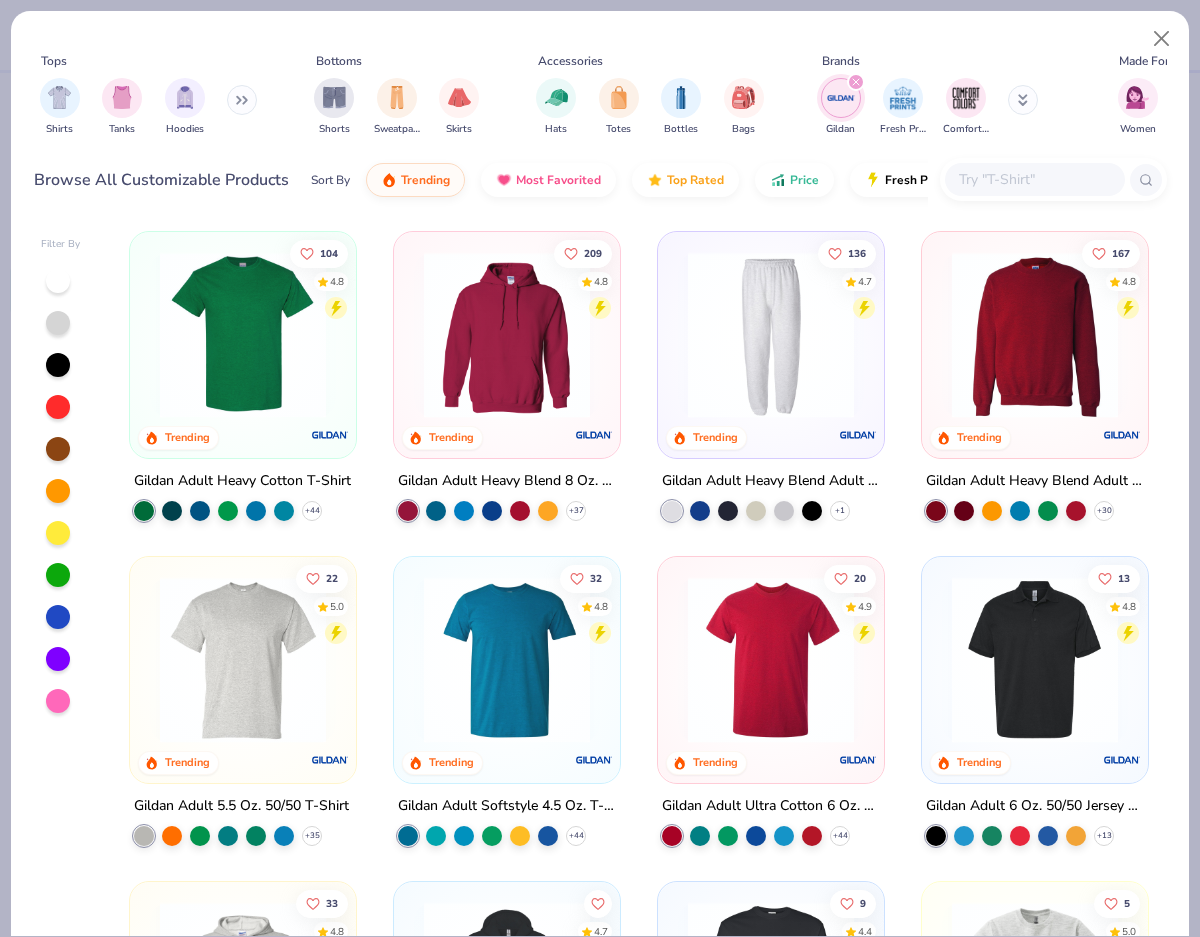 click 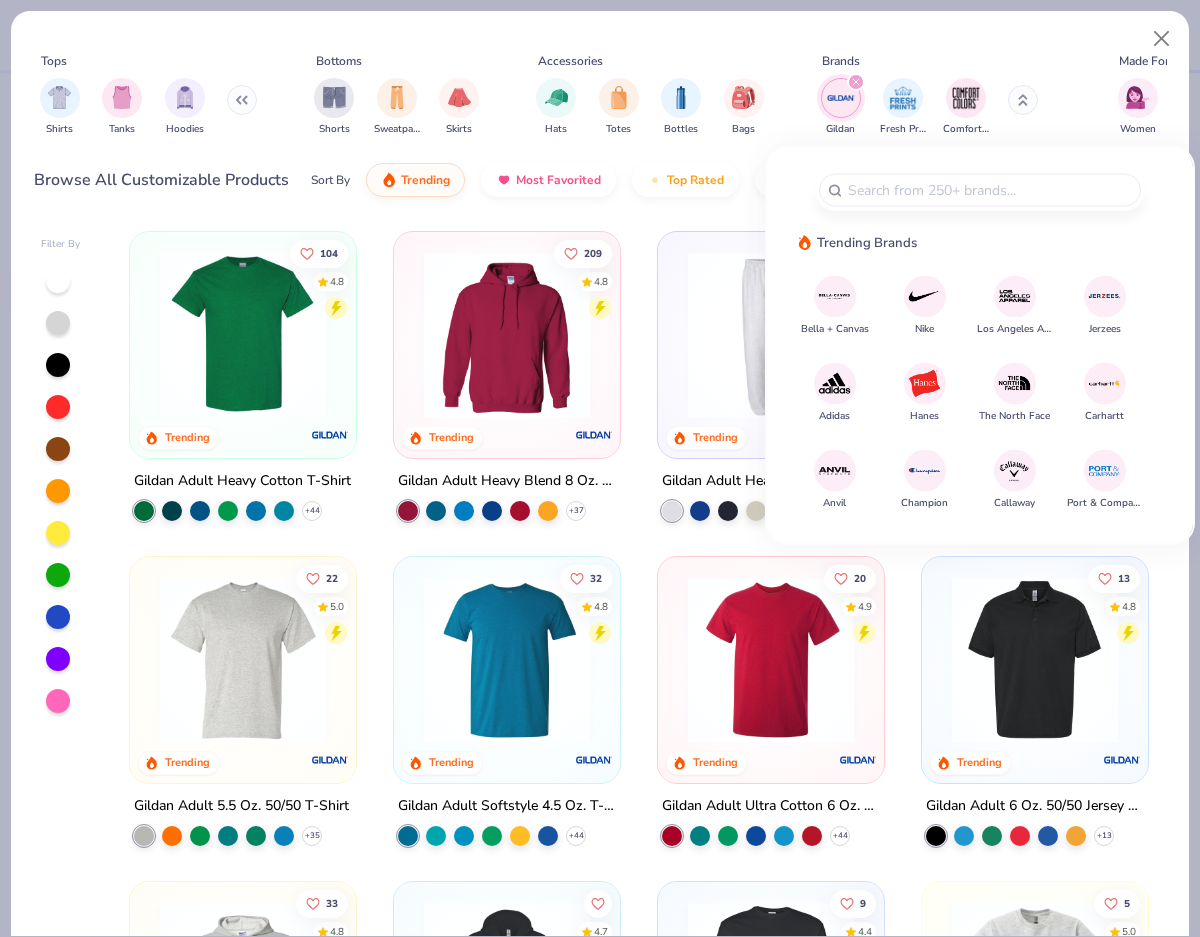 click 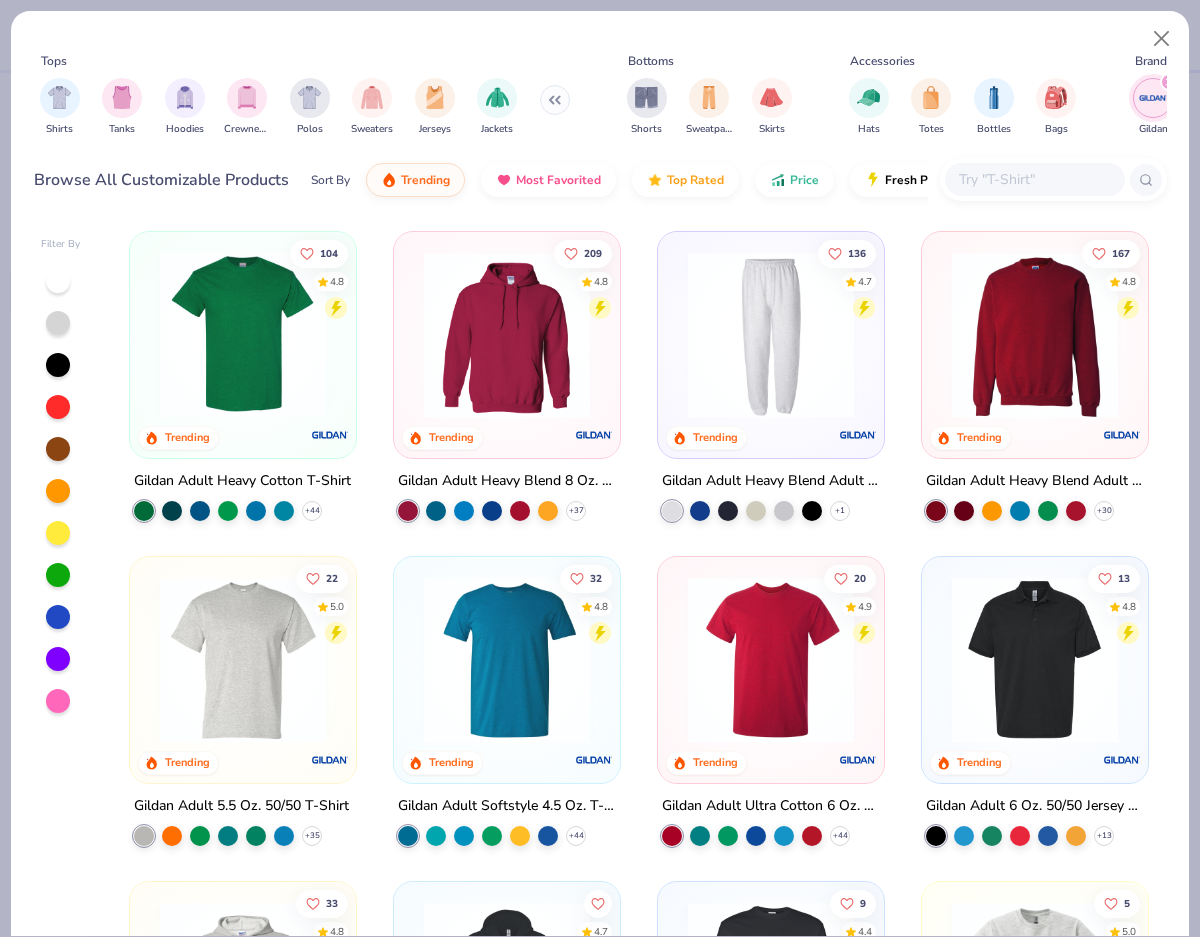 click on "Tops Shirts Tanks Hoodies Crewnecks Polos Sweaters Jerseys Jackets Bottoms Shorts Sweatpants Skirts Accessories Hats Totes Bottles Bags Brands Gildan Fresh Prints Comfort Colors Made For Women Men Unisex Fits Cropped Slim Regular Oversized Styles Classic Sportswear Athleisure Minimums 12-17 18-23 24-35 Print Types Guide Embroidery Screen Print Patches" at bounding box center [600, 98] 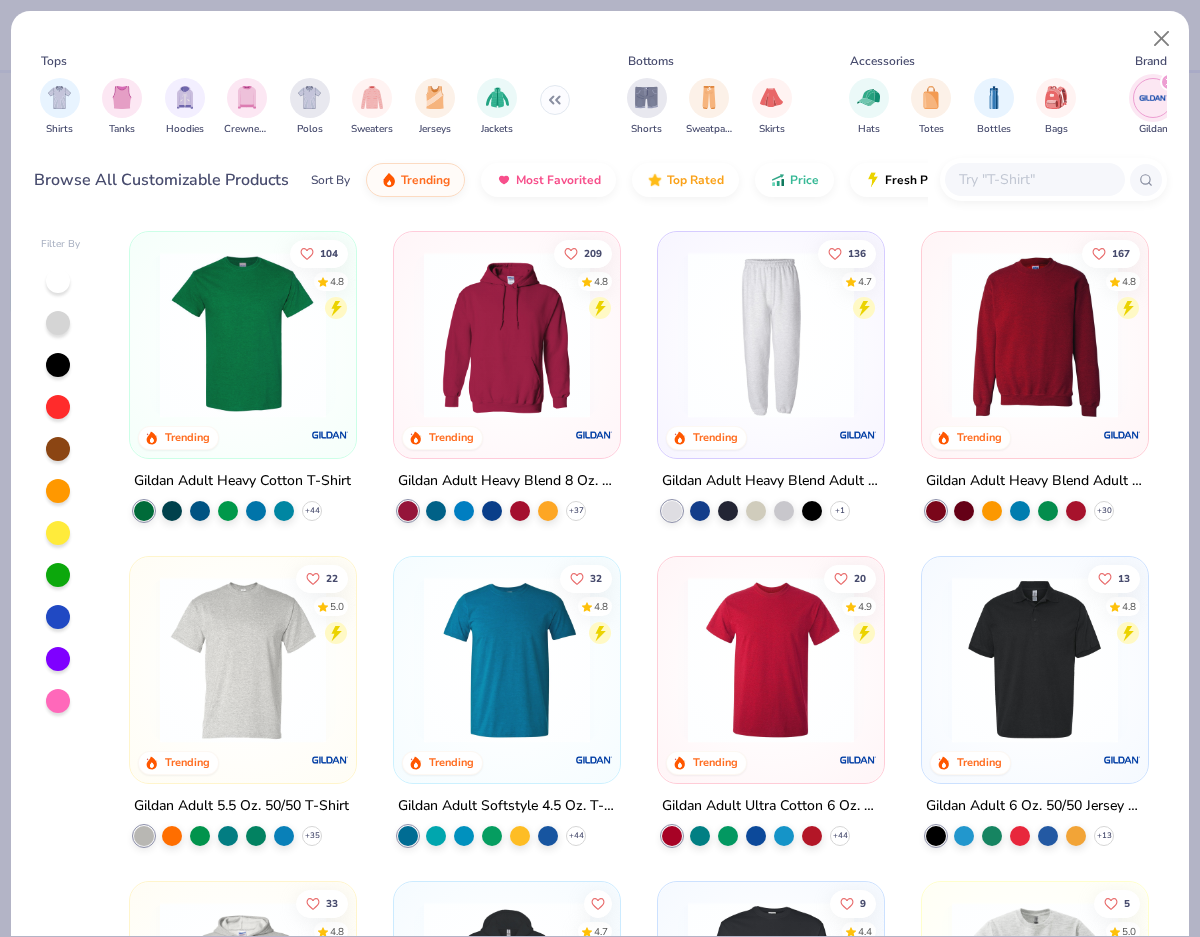 click 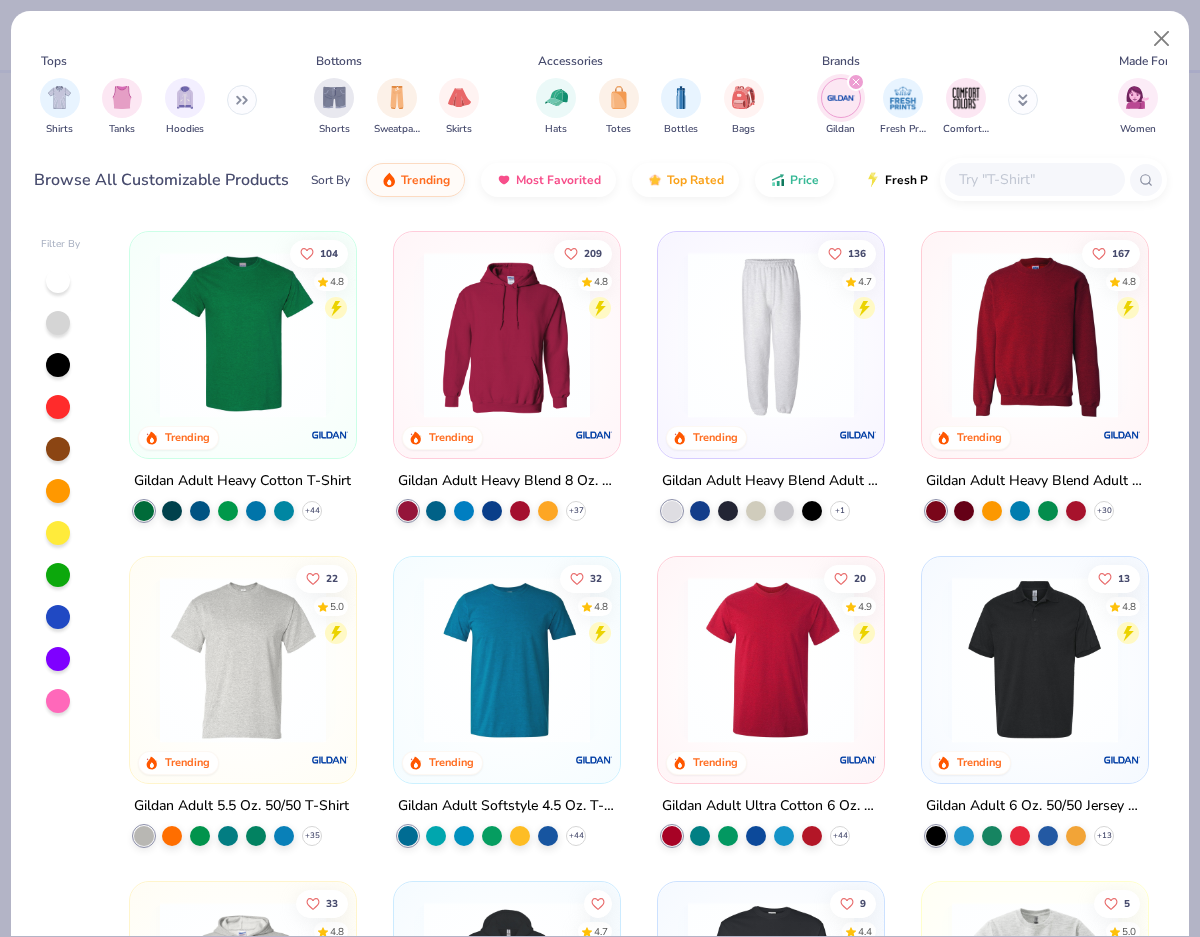 drag, startPoint x: 894, startPoint y: 168, endPoint x: 612, endPoint y: 158, distance: 282.17725 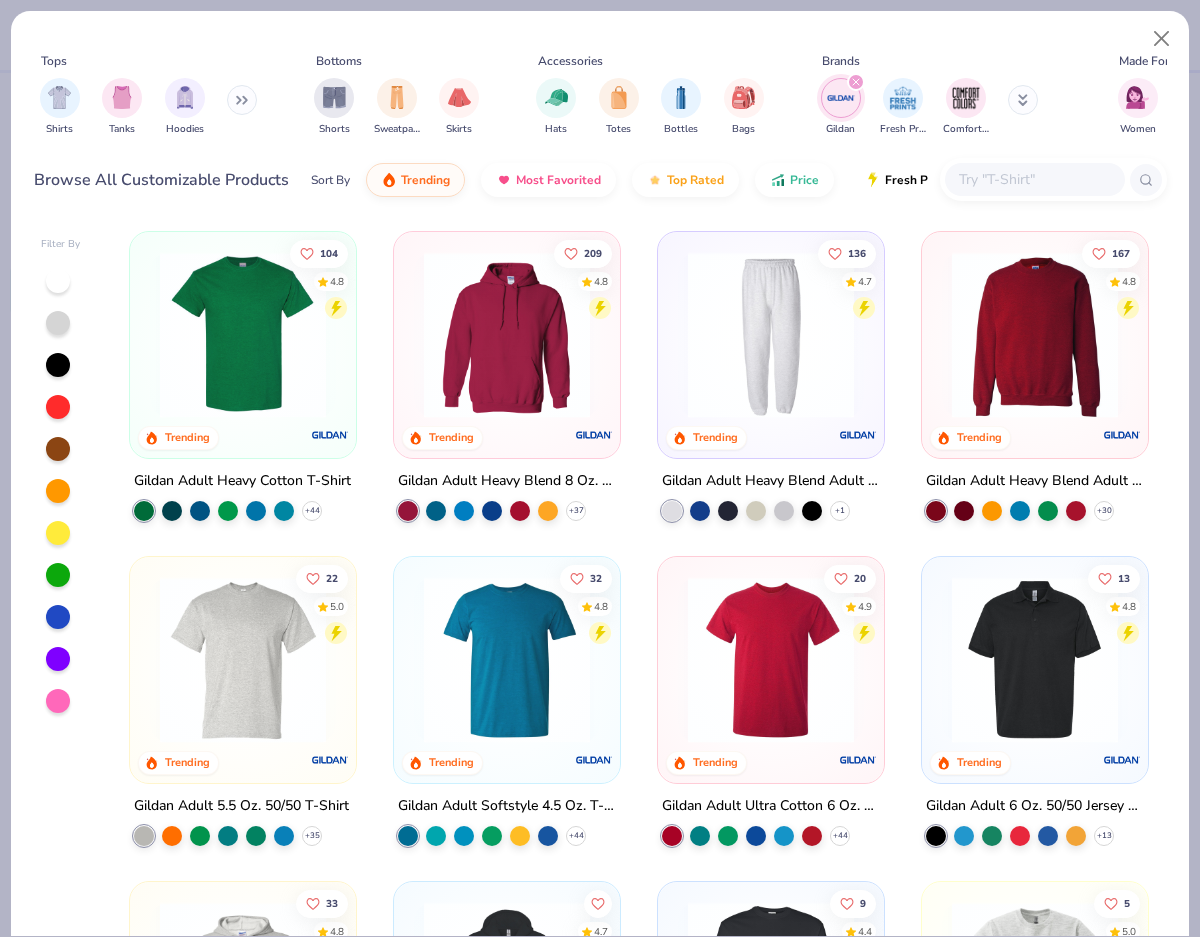 click on "Sort By Trending Most Favorited Top Rated Price Fresh Prints Flash 5 day delivery" at bounding box center (619, 180) 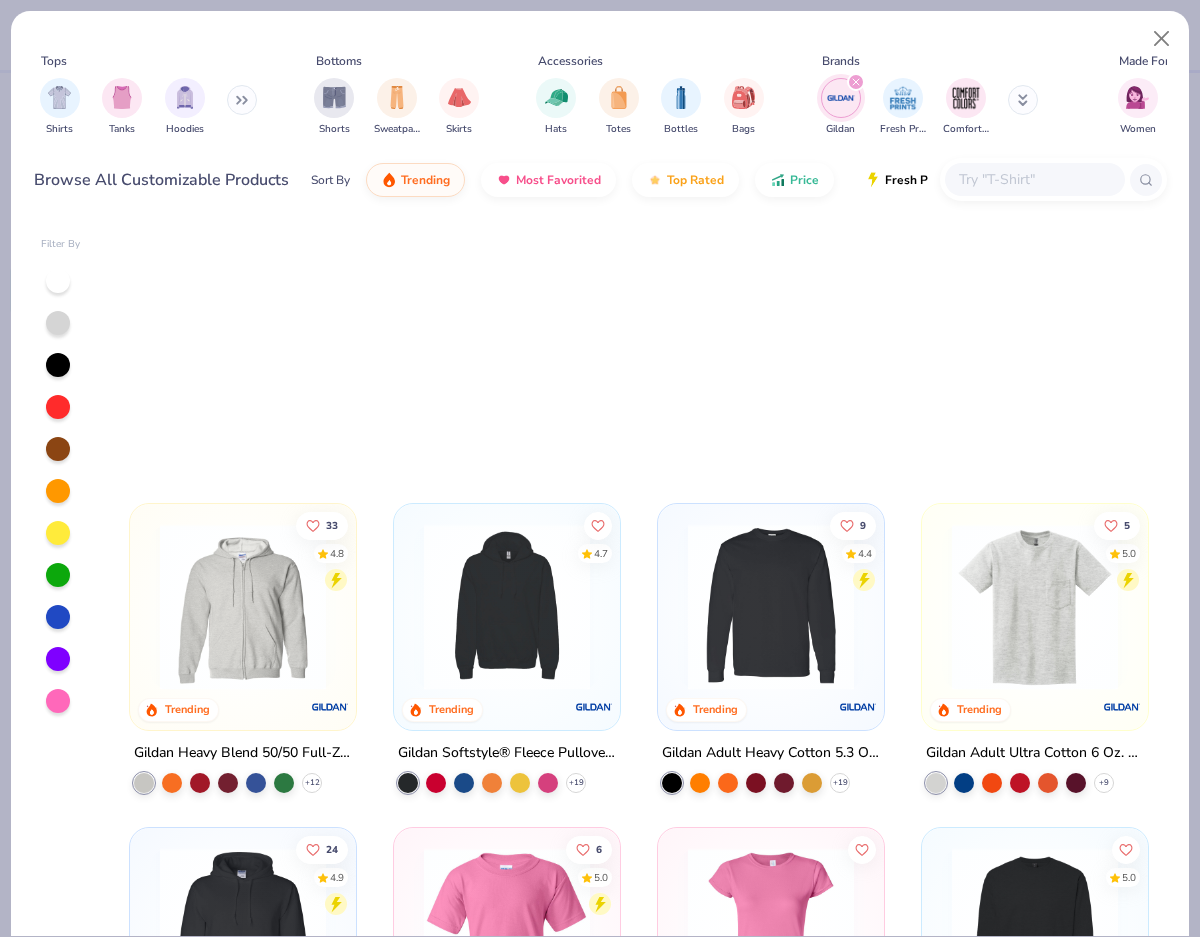 scroll, scrollTop: 0, scrollLeft: 0, axis: both 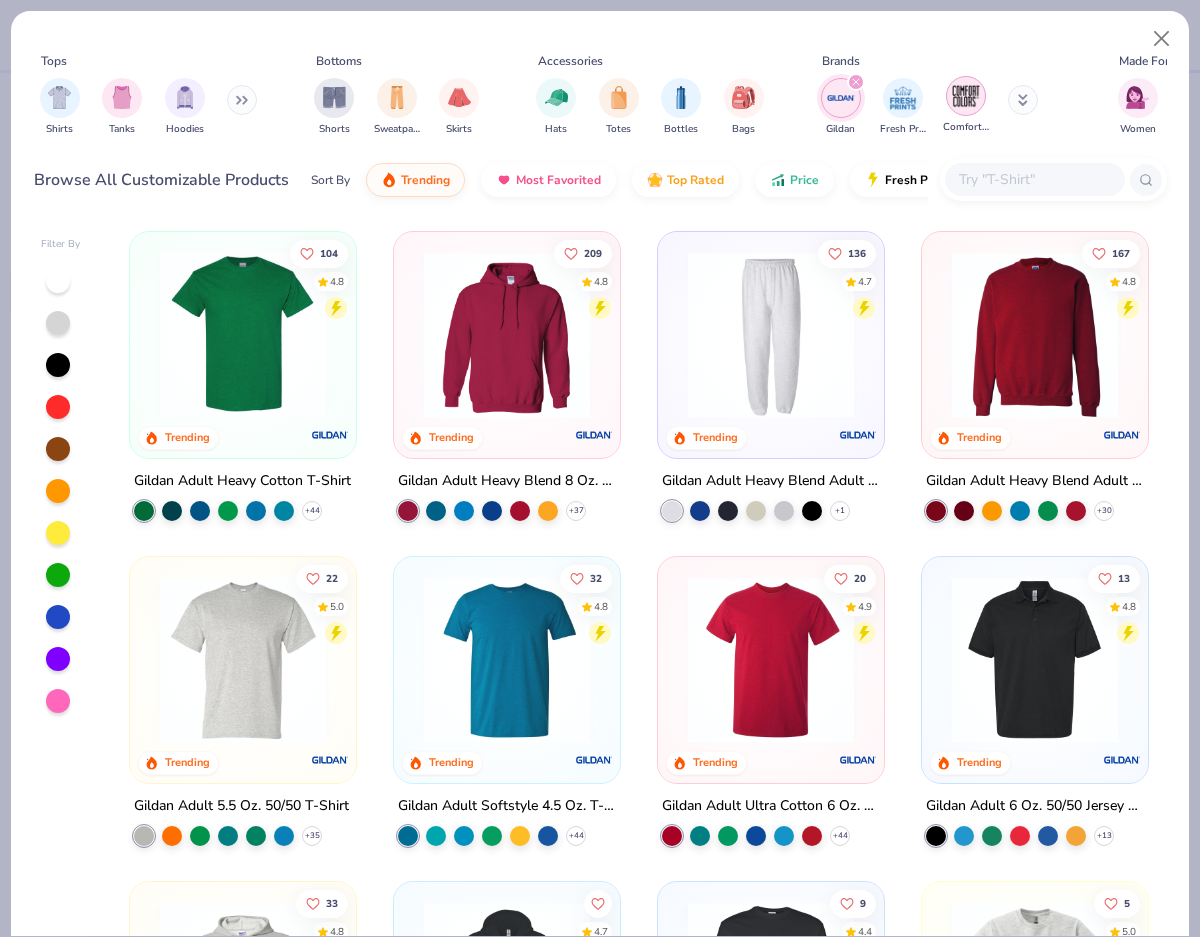 click at bounding box center (966, 96) 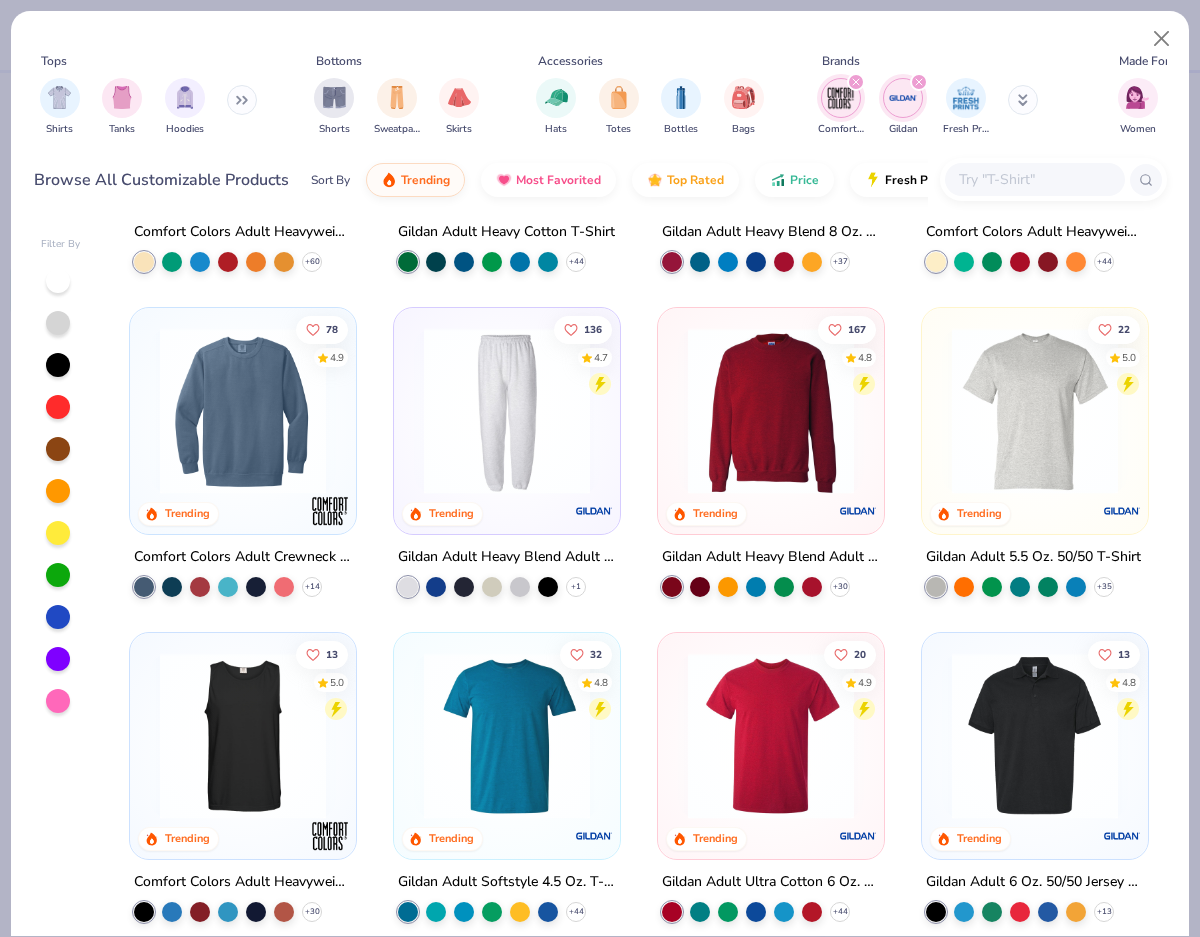 scroll, scrollTop: 0, scrollLeft: 0, axis: both 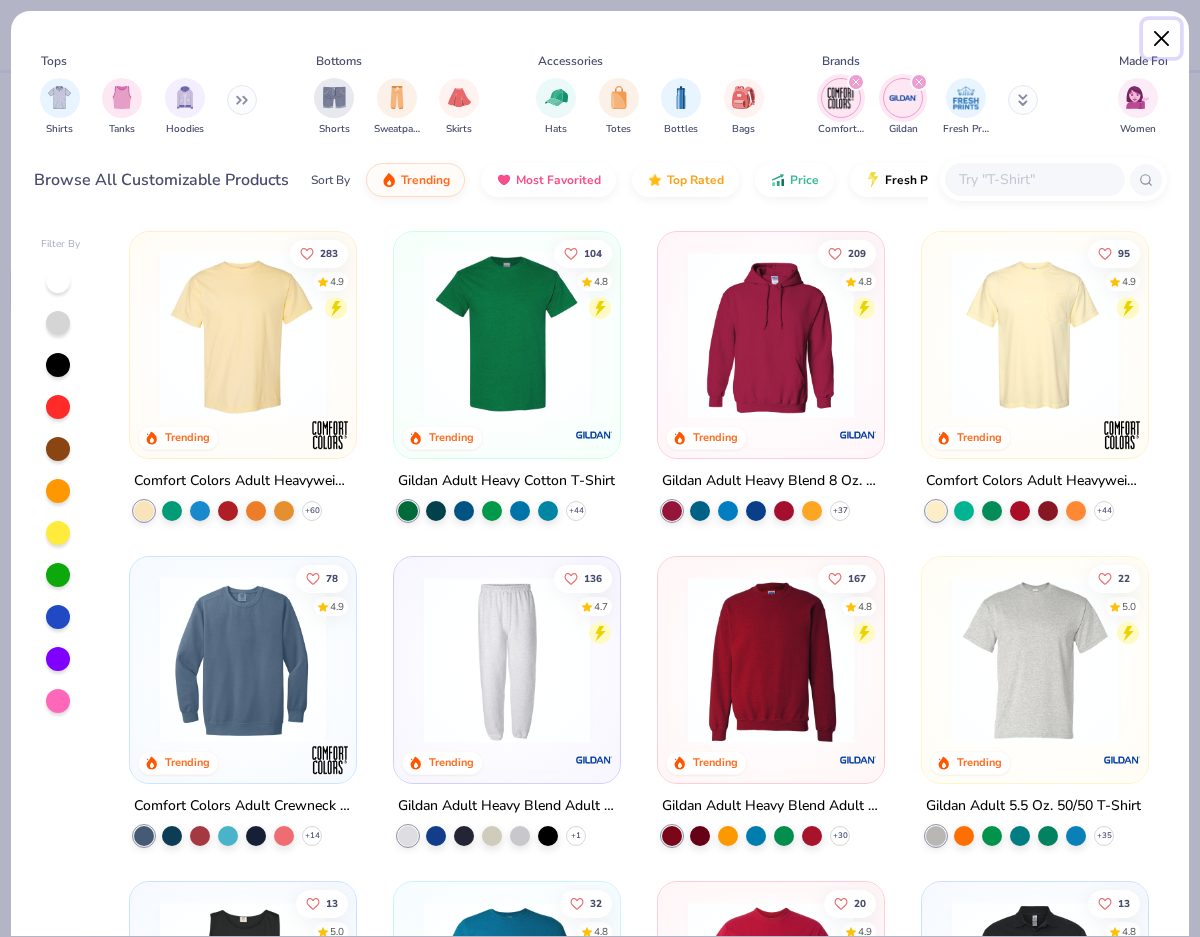 click at bounding box center [1162, 39] 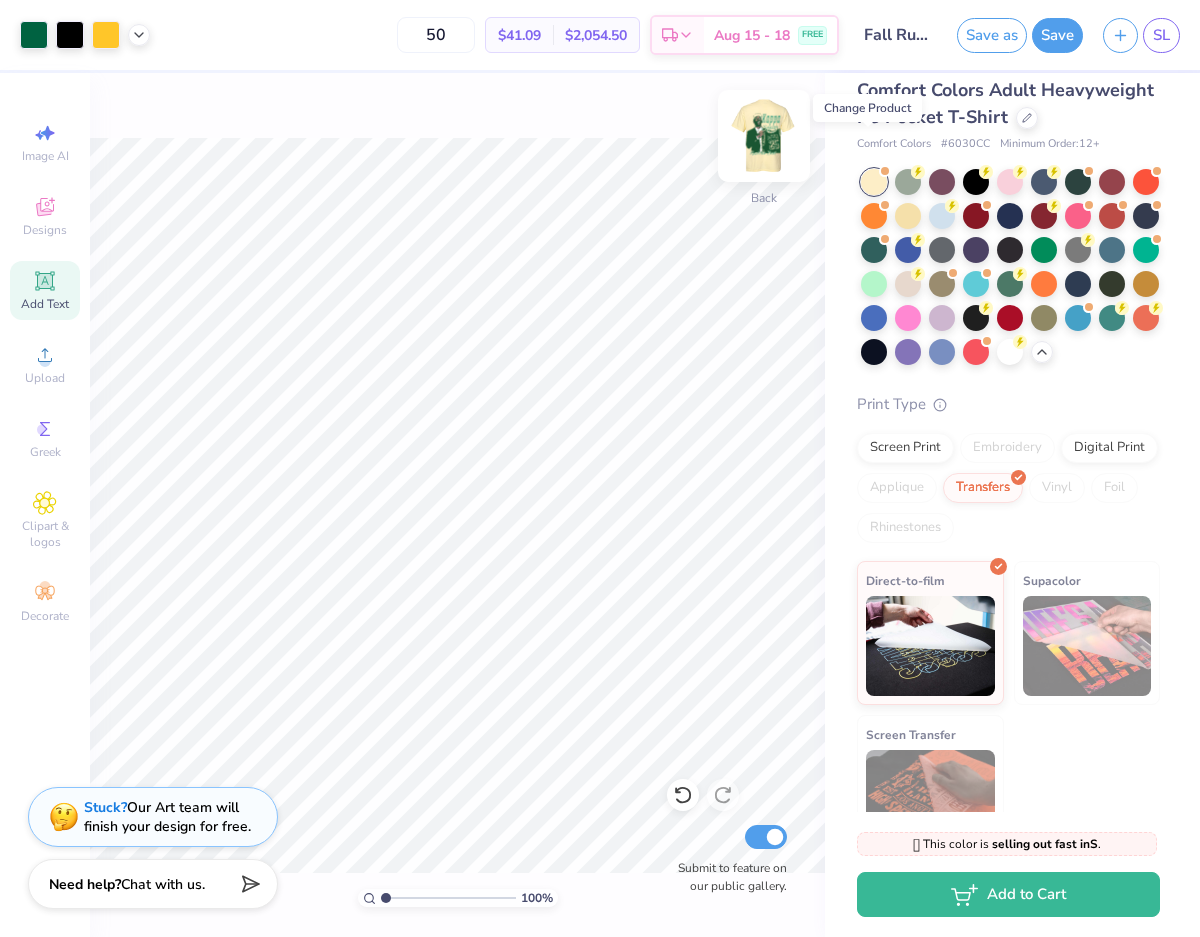 click at bounding box center [764, 136] 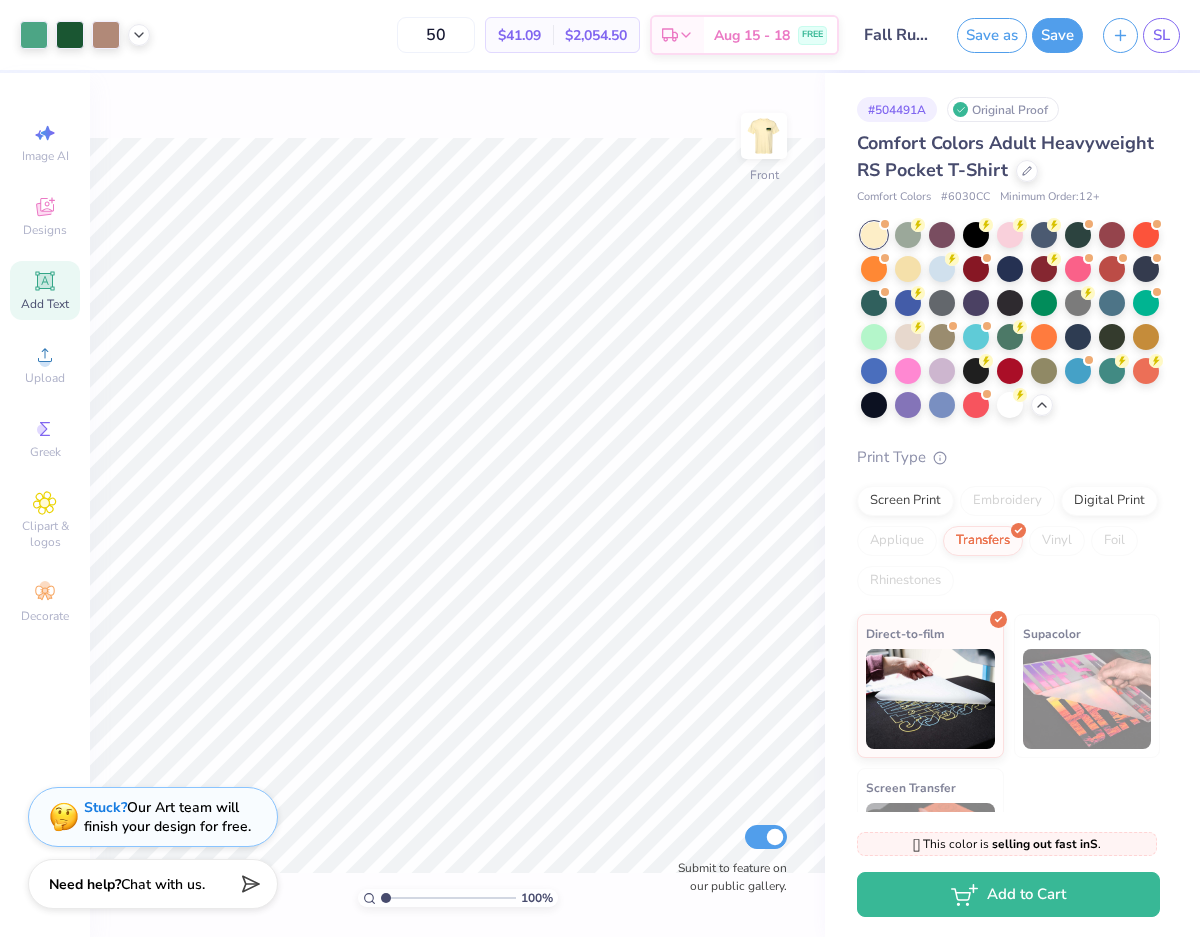 scroll, scrollTop: 0, scrollLeft: 0, axis: both 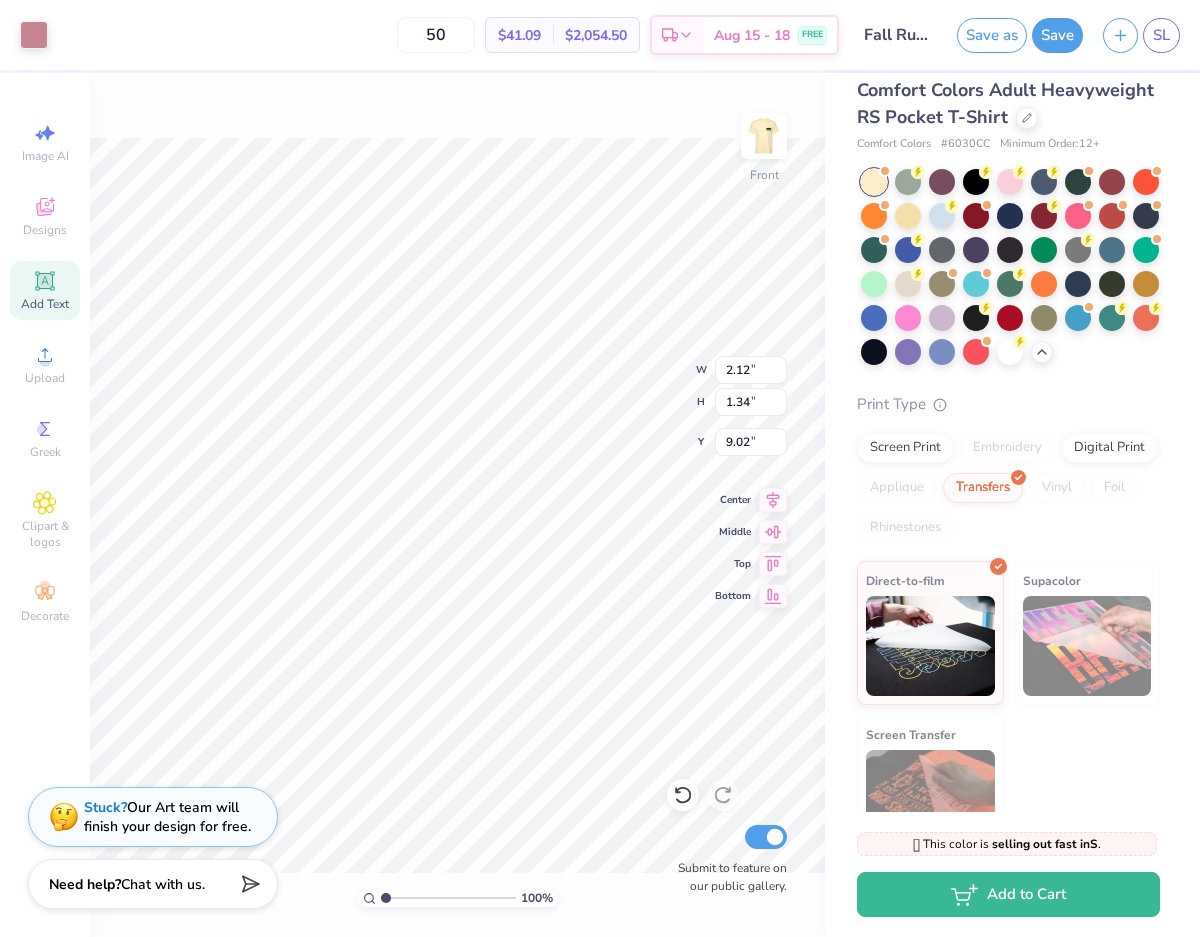 type on "8.86" 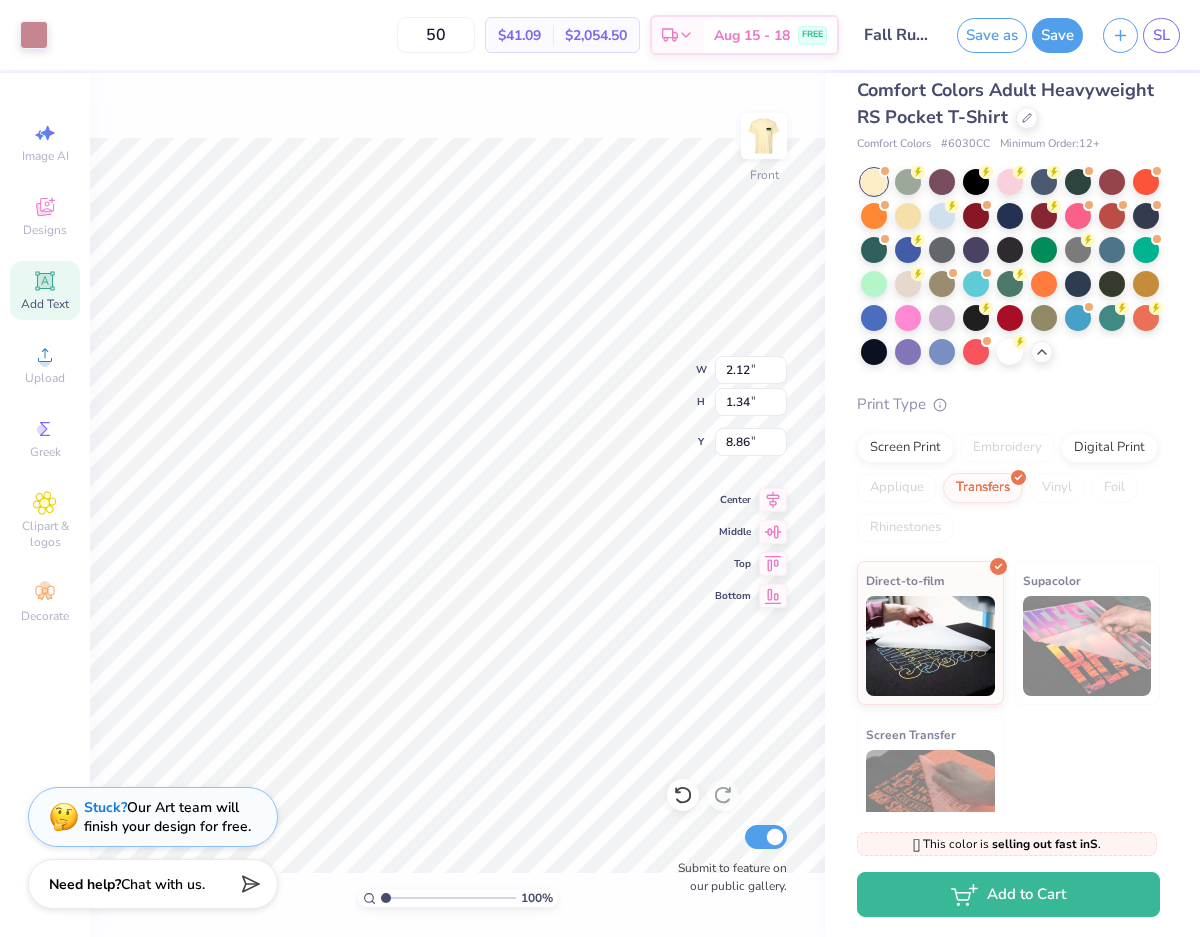 type on "2.06" 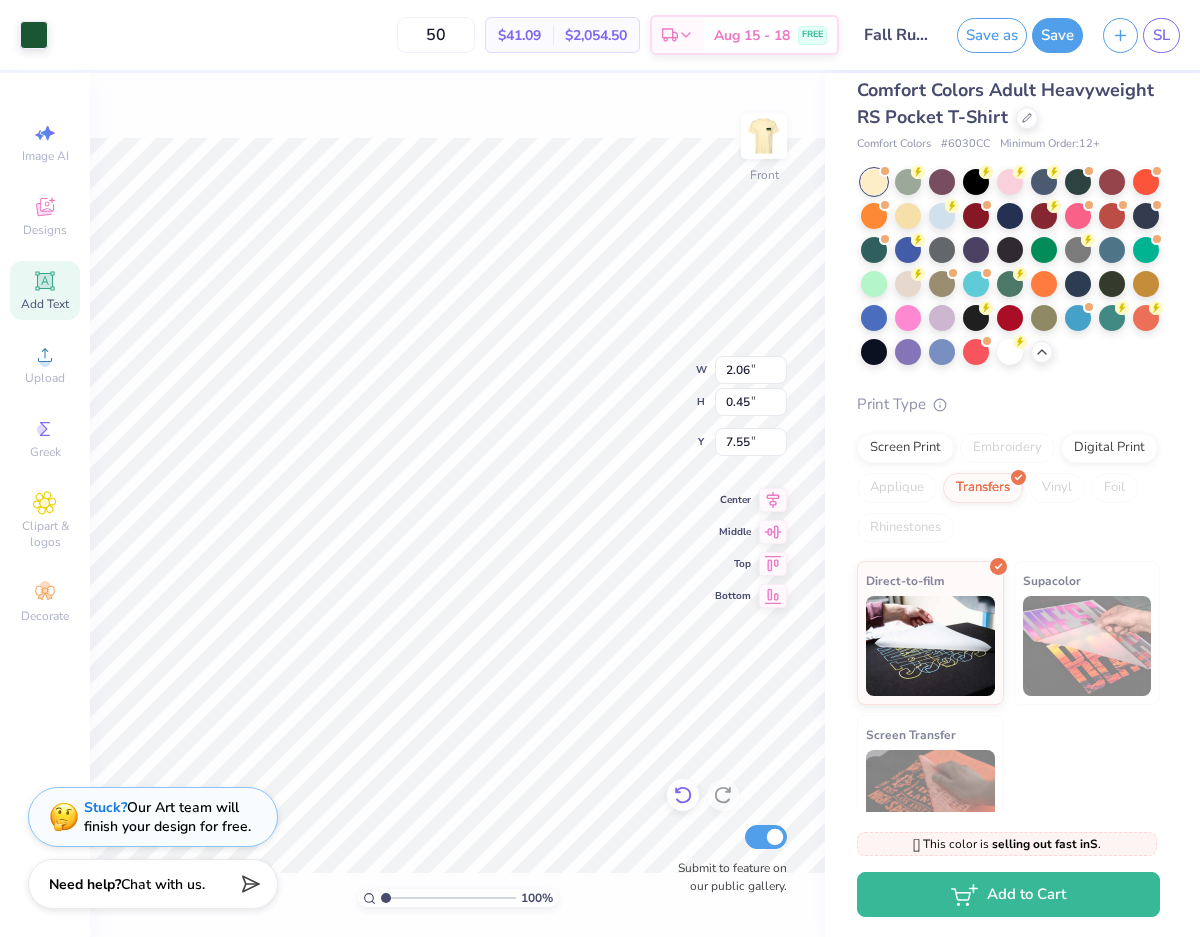 click 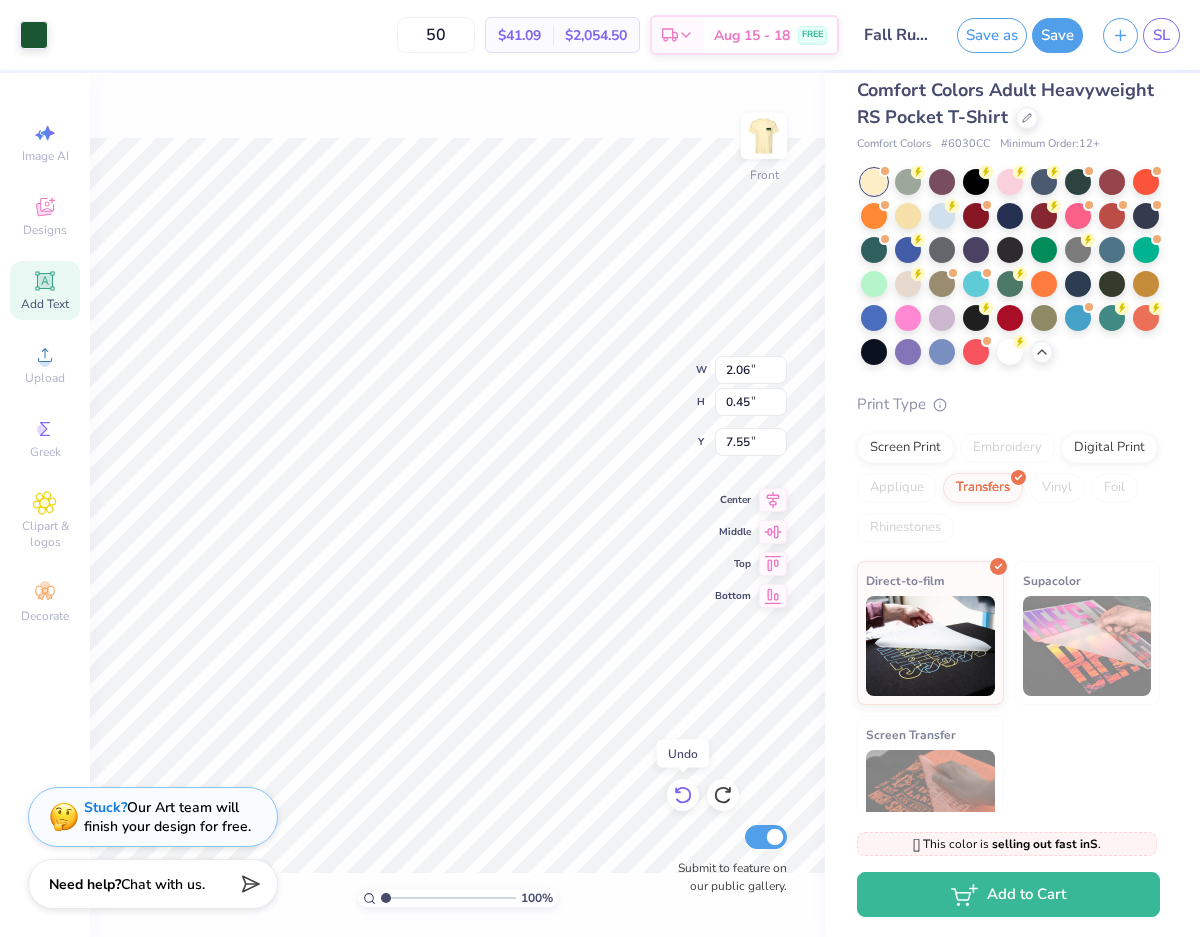 type on "6.88" 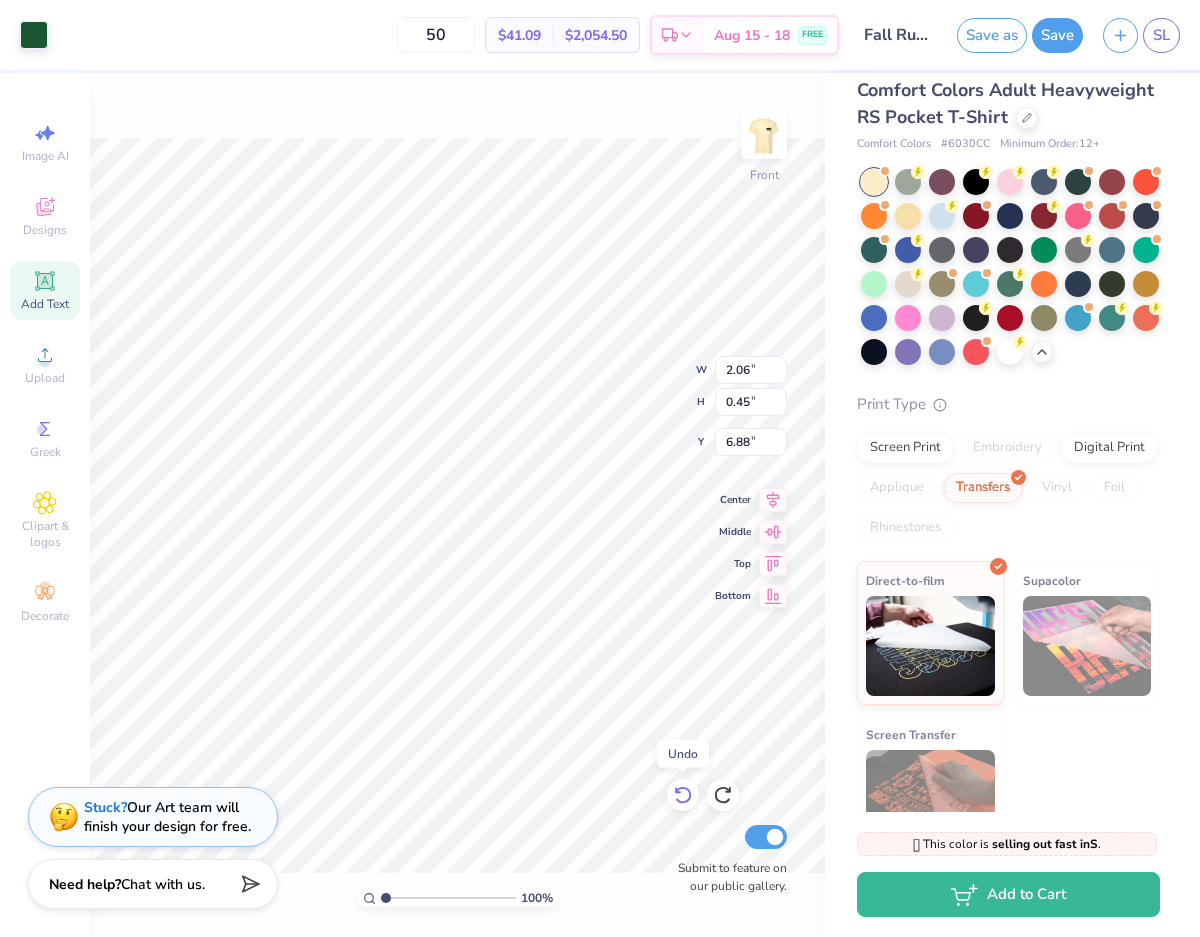 click 